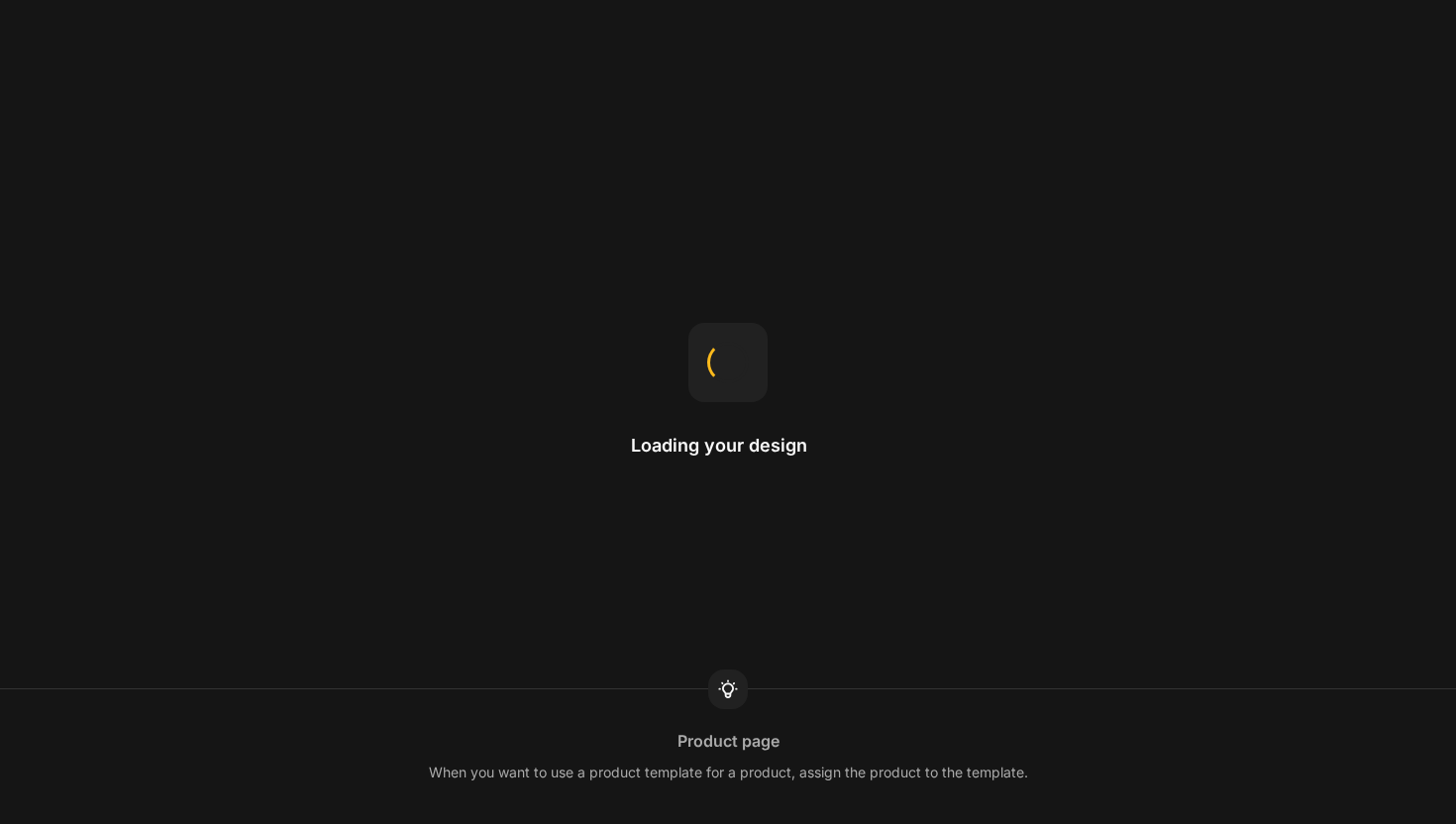 scroll, scrollTop: 0, scrollLeft: 0, axis: both 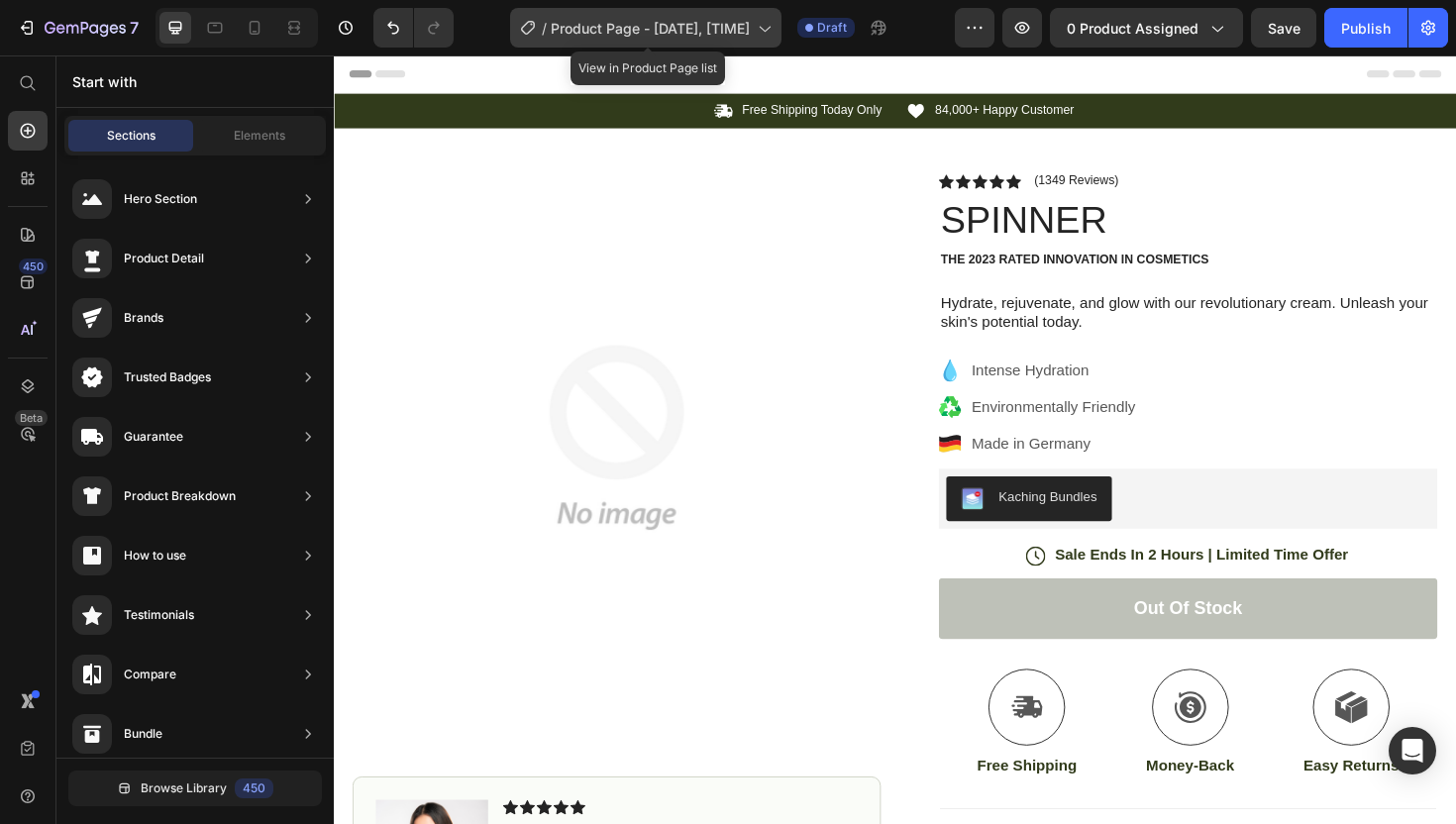 click on "Product Page - [DATE], [TIME]" at bounding box center (650, 28) 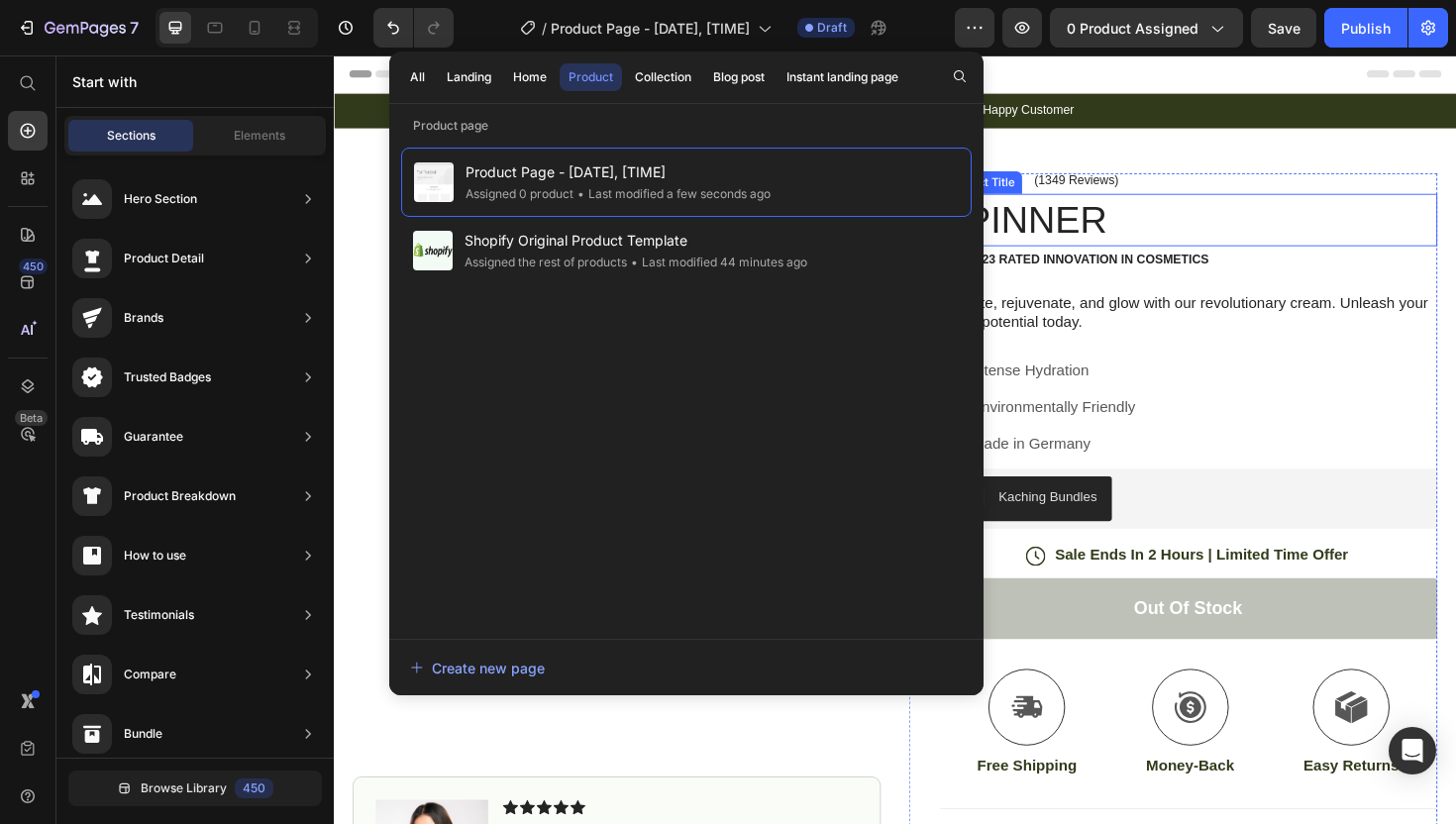 click on "SPINNER" at bounding box center [1238, 230] 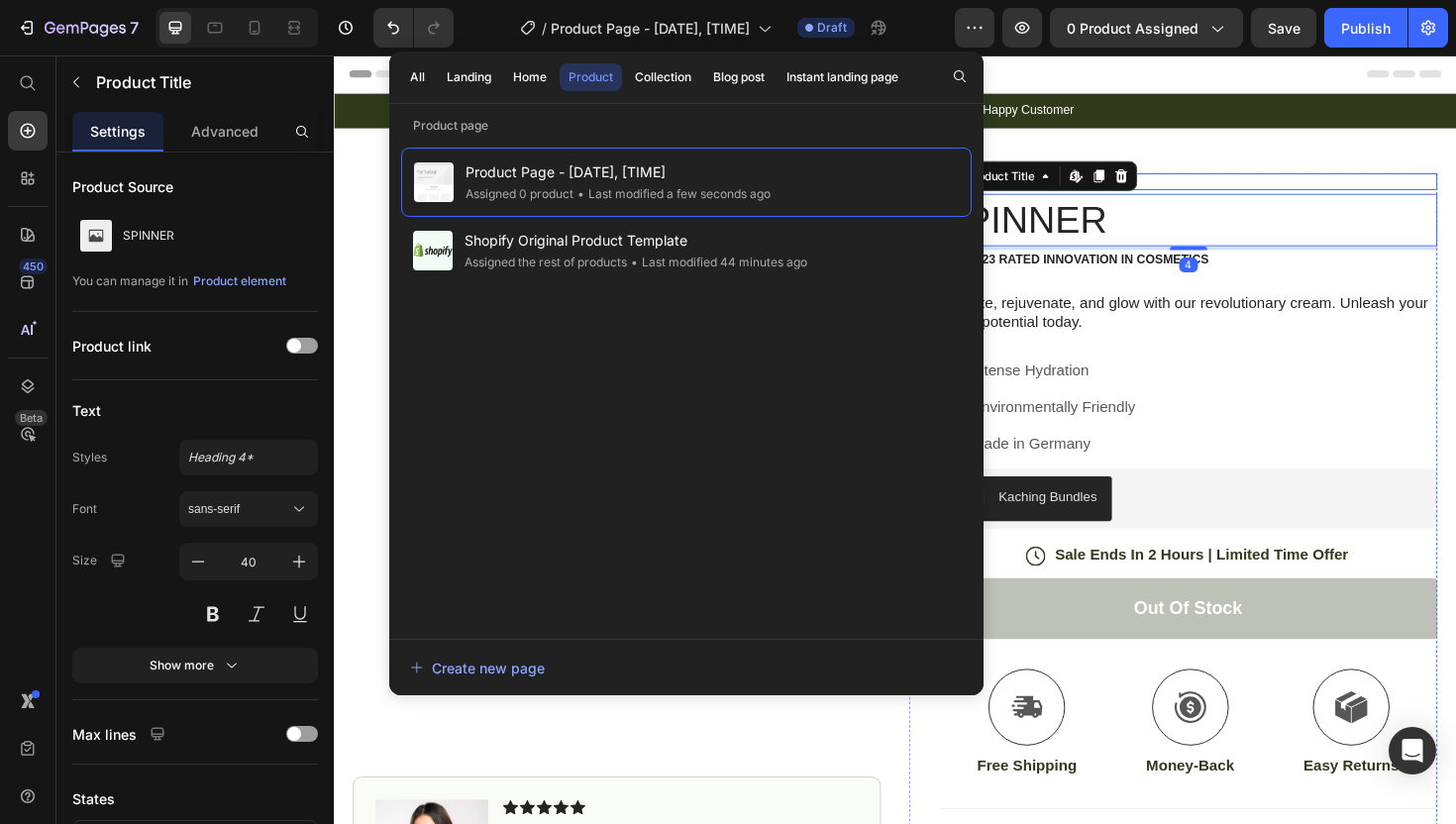 click on "Product Images Image Icon Icon Icon Icon Icon Icon List “This skin cream is a game-changer! It has transformed my dry, lackluster skin into a hydrated and radiant complexion. I love how it absorbs quickly and leaves no greasy residue. Highly recommend” Text Block
Icon [NAME] ([CITY], [COUNTRY]) Text Block Row Row Row Icon Icon Icon Icon Icon Icon List (1349 Reviews) Text Block Row SPINNER Product Title   Edit content in Shopify 4 The 2023 Rated Innovation in Cosmetics Text Block Hydrate, rejuvenate, and glow with our revolutionary cream. Unleash your skin's potential today. Text Block
Intense Hydration
Environmentally Friendly
Made in Germany Item List Kaching Bundles Kaching Bundles
Icon Sale Ends In 2 Hours | Limited Time Offer Text Block Row out of stock Add to Cart
Icon Free Shipping Text Block
Icon Money-Back Text Block
Icon Easy Returns Text Block Row Image Icon Icon Icon Icon" at bounding box center (928, 618) 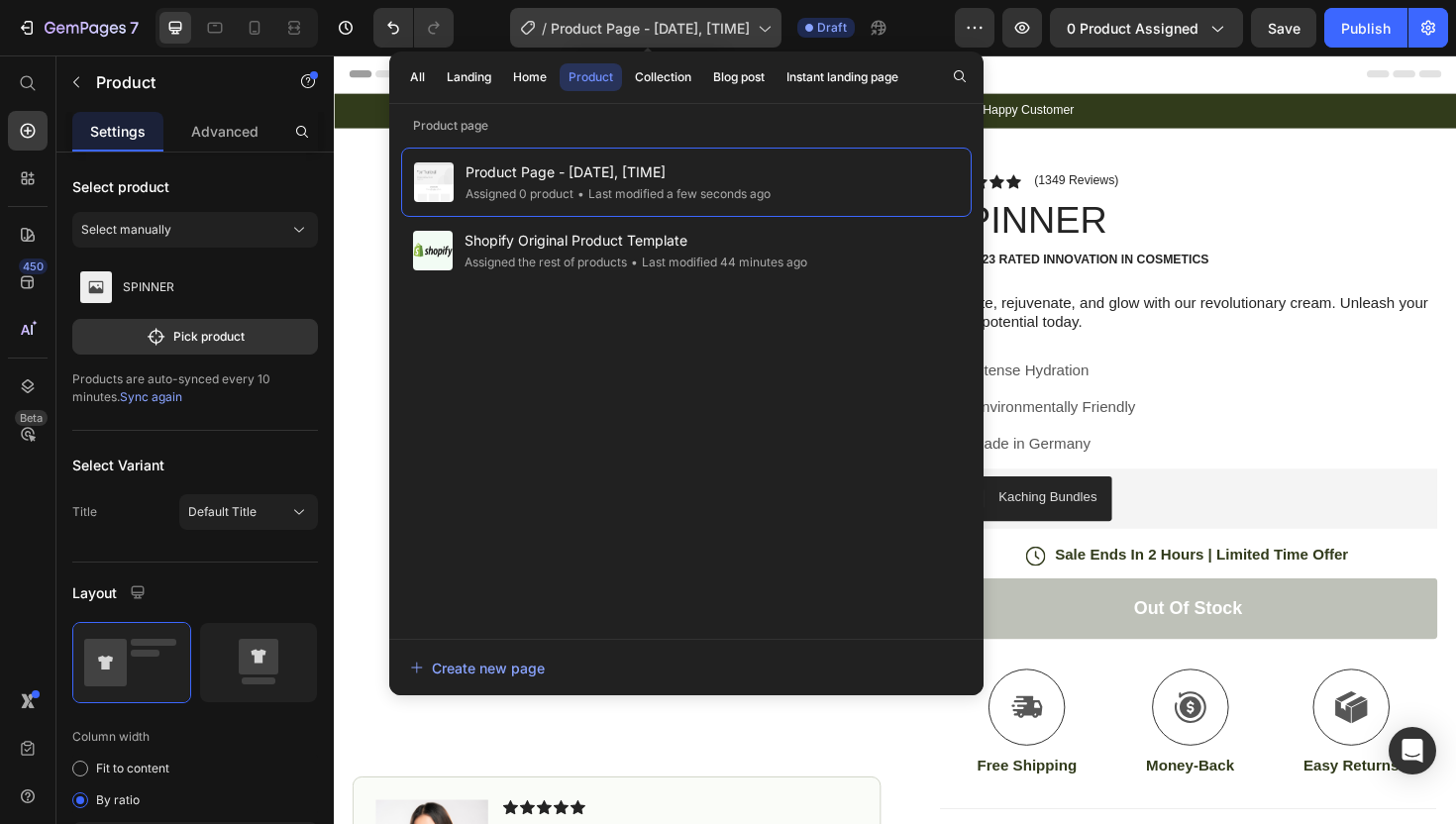 click on "Product Page - [DATE], [TIME]" at bounding box center [650, 28] 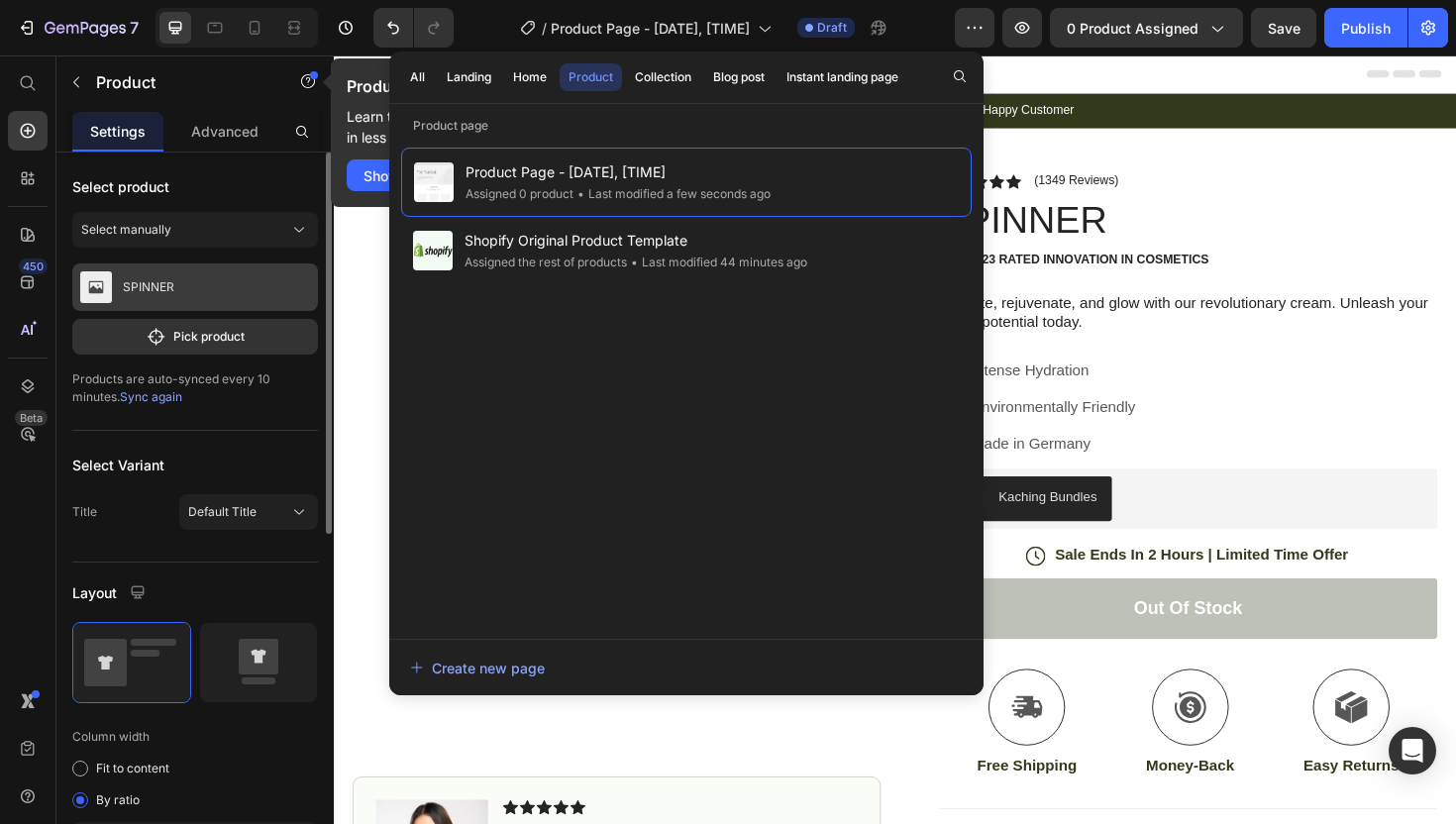 click on "SPINNER" at bounding box center (195, 287) 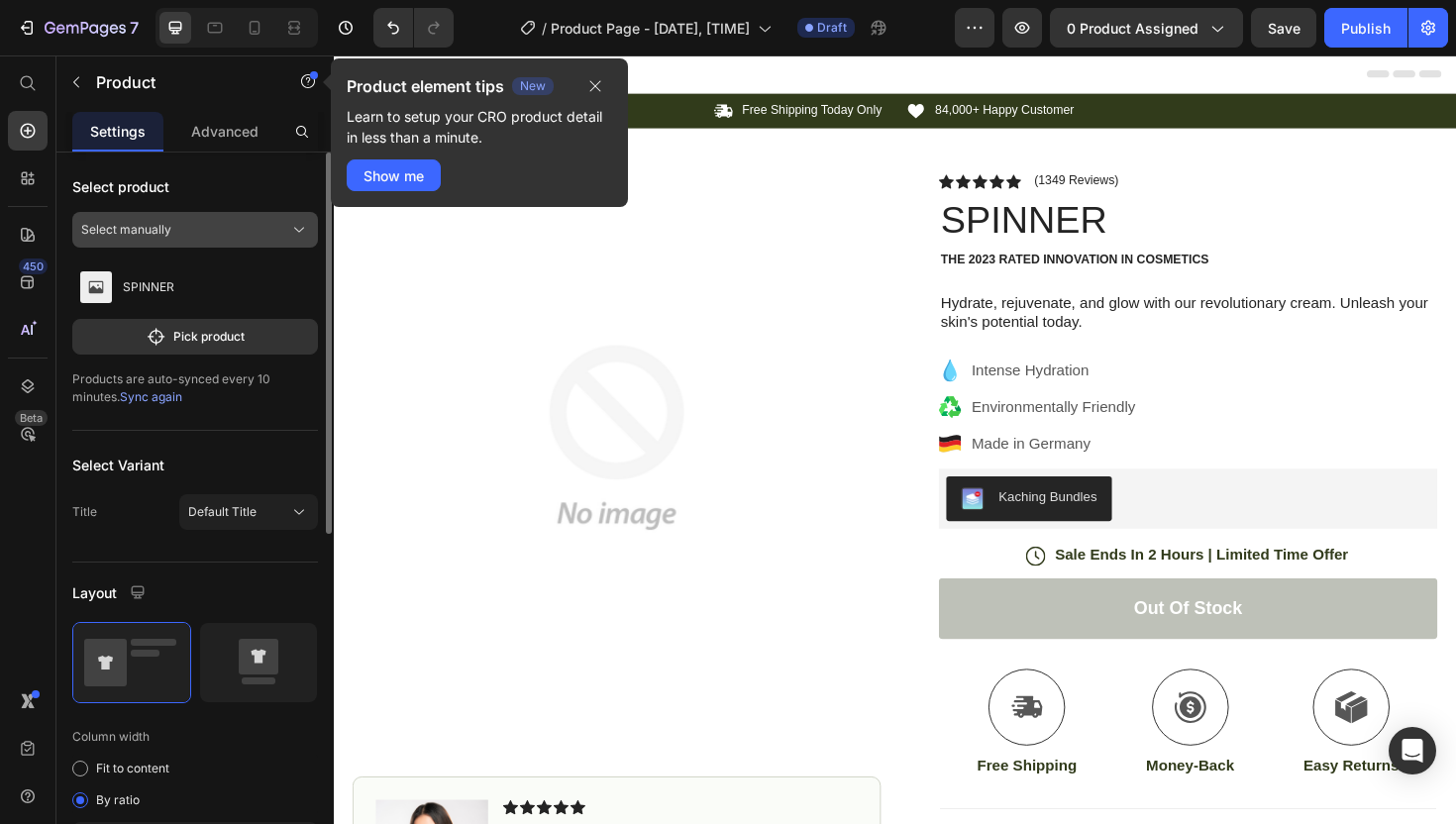 click on "Select manually" 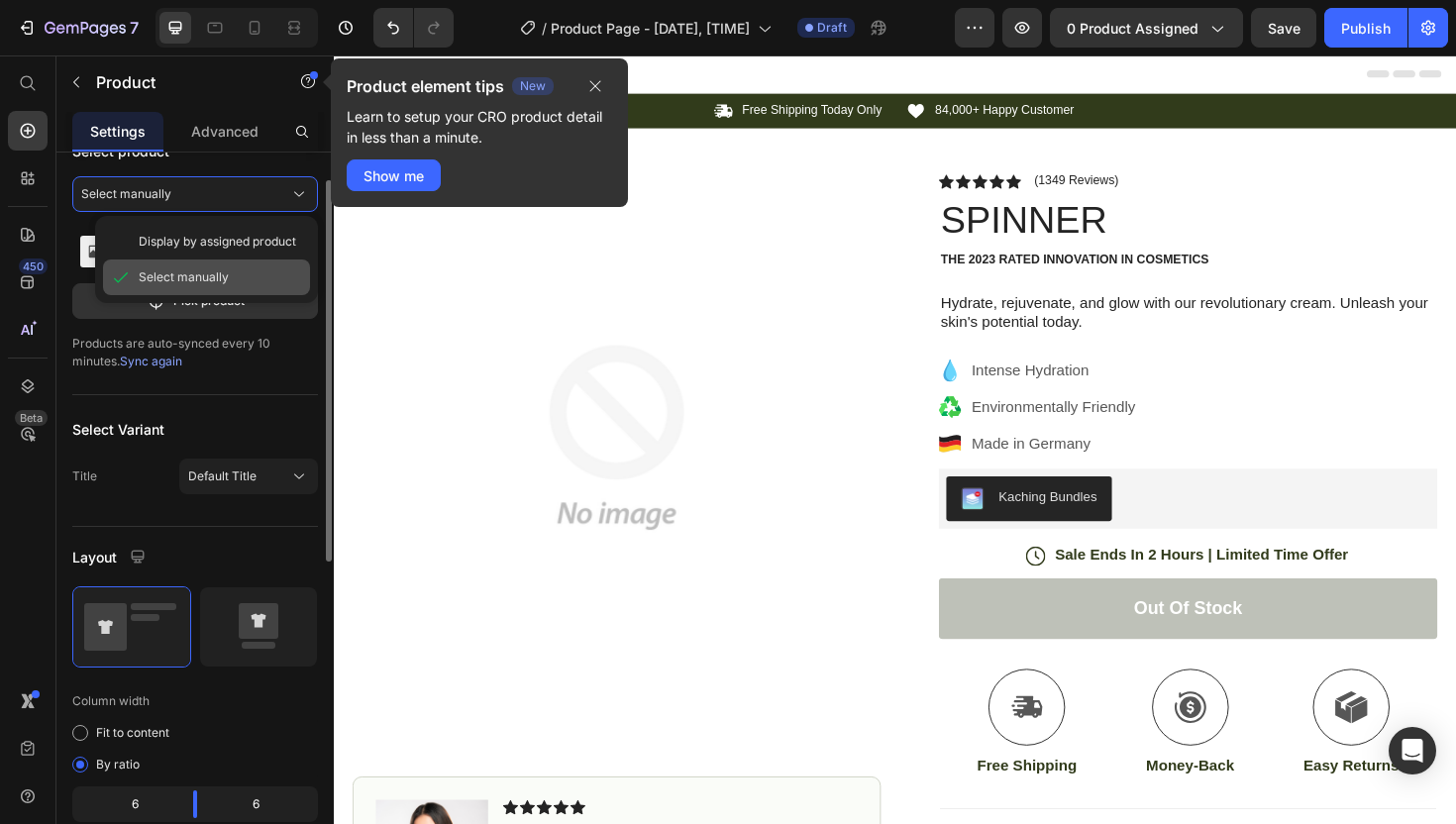 scroll, scrollTop: 45, scrollLeft: 0, axis: vertical 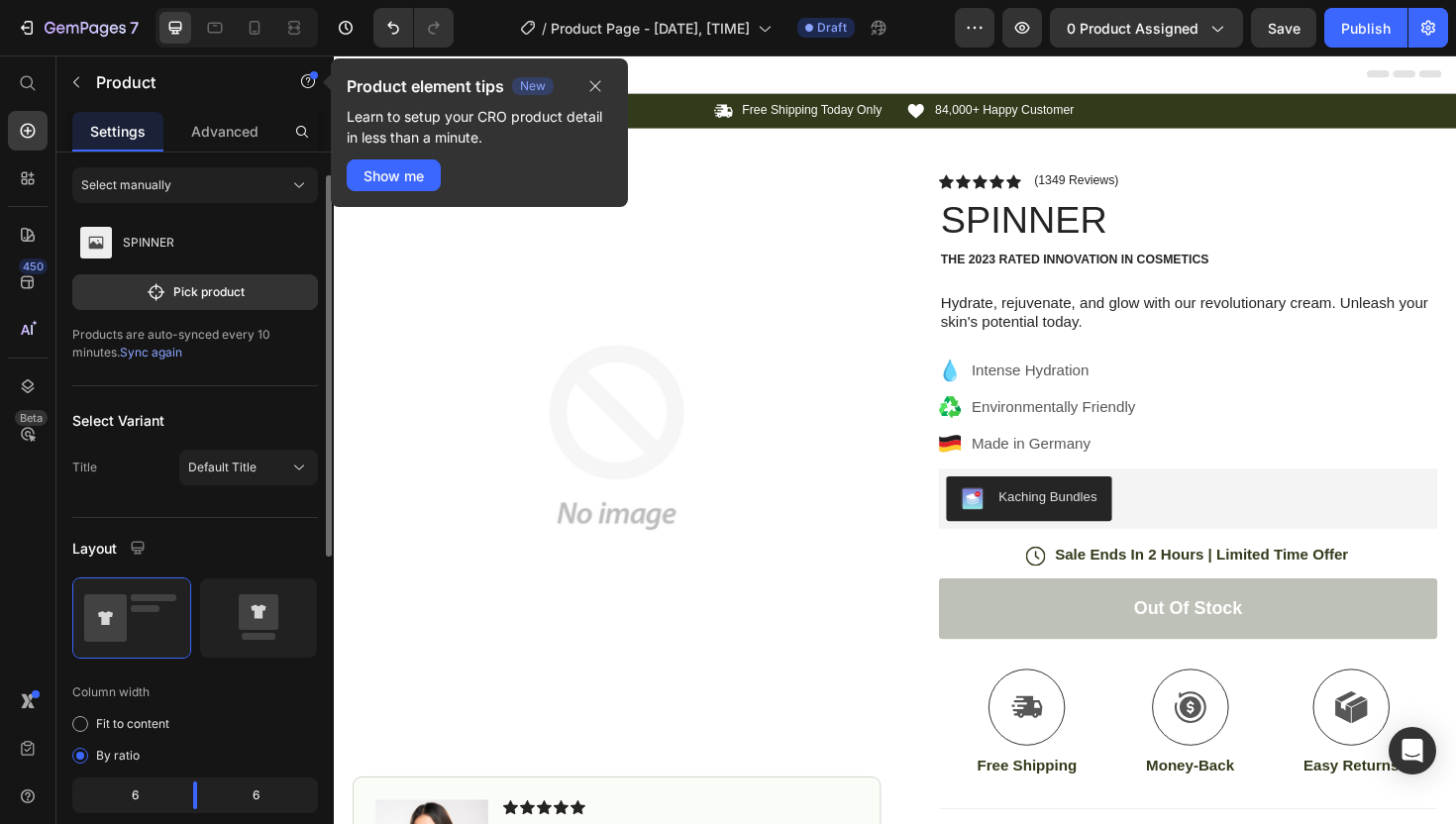 click on "Products are auto-synced every 10 minutes.  Sync again" at bounding box center (195, 344) 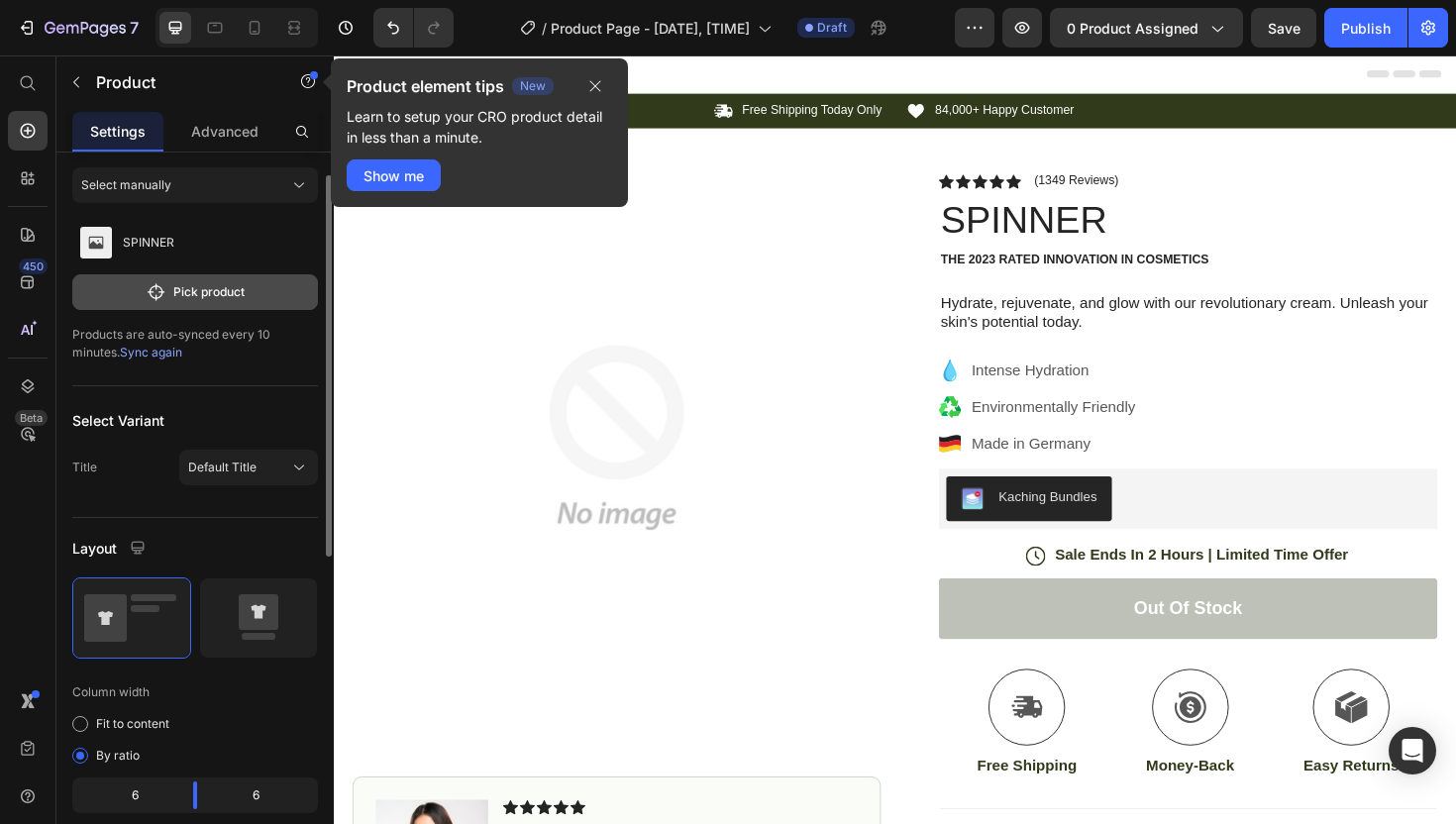 click on "Pick product" at bounding box center [195, 292] 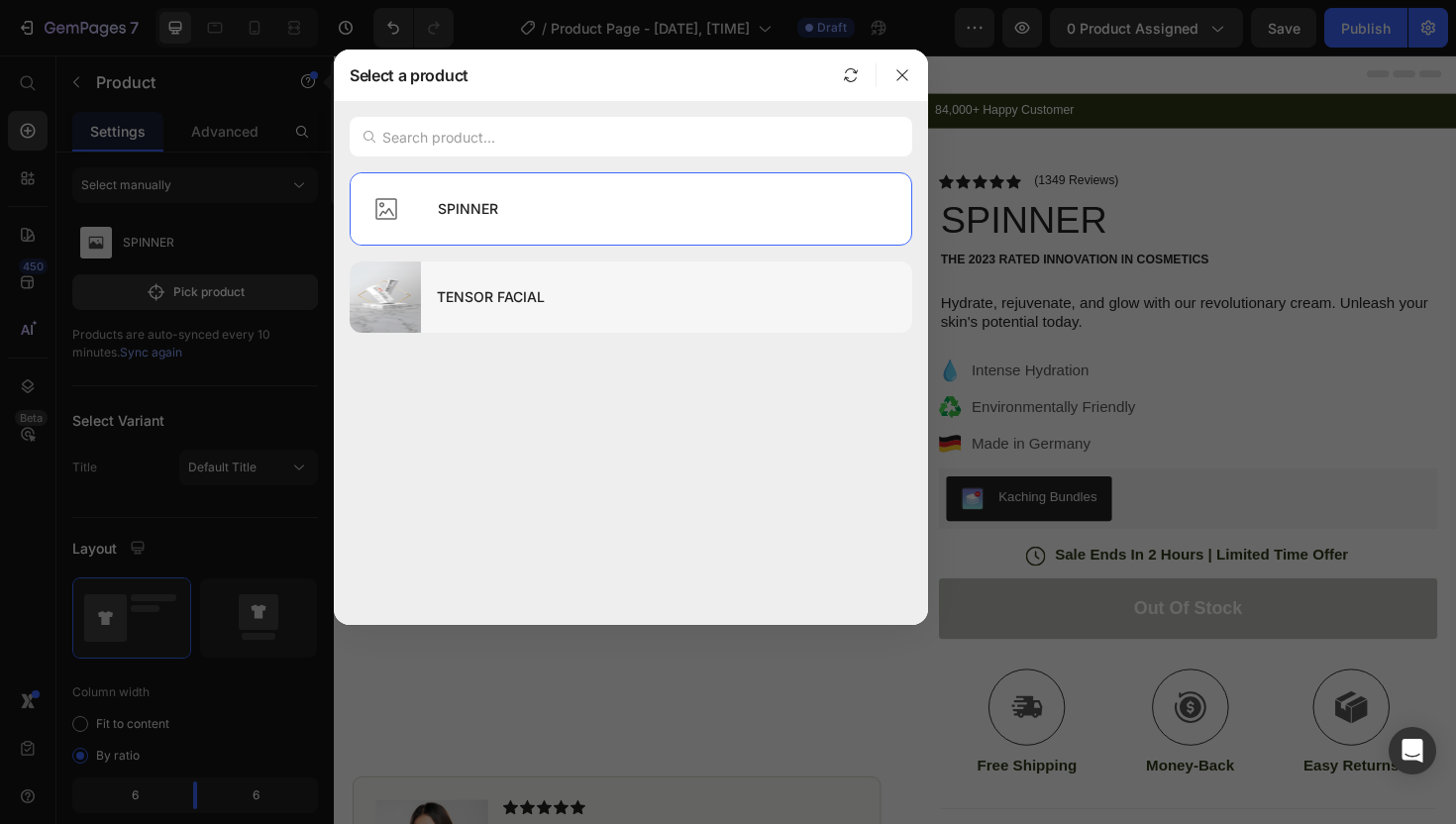 click on "TENSOR FACIAL" at bounding box center (667, 297) 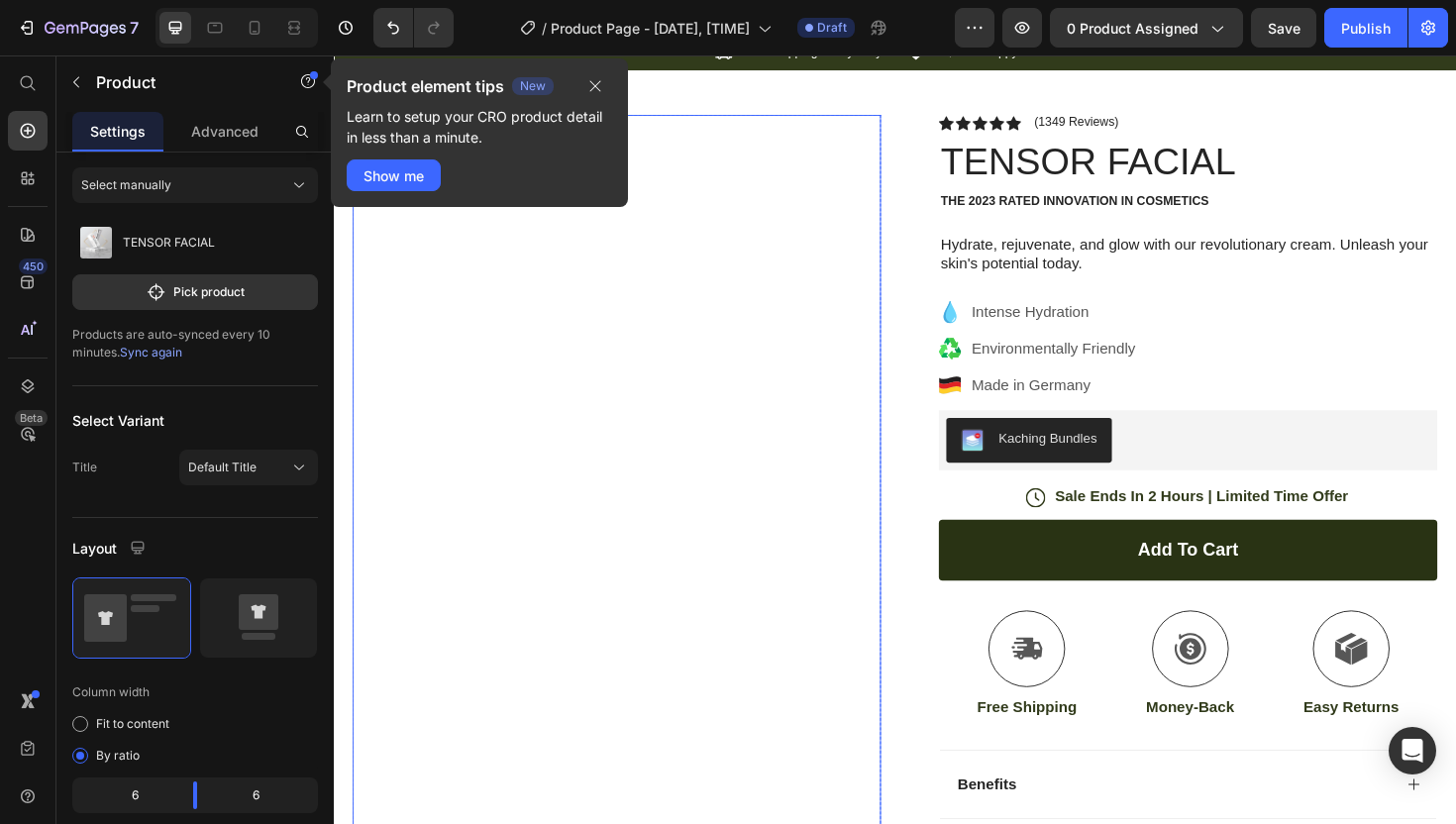 scroll, scrollTop: 0, scrollLeft: 0, axis: both 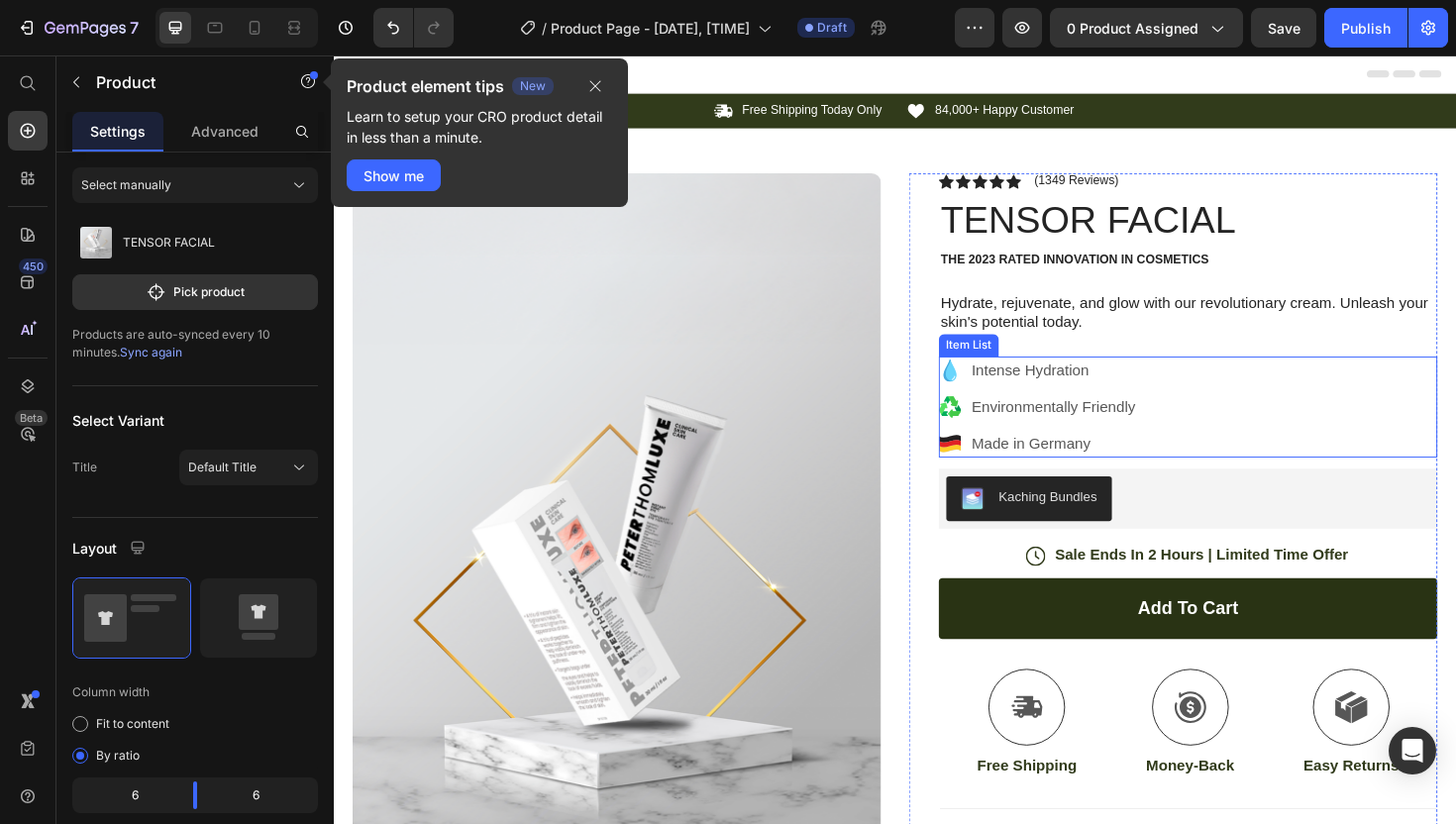 click on "Intense Hydration" at bounding box center [1095, 389] 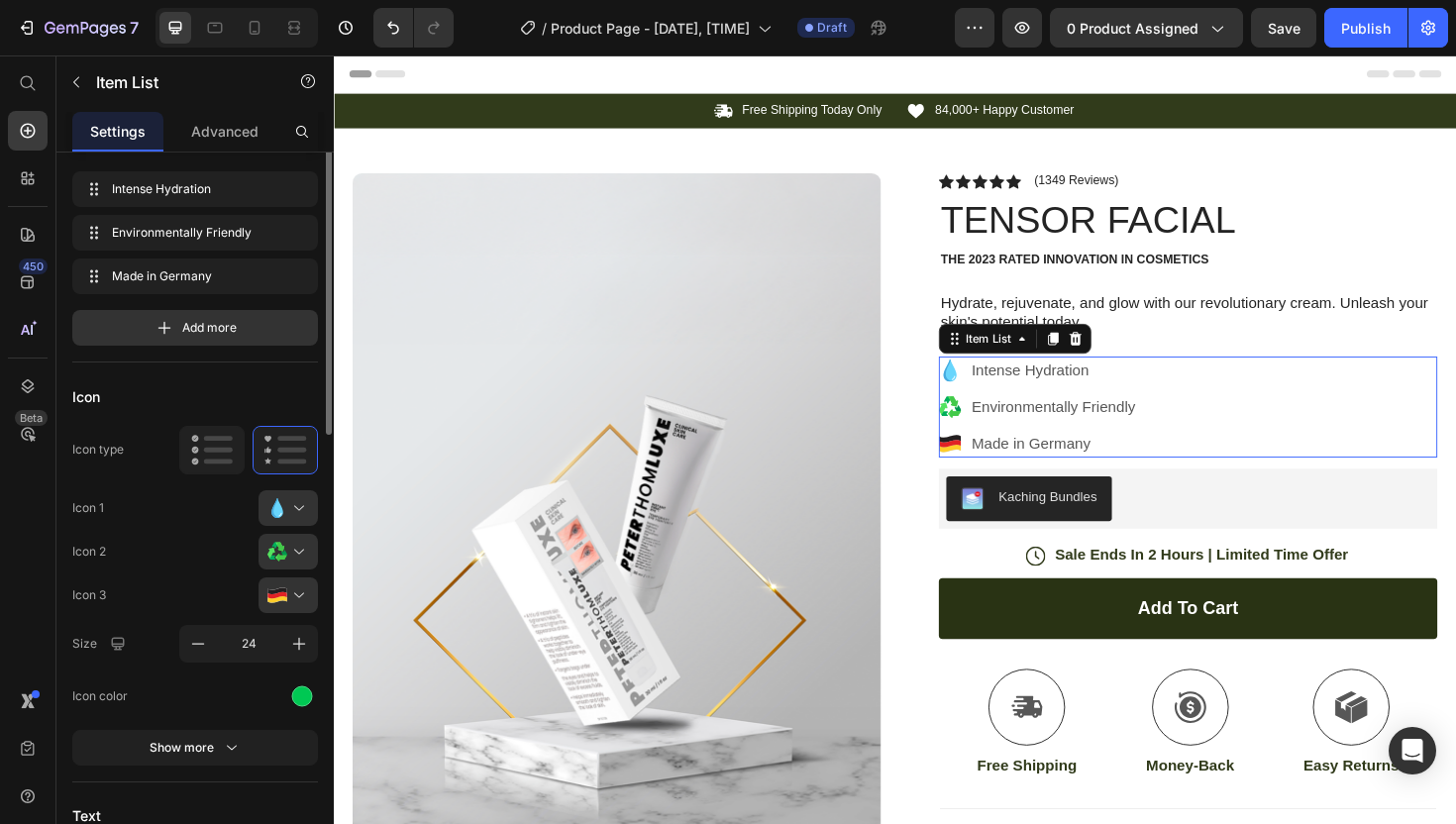 scroll, scrollTop: 0, scrollLeft: 0, axis: both 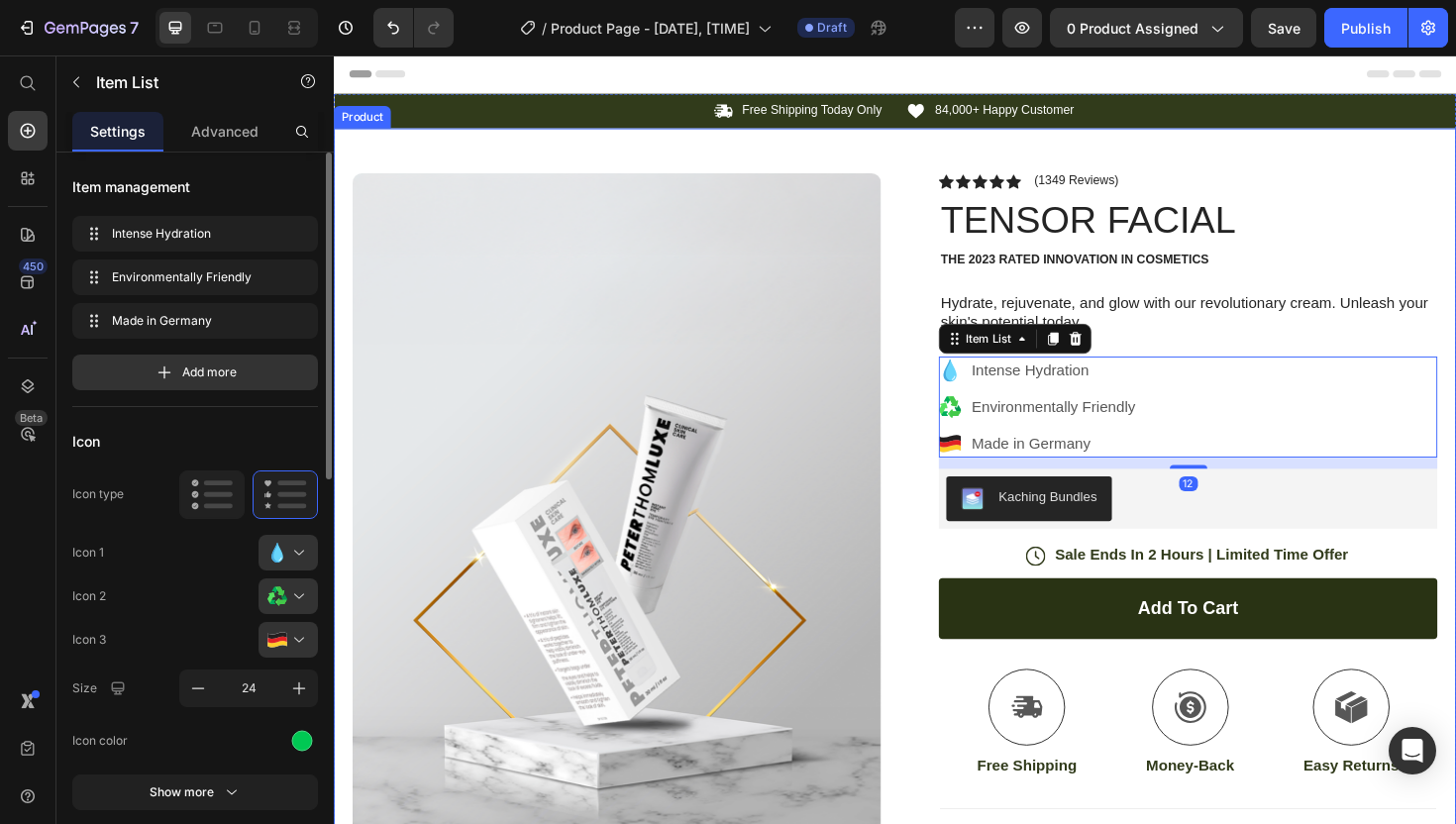 click on "Product Images Image Icon Icon Icon Icon Icon Icon List “This skin cream is a game-changer! It has transformed my dry, lackluster skin into a hydrated and radiant complexion. I love how it absorbs quickly and leaves no greasy residue. Highly recommend” Text Block
Icon [NAME] ([CITY], [COUNTRY]) Text Block Row Row Row Icon Icon Icon Icon Icon Icon List (1349 Reviews) Text Block Row TENSOR FACIAL Product Title The 2023 Rated Innovation in Cosmetics Text Block Hydrate, rejuvenate, and glow with our revolutionary cream. Unleash your skin's potential today. Text Block
Intense Hydration
Environmentally Friendly
Made in Germany Item List   12 Kaching Bundles Kaching Bundles
Icon Sale Ends In 2 Hours | Limited Time Offer Text Block Row add to cart Add to Cart
Icon Free Shipping Text Block
Icon Money-Back Text Block
Icon Easy Returns Text Block Row Image Icon Row" at bounding box center [928, 849] 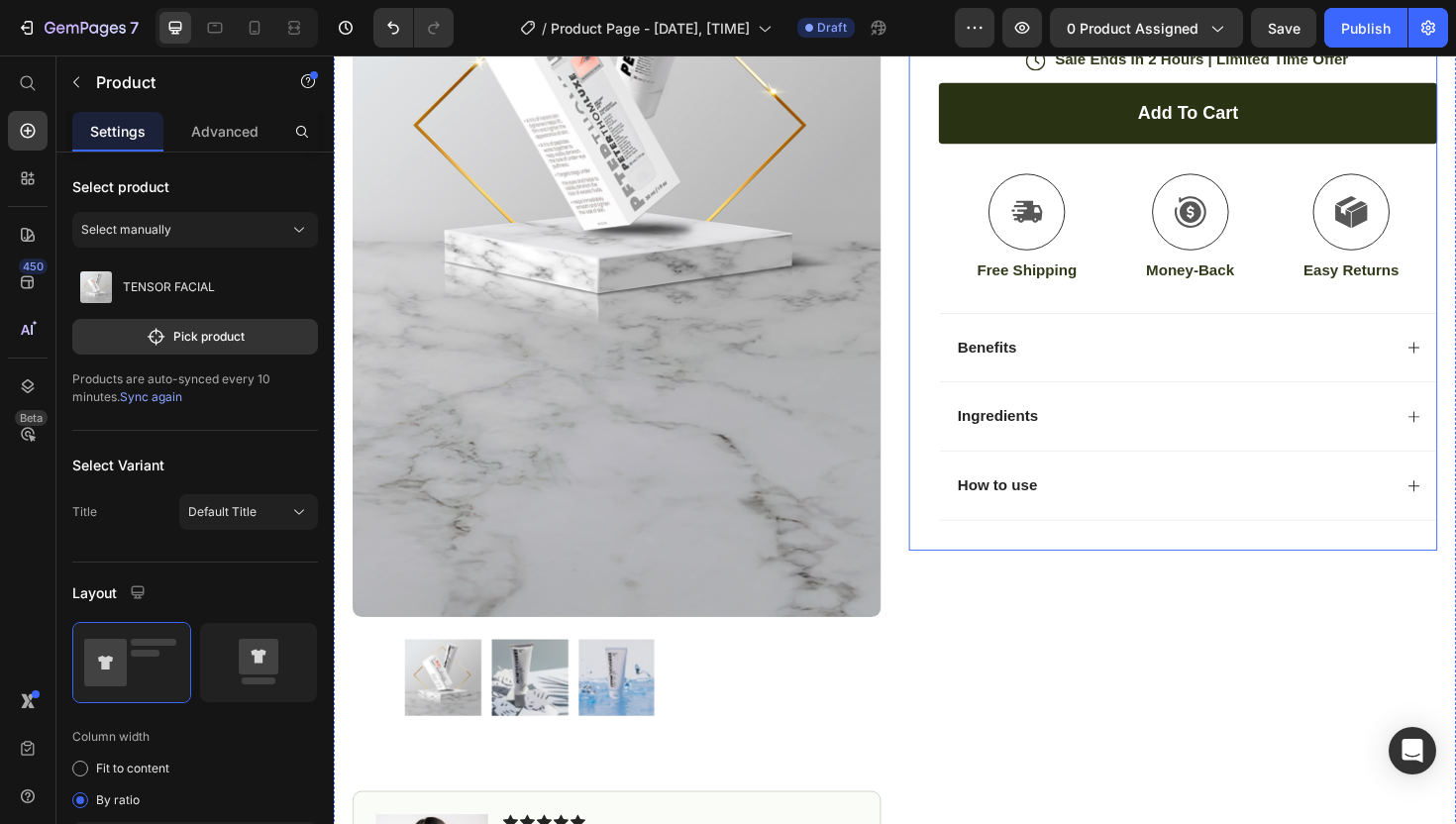 scroll, scrollTop: 525, scrollLeft: 0, axis: vertical 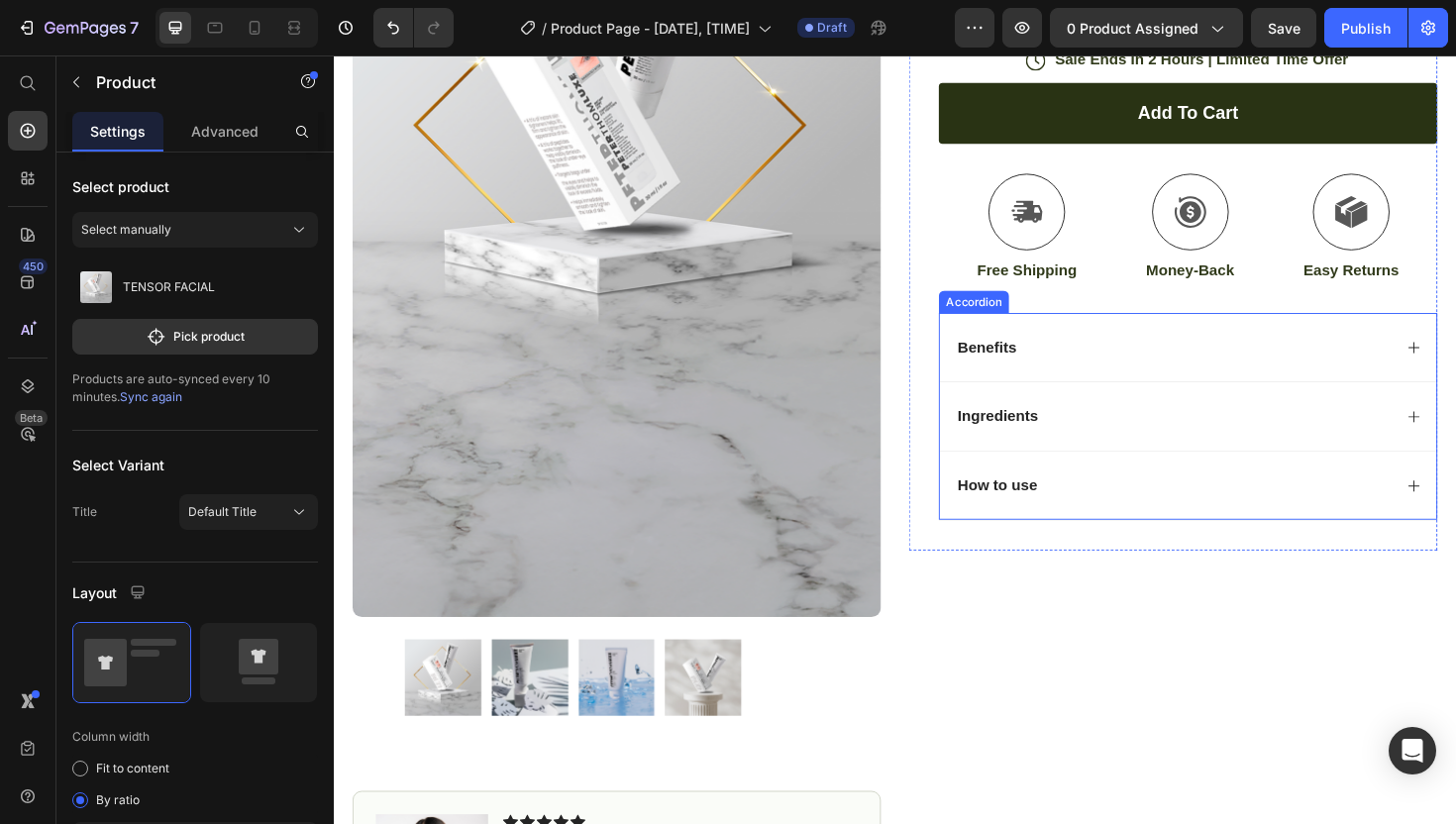 click on "Benefits" at bounding box center (1222, 364) 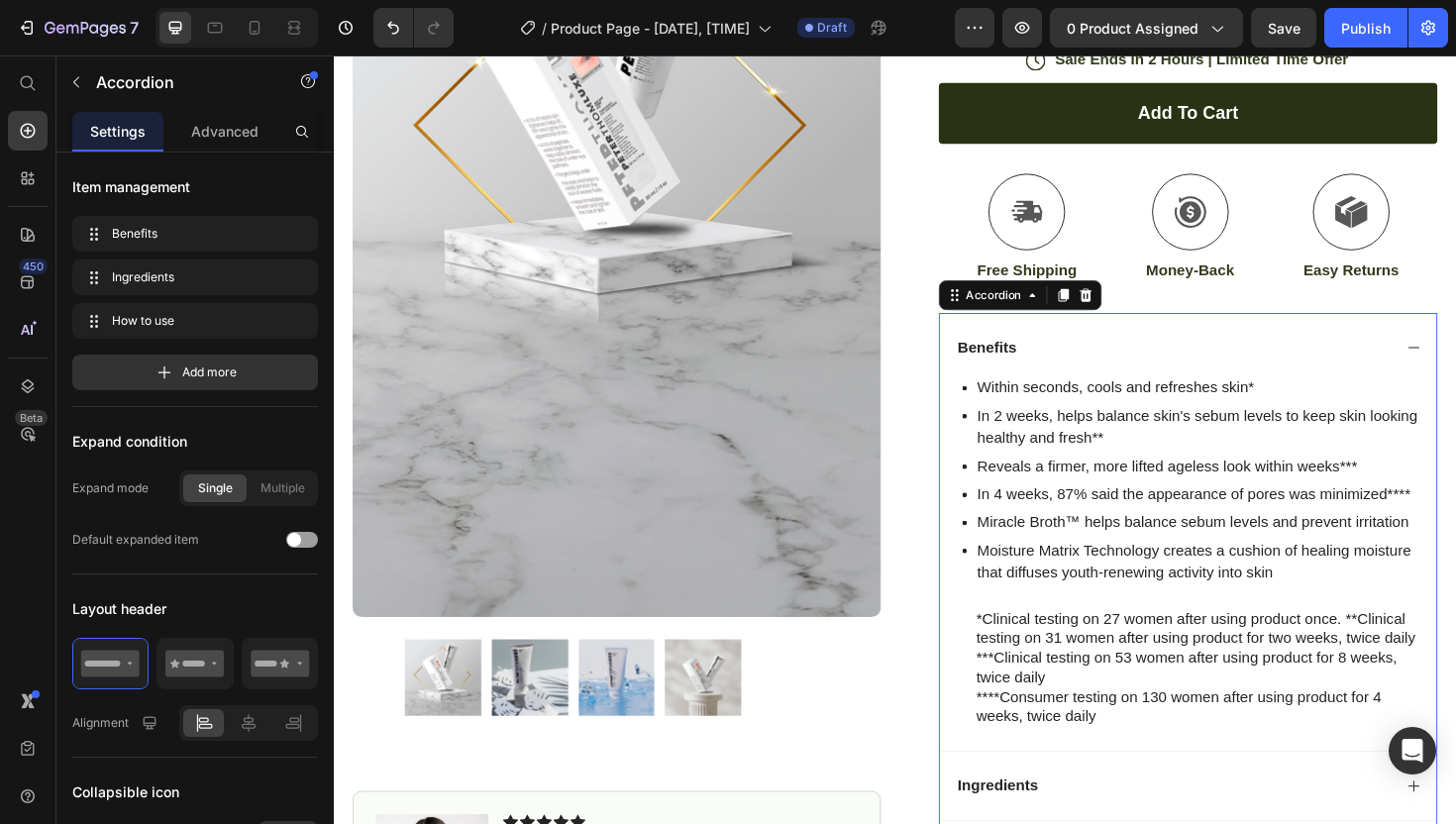 scroll, scrollTop: 605, scrollLeft: 0, axis: vertical 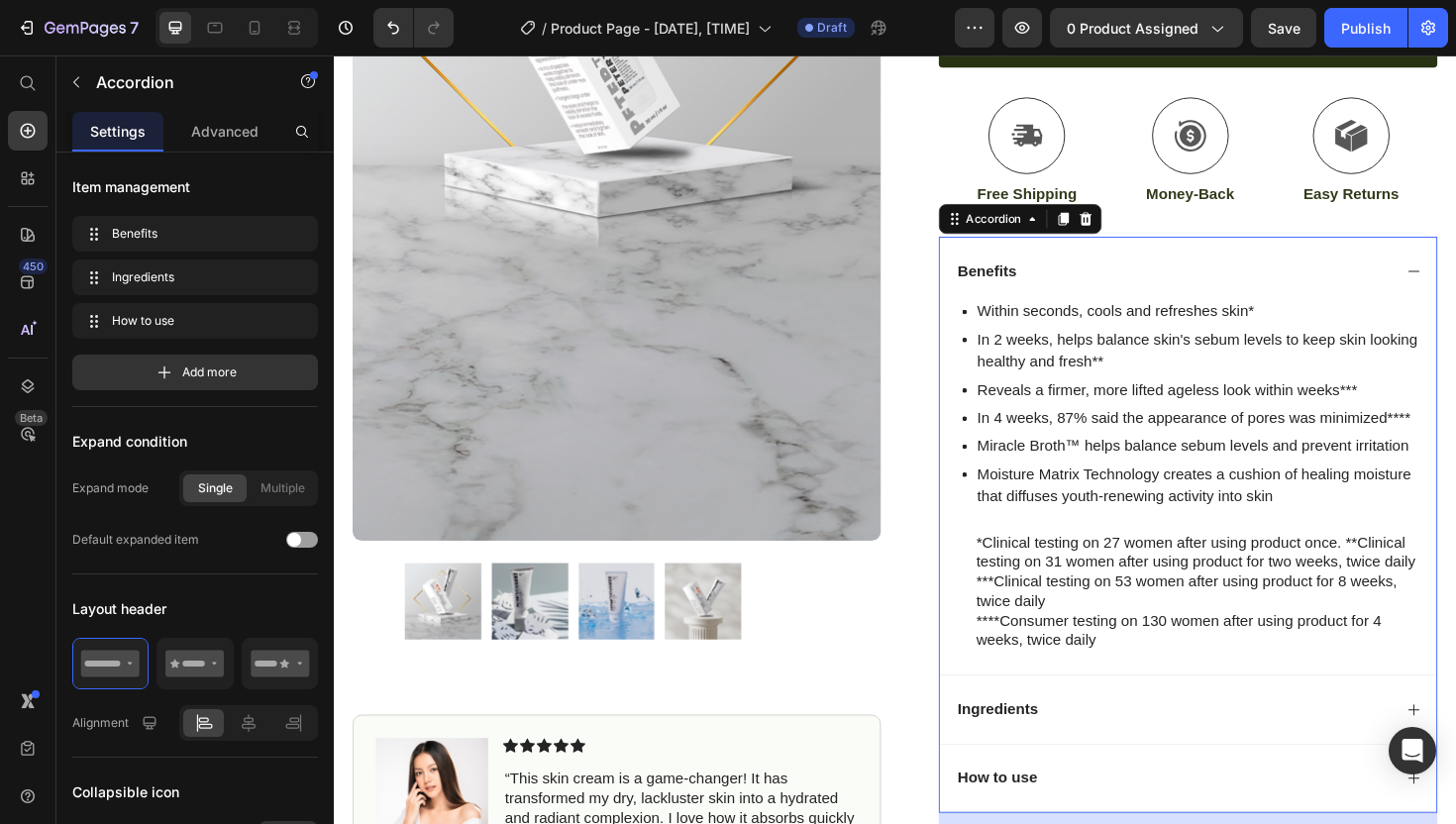 click on "Benefits" at bounding box center (1222, 284) 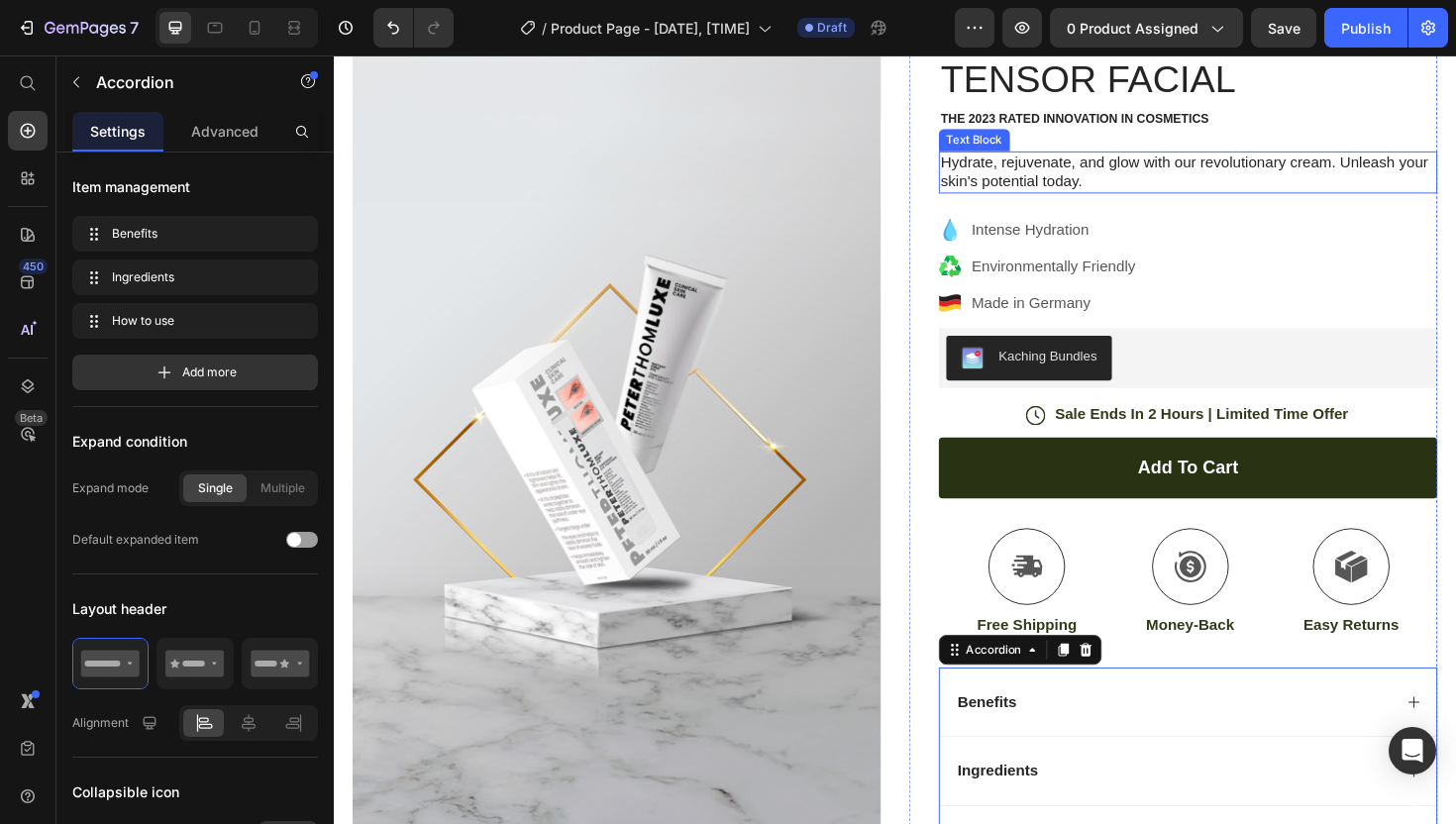 scroll, scrollTop: 94, scrollLeft: 0, axis: vertical 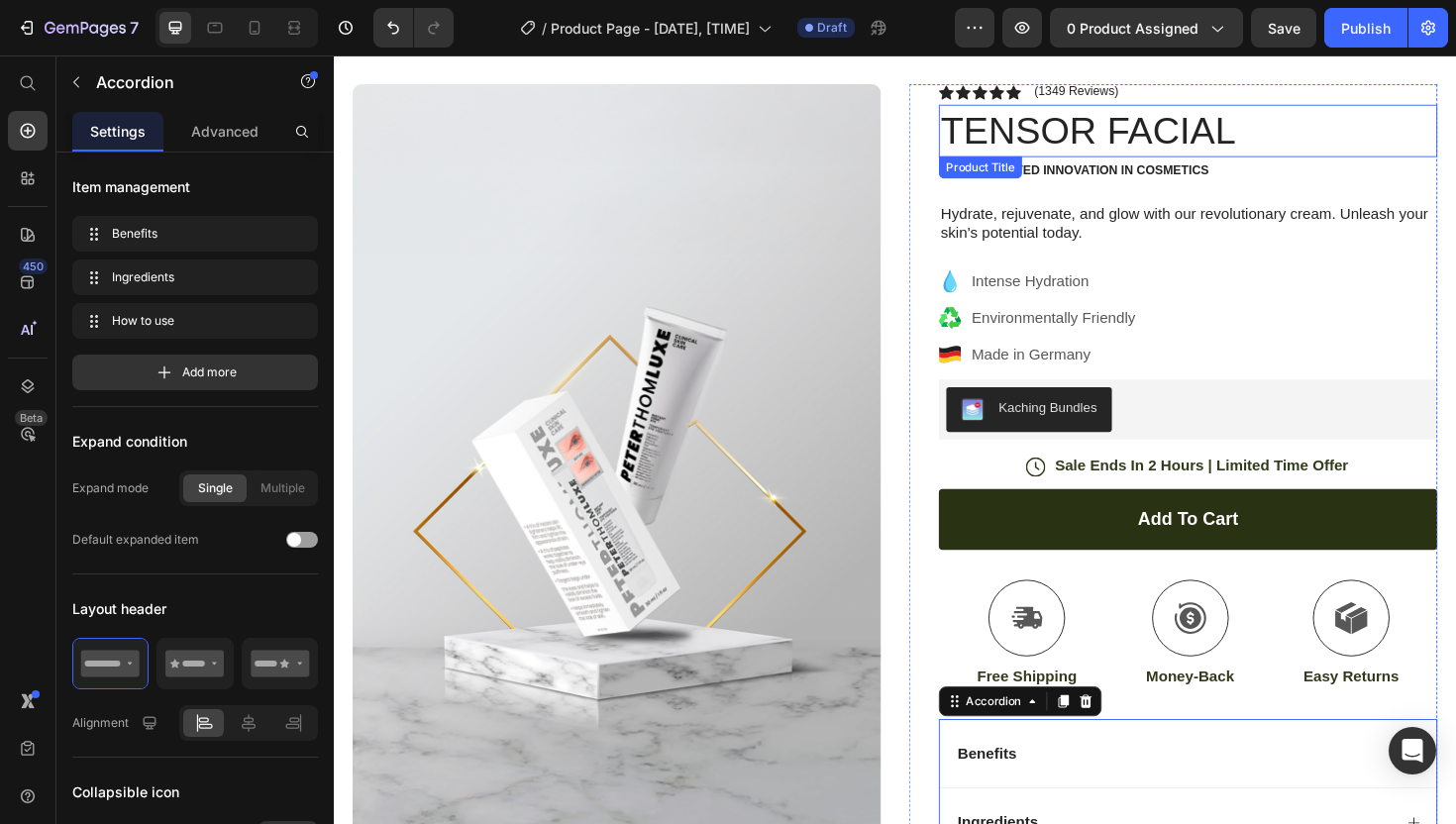 click on "TENSOR FACIAL" at bounding box center [1238, 136] 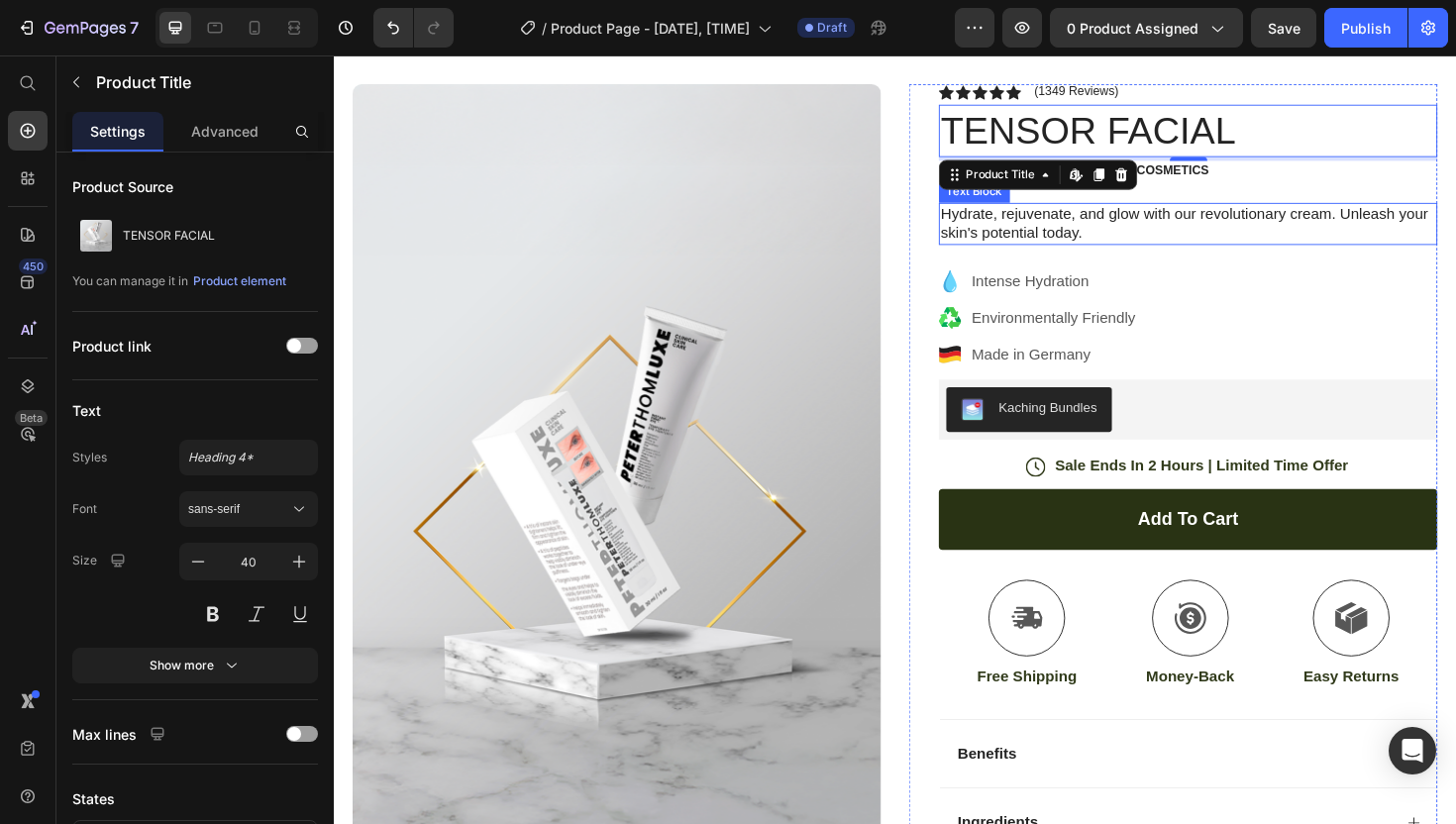 click on "Hydrate, rejuvenate, and glow with our revolutionary cream. Unleash your skin's potential today." at bounding box center (1238, 235) 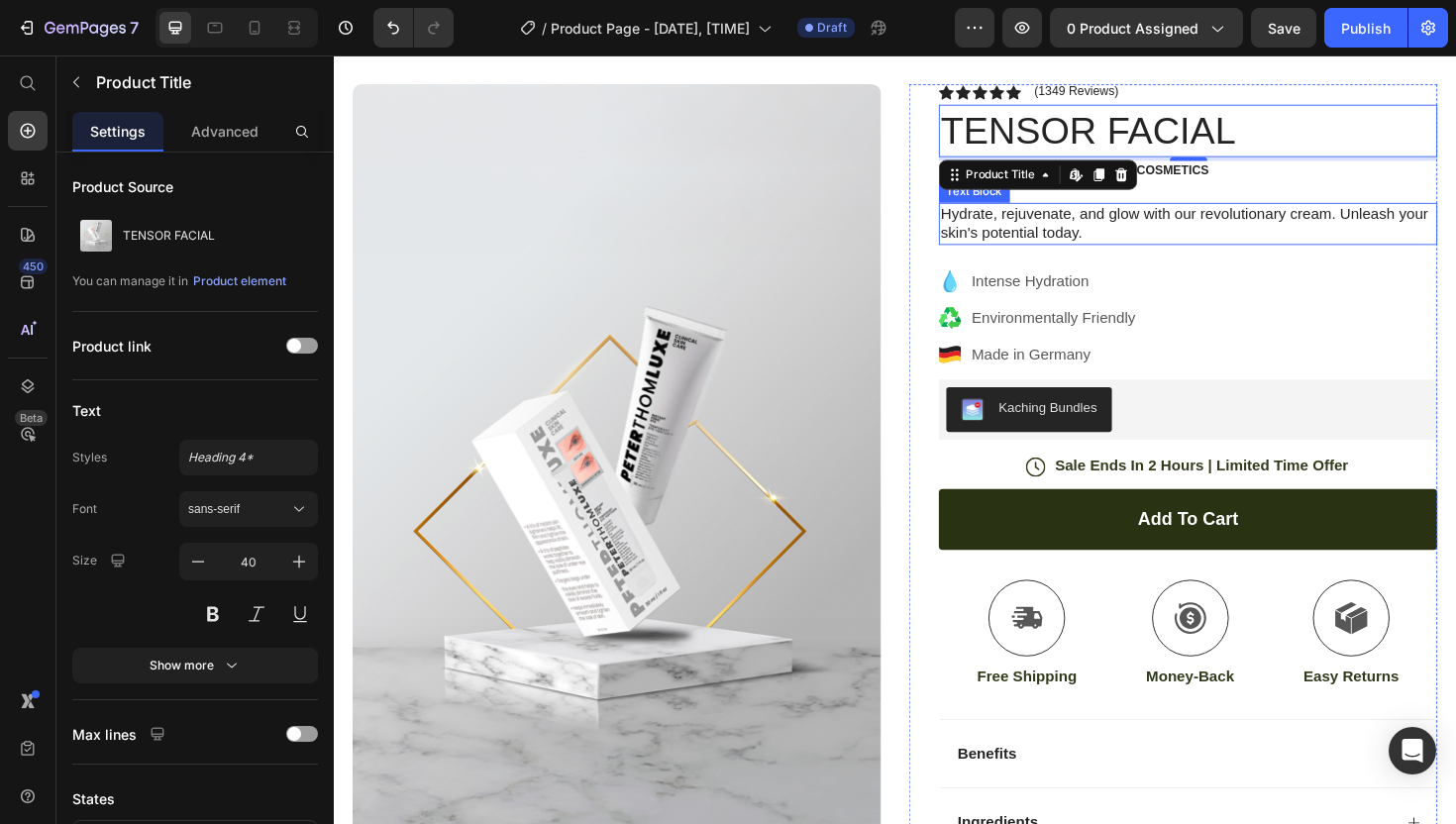 click on "Hydrate, rejuvenate, and glow with our revolutionary cream. Unleash your skin's potential today." at bounding box center [1238, 235] 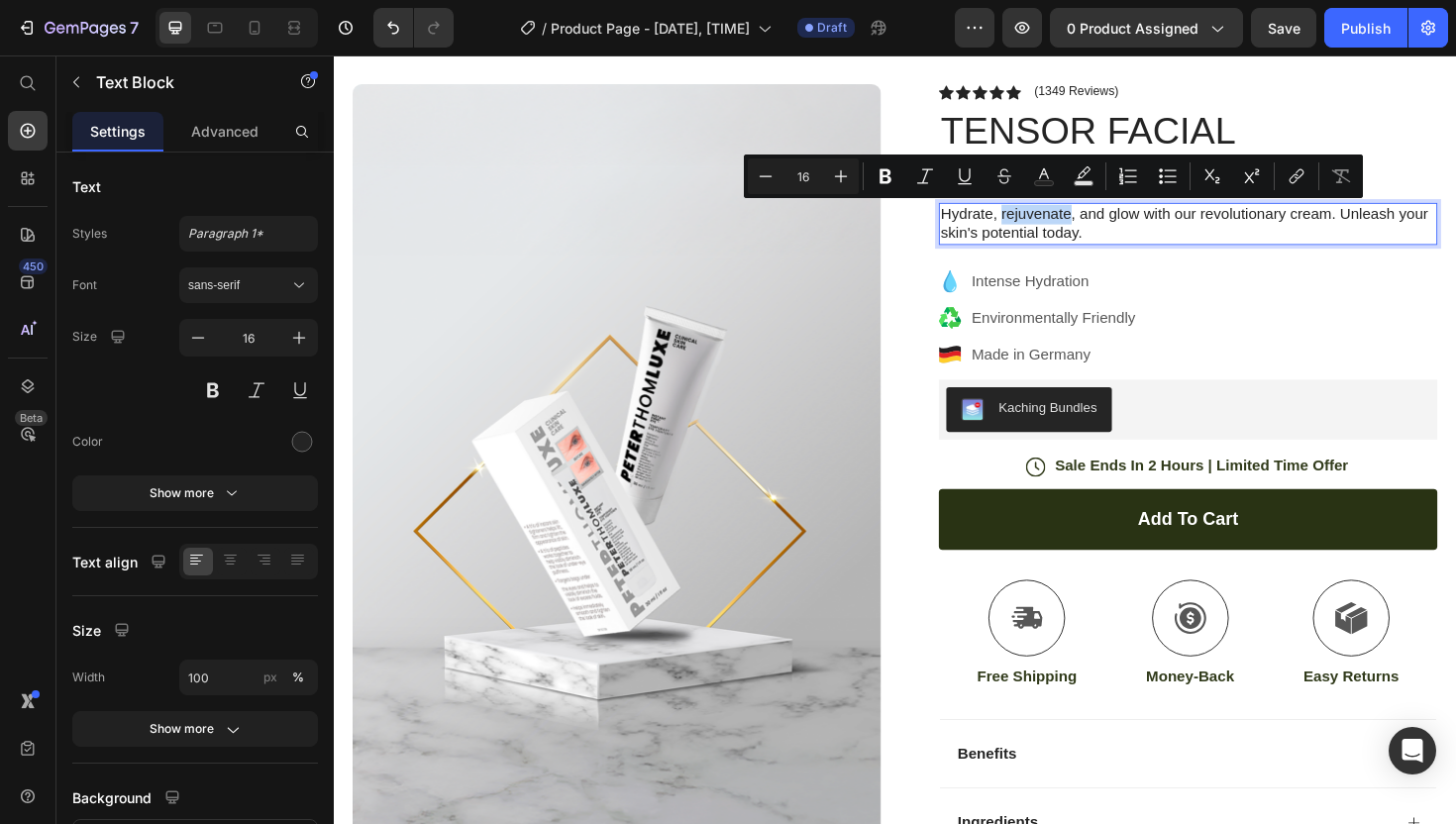 click on "Hydrate, rejuvenate, and glow with our revolutionary cream. Unleash your skin's potential today." at bounding box center [1238, 235] 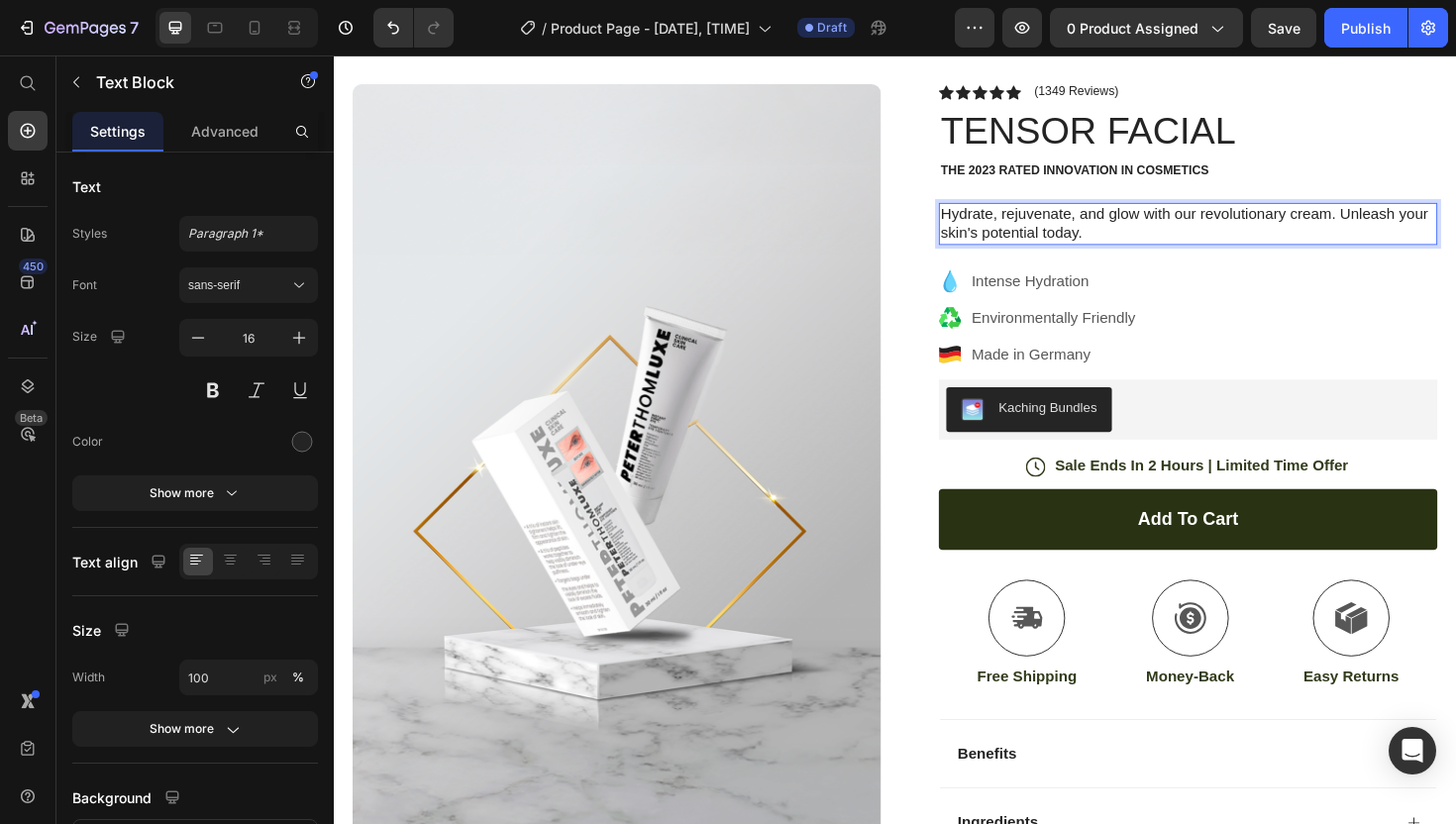click on "Hydrate, rejuvenate, and glow with our revolutionary cream. Unleash your skin's potential today." at bounding box center [1238, 235] 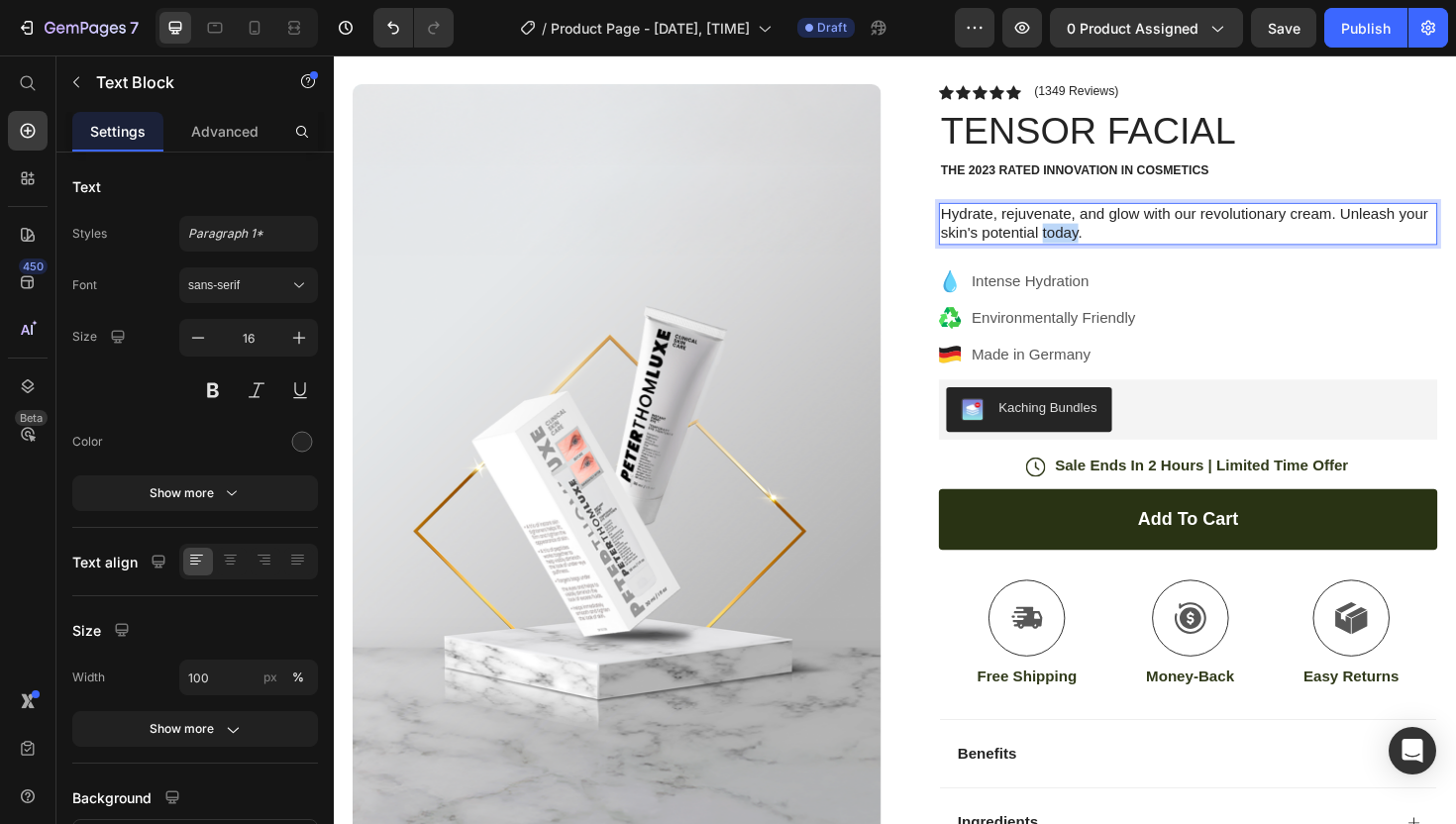 click on "Hydrate, rejuvenate, and glow with our revolutionary cream. Unleash your skin's potential today." at bounding box center [1238, 235] 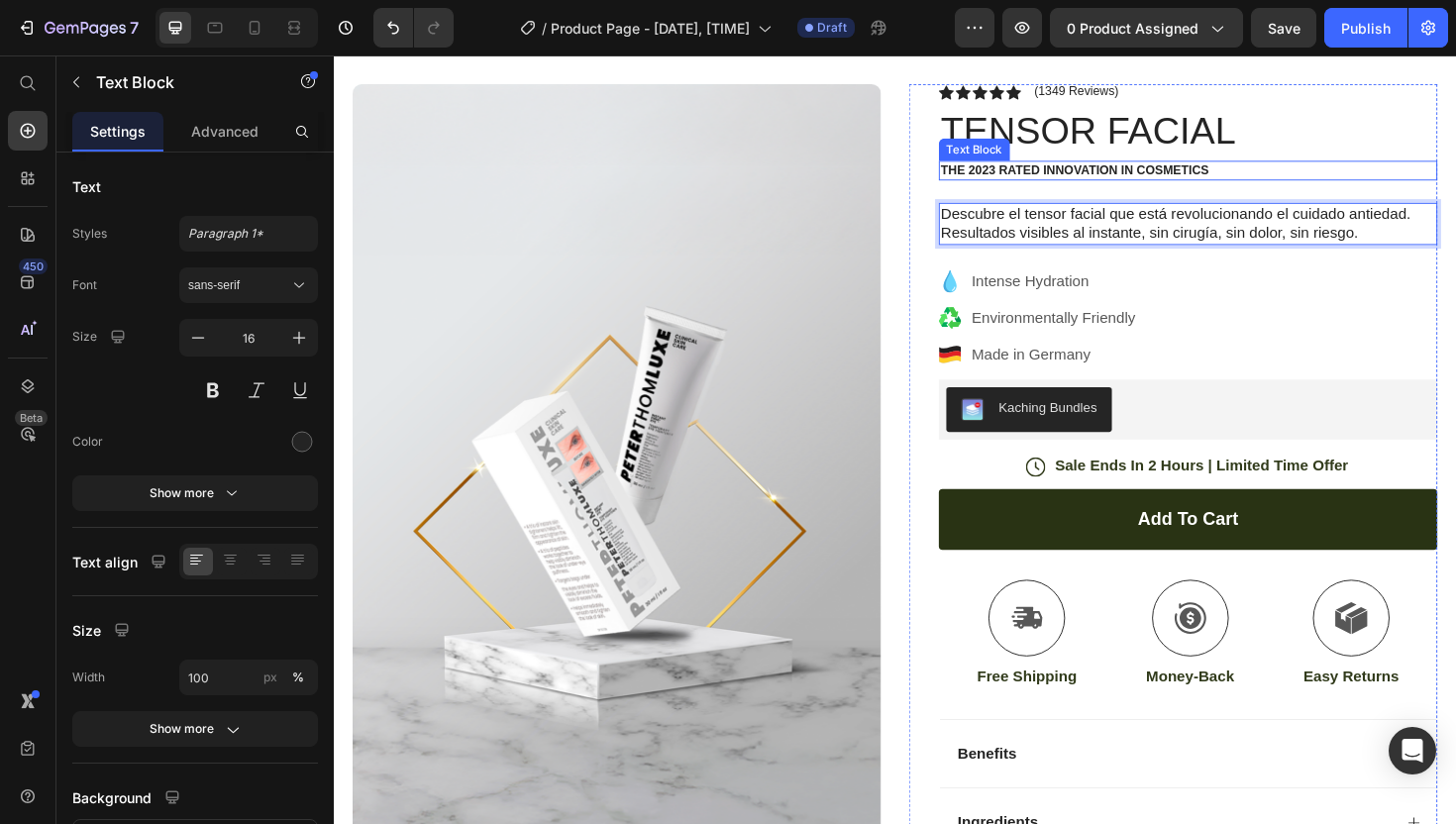 click on "The 2023 Rated Innovation in Cosmetics" at bounding box center (1238, 177) 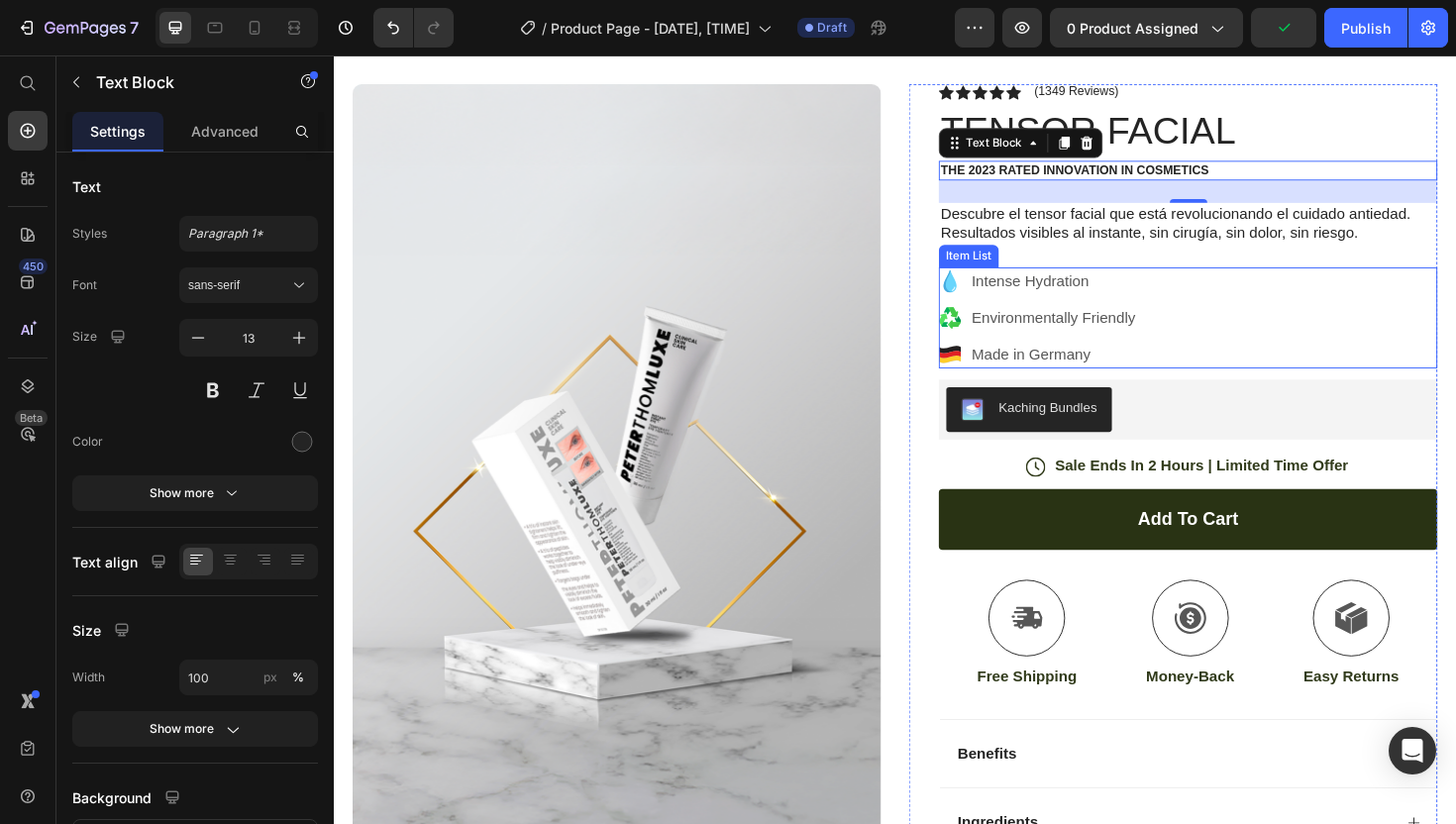 click on "Intense Hydration" at bounding box center [1095, 295] 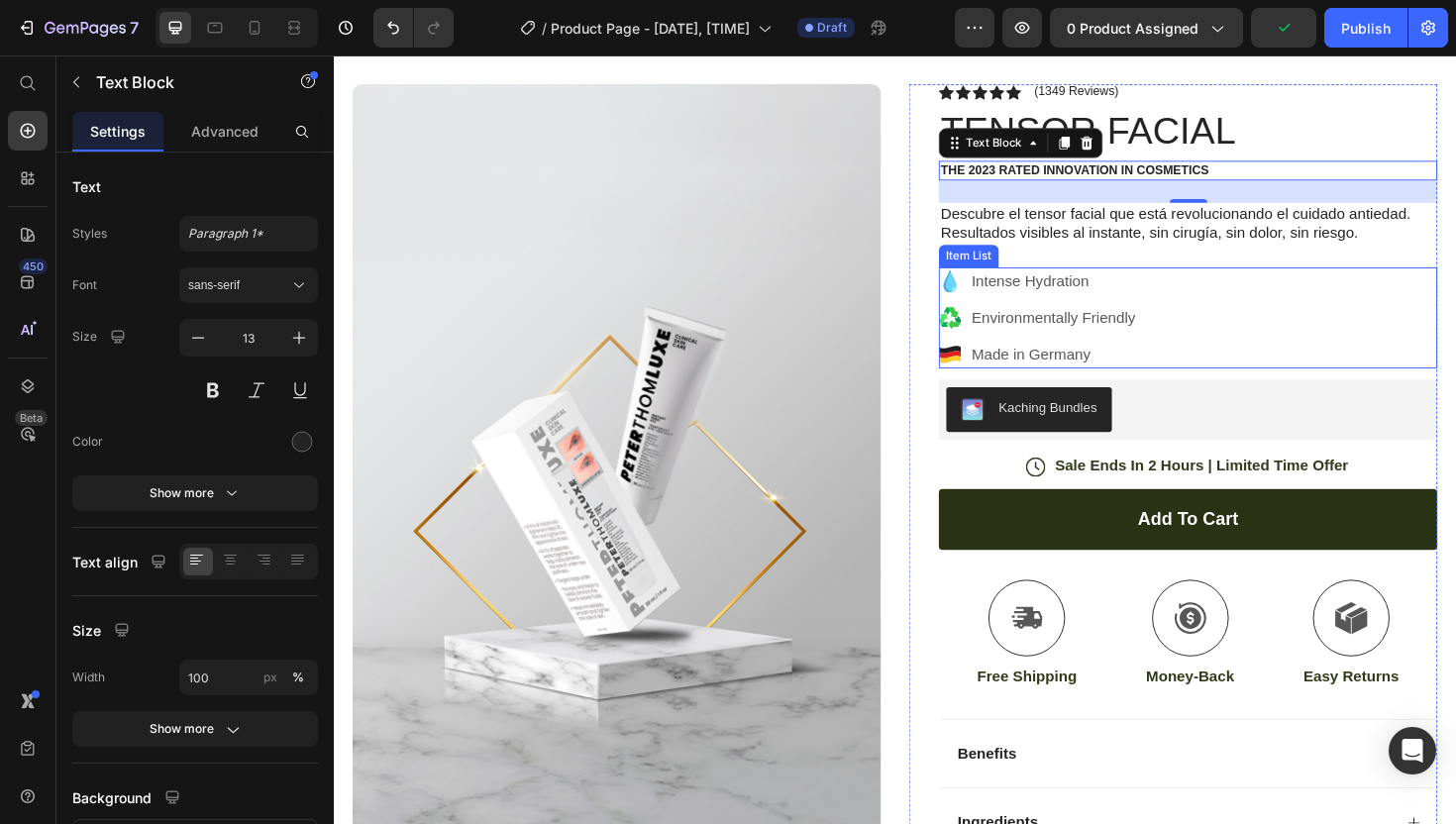 click on "Intense Hydration" at bounding box center (1095, 295) 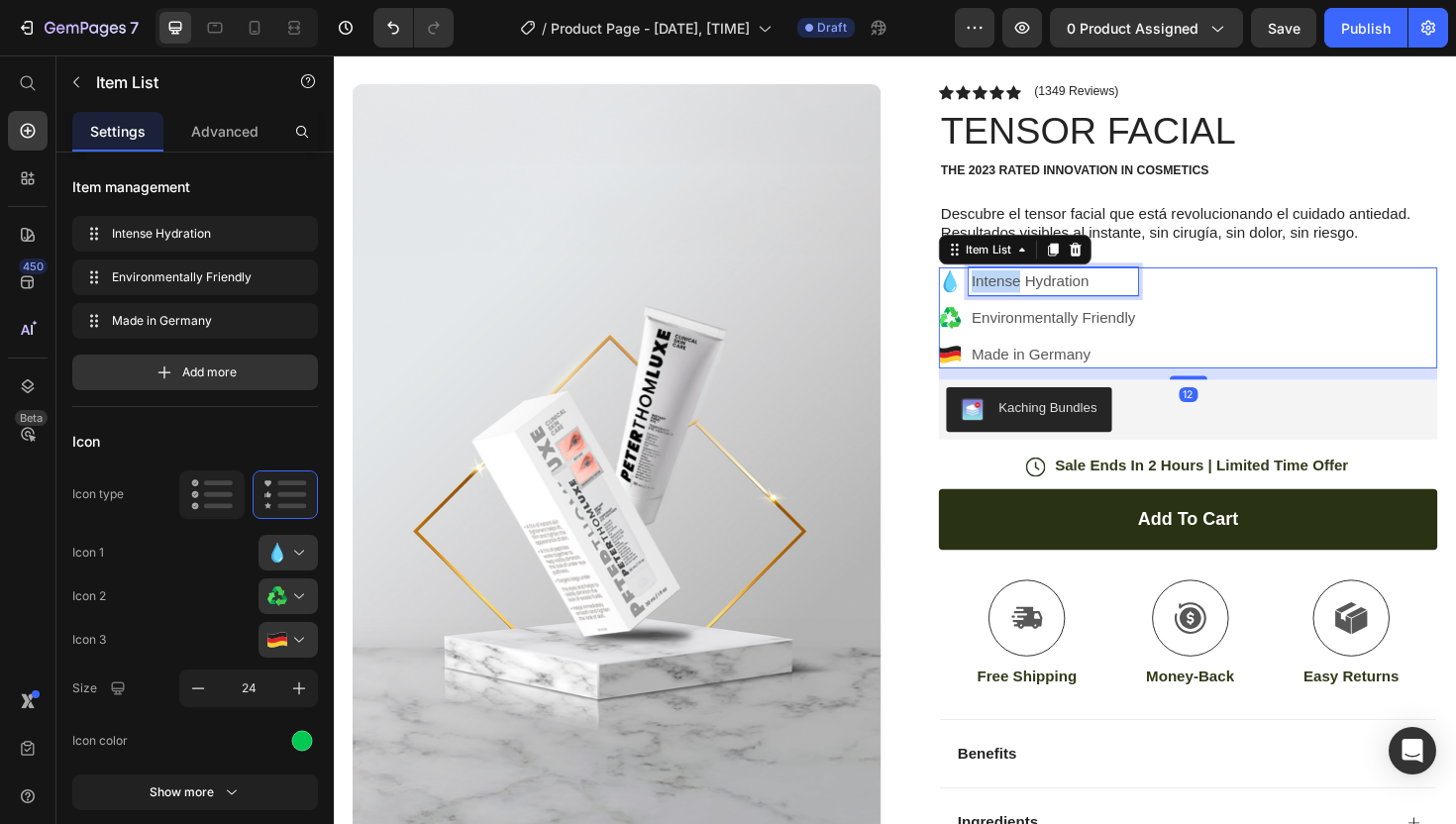 click on "Intense Hydration" at bounding box center (1095, 295) 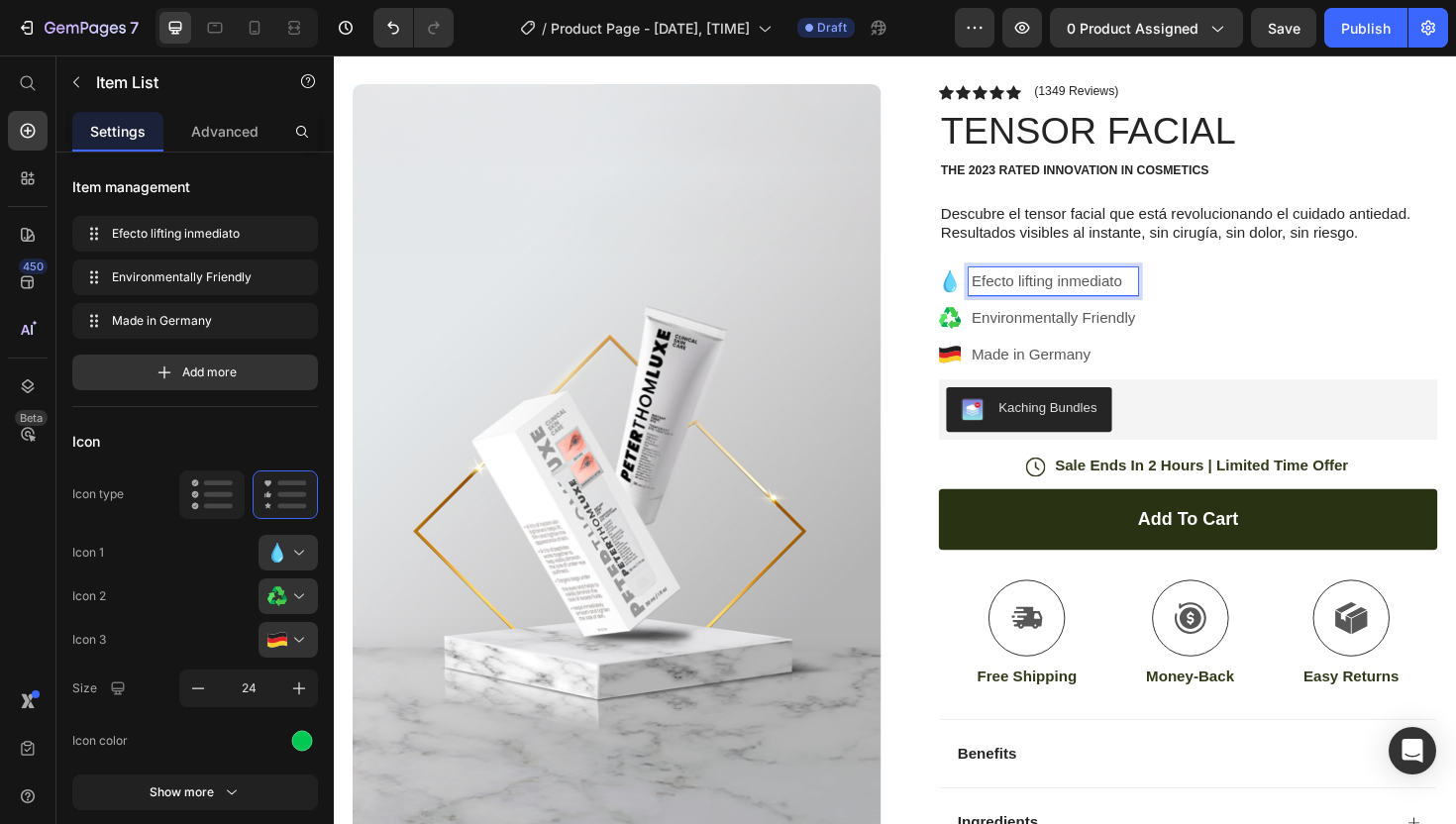 click on "Environmentally Friendly" at bounding box center (1095, 334) 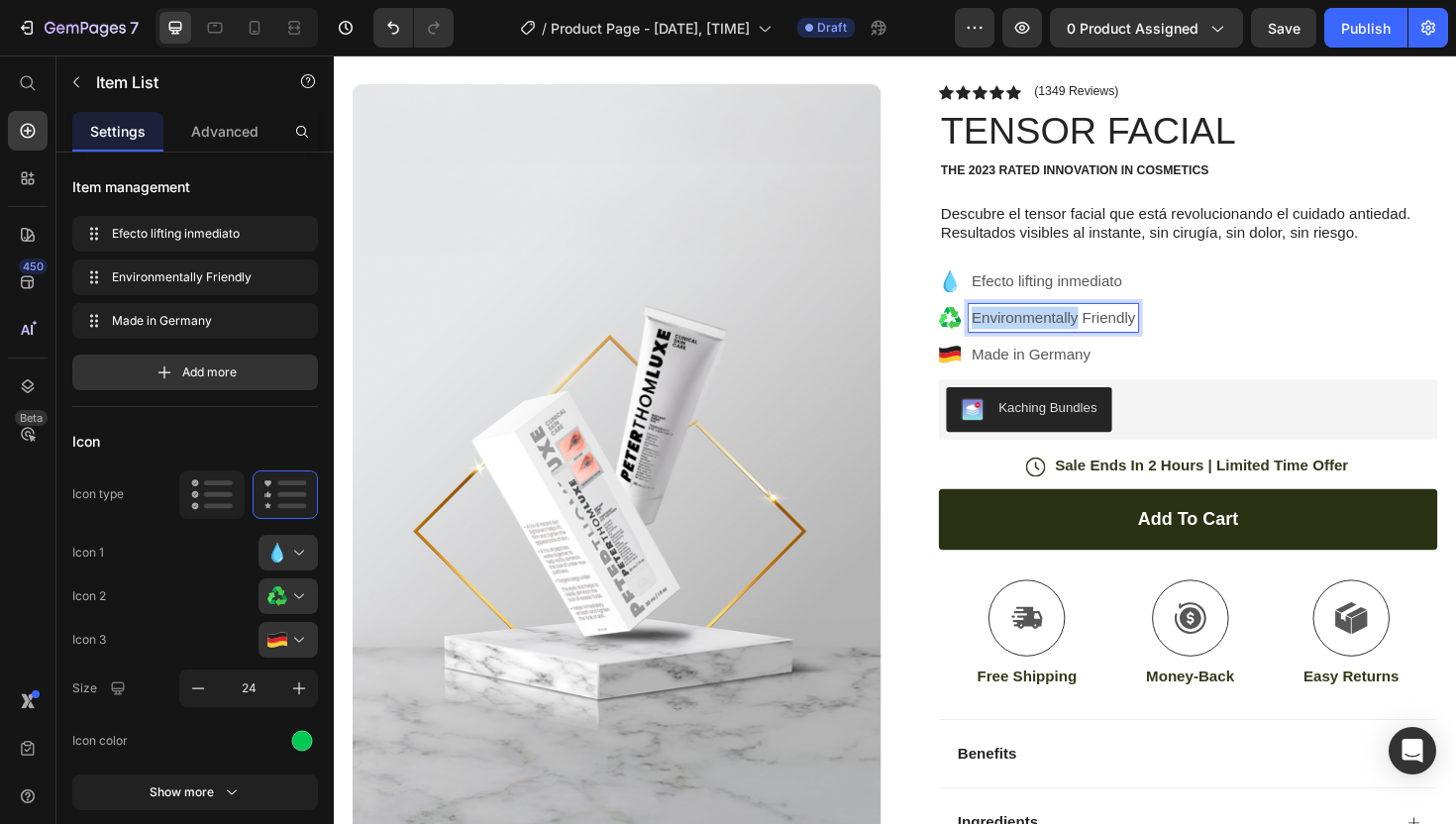 click on "Environmentally Friendly" at bounding box center [1095, 334] 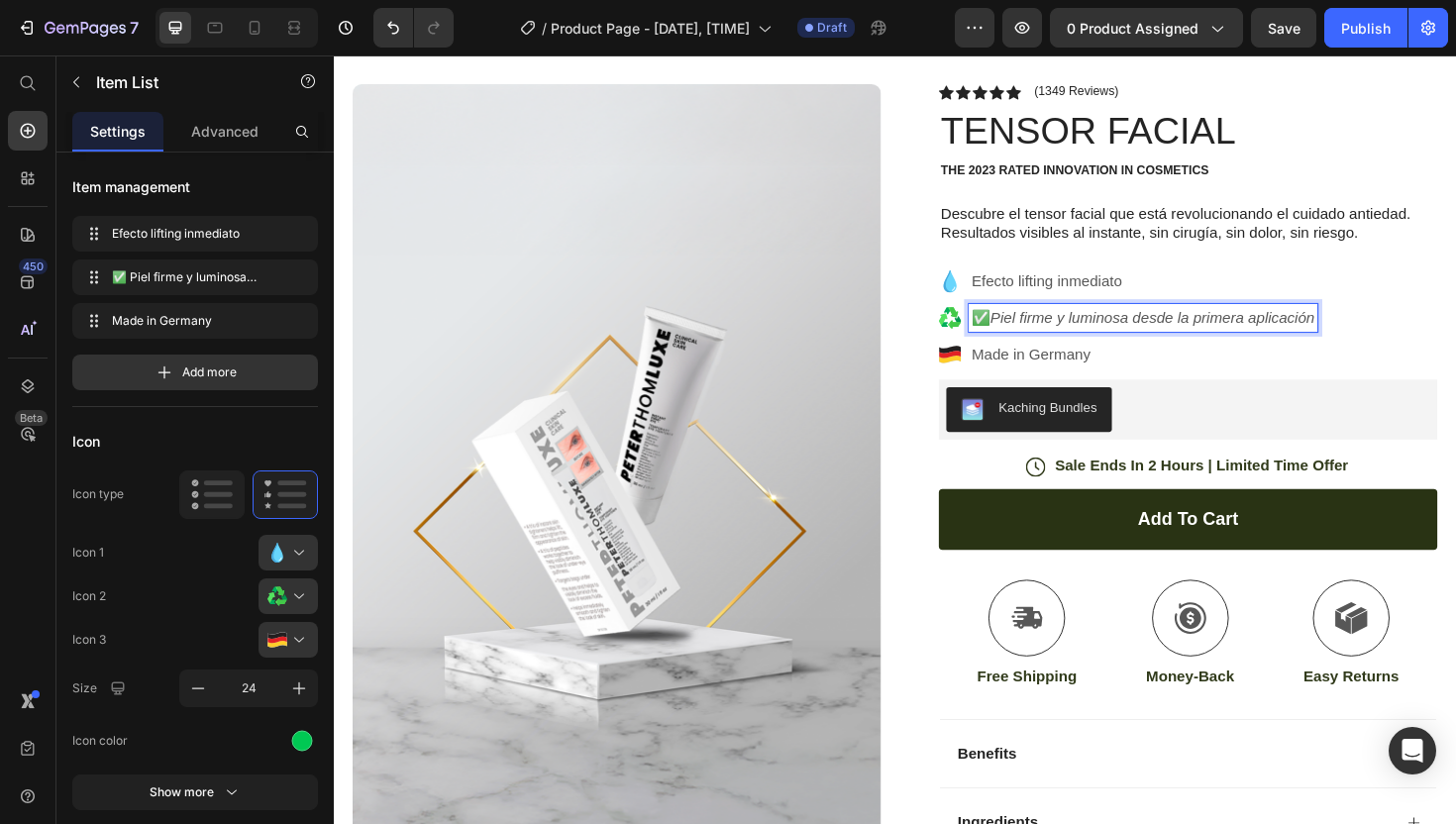 click on "Piel firme y luminosa desde la primera aplicación" at bounding box center (1200, 333) 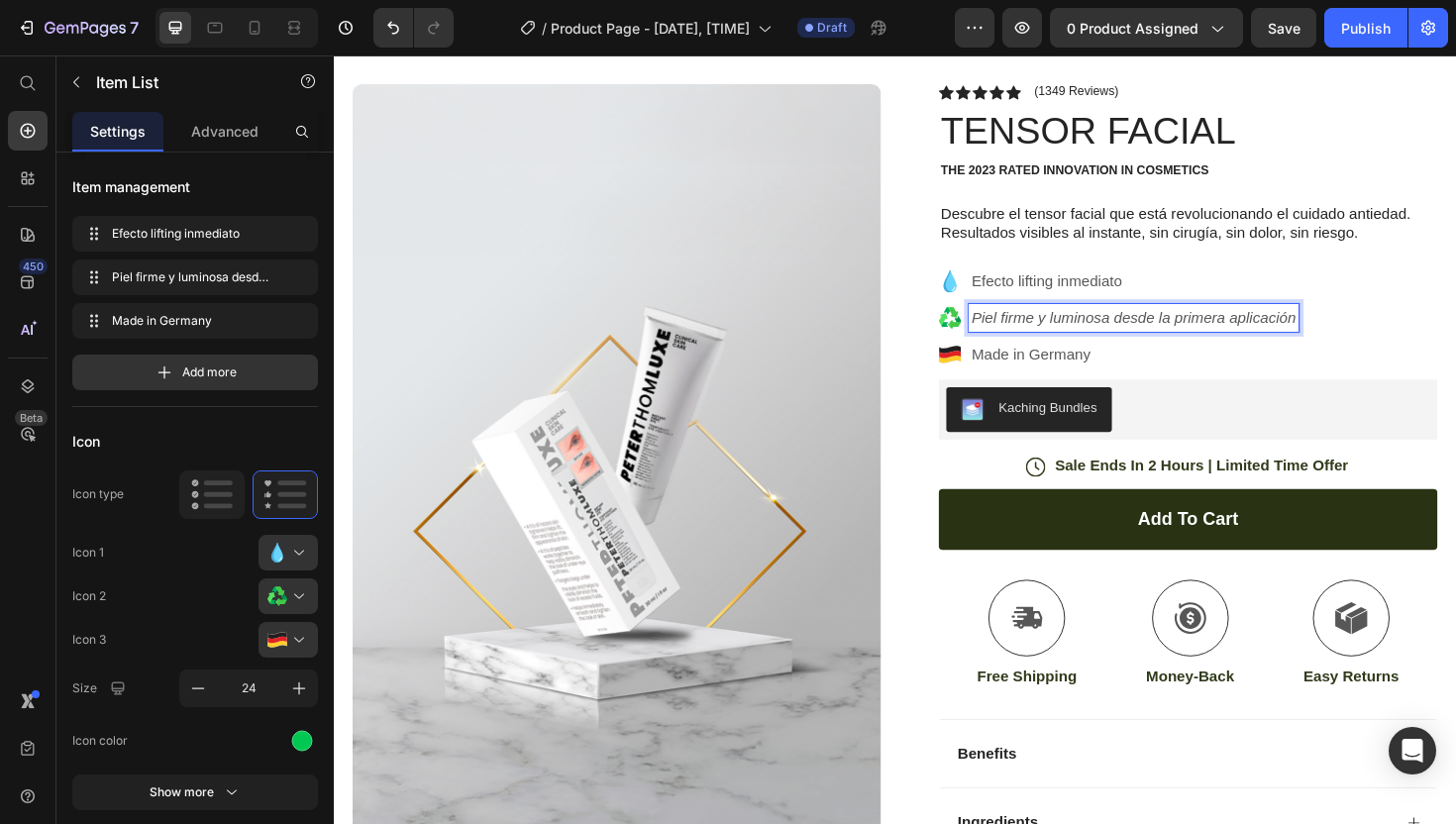 click on "Made in Germany" at bounding box center (1181, 372) 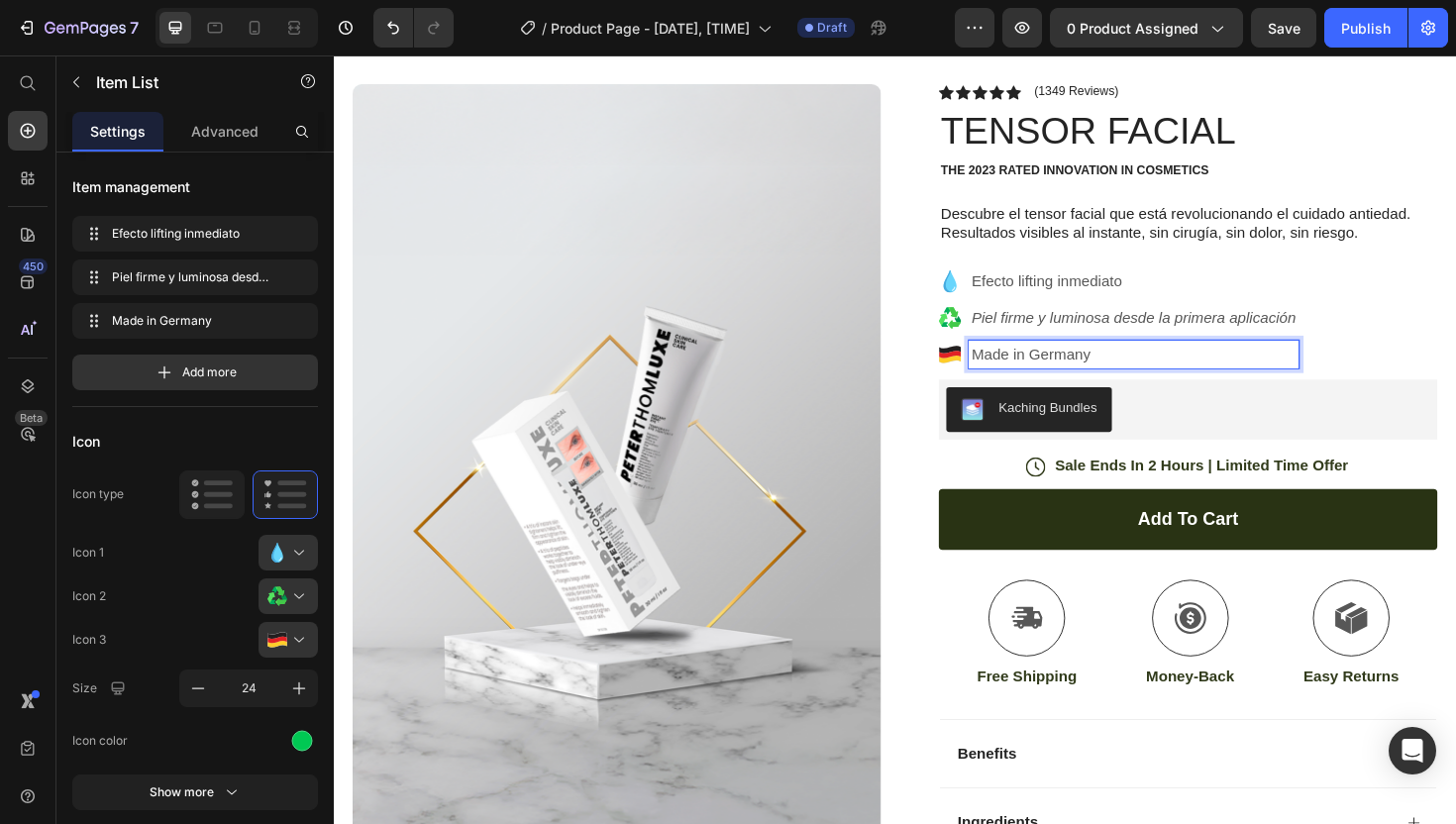 click on "Made in Germany" at bounding box center (1181, 372) 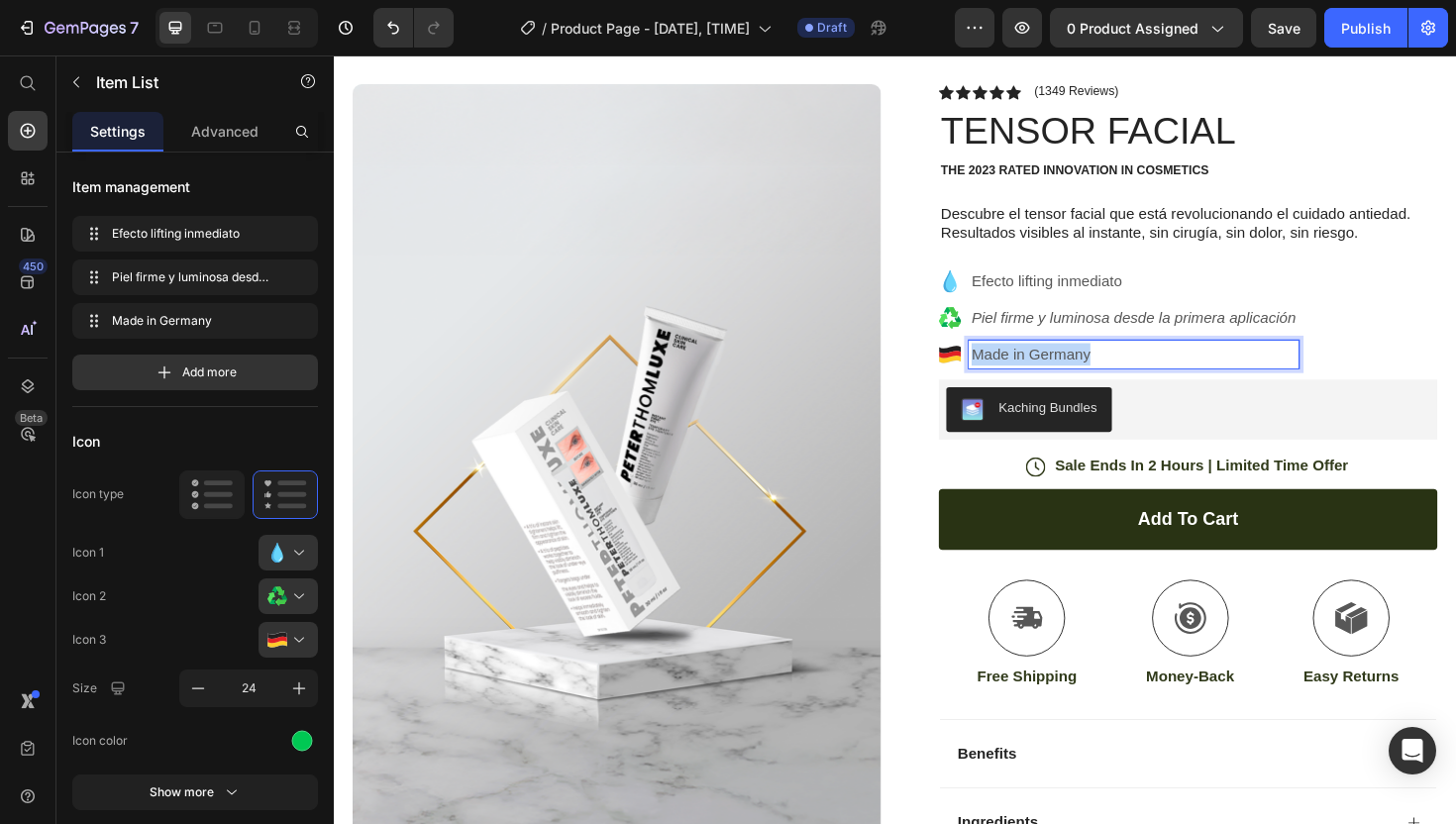 click on "Made in Germany" at bounding box center [1181, 372] 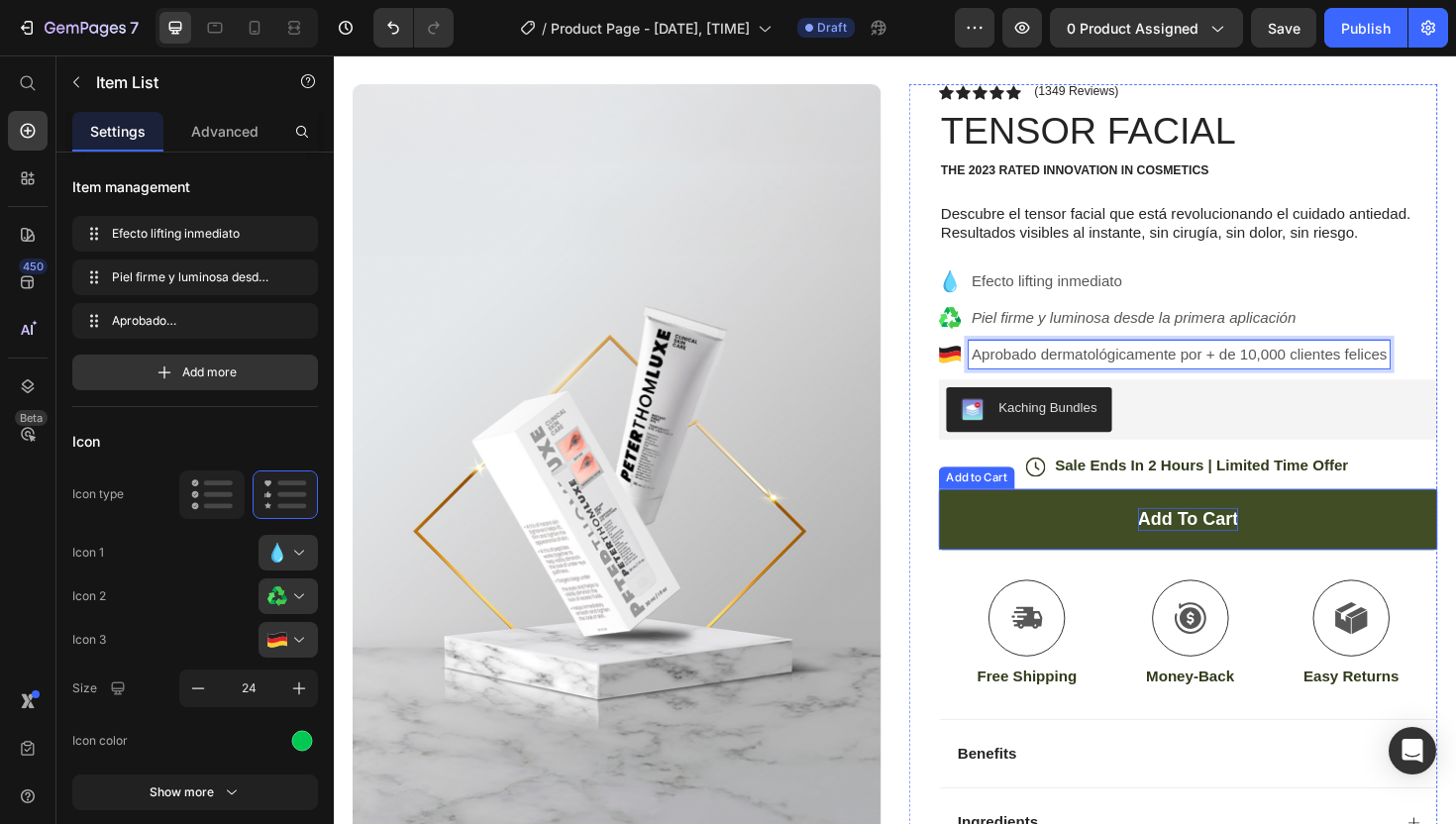 click on "add to cart" at bounding box center (1238, 547) 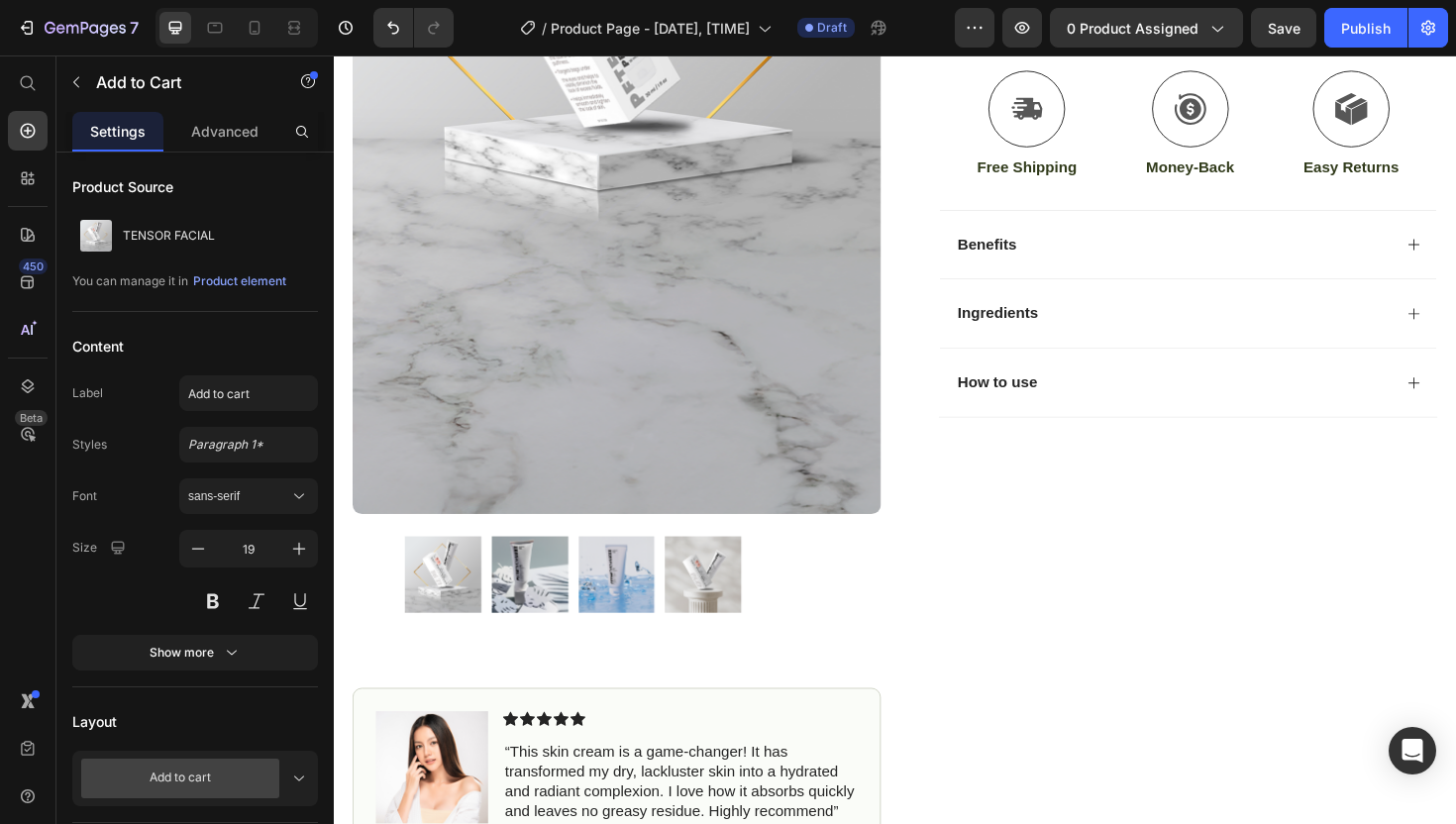scroll, scrollTop: 0, scrollLeft: 0, axis: both 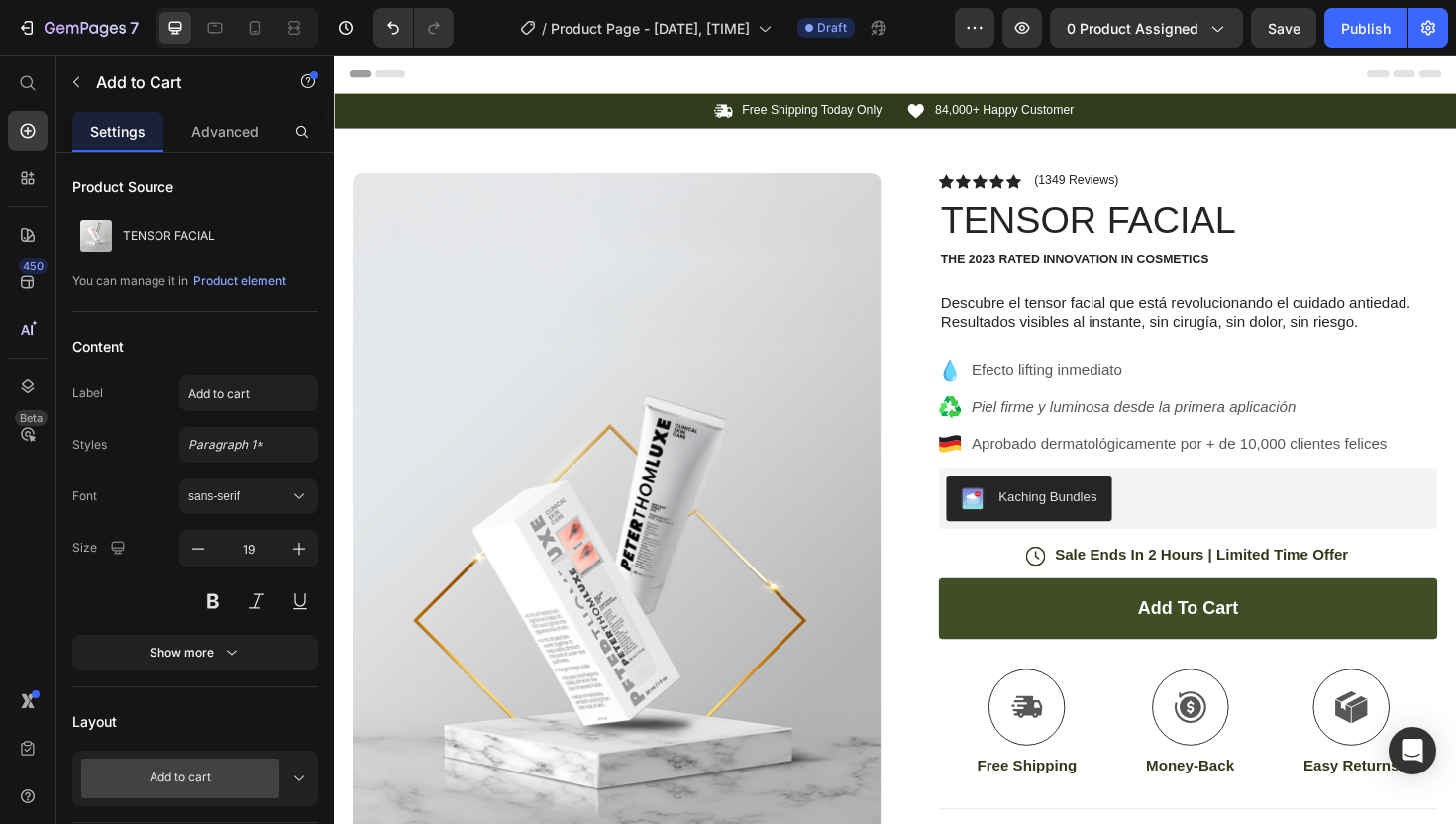 click on "add to cart" at bounding box center [1238, 641] 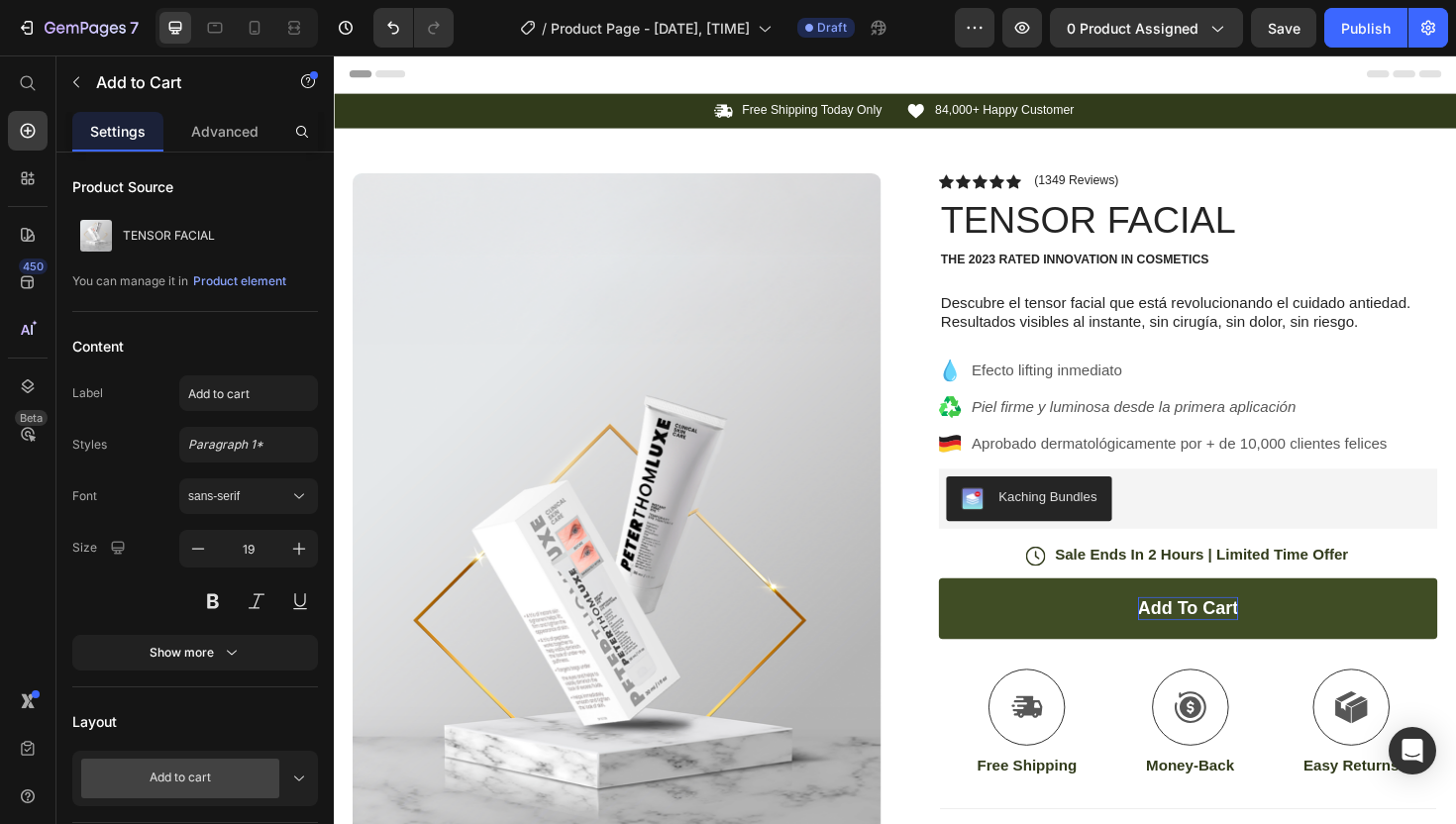 click on "add to cart" at bounding box center (1238, 641) 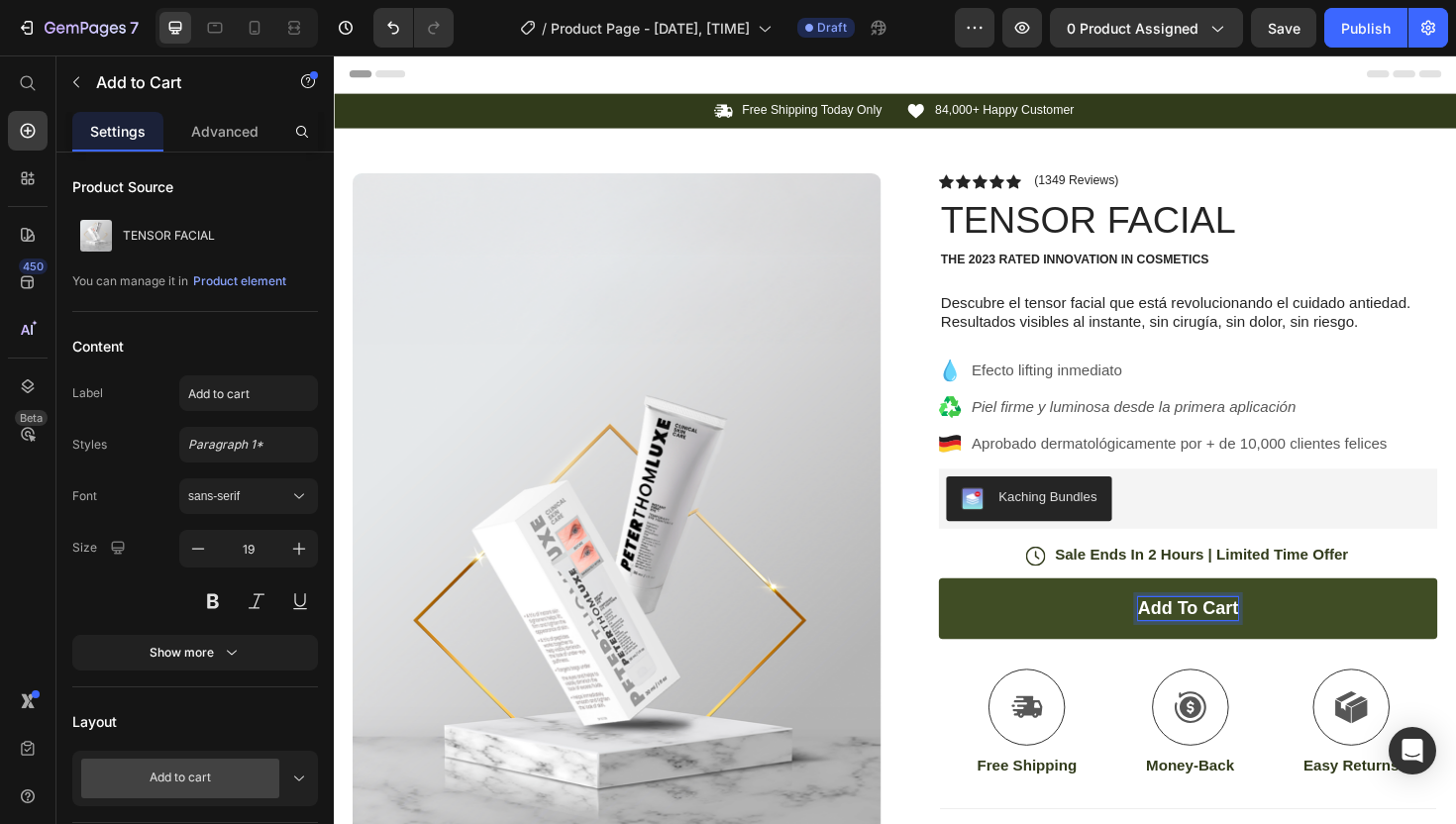 click on "add to cart" at bounding box center (1238, 641) 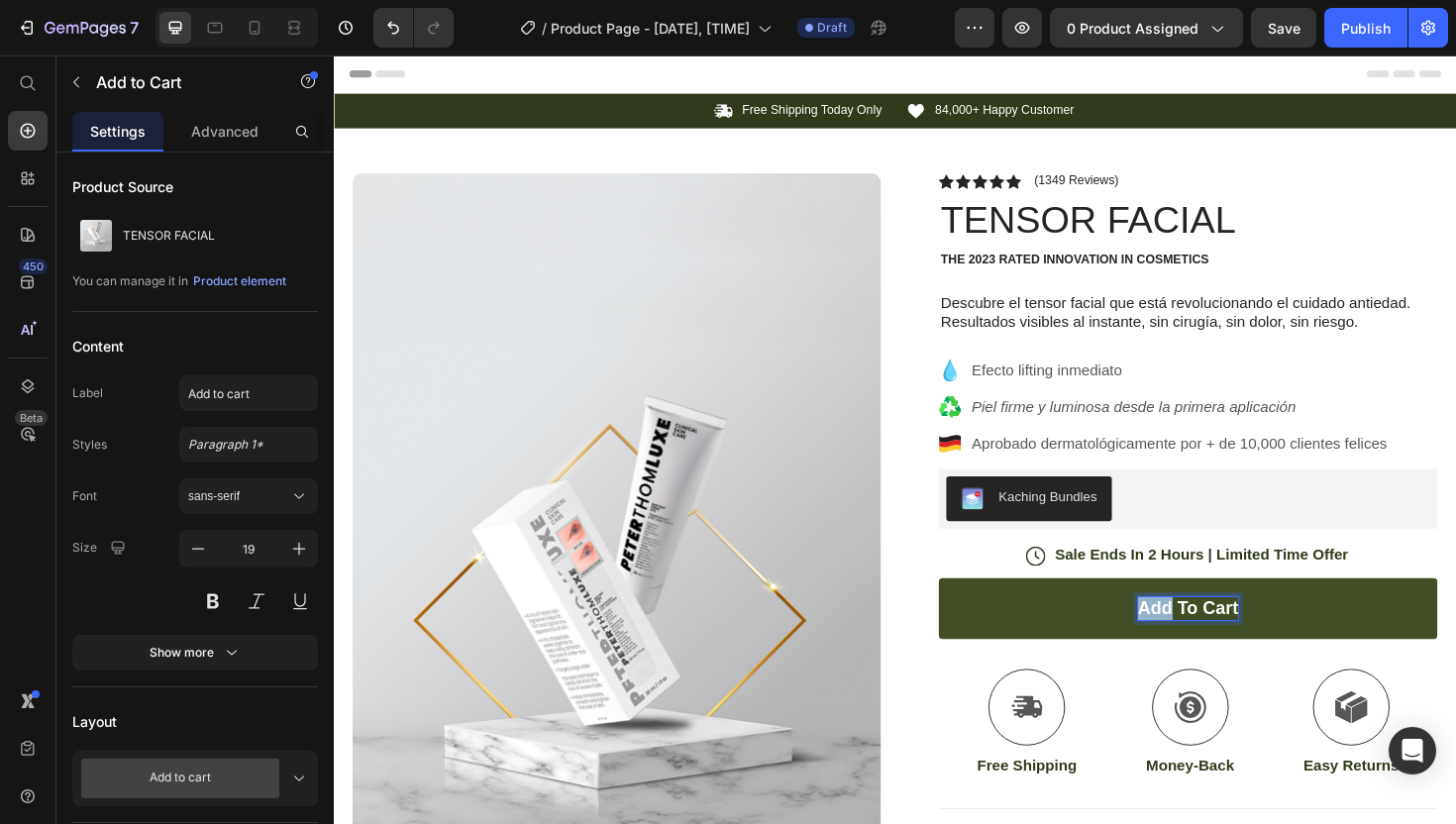 click on "add to cart" at bounding box center [1238, 641] 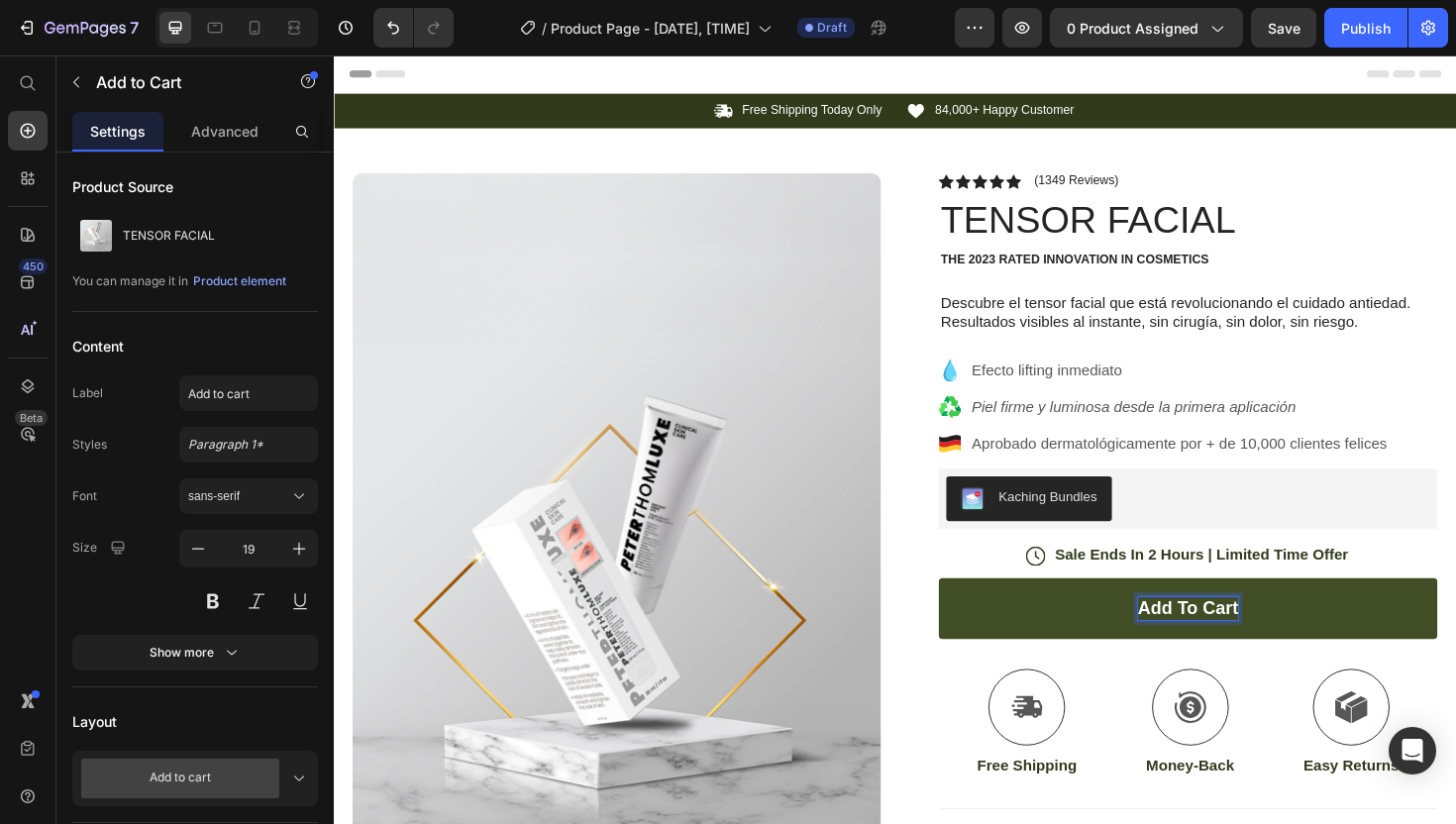 click on "add to cart" at bounding box center [1238, 641] 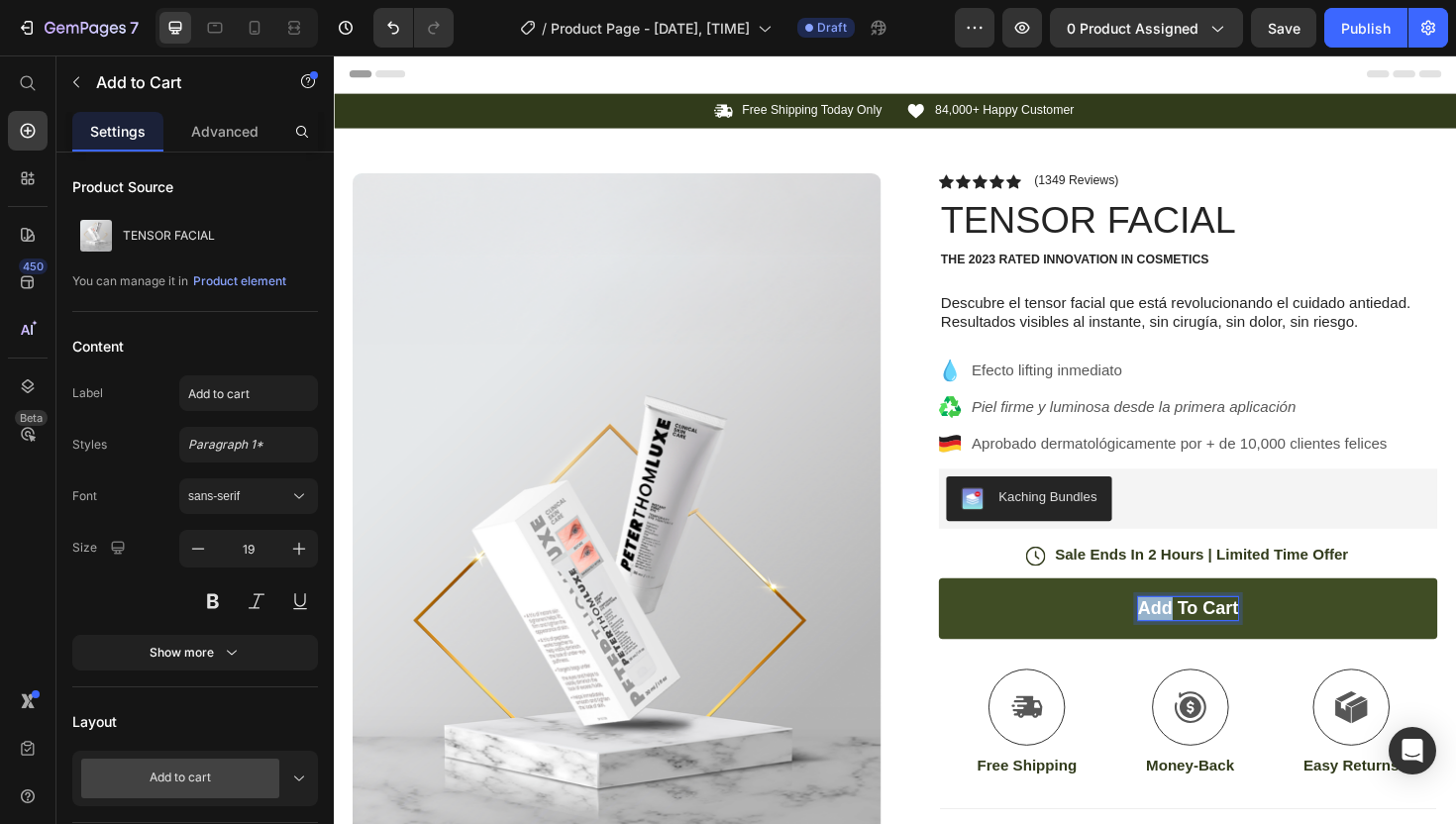 click on "add to cart" at bounding box center (1238, 641) 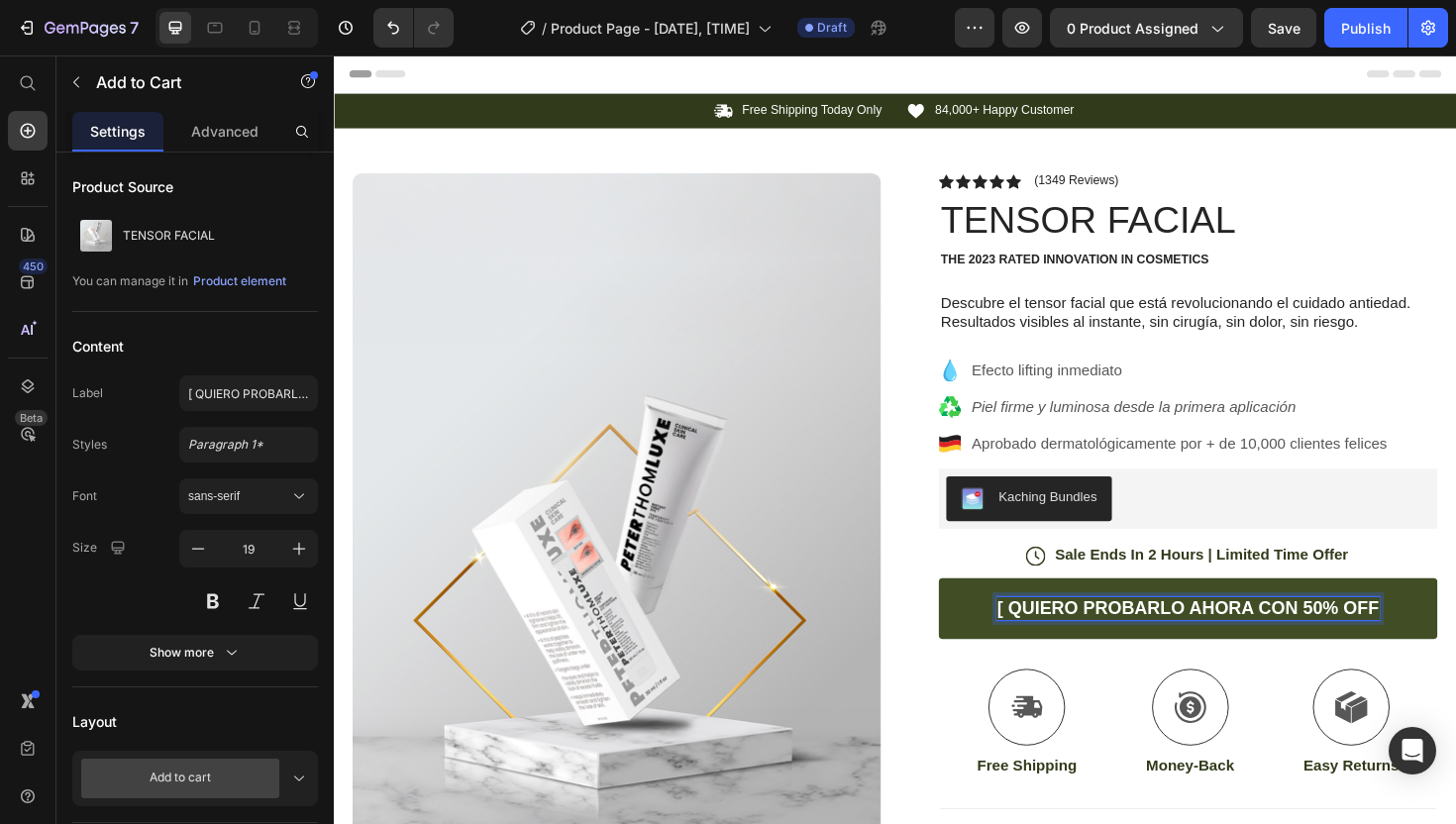 click on "[ QUIERO PROBARLO AHORA CON 50% OFF" at bounding box center [1238, 641] 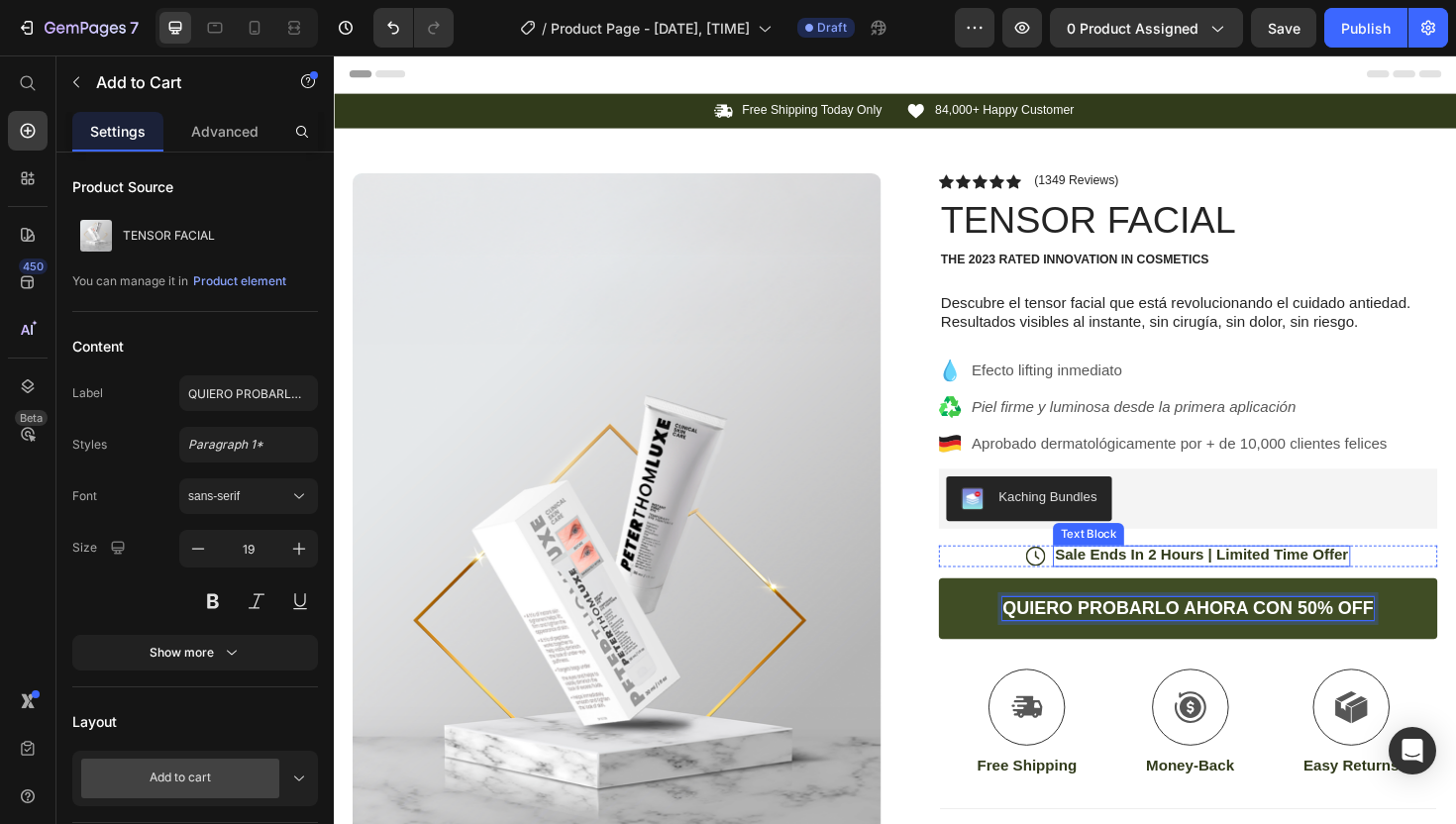 click on "Sale Ends In 2 Hours | Limited Time Offer" at bounding box center (1253, 584) 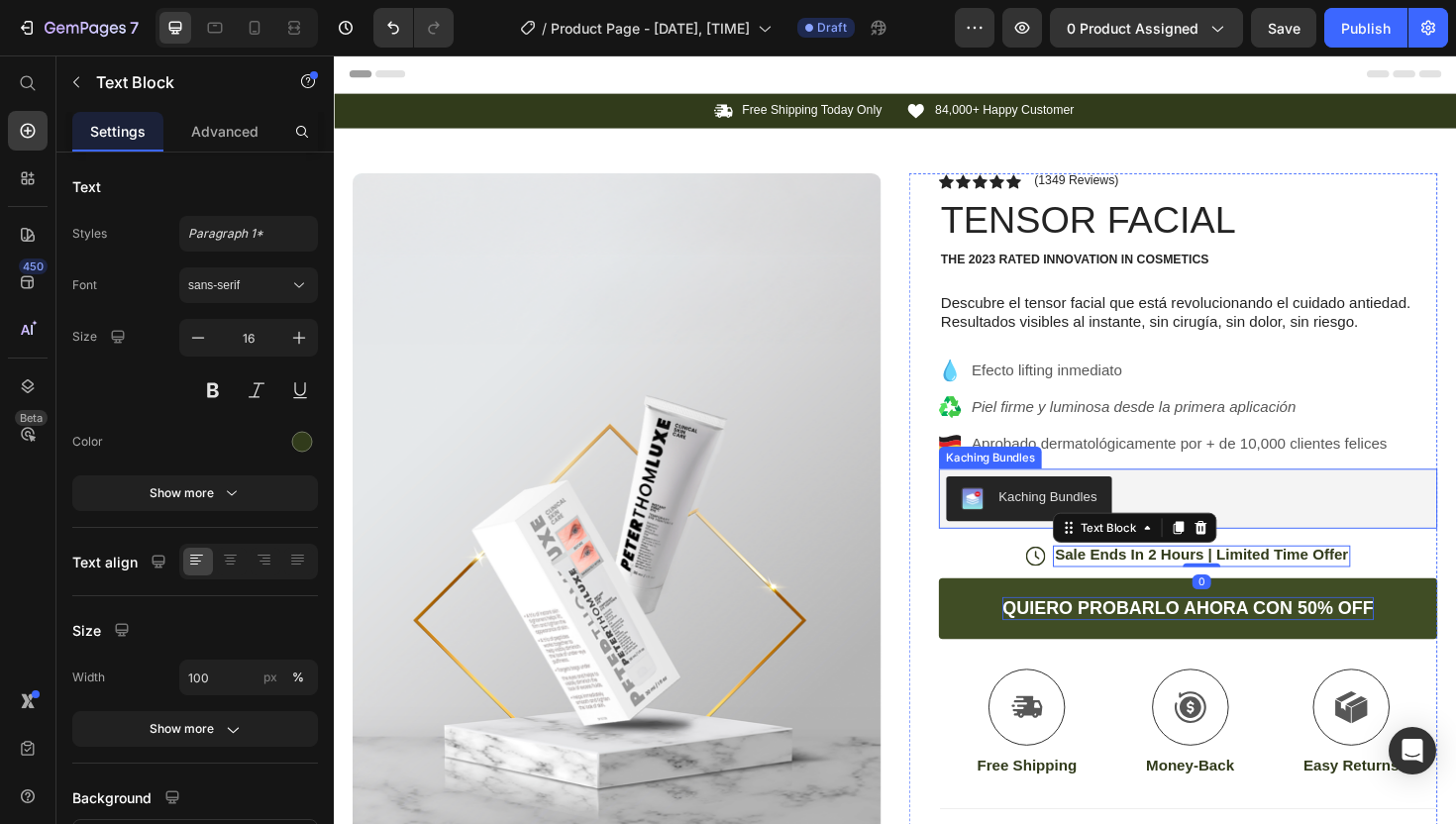 click on "Kaching Bundles" at bounding box center (1090, 523) 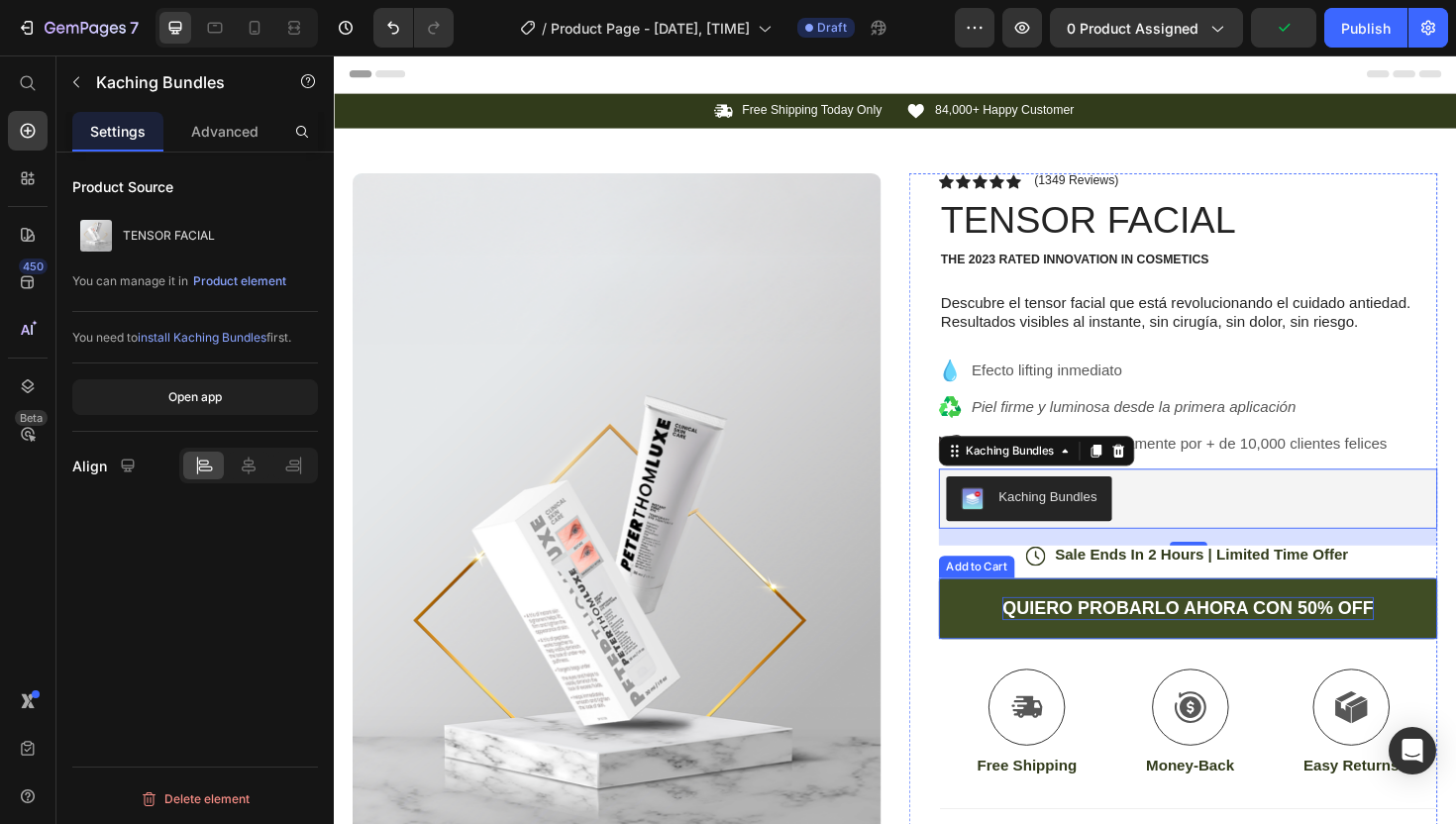 click on "QUIERO PROBARLO AHORA CON 50% OFF" at bounding box center [1238, 641] 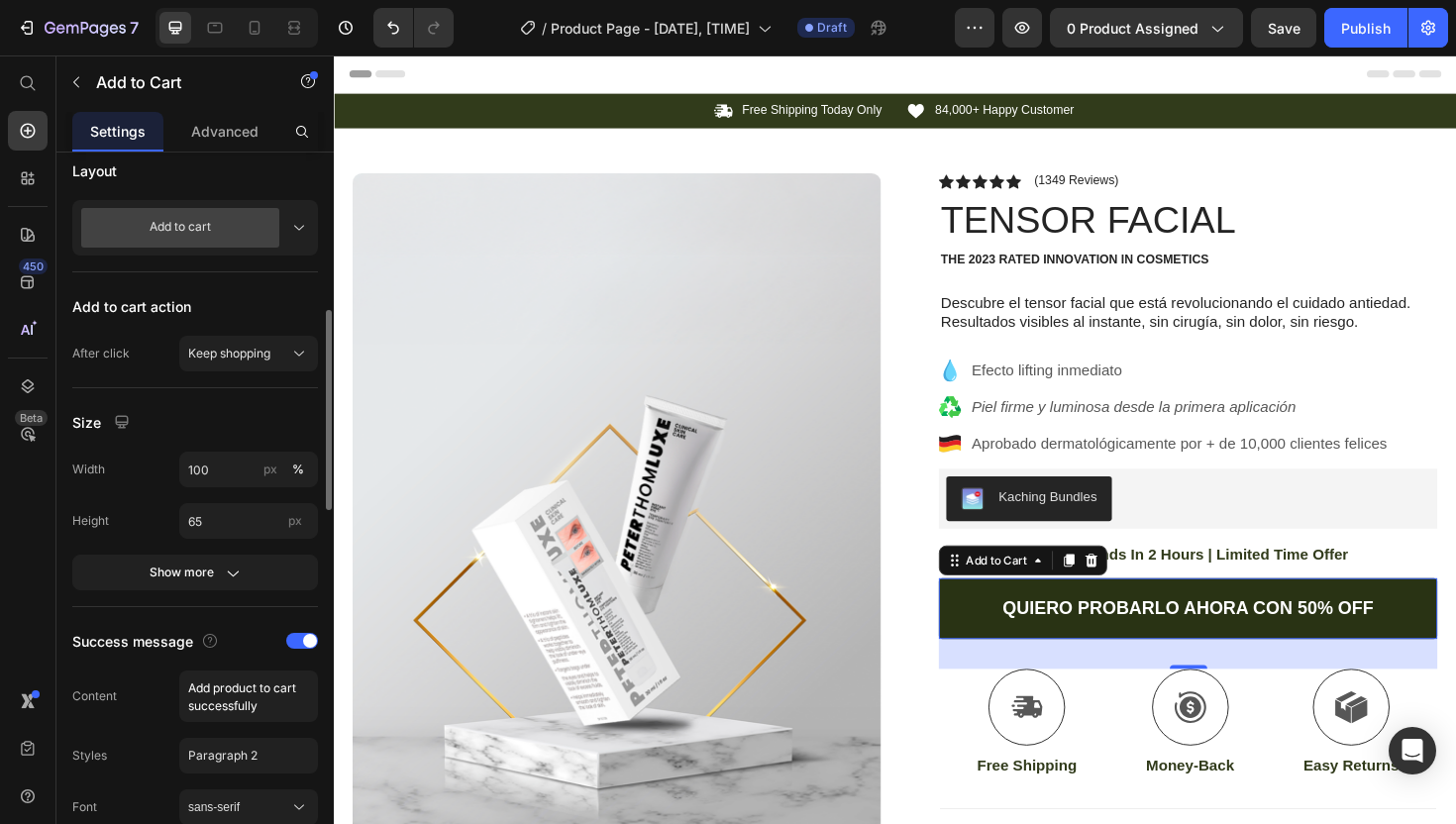 scroll, scrollTop: 556, scrollLeft: 0, axis: vertical 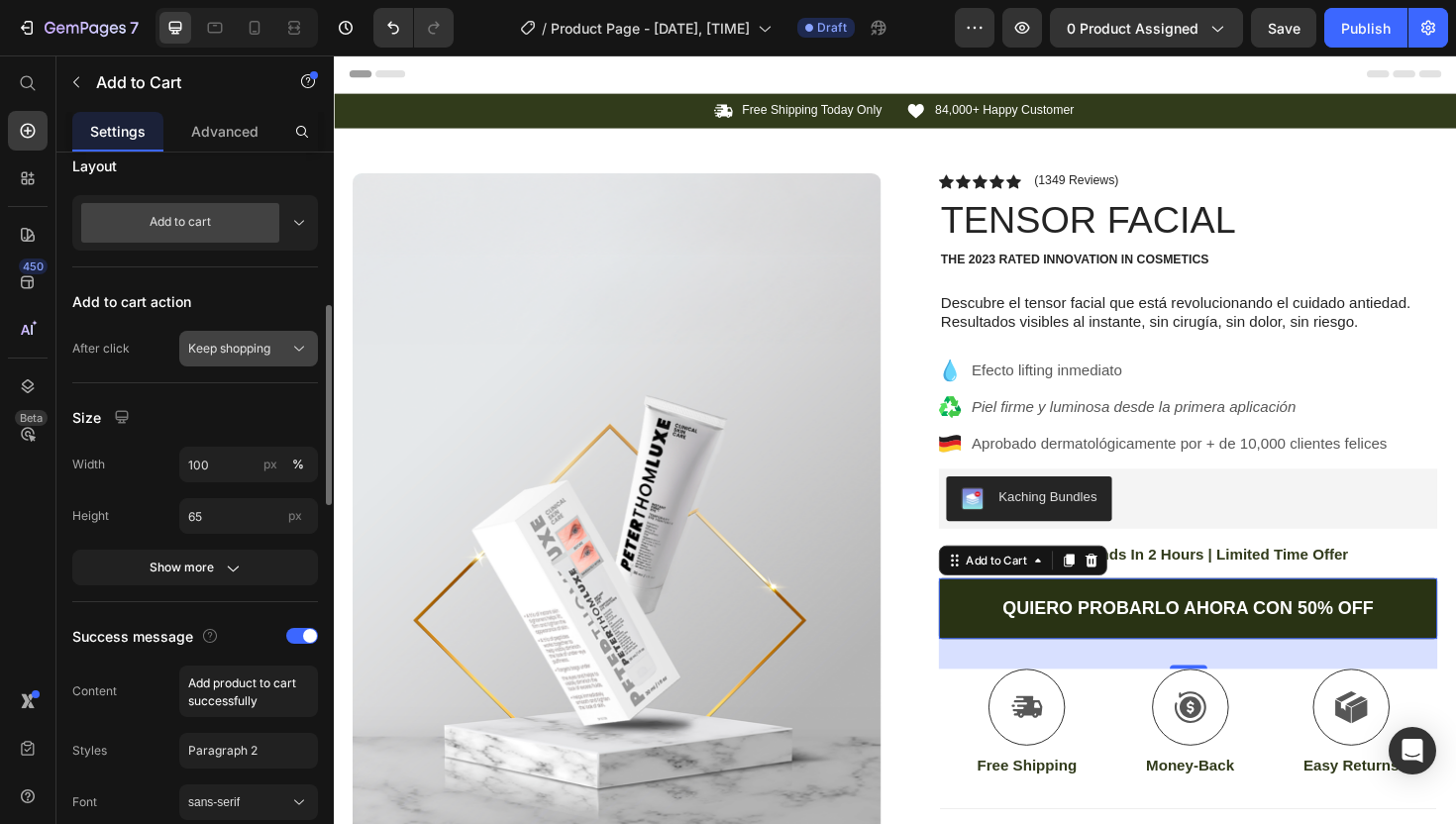 click on "Keep shopping" at bounding box center (249, 349) 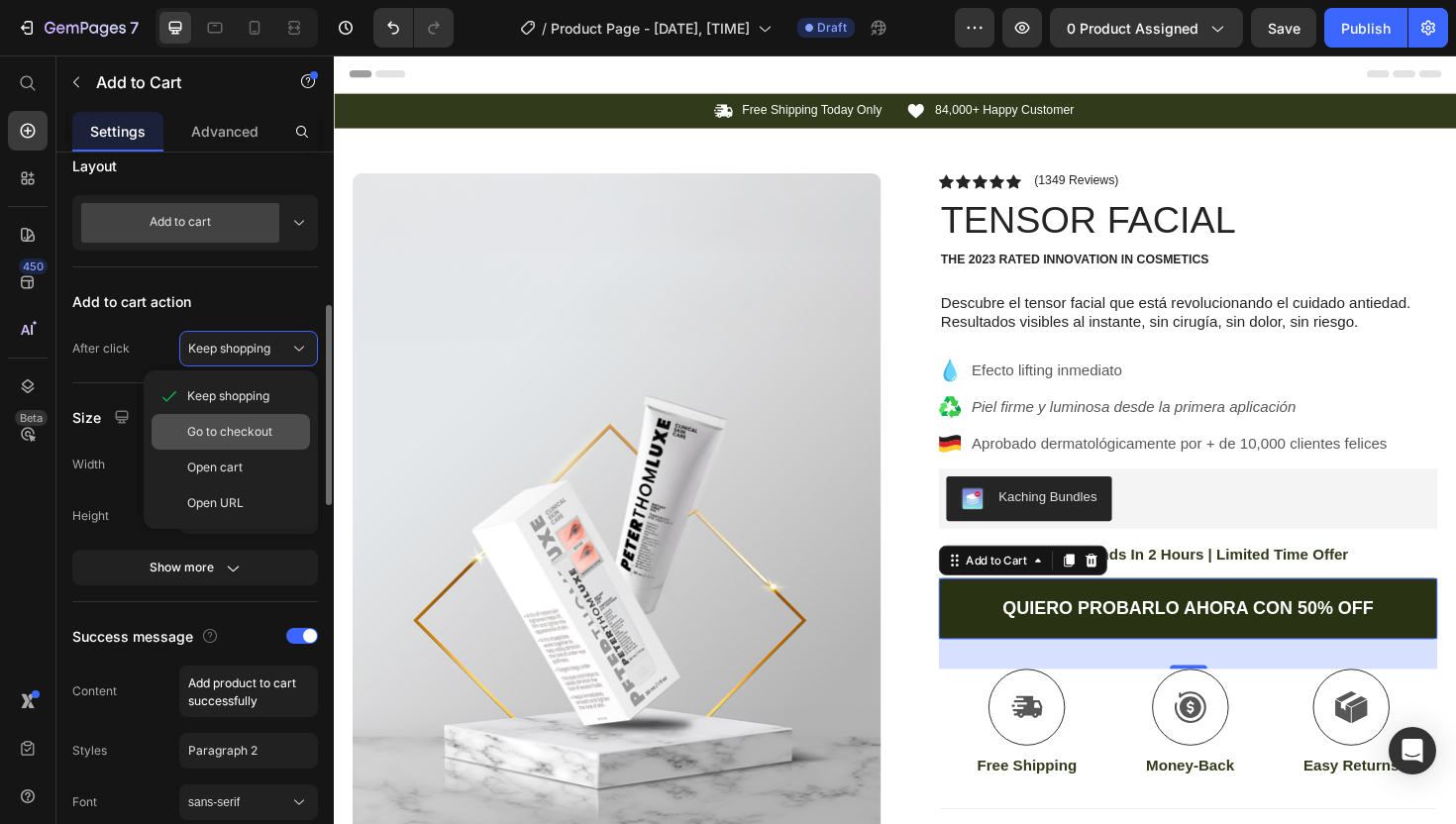 click on "Go to checkout" at bounding box center (230, 432) 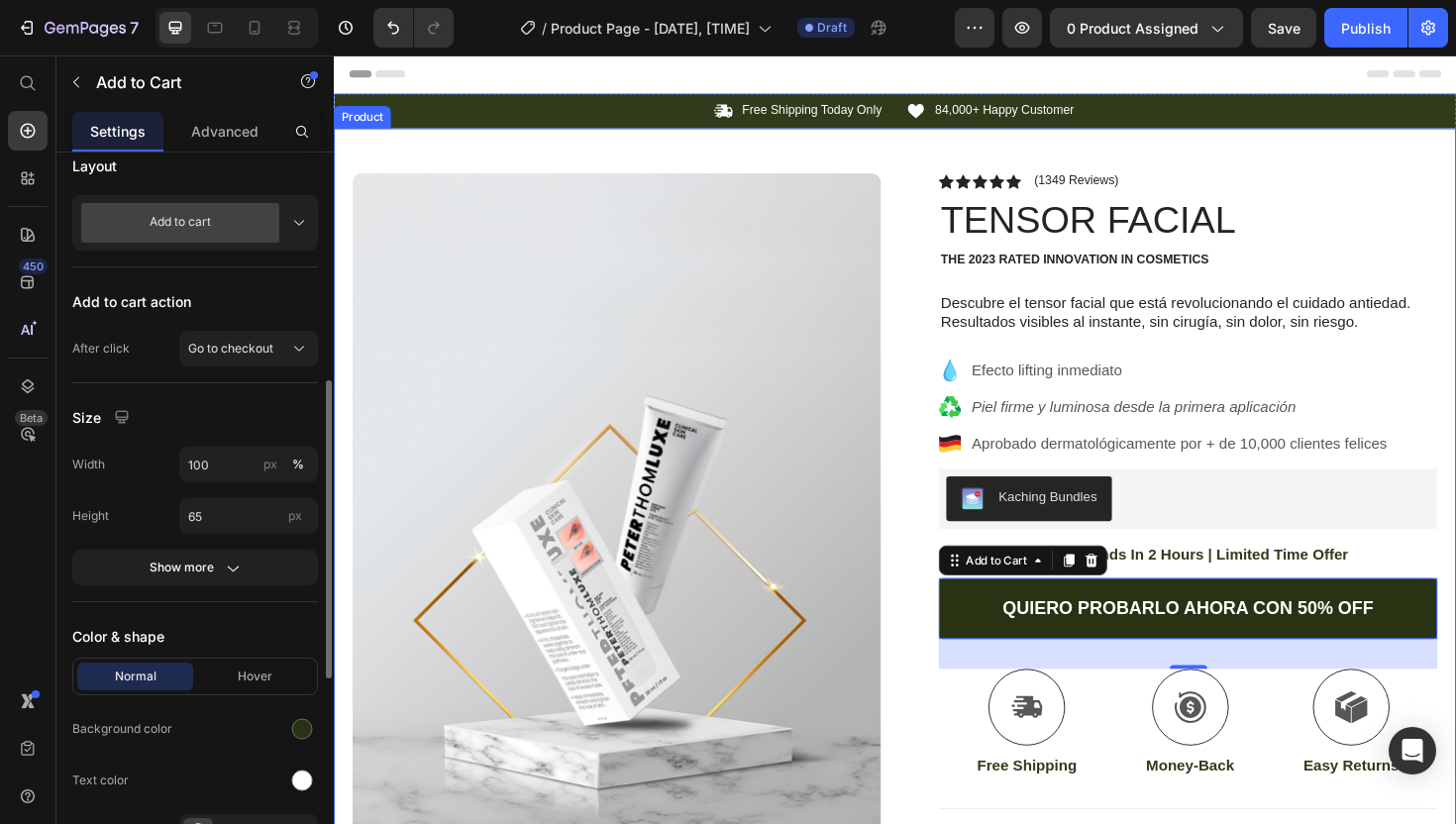 click on "Product Images Image Icon Icon Icon Icon Icon Icon List “This skin cream is a game-changer! It has transformed my dry, lackluster skin into a hydrated and radiant complexion. I love how it absorbs quickly and leaves no greasy residue. Highly recommend” Text Block
Icon [NAME] ([CITY], [COUNTRY]) Text Block Row Row Row Icon Icon Icon Icon Icon Icon List (1349 Reviews) Text Block Row TENSOR FACIAL Product Title ¡Luce 10 años más joven en solo 3 minutos! Text Block Descubre el tensor facial que está revolucionando el cuidado antiedad. Resultados visibles al instante, sin cirugía, sin dolor, sin riesgo. Text Block
Efecto lifting inmediato
Piel firme y luminosa desde la primera aplicación
Aprobado dermatológicamente por + de 10,000 clientes felices Item List Kaching Bundles Kaching Bundles
Icon Sale Ends In 2 Hours | Limited Time Offer Text Block Row QUIERO PROBARLO AHORA CON 50% OFF Add to Cart   32" at bounding box center [928, 849] 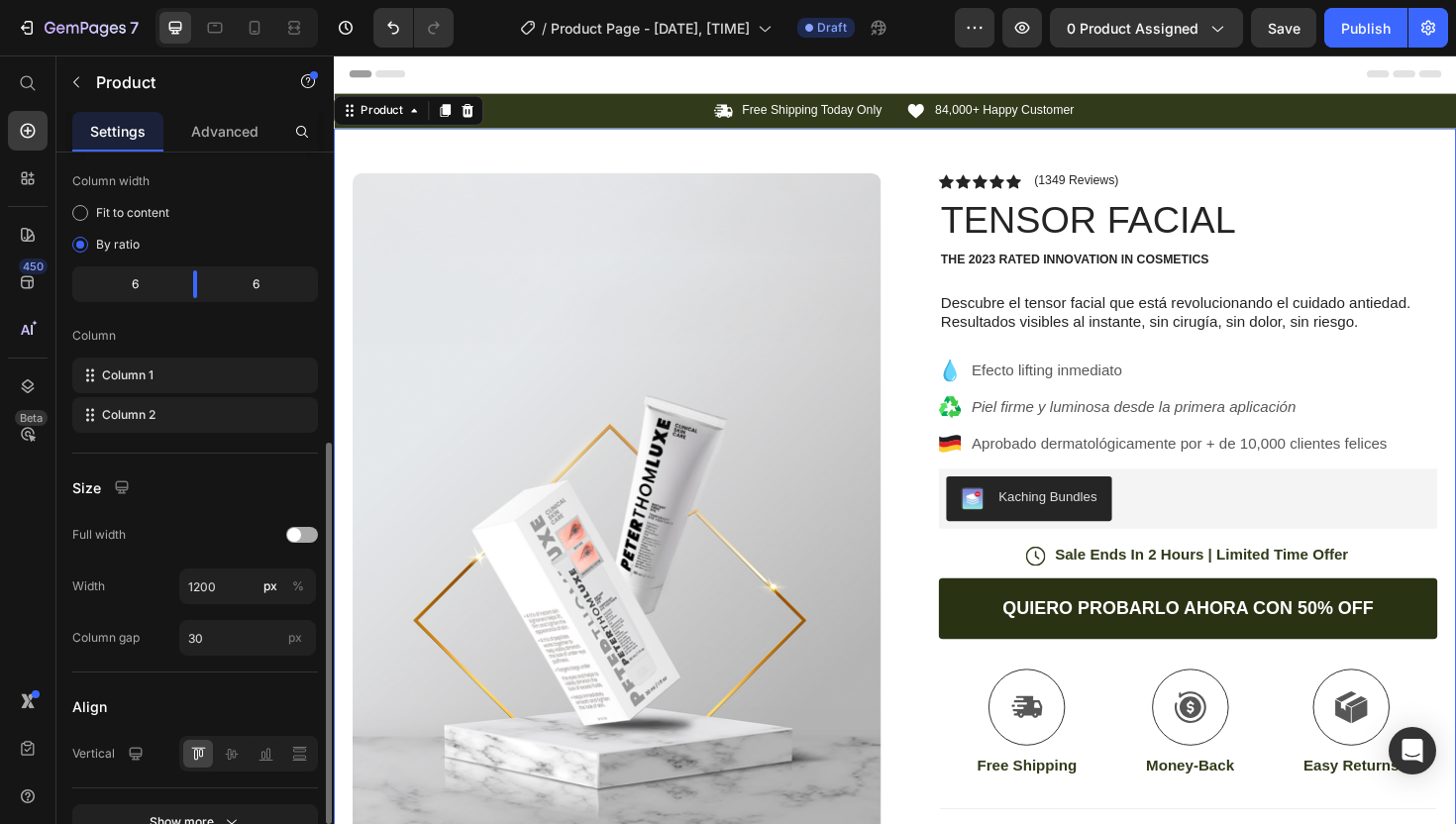 scroll, scrollTop: 0, scrollLeft: 0, axis: both 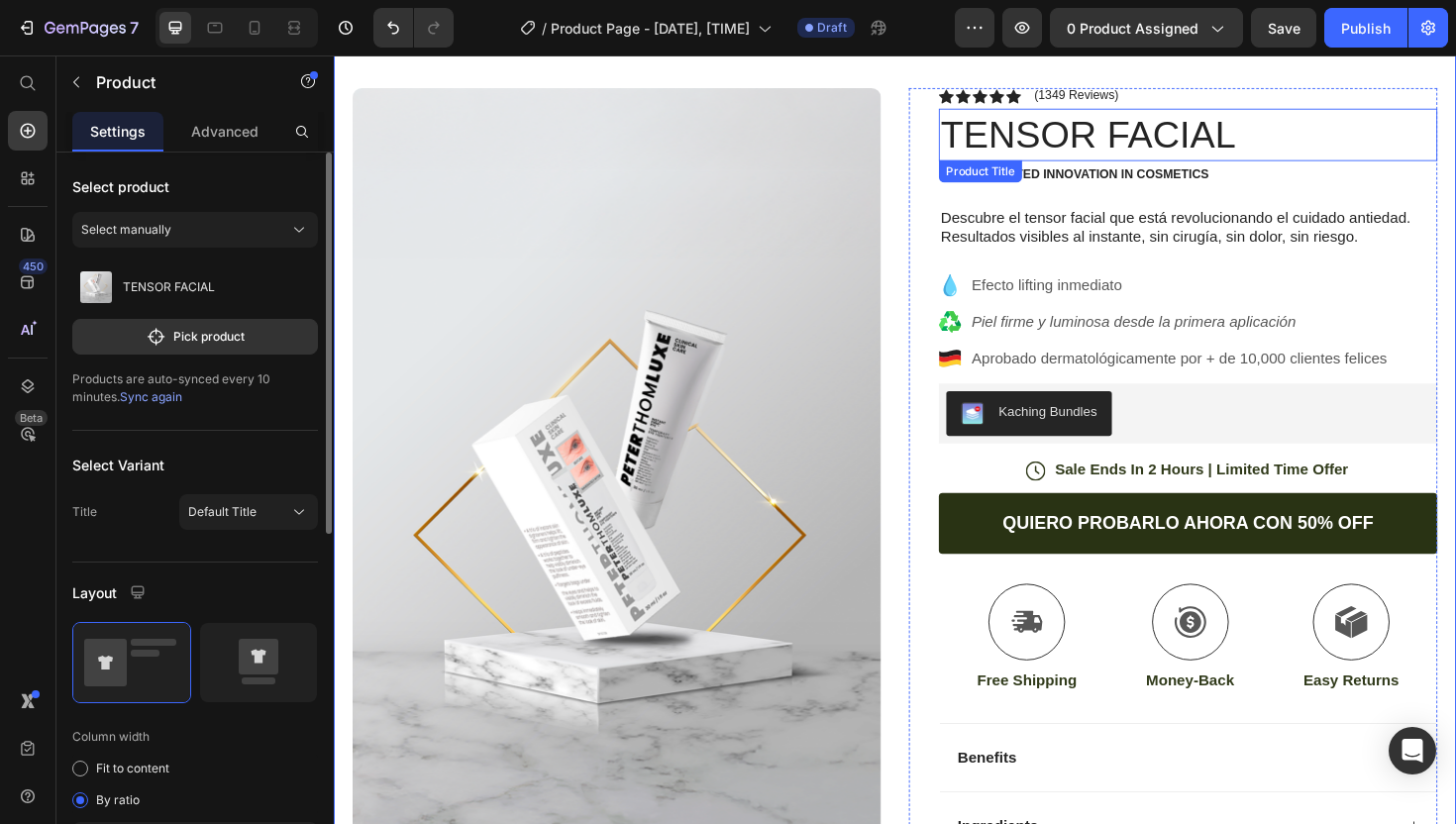 click on "TENSOR FACIAL" at bounding box center [1238, 140] 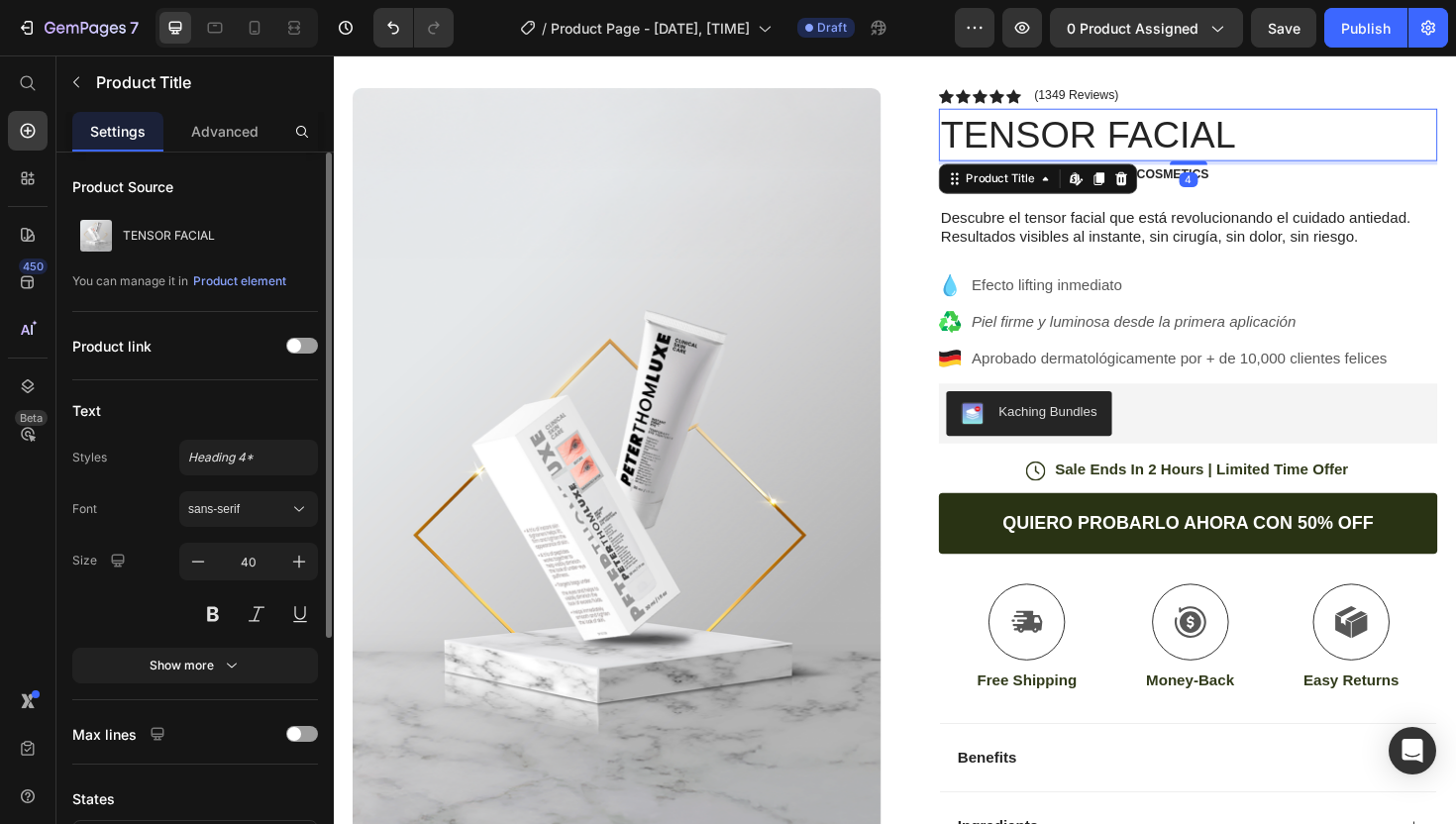 click on "TENSOR FACIAL" at bounding box center (1238, 140) 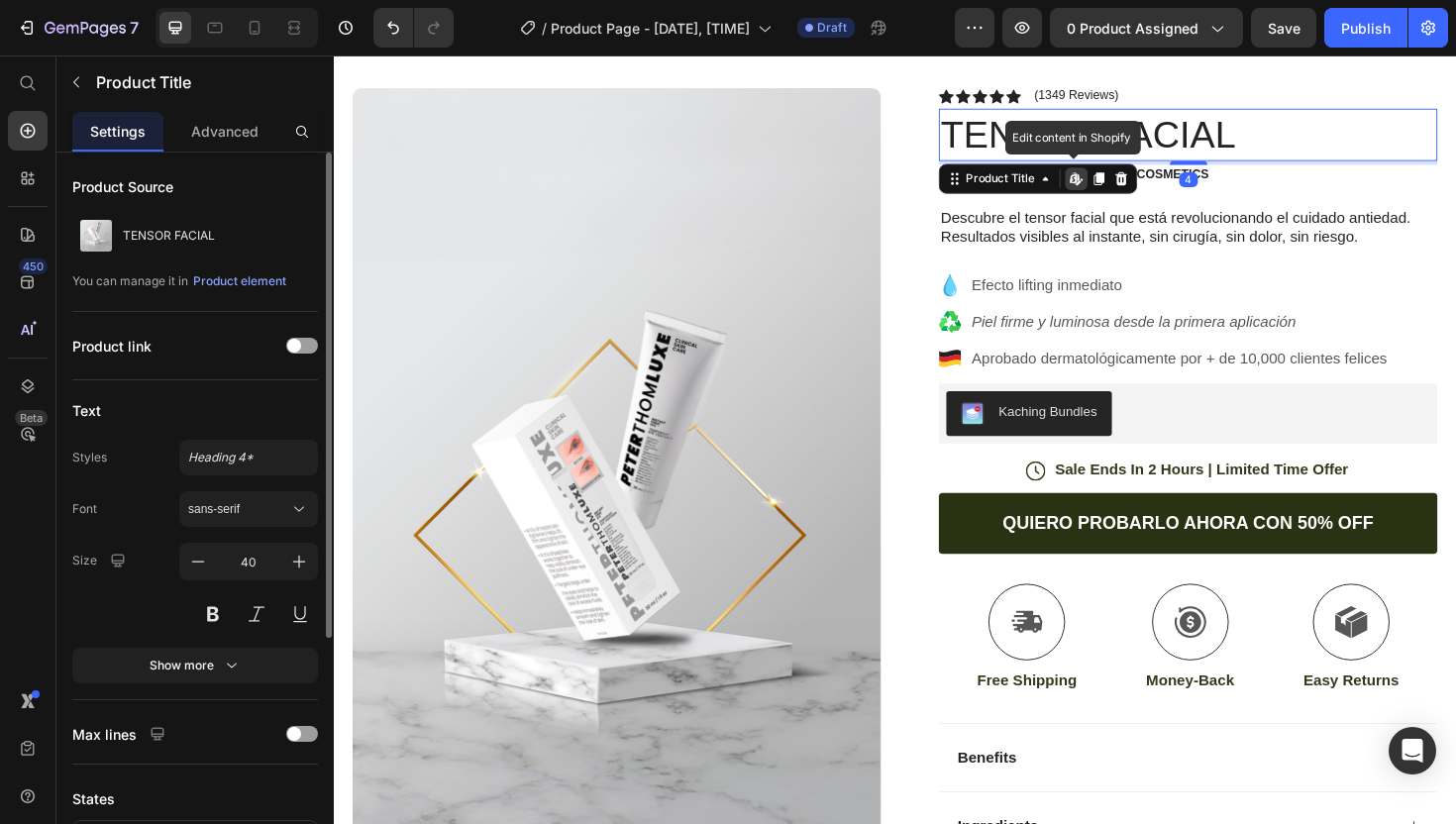 click on "TENSOR FACIAL" at bounding box center (1238, 140) 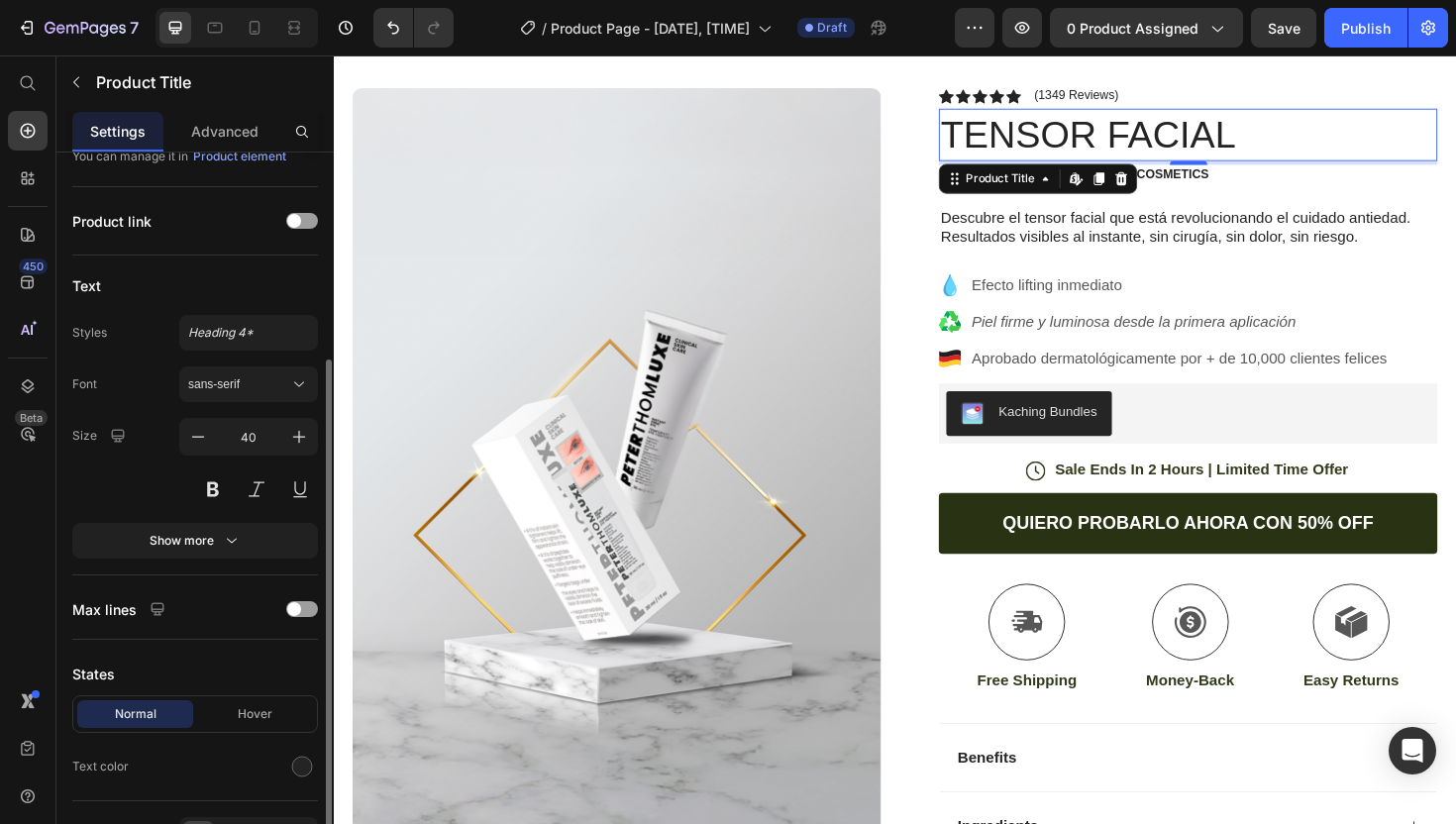 scroll, scrollTop: 0, scrollLeft: 0, axis: both 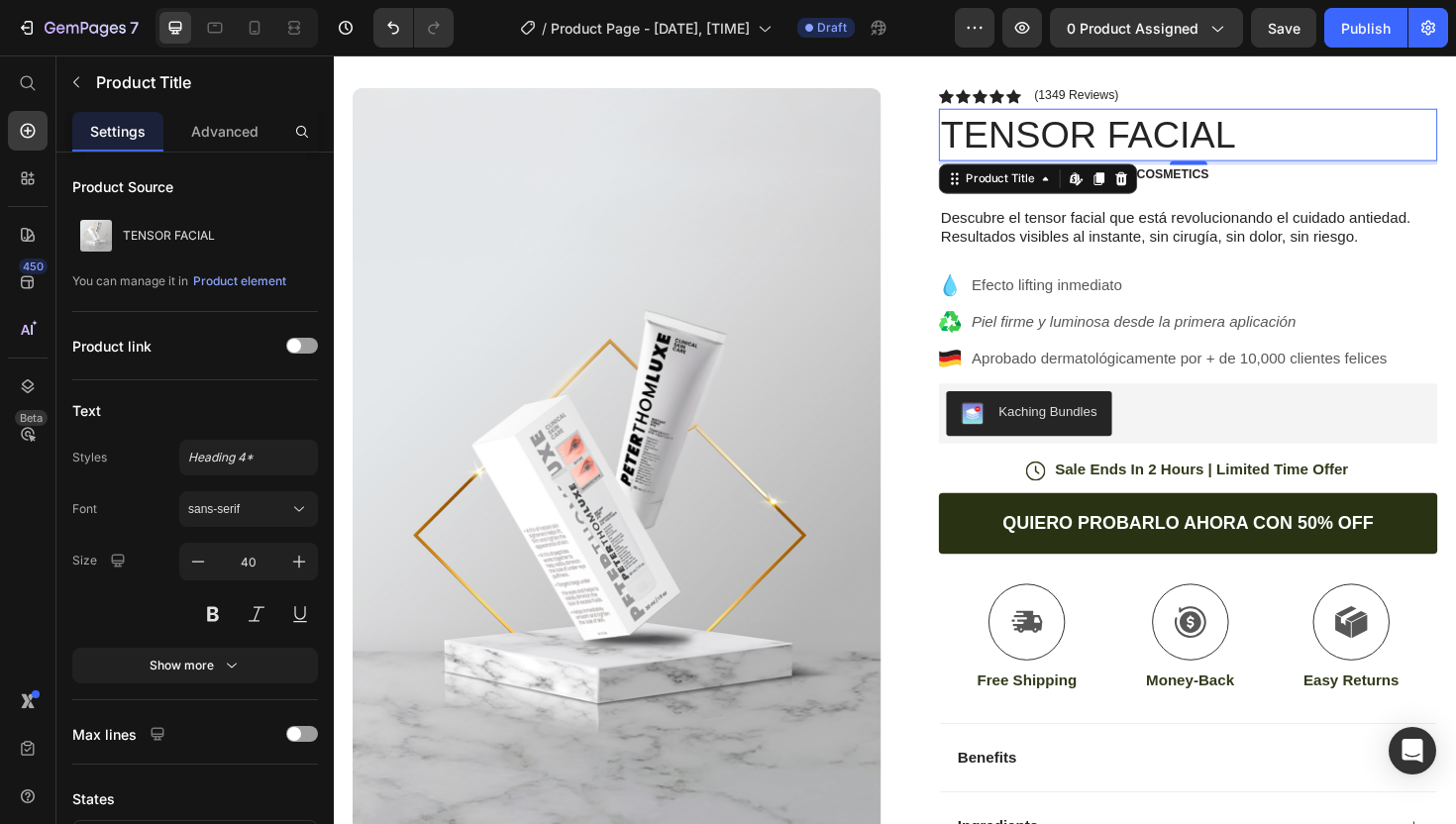 click on "4" at bounding box center (1239, 187) 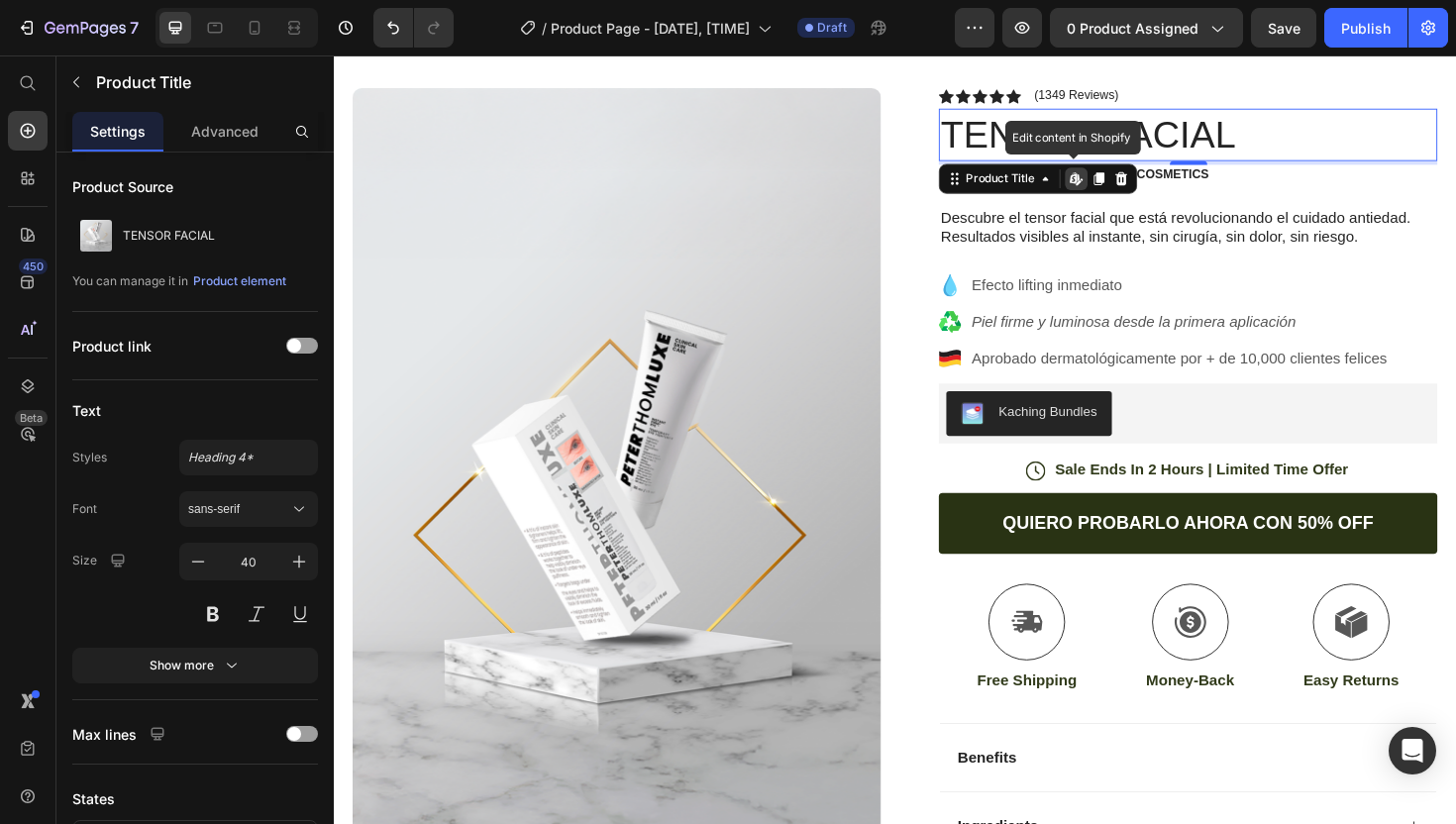 click on "4" at bounding box center (1239, 187) 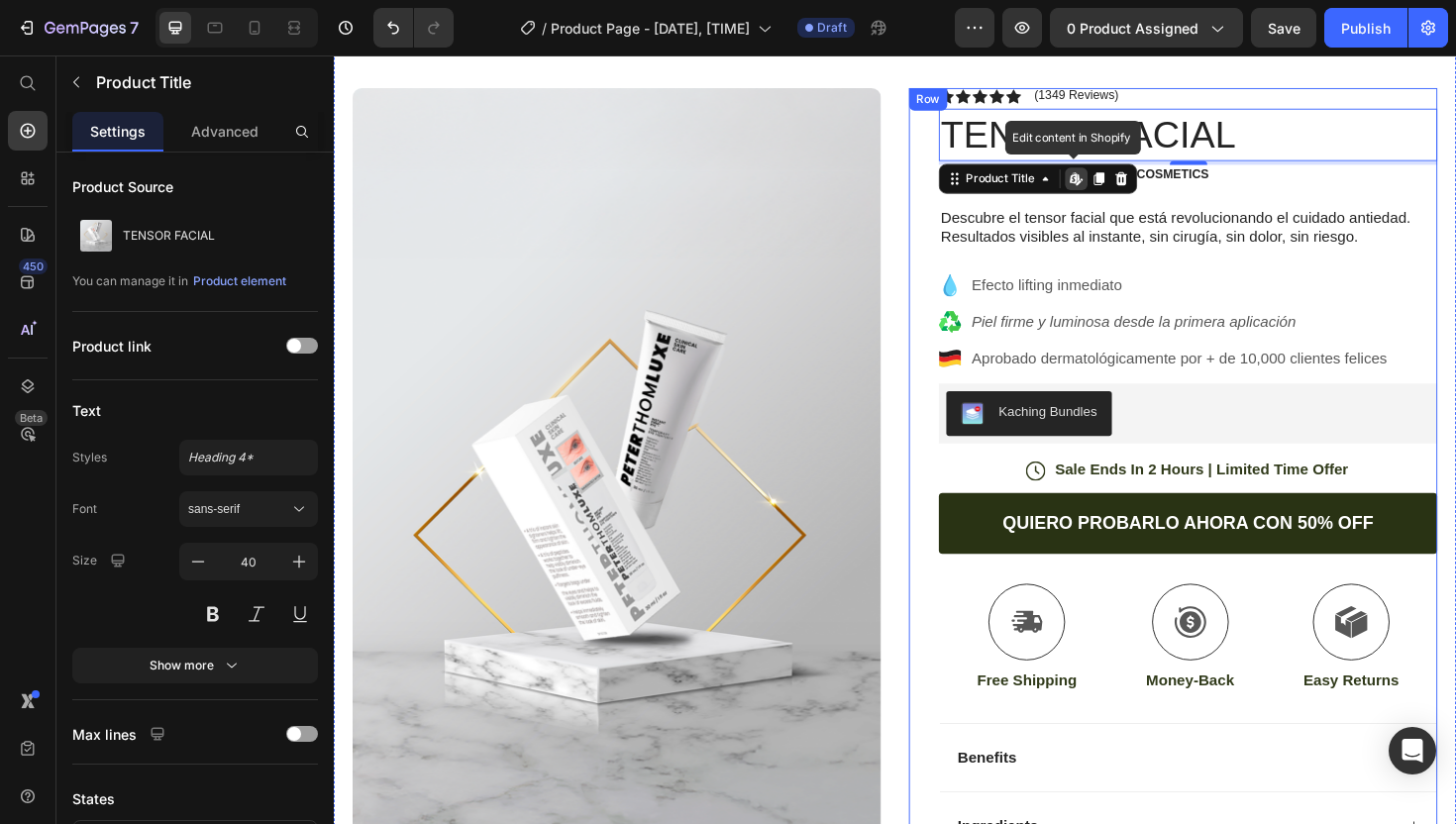 click on "Icon Icon Icon Icon Icon Icon List (1349 Reviews) Text Block Row TENSOR FACIAL Product Title   Edit content in Shopify 4 The 2023 Rated Innovation in Cosmetics Text Block Descubre el tensor facial que está revolucionando el cuidado antiedad. Resultados visibles al instante, sin cirugía, sin dolor, sin riesgo. Text Block
Efecto lifting inmediato
Piel firme y luminosa desde la primera aplicación
Aprobado dermatológicamente por + de 10,000 clientes felices Item List Kaching Bundles Kaching Bundles
Icon Sale Ends In 2 Hours | Limited Time Offer Text Block Row QUIERO PROBARLO AHORA CON 50% OFF Add to Cart
Icon Free Shipping Text Block
Icon Money-Back Text Block
Icon Easy Returns Text Block Row Image Icon Icon Icon Icon Icon Icon List Text Block
Icon [NAME] ([CITY], [COUNTRY]) Text Block Row Row
Benefits" at bounding box center (1238, 552) 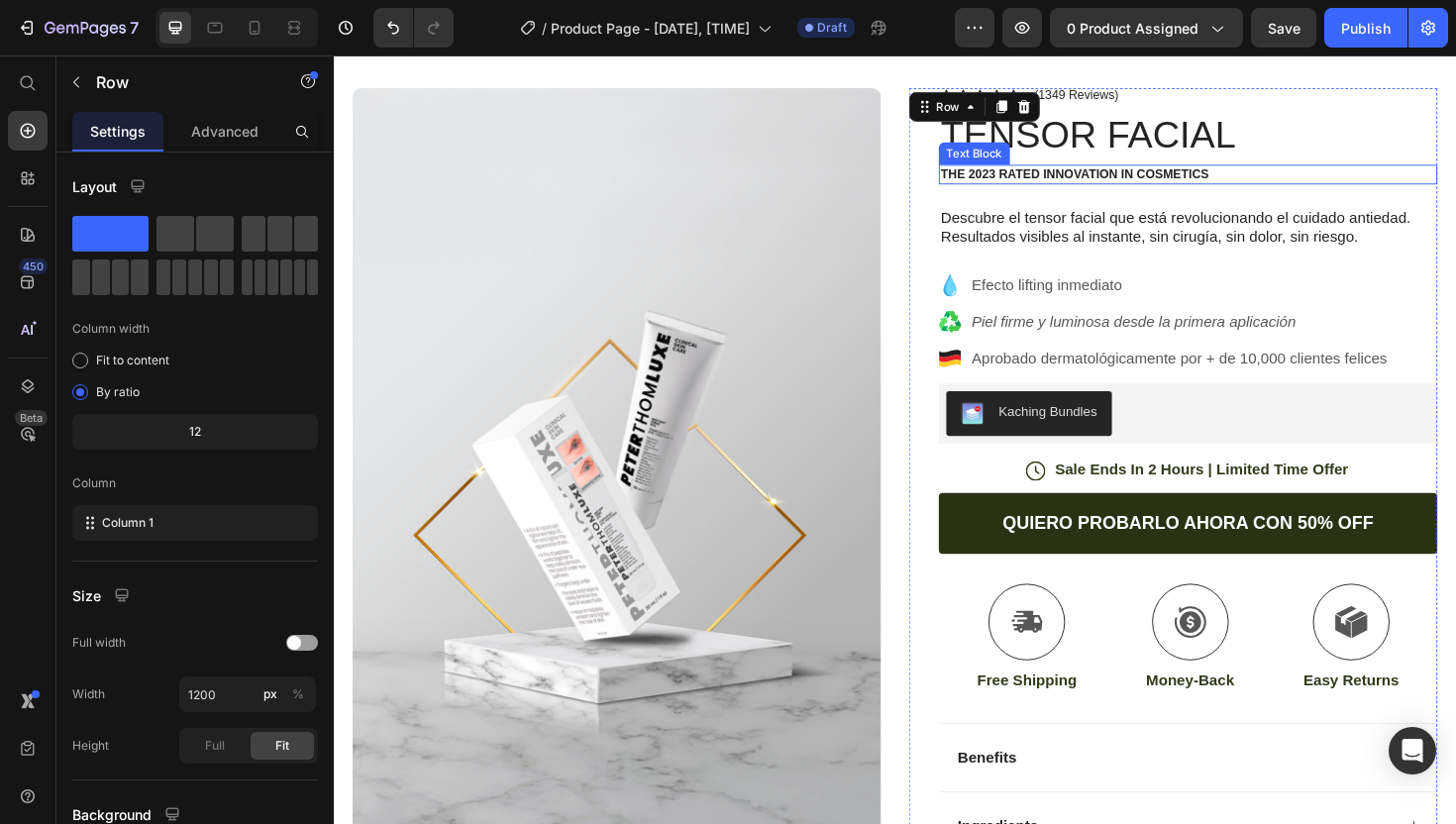 click on "The 2023 Rated Innovation in Cosmetics" at bounding box center [1238, 181] 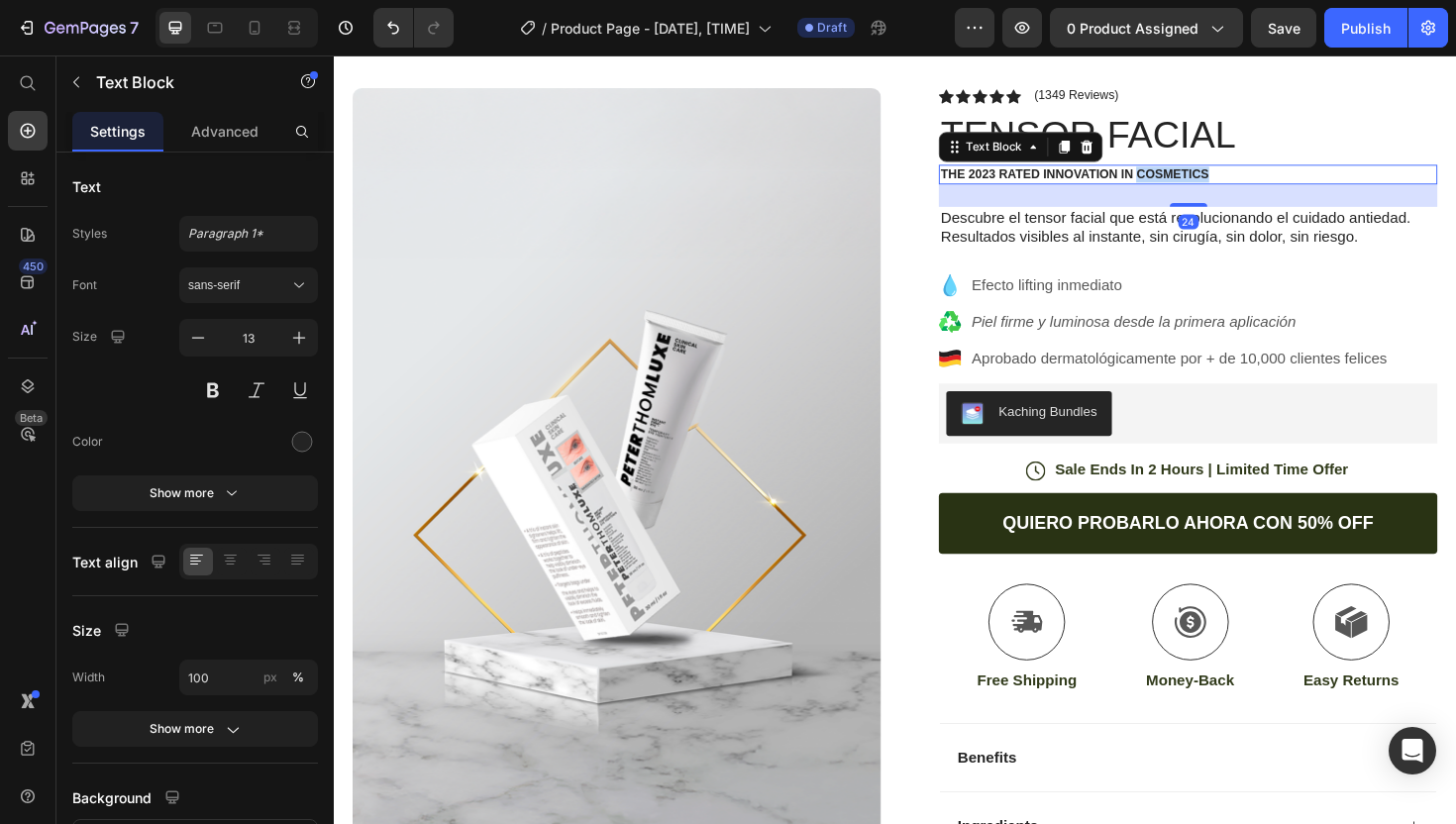 click on "The 2023 Rated Innovation in Cosmetics" at bounding box center [1238, 181] 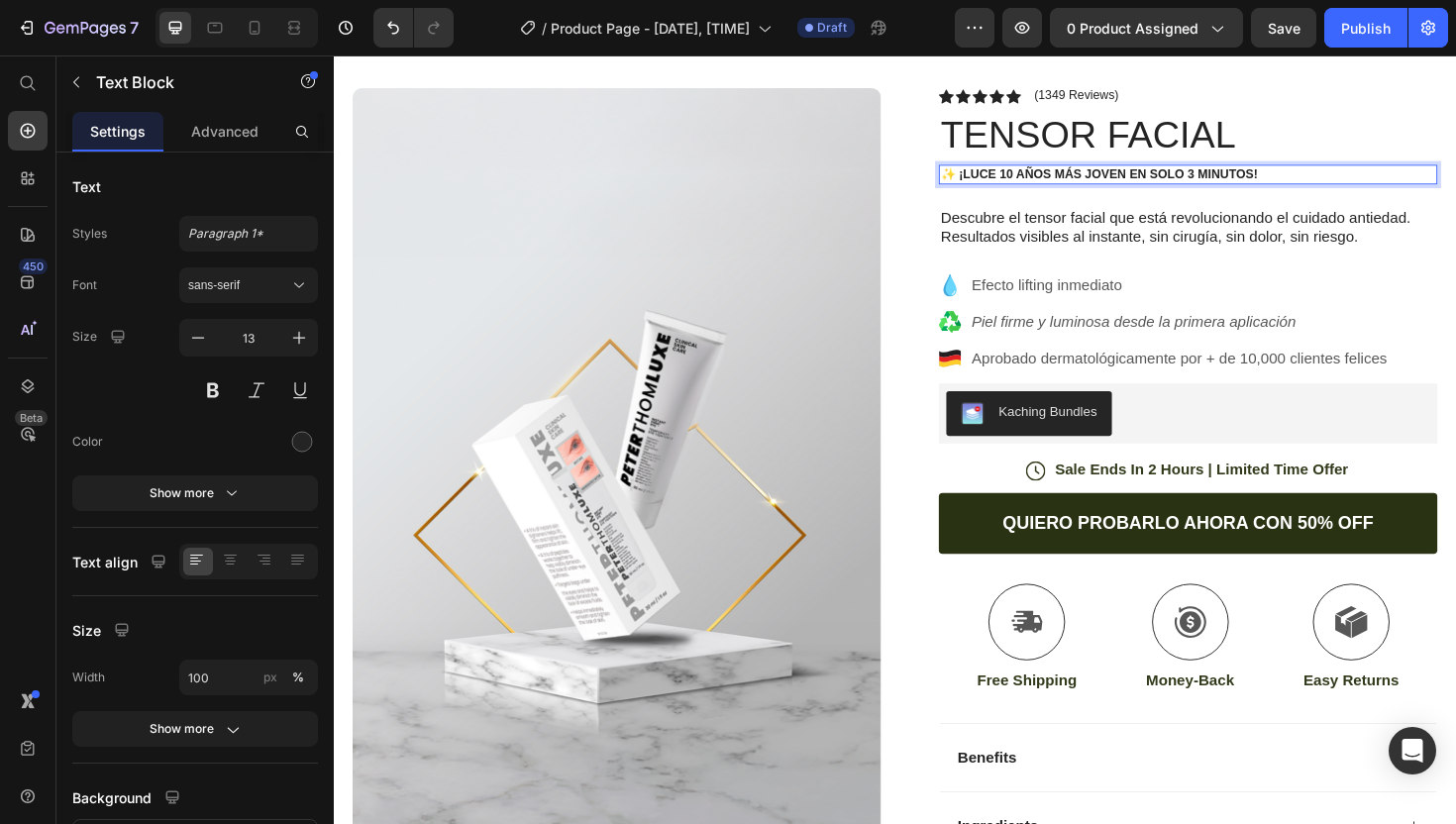 click on "✨ ¡Luce 10 años más joven en solo 3 minutos!" at bounding box center [1144, 180] 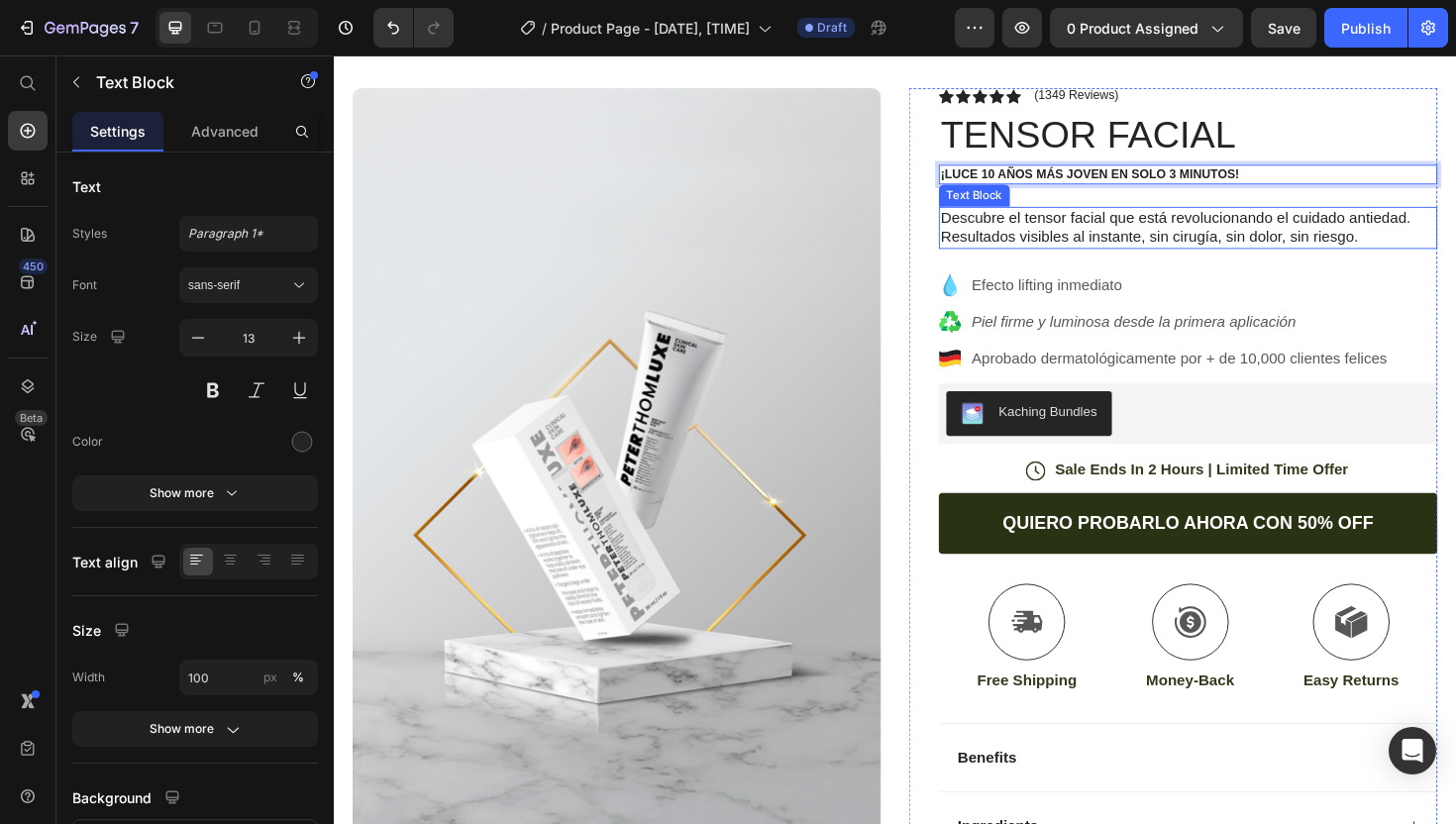 click on "Icon Icon Icon Icon Icon Icon List (1349 Reviews) Text Block Row TENSOR FACIAL Product Title ¡Luce 10 años más joven en solo 3 minutos! Text Block   24 Descubre el tensor facial que está revolucionando el cuidado antiedad. Resultados visibles al instante, sin cirugía, sin dolor, sin riesgo. Text Block
Efecto lifting inmediato
Piel firme y luminosa desde la primera aplicación
Aprobado dermatológicamente por + de 10,000 clientes felices Item List Kaching Bundles Kaching Bundles
Icon Sale Ends In 2 Hours | Limited Time Offer Text Block Row QUIERO PROBARLO AHORA CON 50% OFF Add to Cart
Icon Free Shipping Text Block
Icon Money-Back Text Block
Icon Easy Returns Text Block Row Image Icon Icon Icon Icon Icon Icon List Text Block
Icon [NAME] ([CITY], [COUNTRY]) Text Block Row Row
Benefits
Image" at bounding box center (1238, 552) 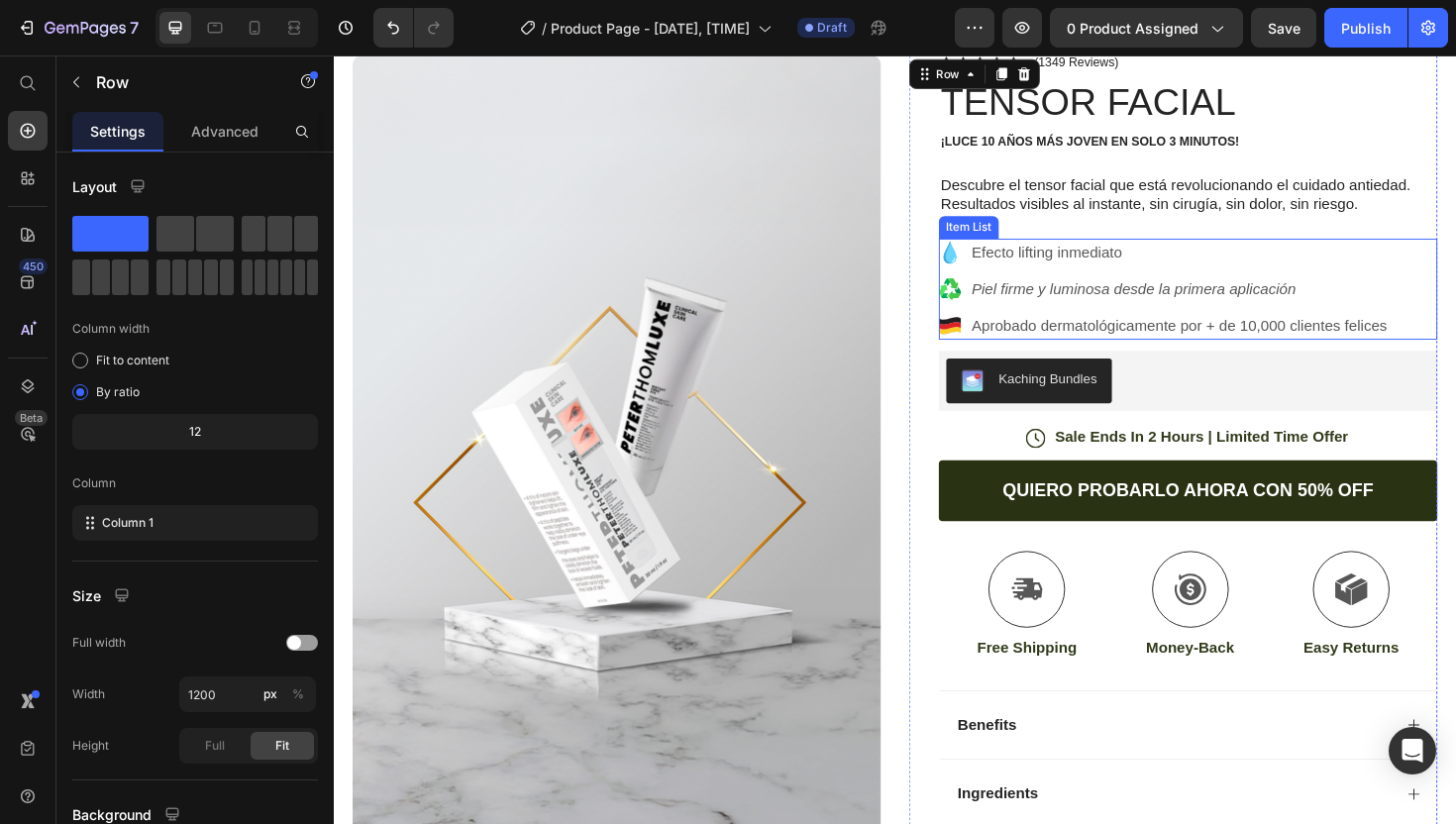 scroll, scrollTop: 137, scrollLeft: 0, axis: vertical 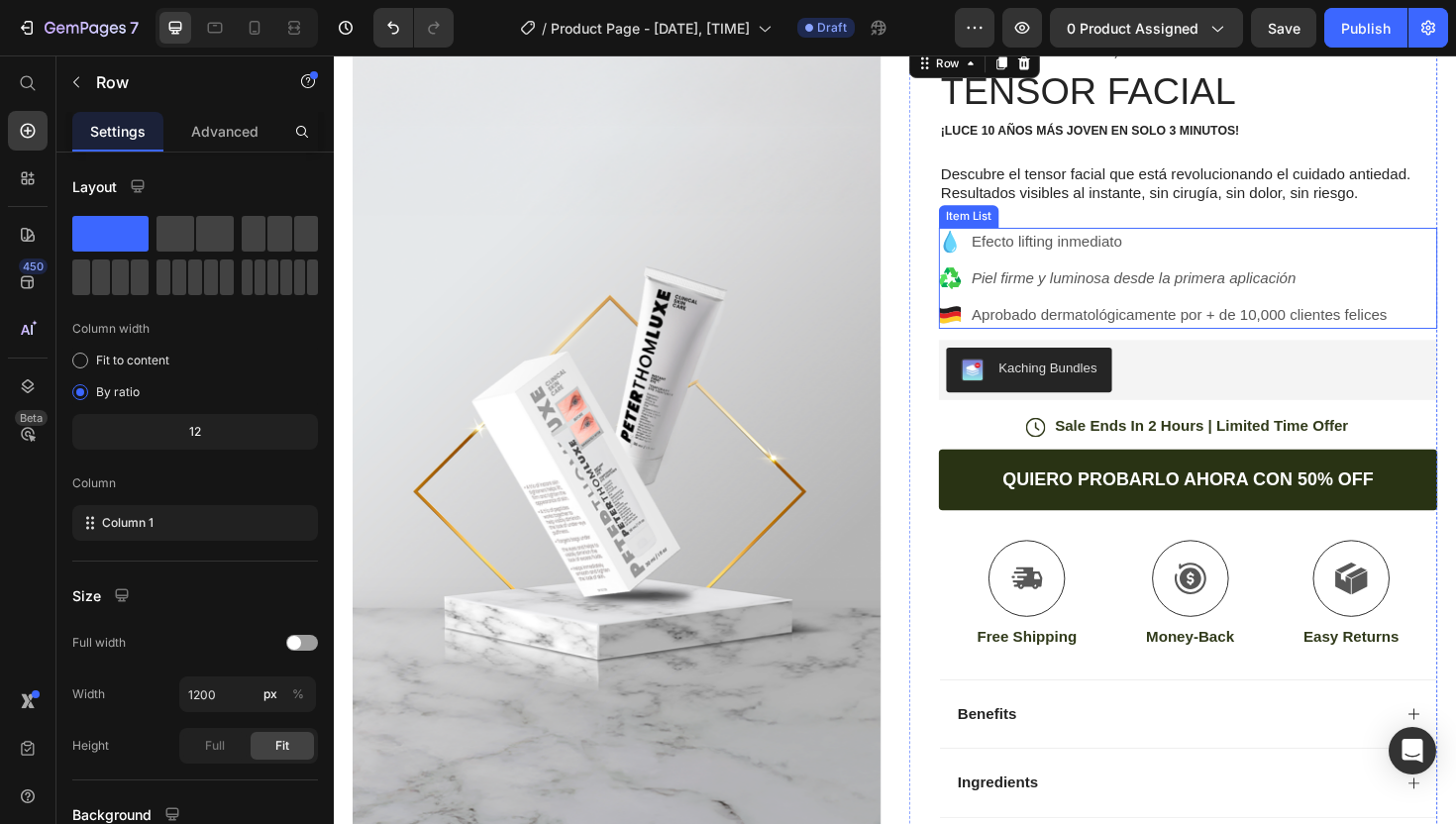 click 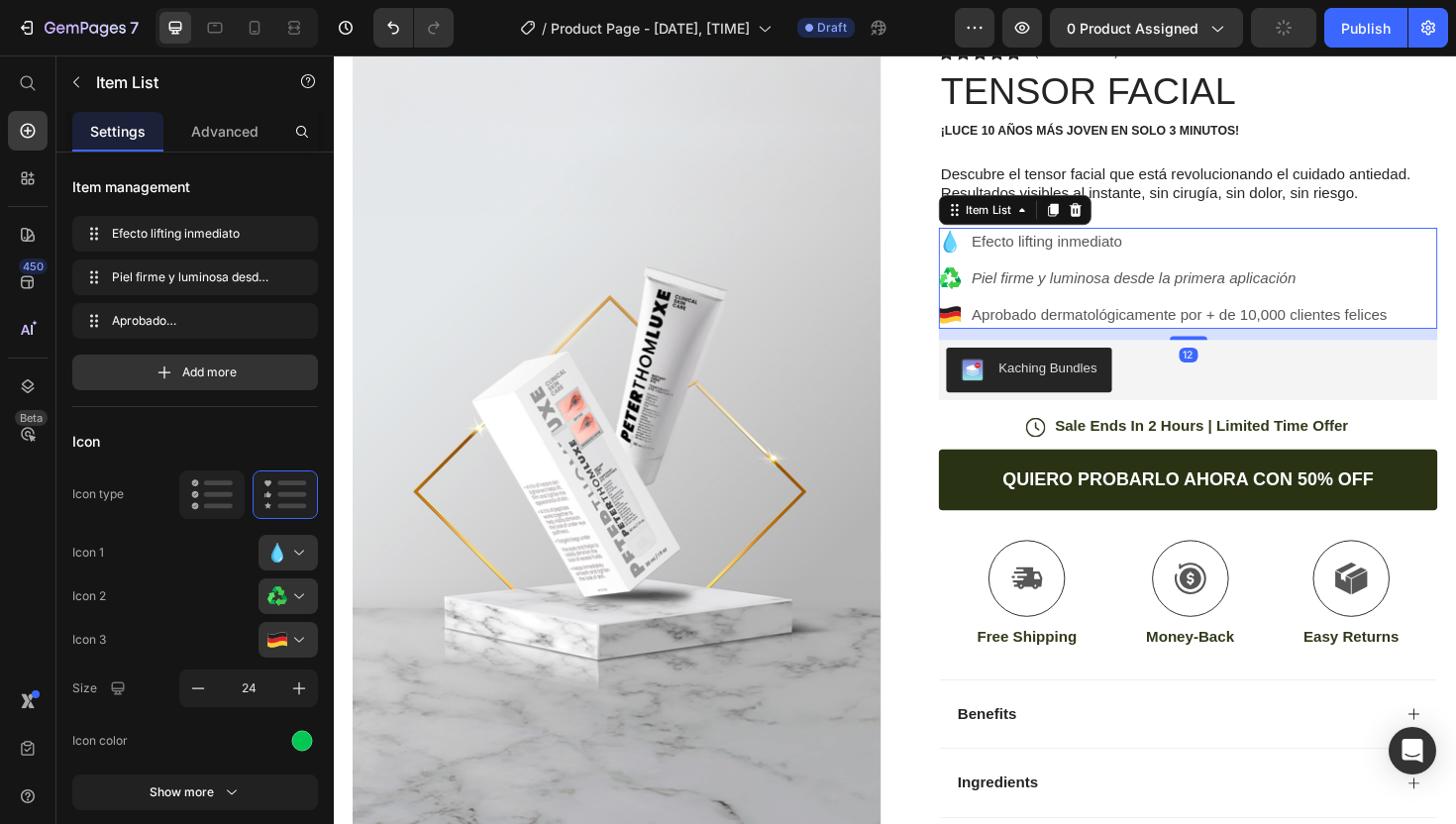 click 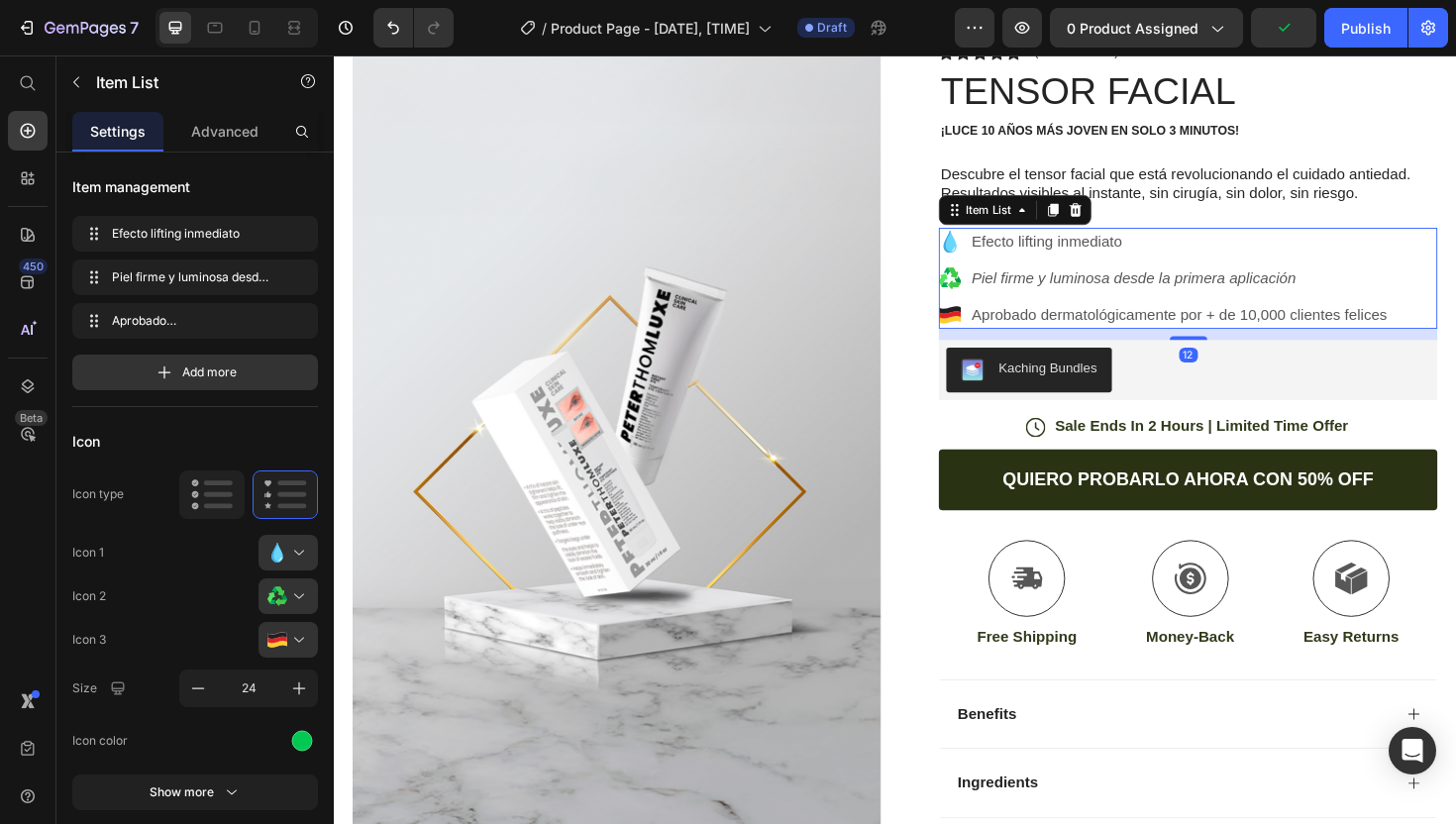 click 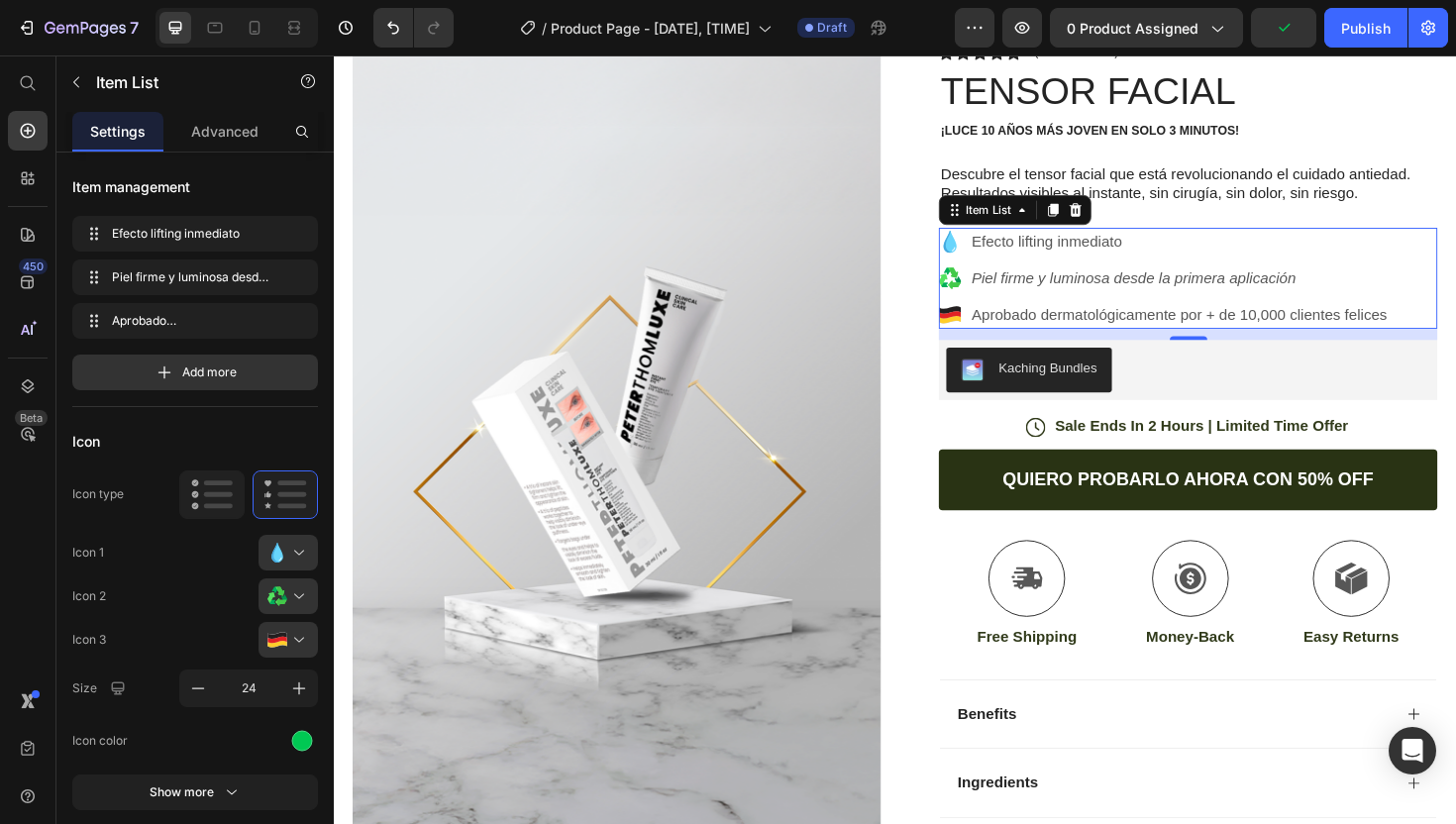 click 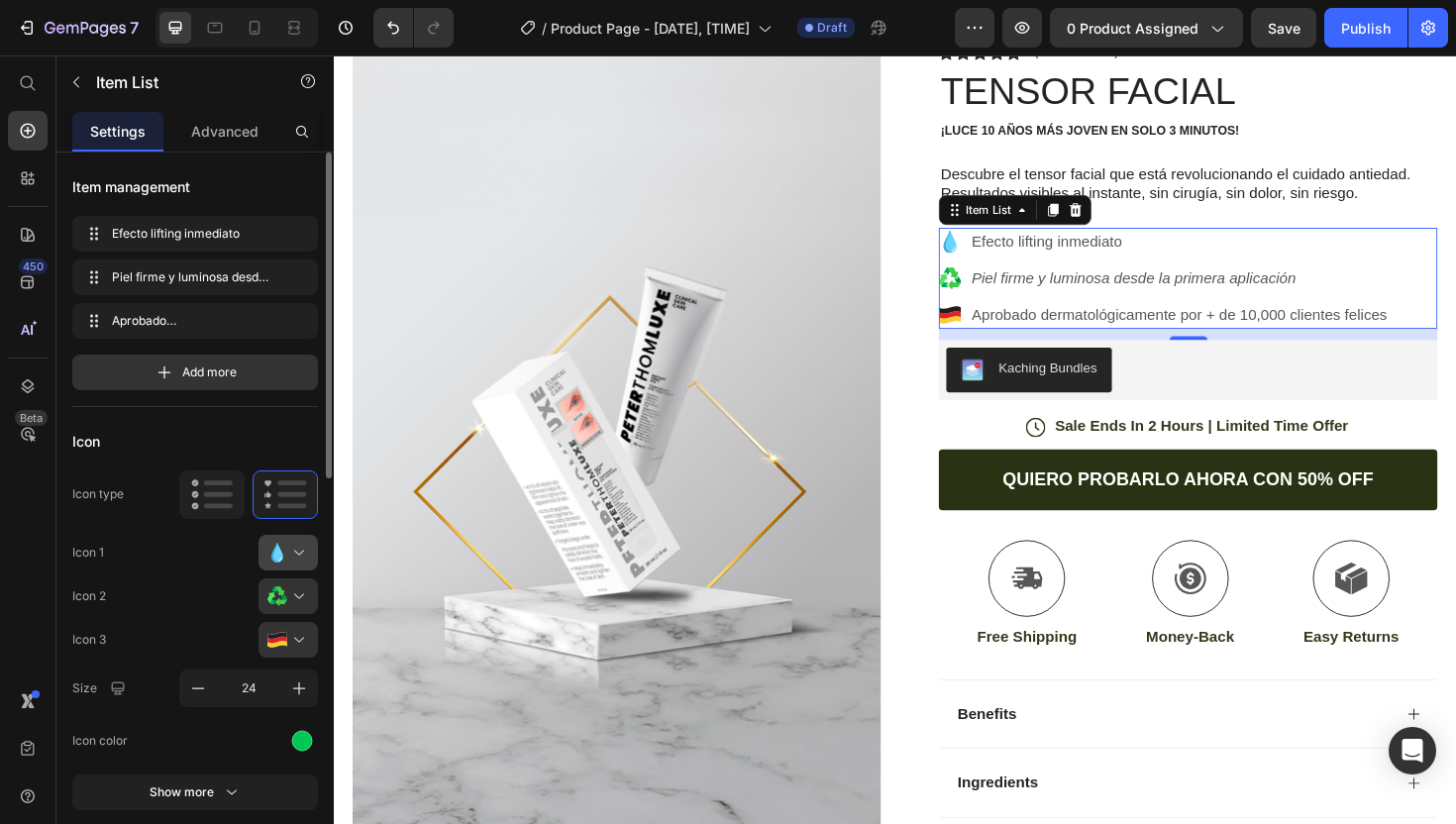 click at bounding box center [296, 553] 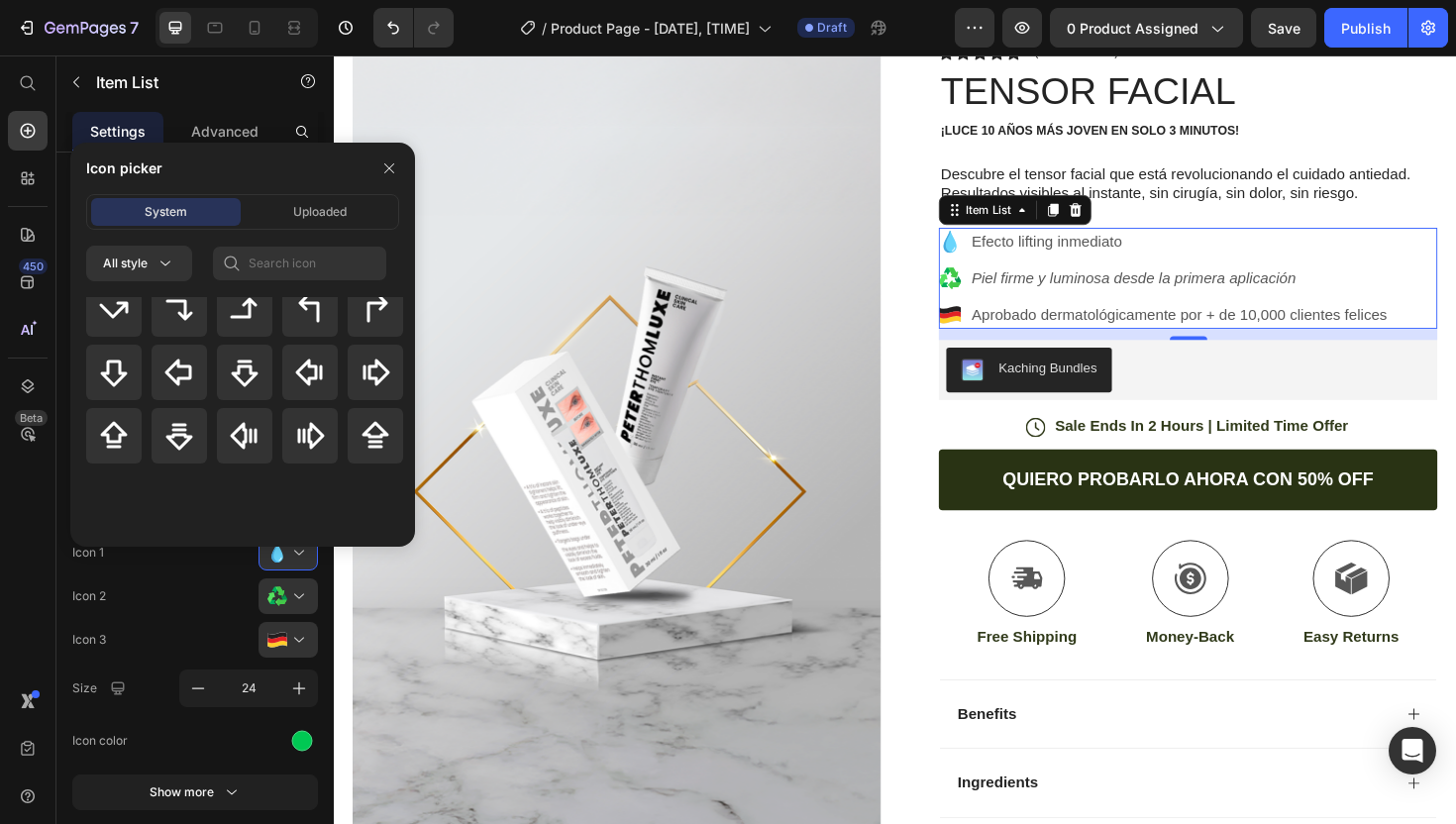 scroll, scrollTop: 919, scrollLeft: 0, axis: vertical 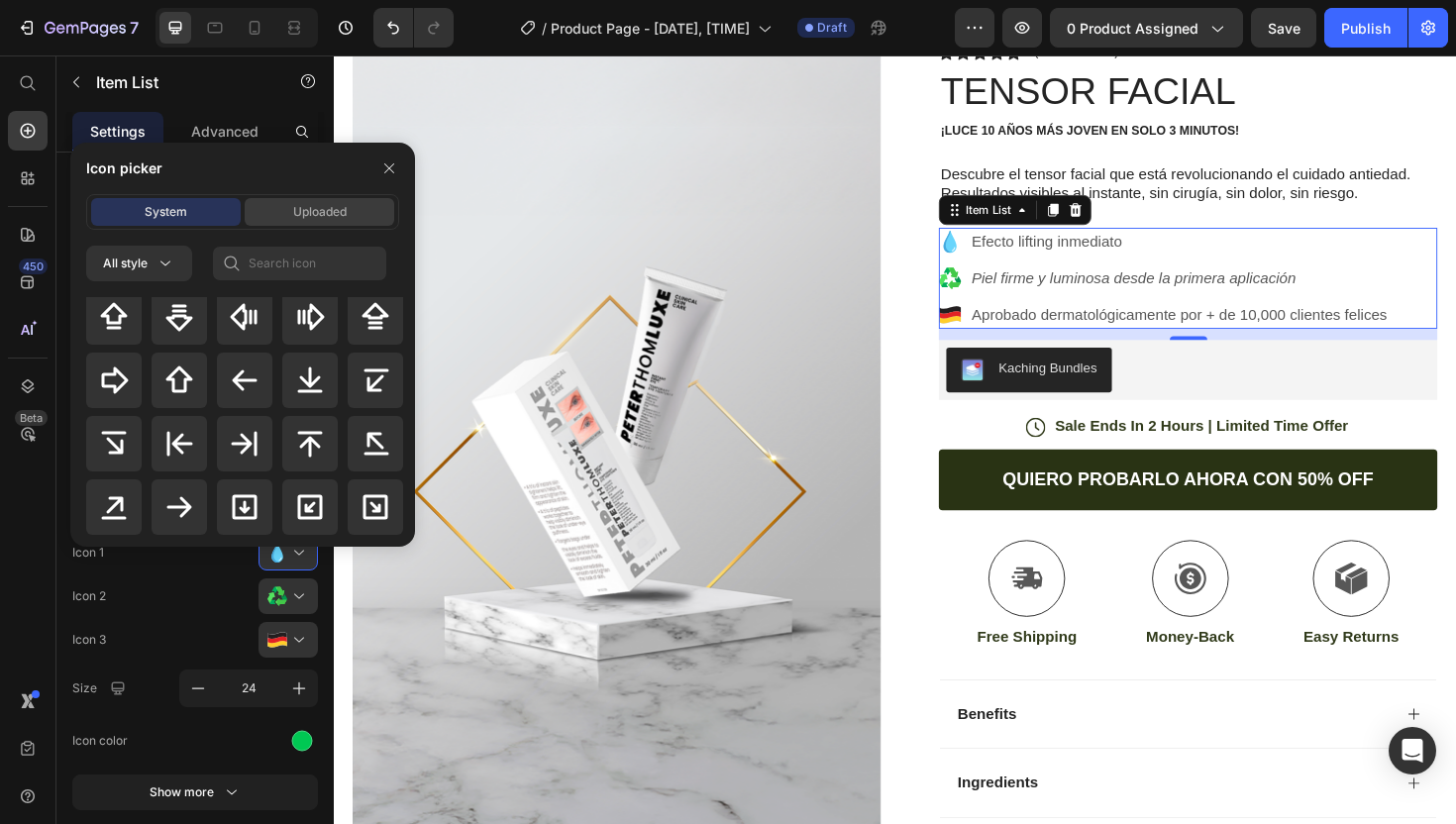 click on "Uploaded" at bounding box center [320, 212] 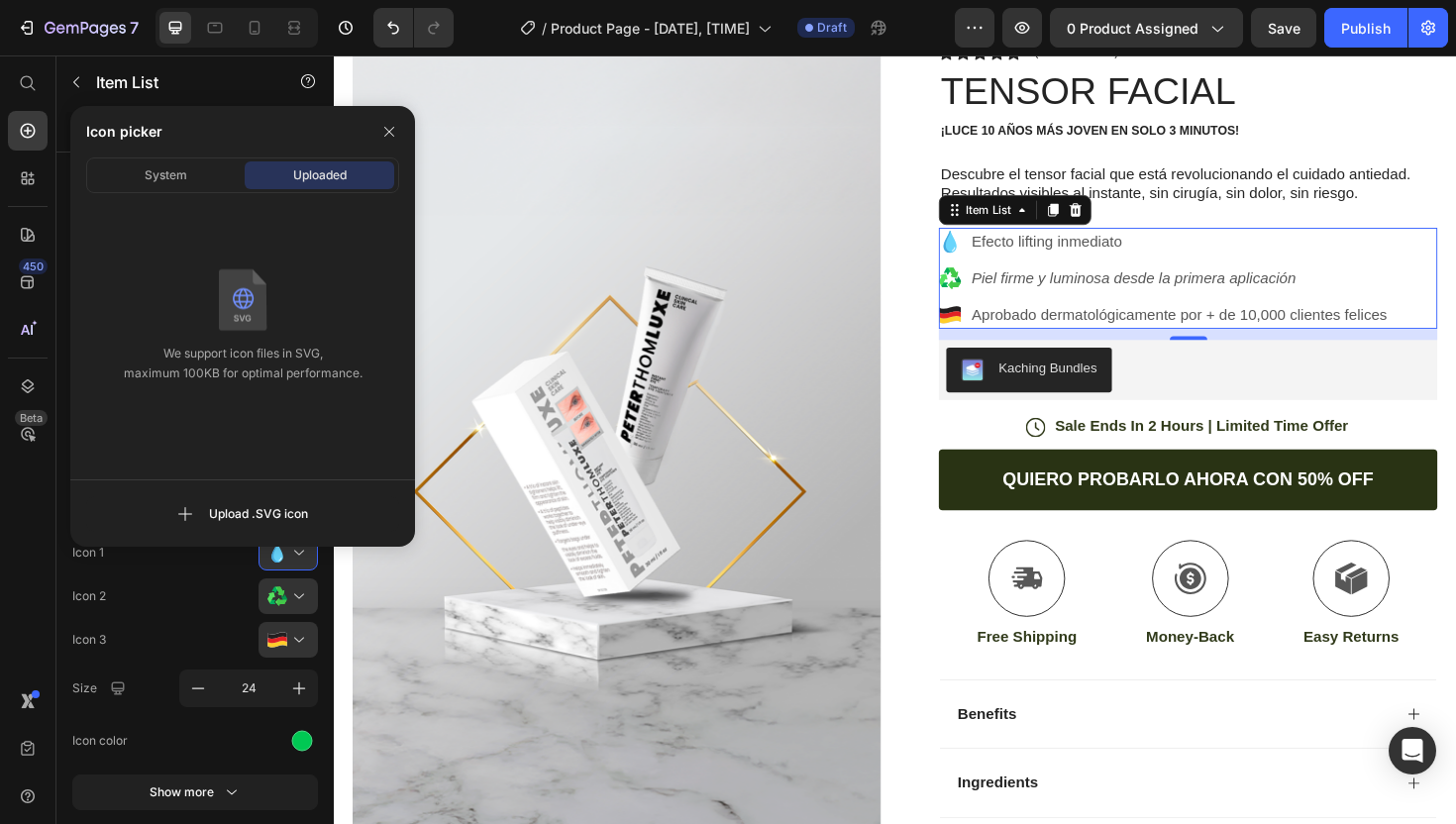 click on "System Uploaded  We support icon files in SVG,  maximum 100KB for optimal performance.   Upload .SVG icon" at bounding box center [243, 352] 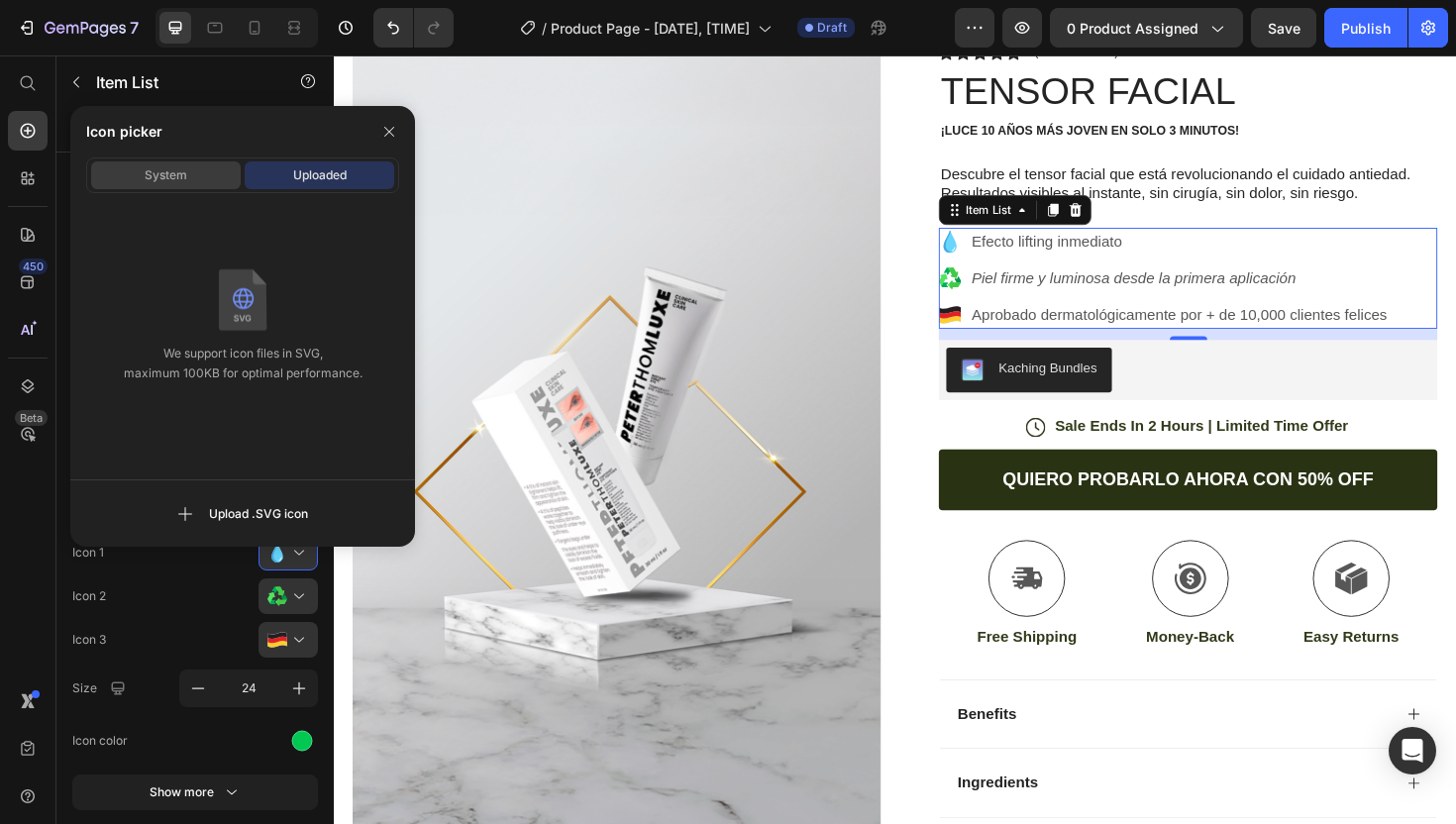 click on "System" at bounding box center (165, 175) 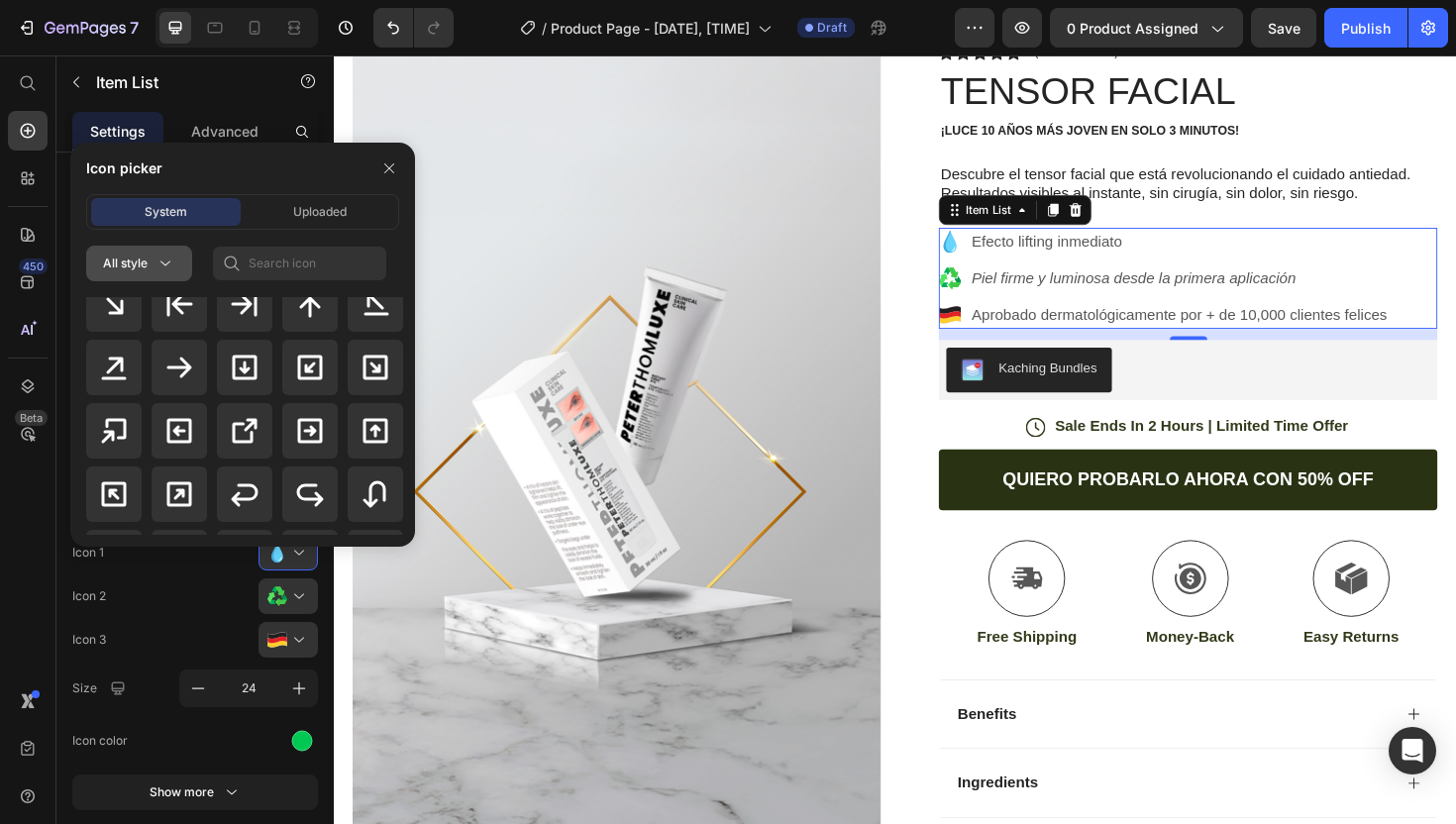 scroll, scrollTop: 1056, scrollLeft: 0, axis: vertical 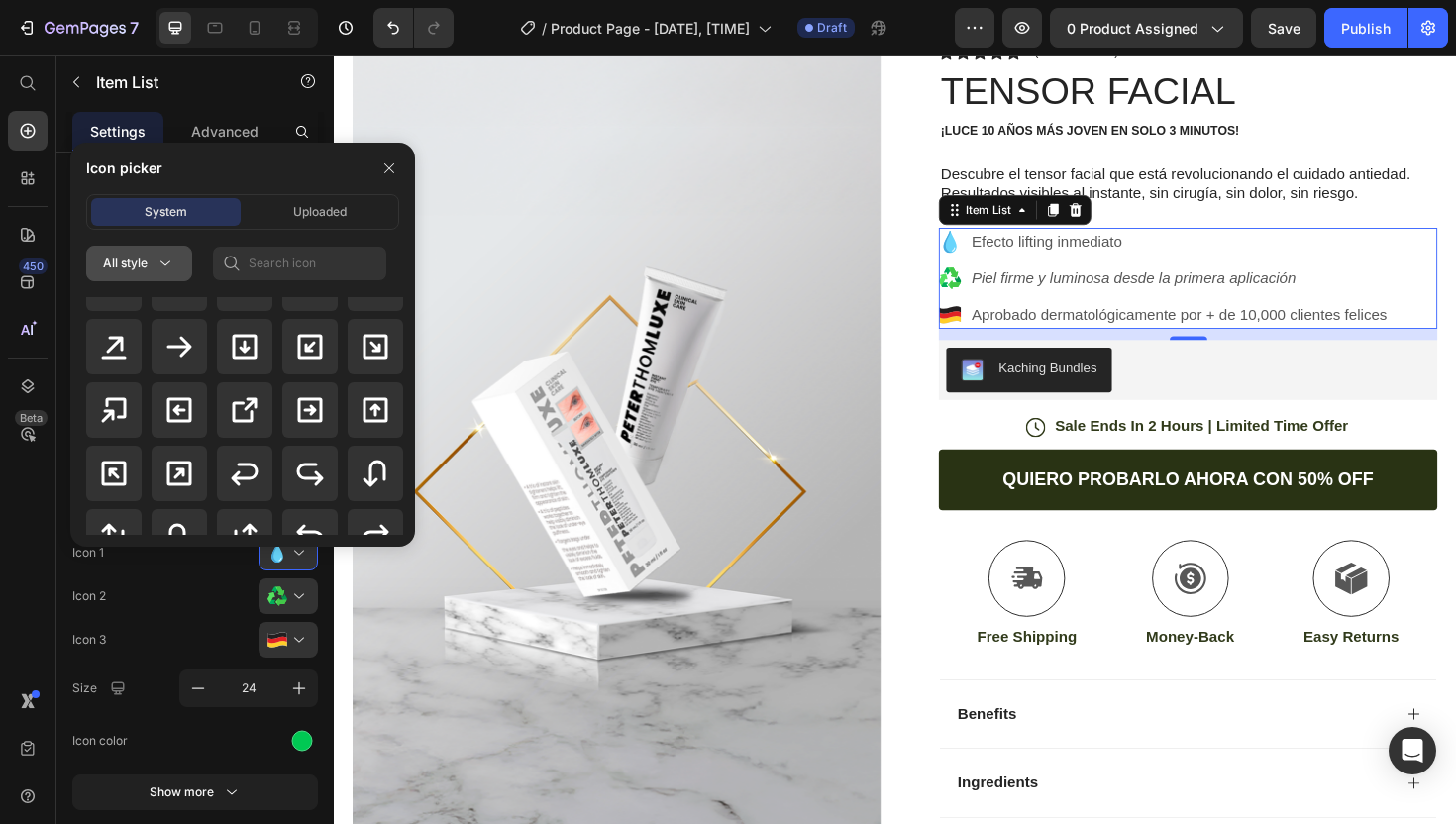 click on "All style" at bounding box center (139, 263) 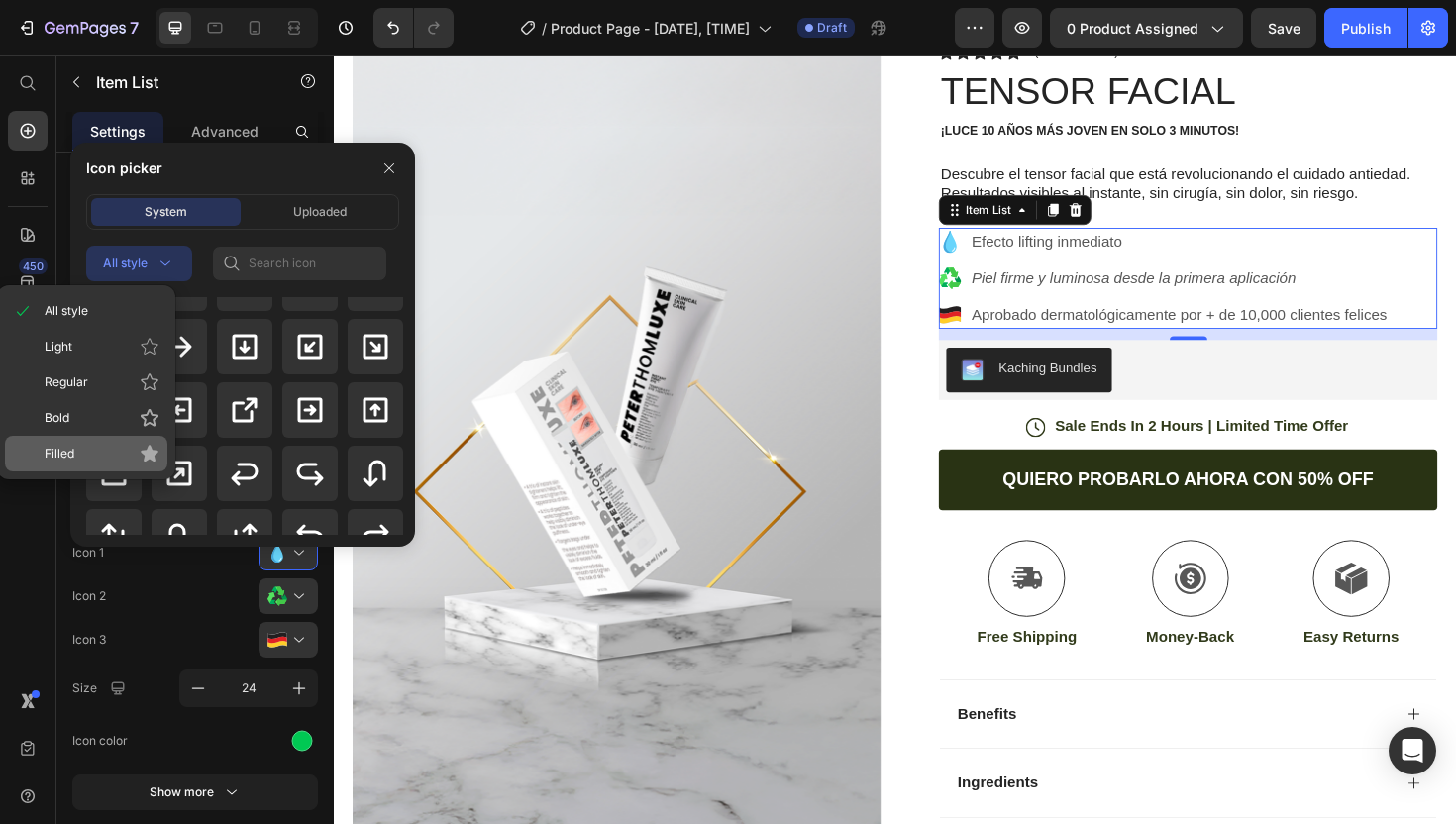 click on "Filled" at bounding box center [102, 454] 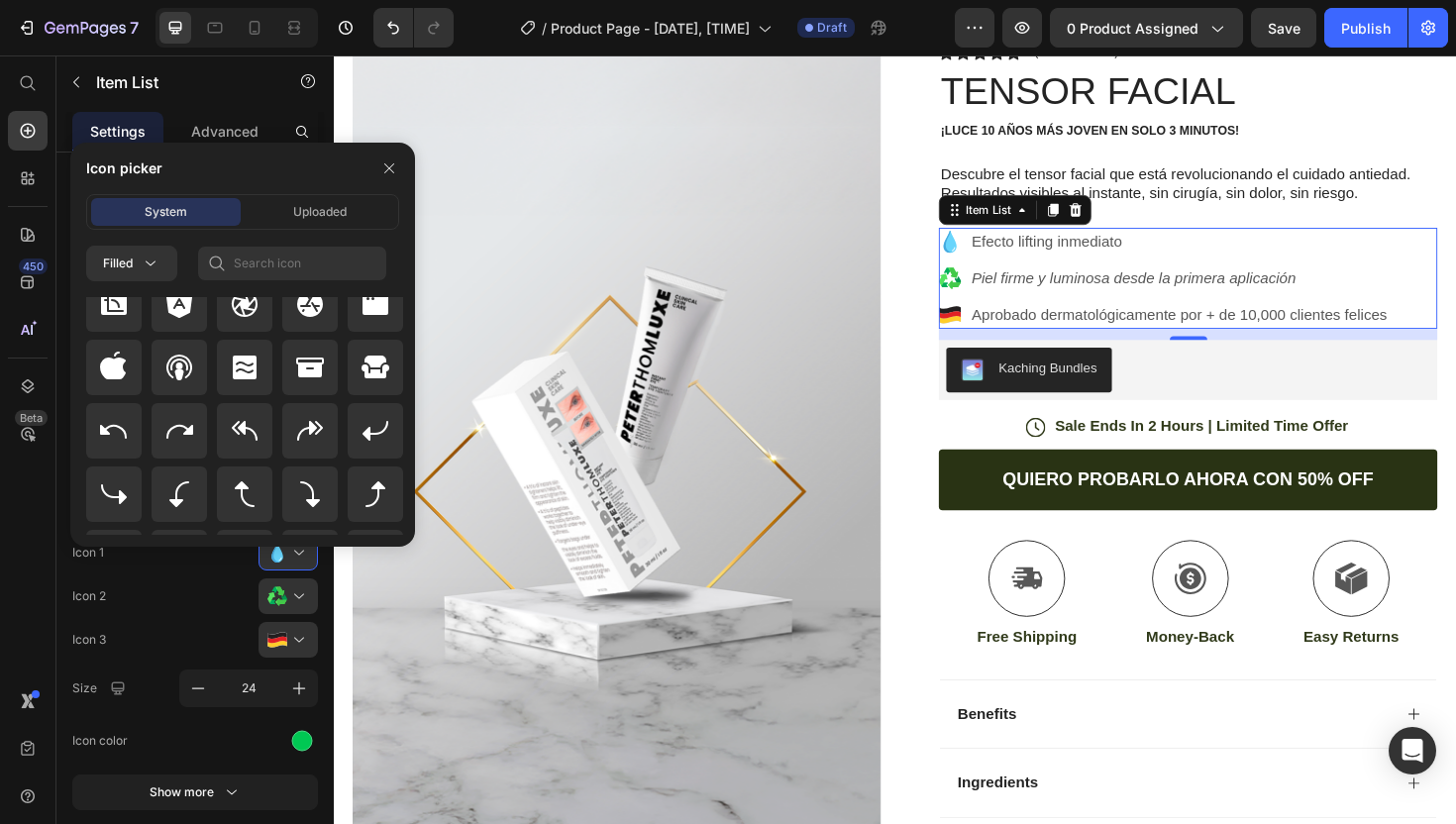 scroll, scrollTop: 441, scrollLeft: 0, axis: vertical 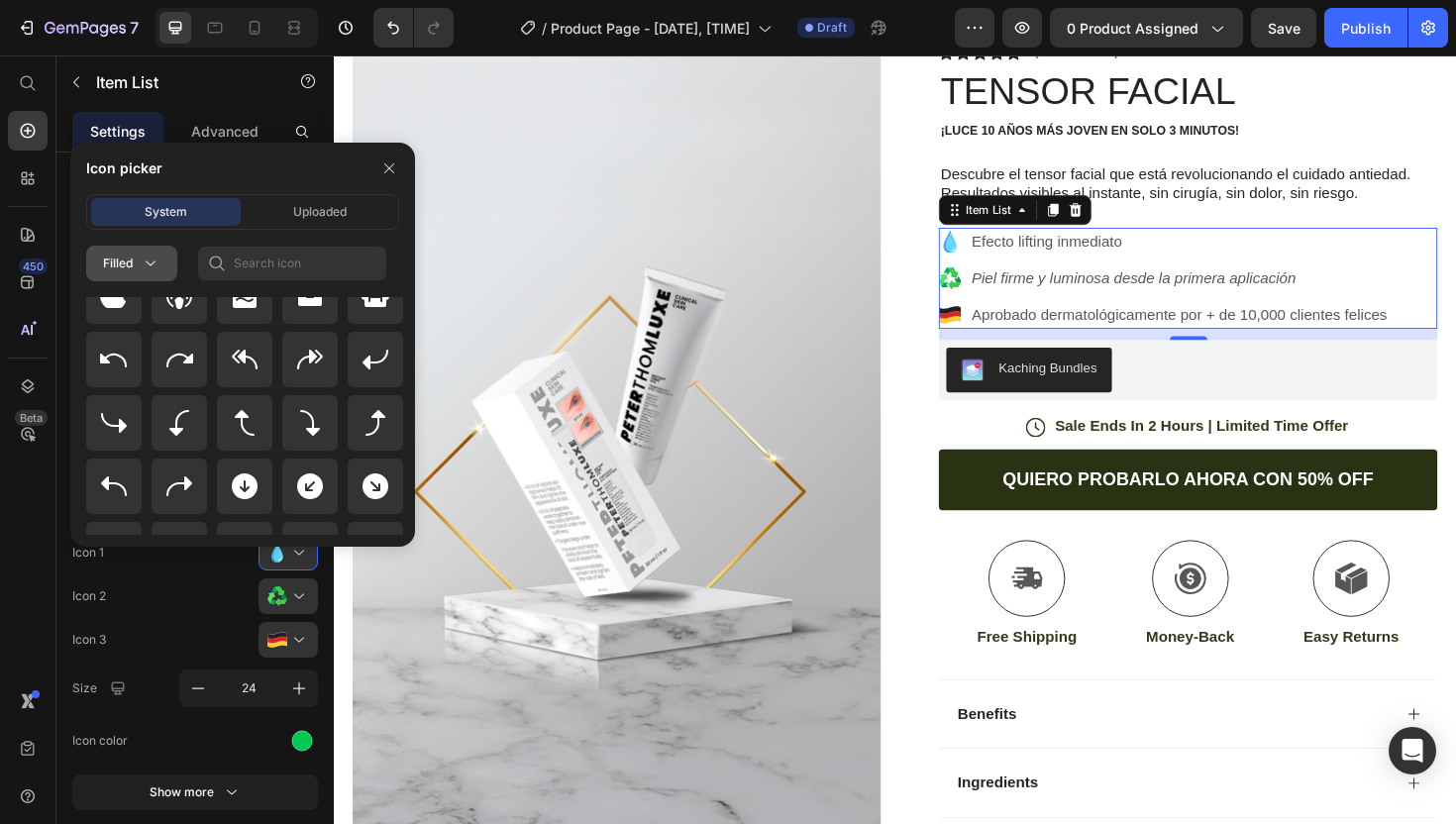 click 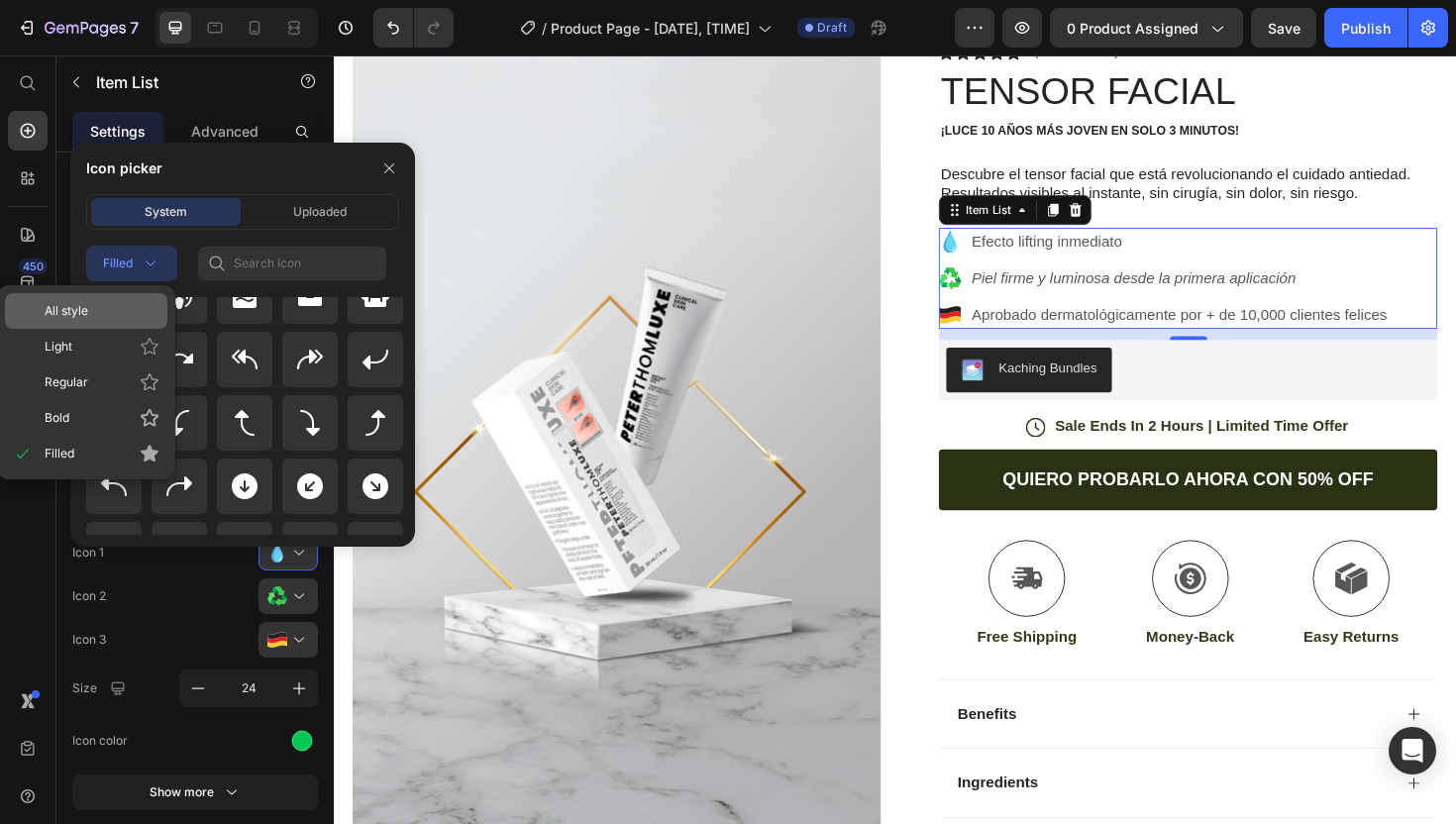 click on "All style" at bounding box center (102, 311) 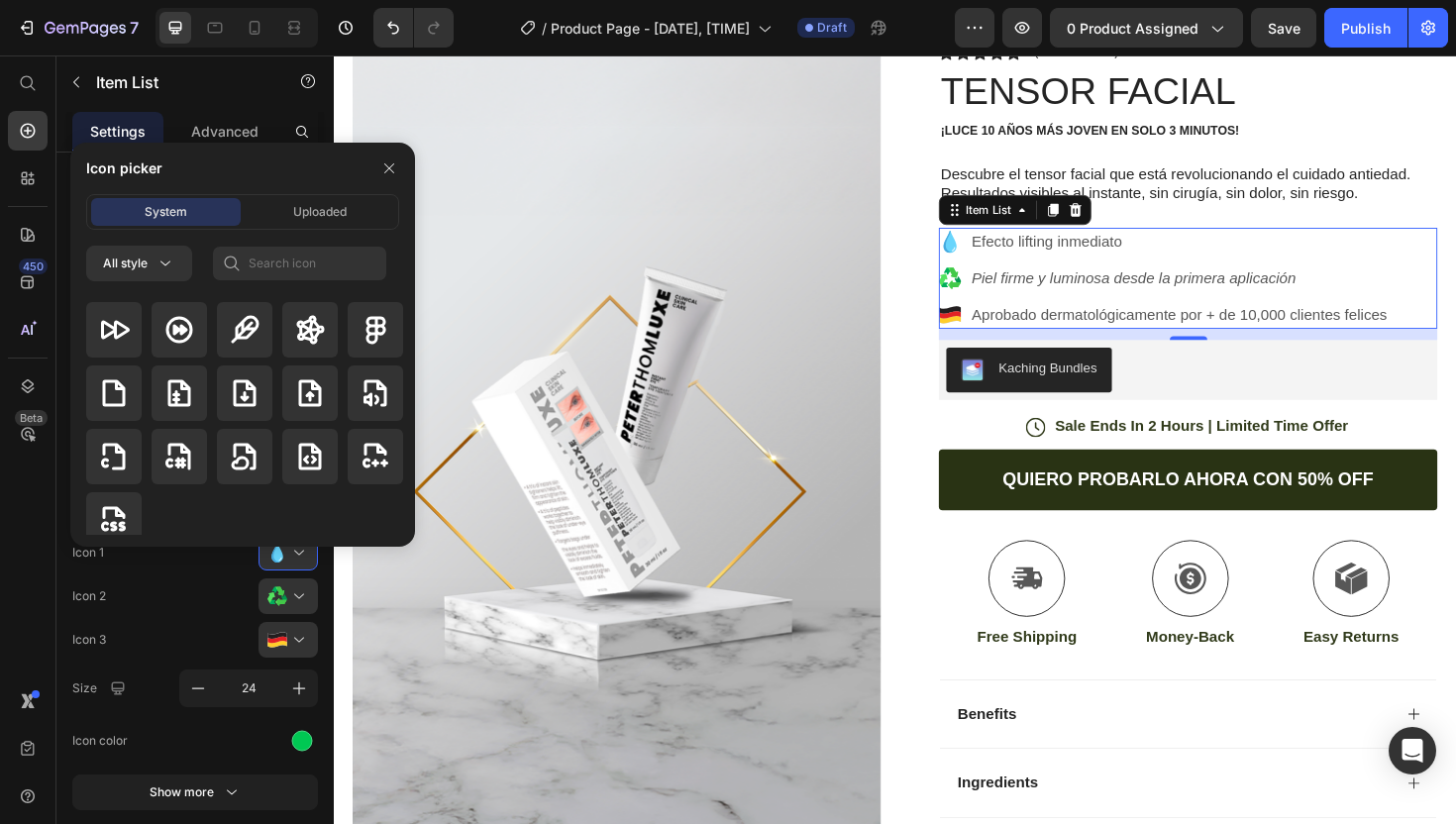 scroll, scrollTop: 6233, scrollLeft: 0, axis: vertical 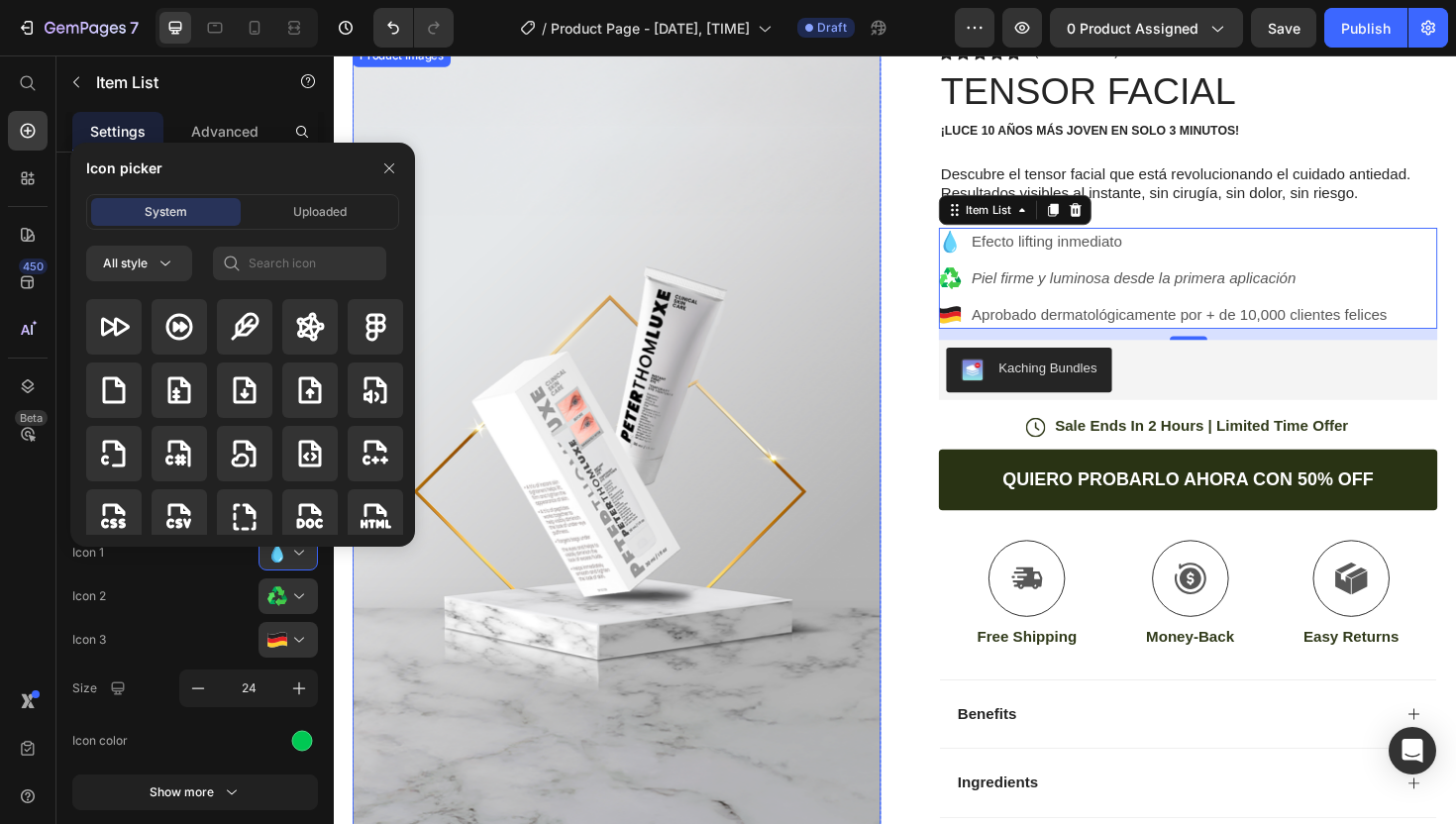 click at bounding box center [633, 541] 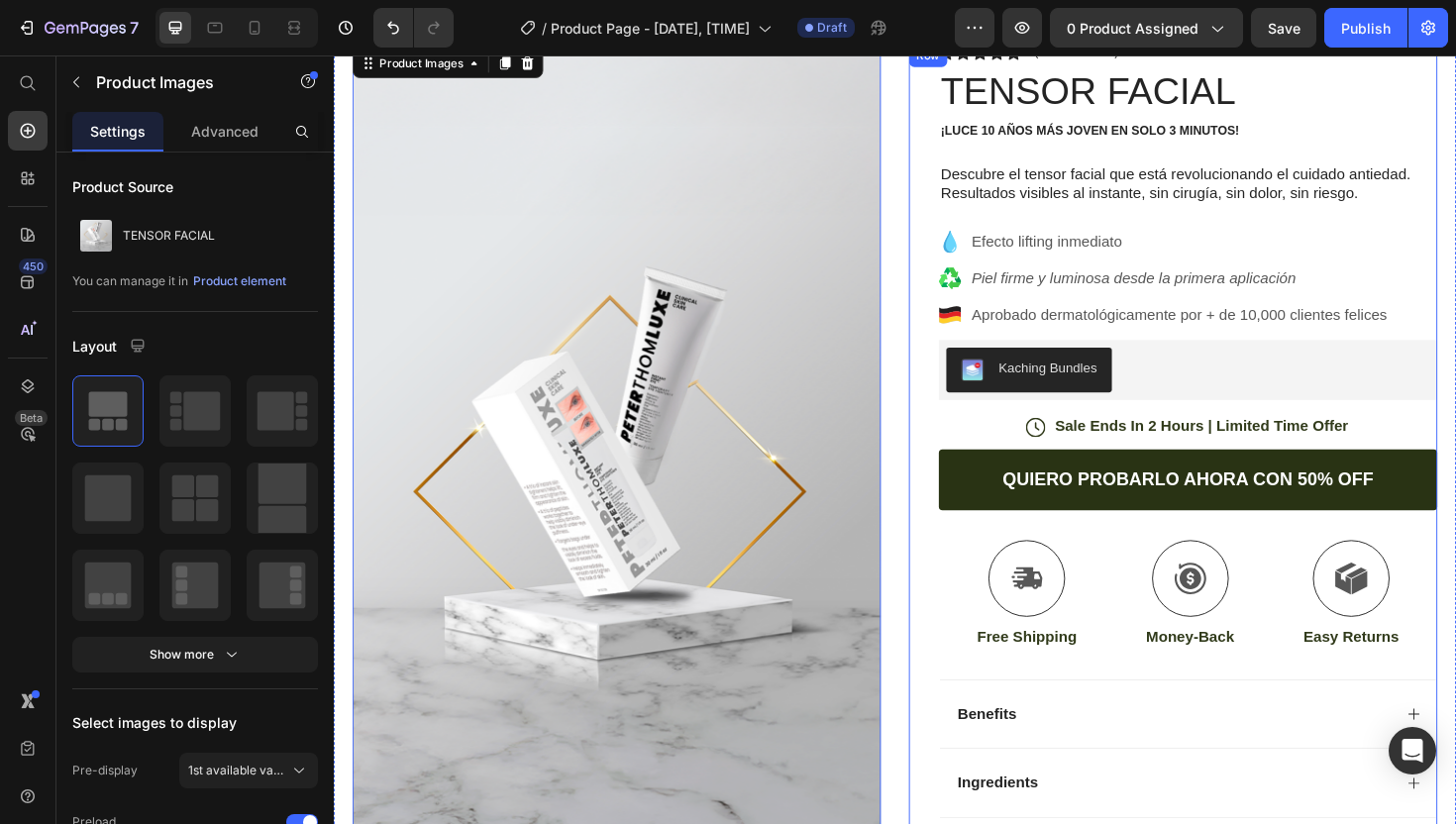 click on "Icon Icon Icon Icon Icon Icon List (1349 Reviews) Text Block Row TENSOR FACIAL Product Title ¡Luce 10 años más joven en solo 3 minutos! Text Block Descubre el tensor facial que está revolucionando el cuidado antiedad. Resultados visibles al instante, sin cirugía, sin dolor, sin riesgo. Text Block
Efecto lifting inmediato
Piel firme y luminosa desde la primera aplicación
Aprobado dermatológicamente por + de 10,000 clientes felices Item List Kaching Bundles Kaching Bundles
Icon Sale Ends In 2 Hours | Limited Time Offer Text Block Row QUIERO PROBARLO AHORA CON 50% OFF Add to Cart
Icon Free Shipping Text Block
Icon Money-Back Text Block
Icon Easy Returns Text Block Row Image Icon Icon Icon Icon Icon Icon List Text Block
Icon [NAME] ([CITY], [COUNTRY]) Text Block Row Row
Benefits
Ingredients" at bounding box center (1222, 505) 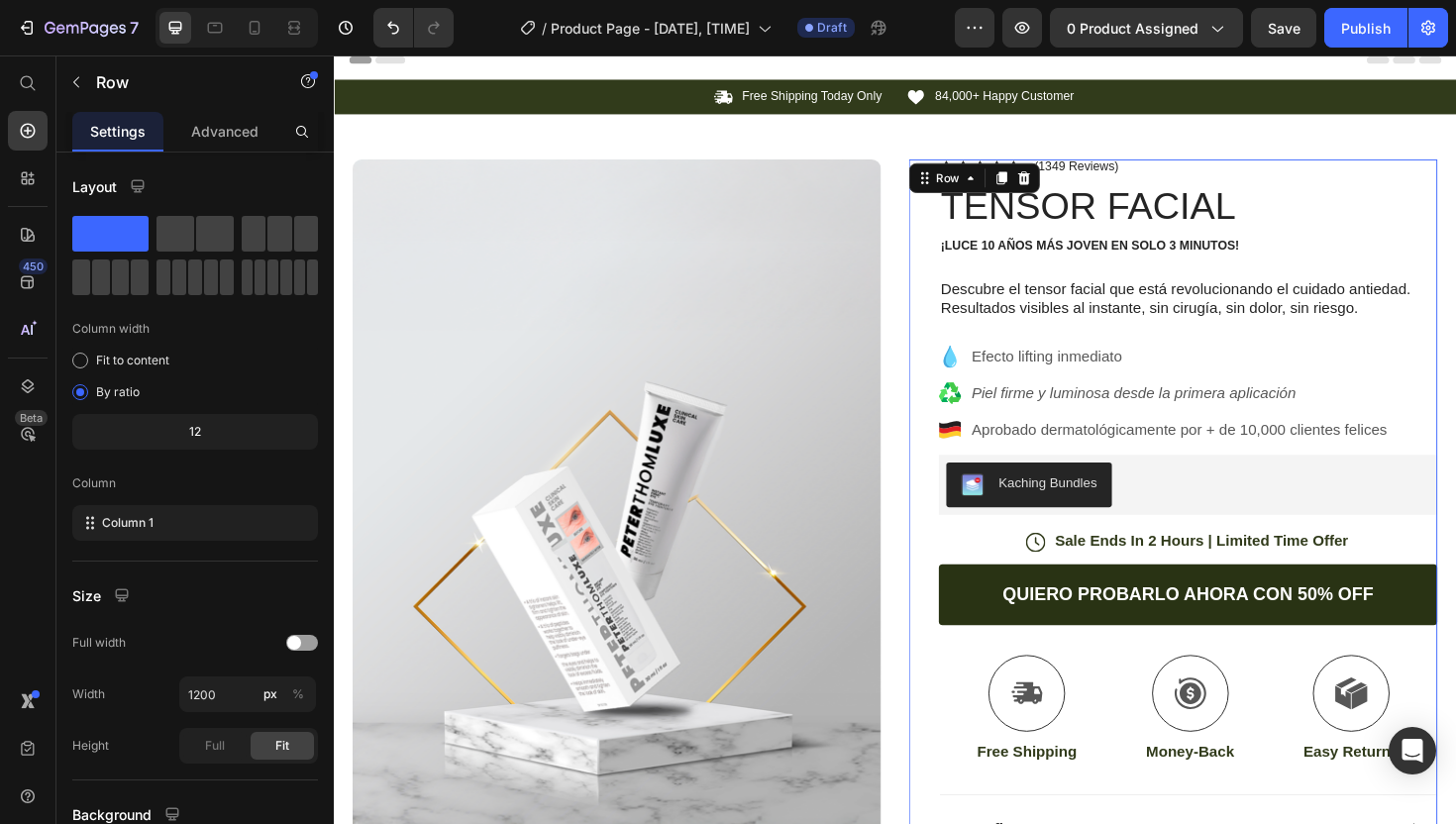 scroll, scrollTop: 0, scrollLeft: 0, axis: both 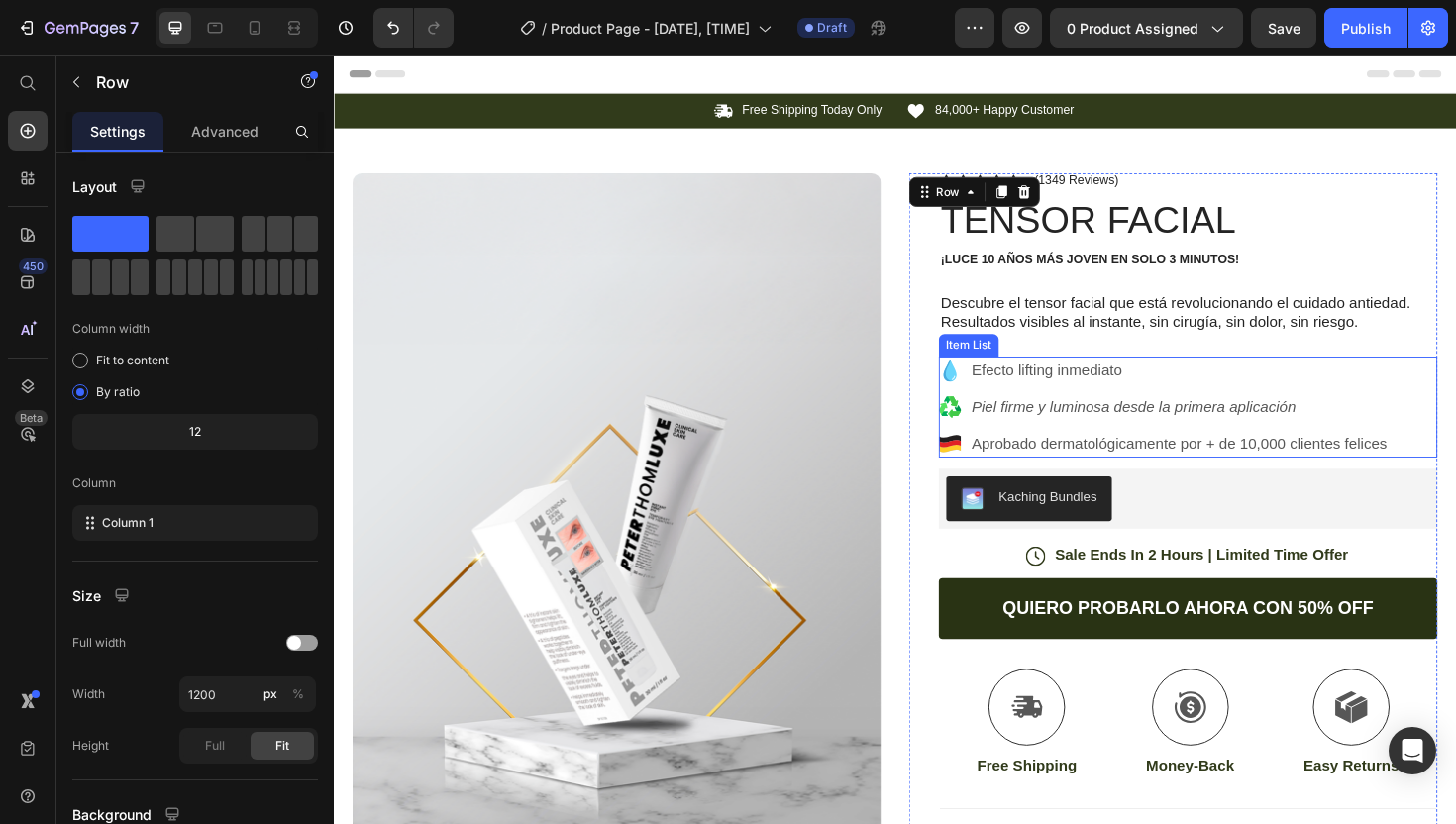click on "Aprobado dermatológicamente por + de 10,000 clientes felices" at bounding box center [1229, 466] 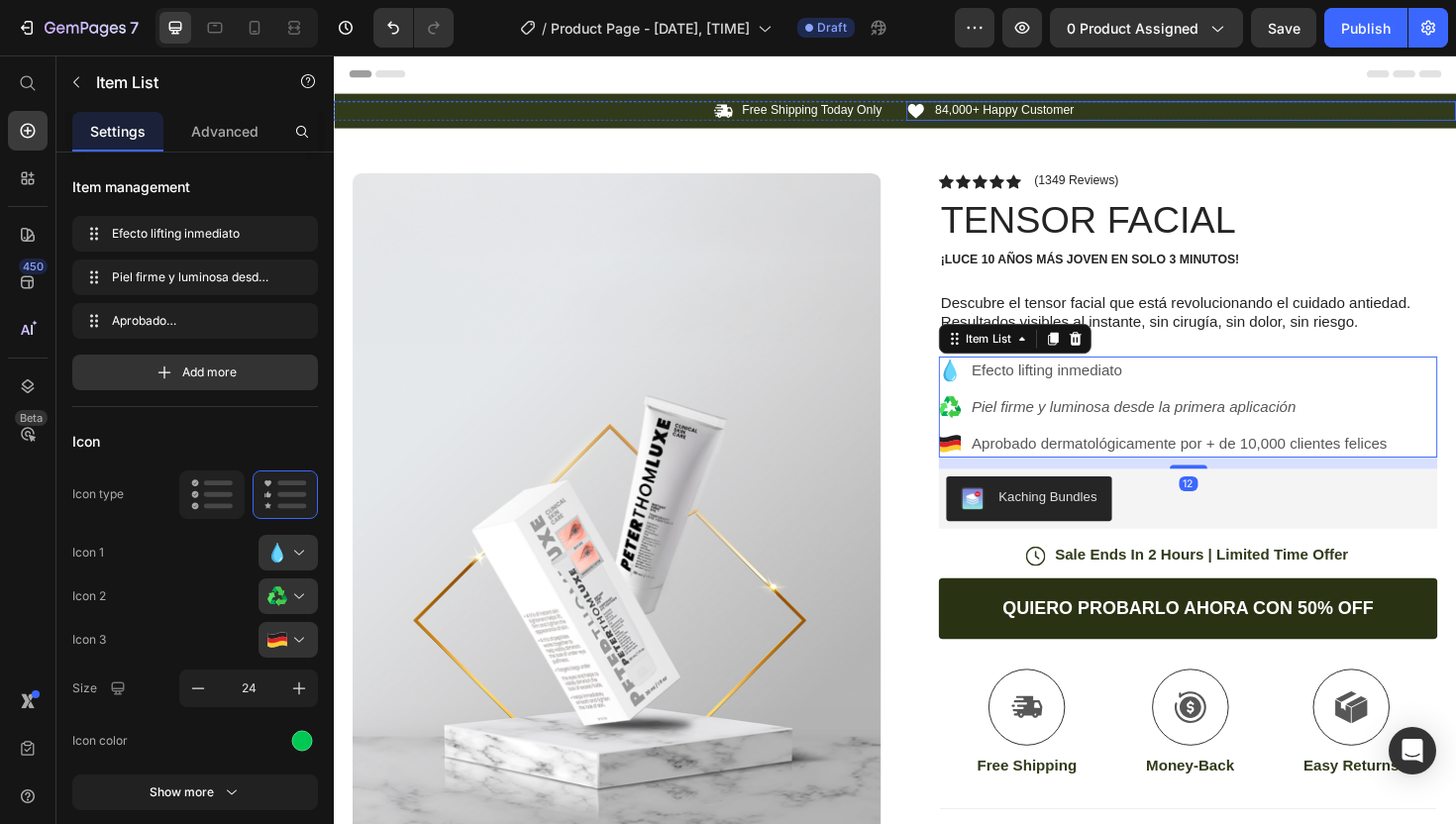 click on "Icon 84,000+ Happy Customer Text Block Row" at bounding box center [1231, 114] 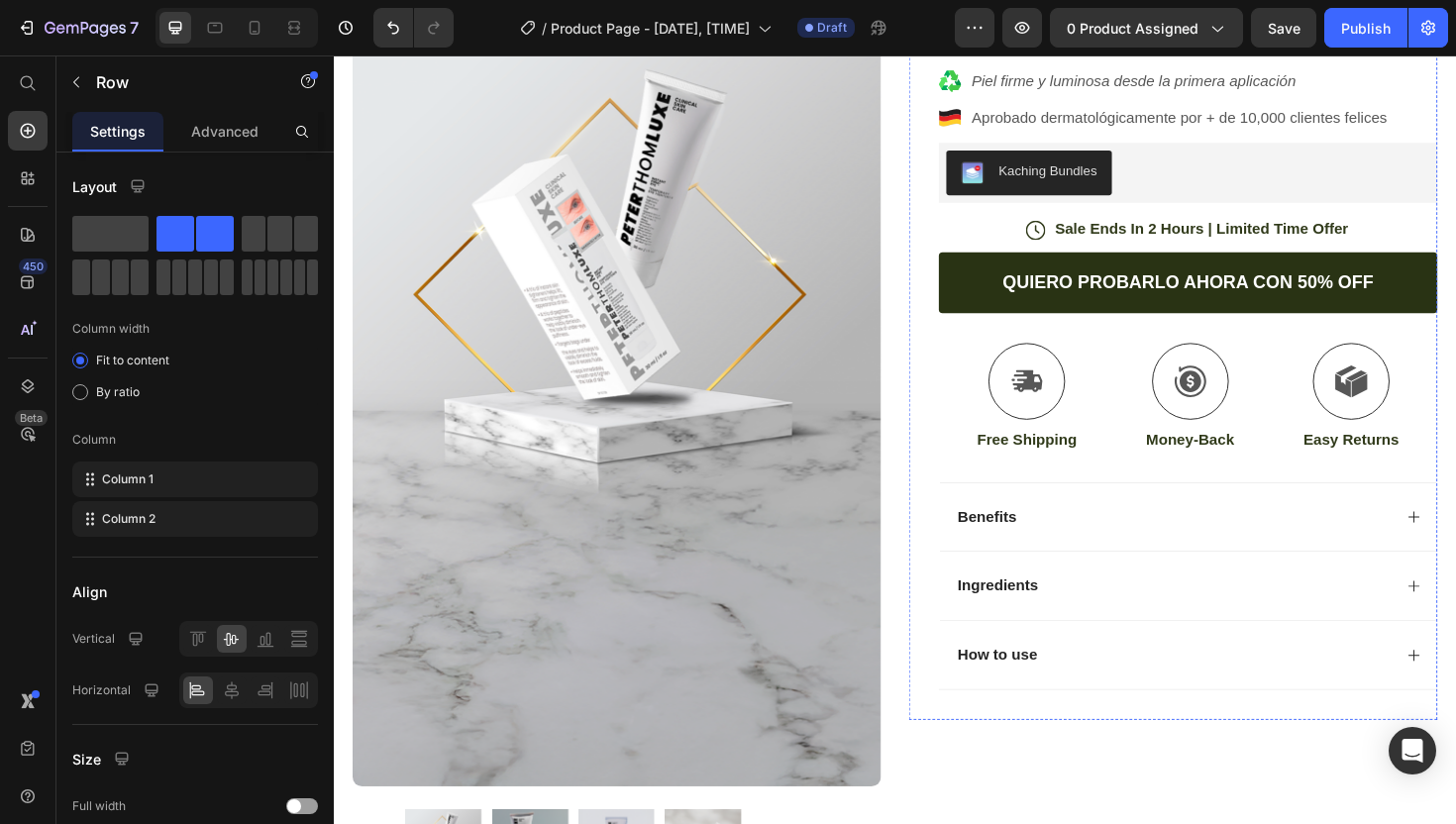 scroll, scrollTop: 0, scrollLeft: 0, axis: both 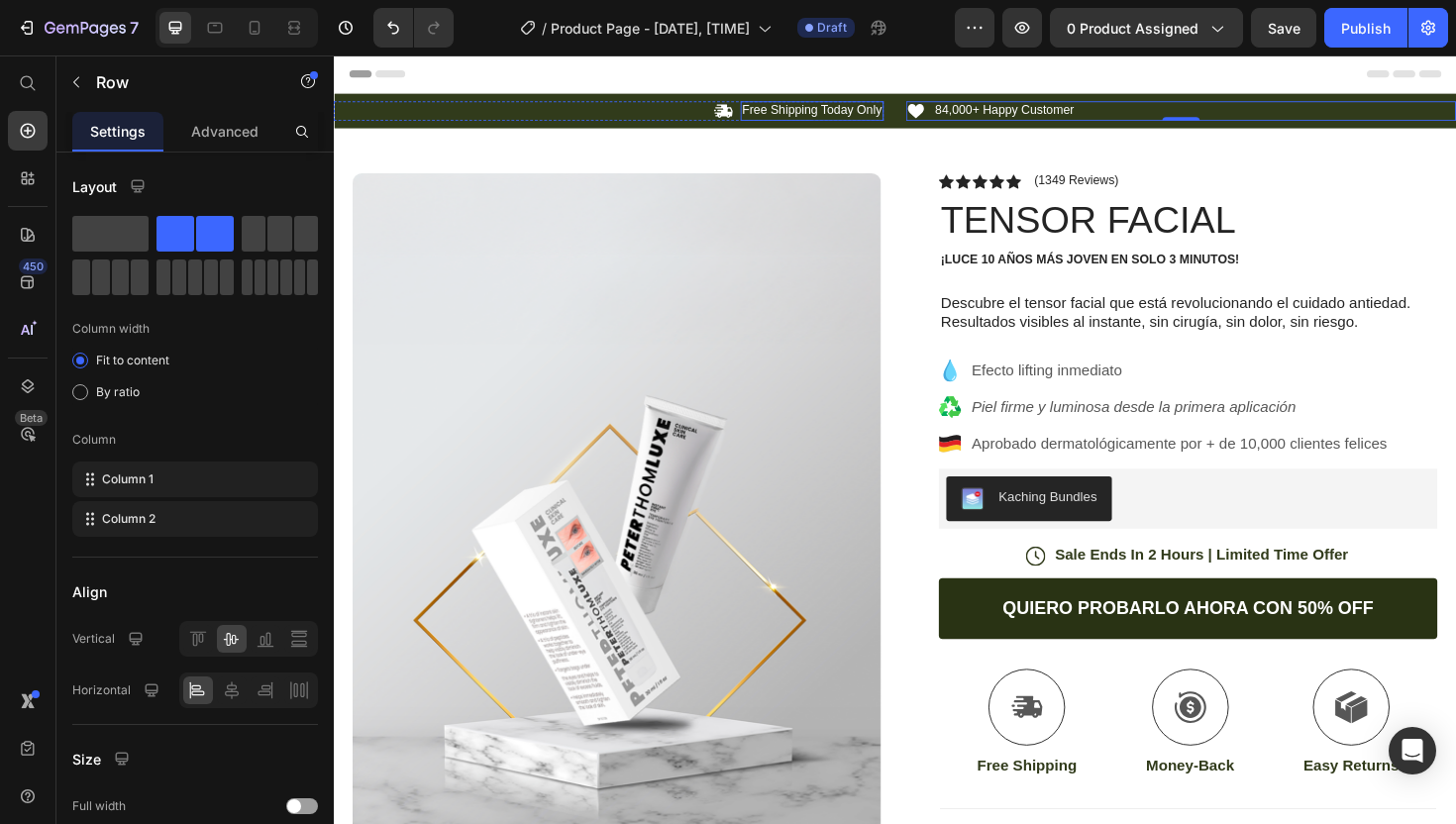 click on "Free Shipping Today Only" at bounding box center (840, 114) 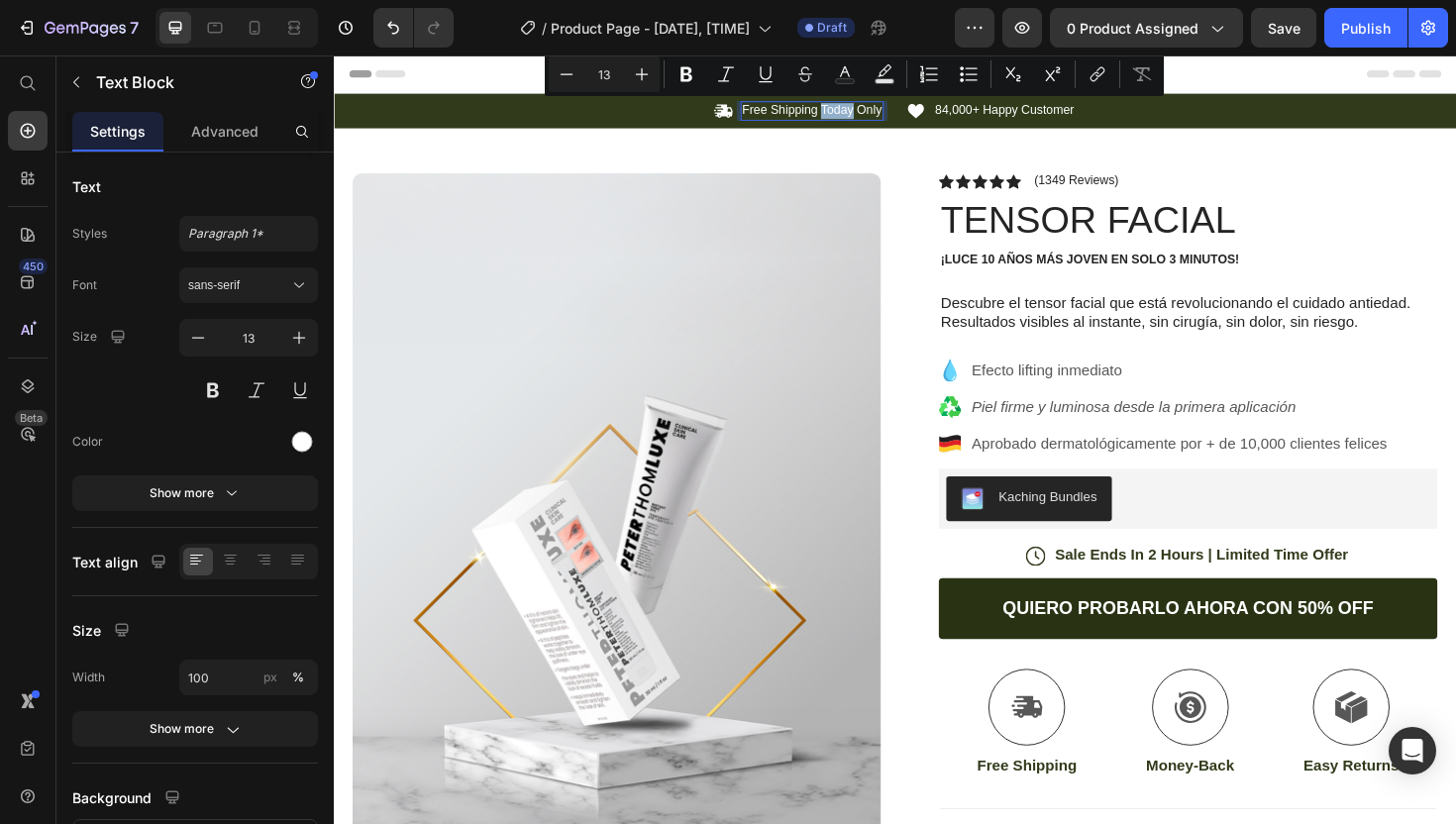 click on "Free Shipping Today Only" at bounding box center [840, 114] 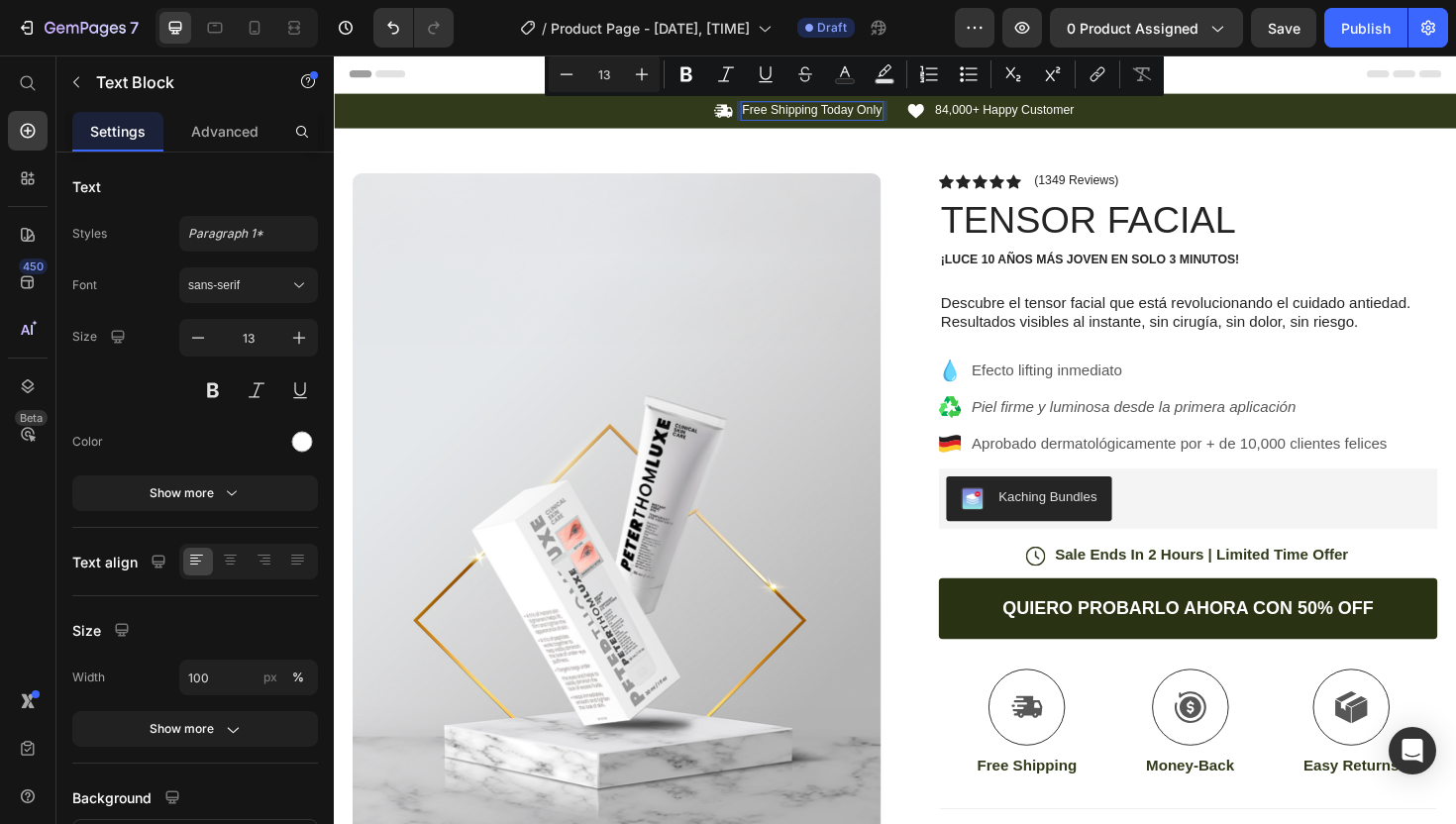 click on "Free Shipping Today Only" at bounding box center [840, 114] 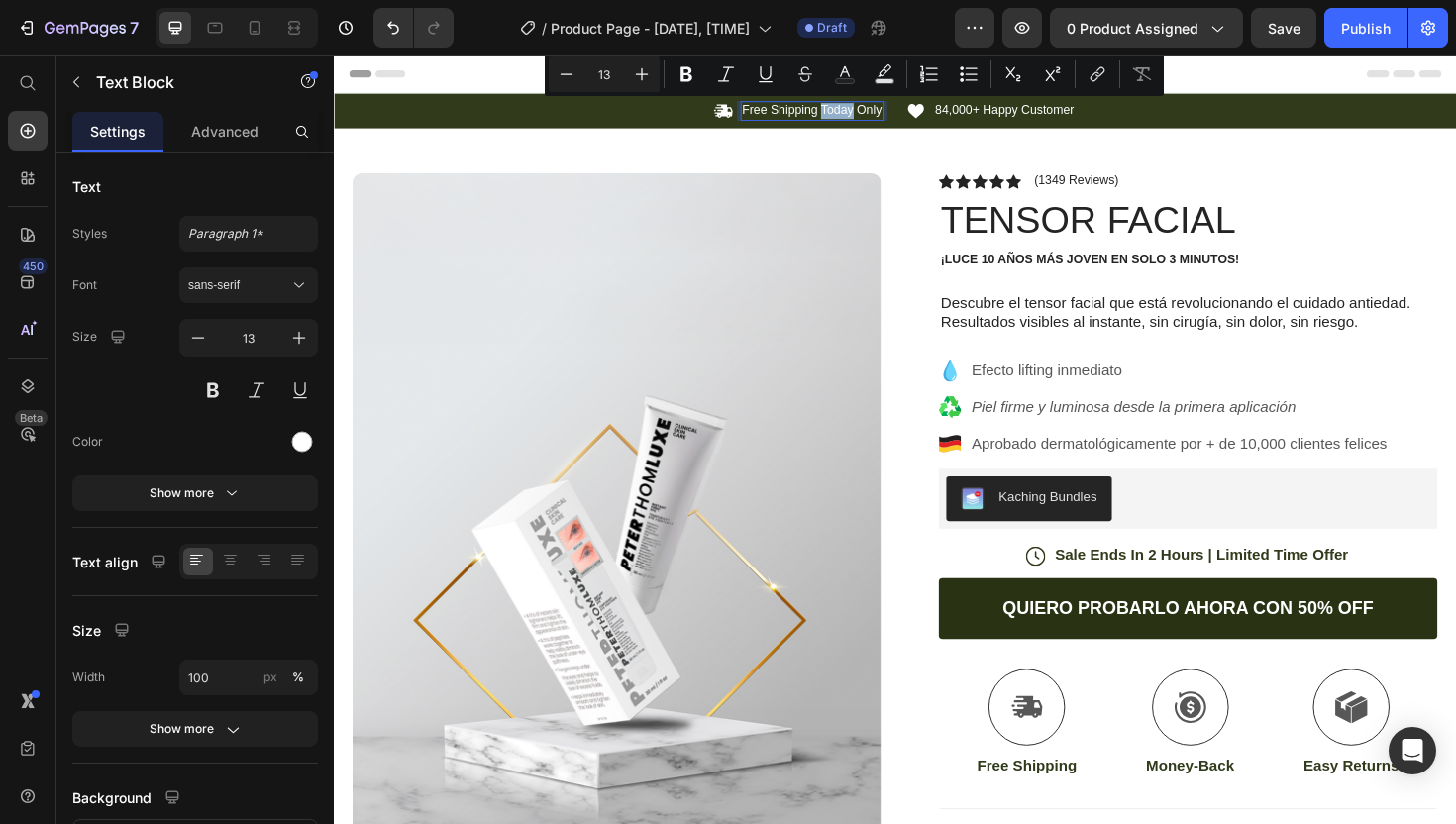 click on "Free Shipping Today Only" at bounding box center (840, 114) 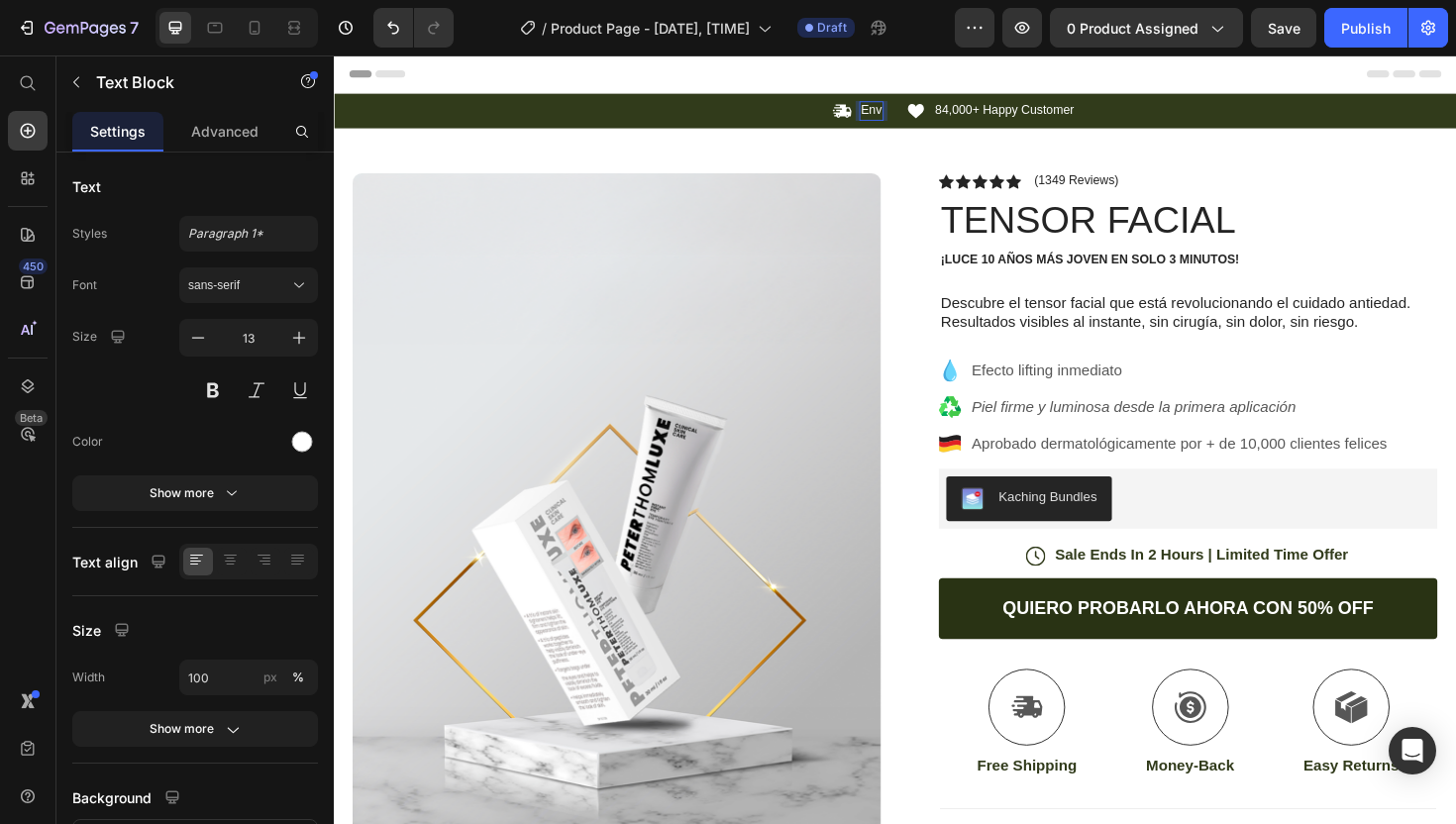 type 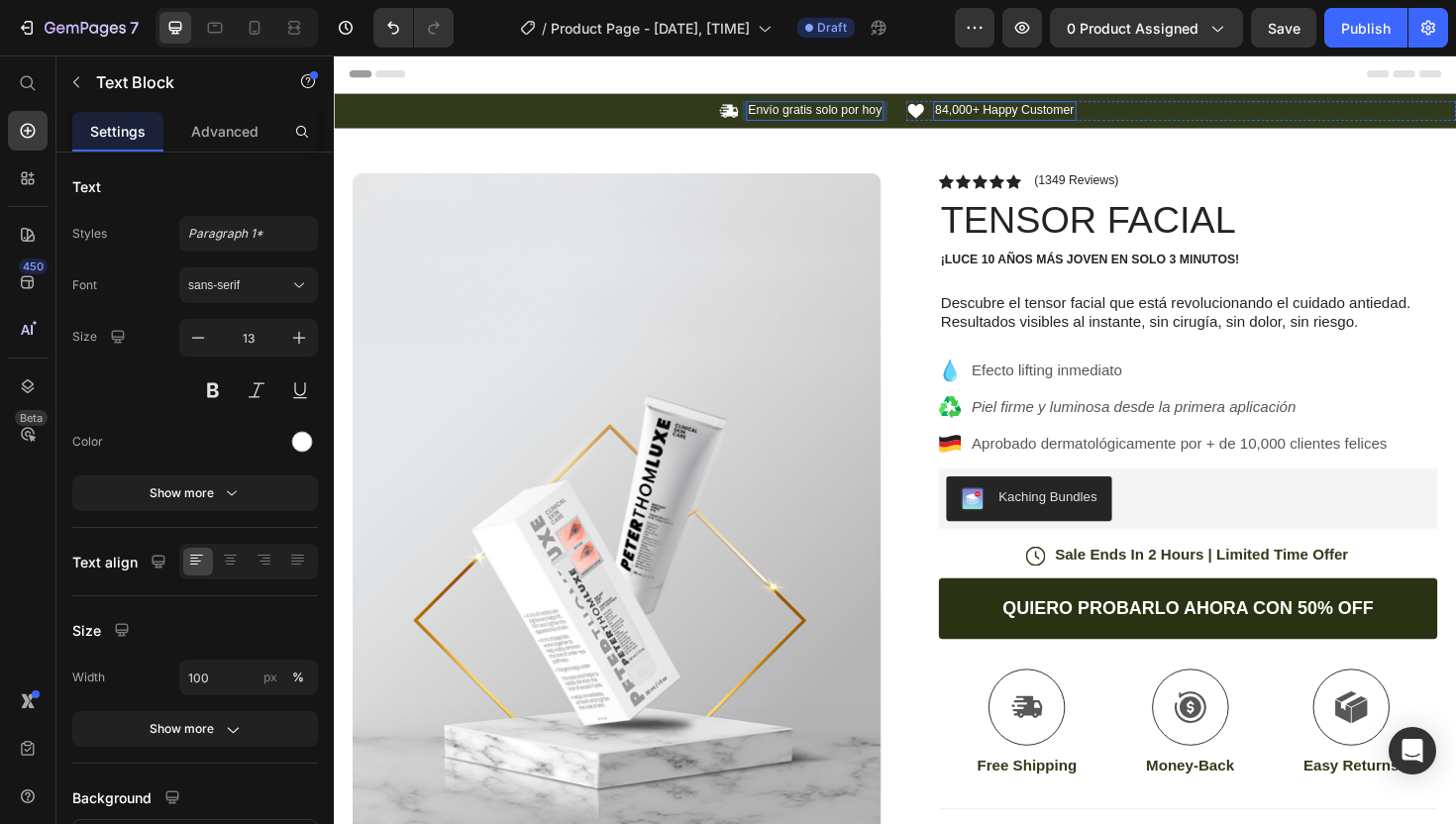 click on "84,000+ Happy Customer" at bounding box center (1044, 114) 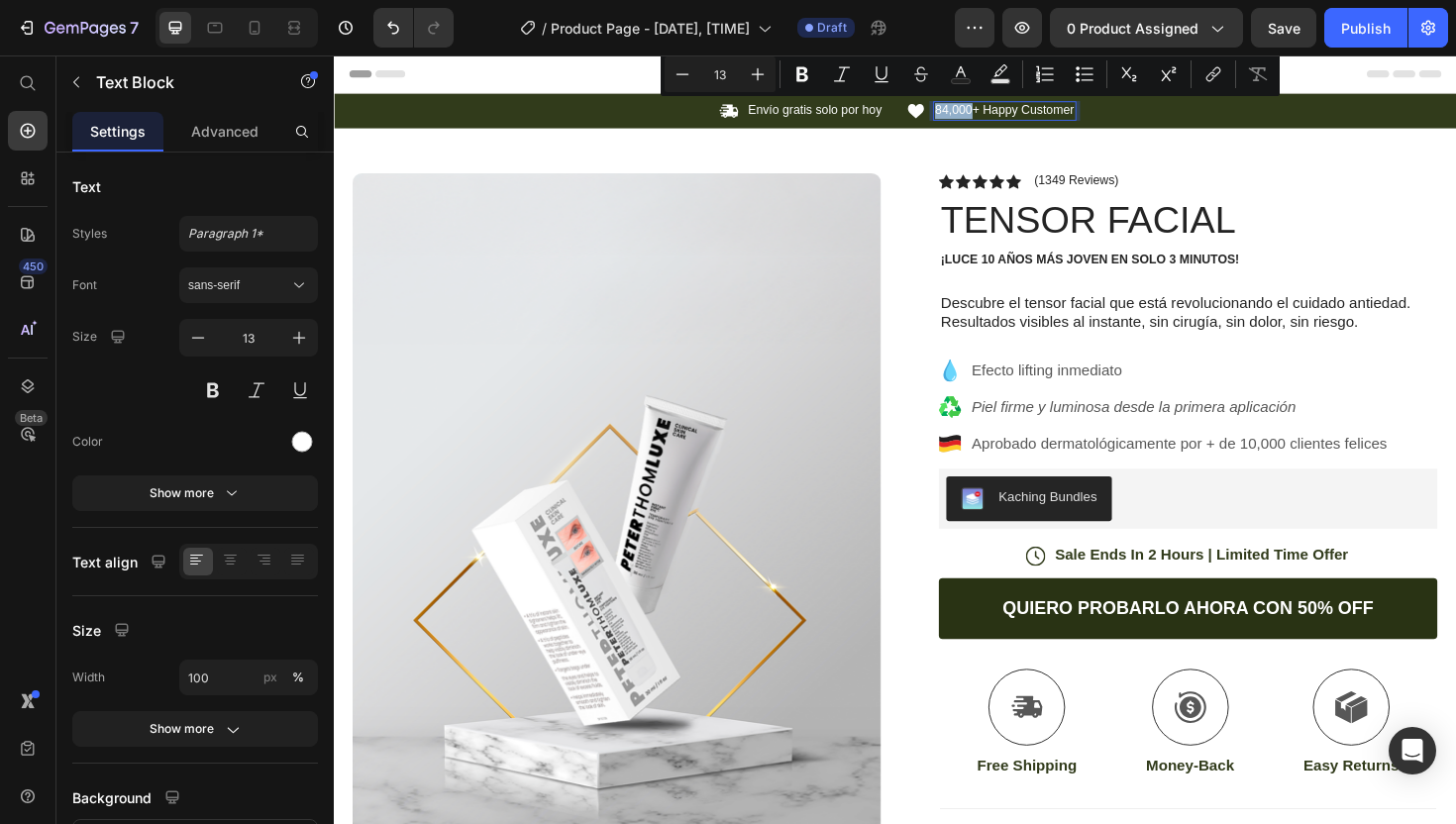 click on "84,000+ Happy Customer" at bounding box center [1044, 114] 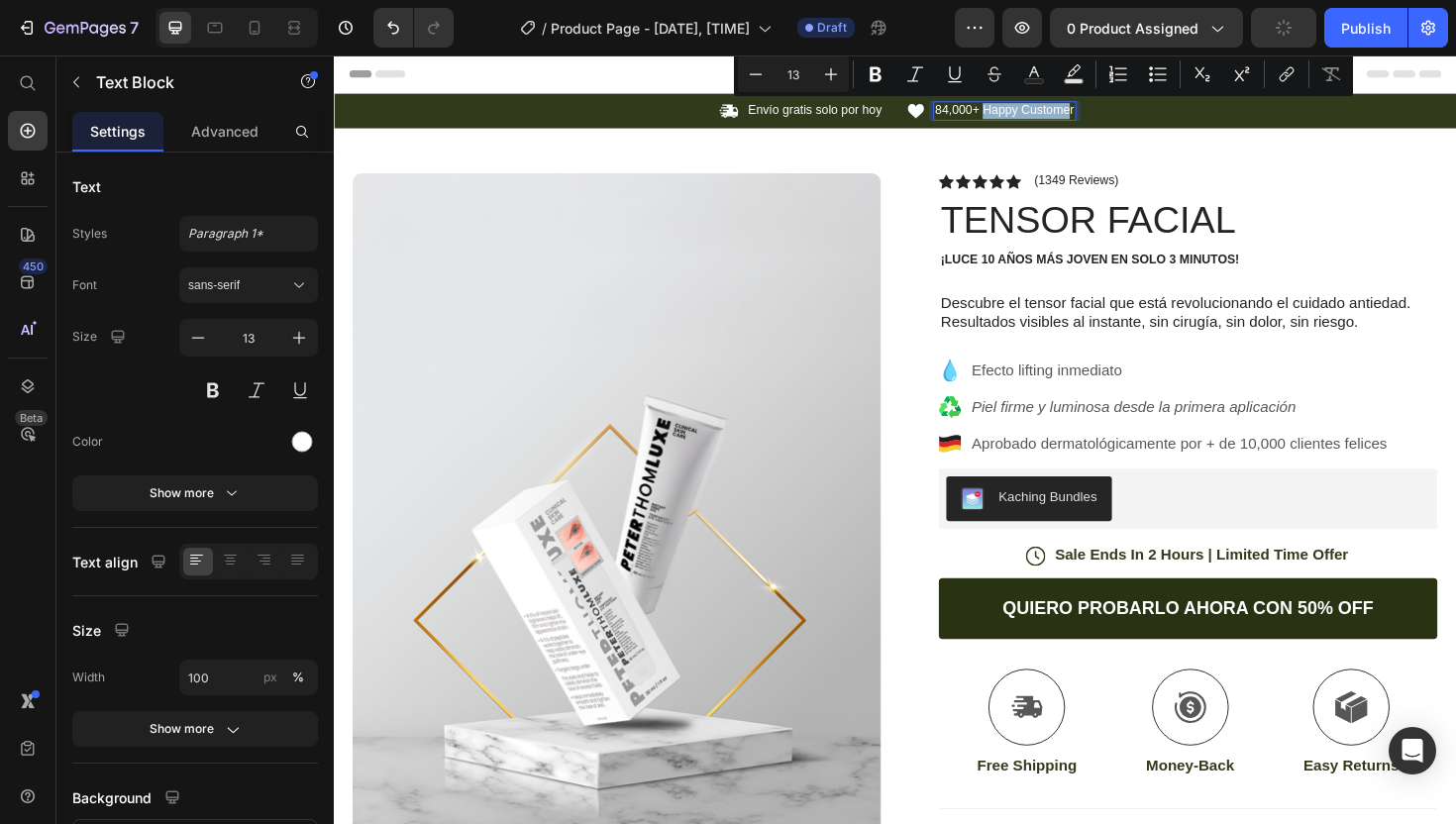 drag, startPoint x: 1021, startPoint y: 112, endPoint x: 1113, endPoint y: 115, distance: 92.0489 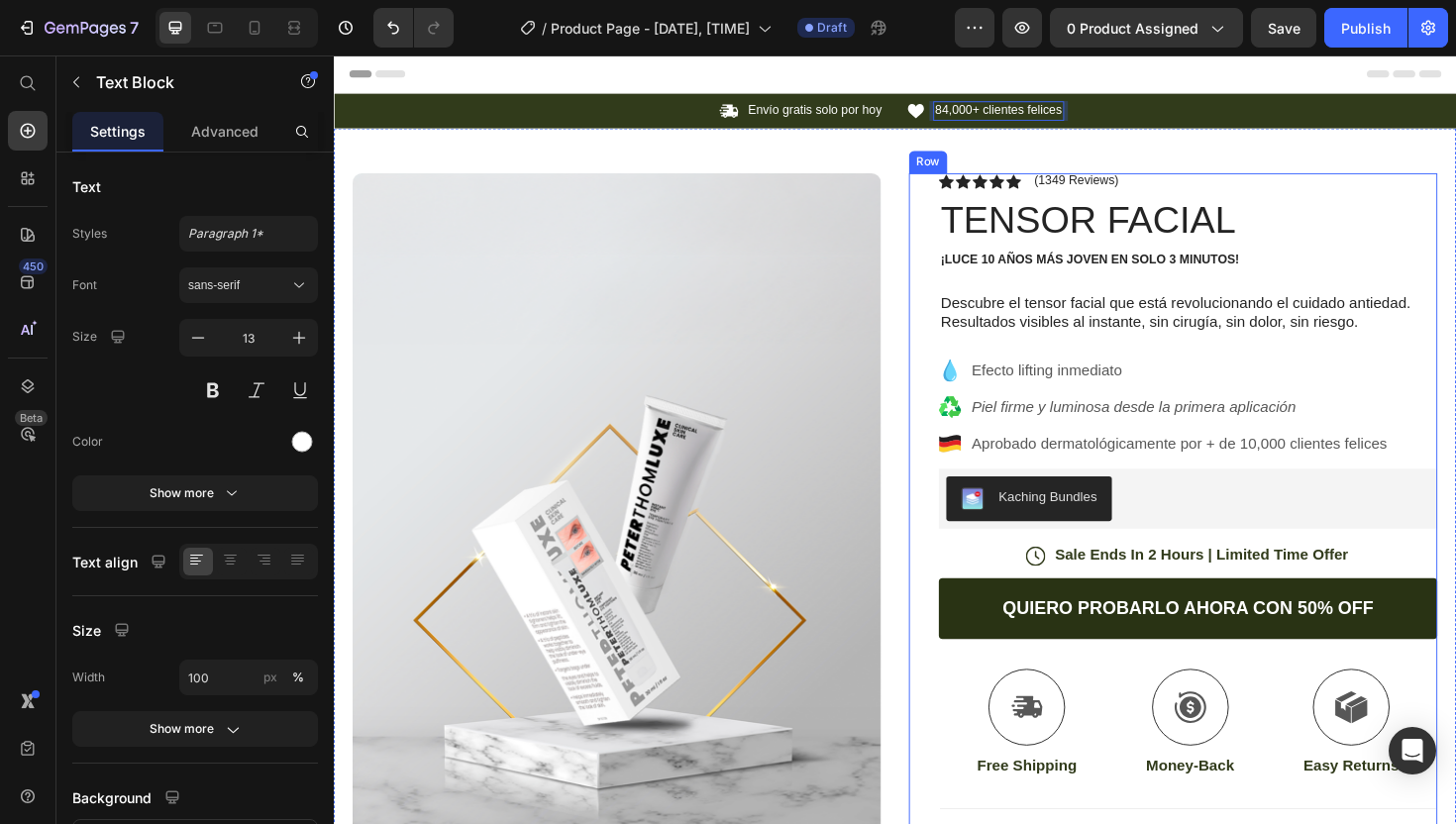 click on "Icon Icon Icon Icon Icon Icon List (1349 Reviews) Text Block Row TENSOR FACIAL Product Title ¡Luce 10 años más joven en solo 3 minutos! Text Block Descubre el tensor facial que está revolucionando el cuidado antiedad. Resultados visibles al instante, sin cirugía, sin dolor, sin riesgo. Text Block
Efecto lifting inmediato
Piel firme y luminosa desde la primera aplicación
Aprobado dermatológicamente por + de 10,000 clientes felices Item List Kaching Bundles Kaching Bundles
Icon Sale Ends In 2 Hours | Limited Time Offer Text Block Row QUIERO PROBARLO AHORA CON 50% OFF Add to Cart
Icon Free Shipping Text Block
Icon Money-Back Text Block
Icon Easy Returns Text Block Row Image Icon Icon Icon Icon Icon Icon List Text Block
Icon [NAME] ([CITY], [COUNTRY]) Text Block Row Row
Benefits
Ingredients" at bounding box center (1238, 642) 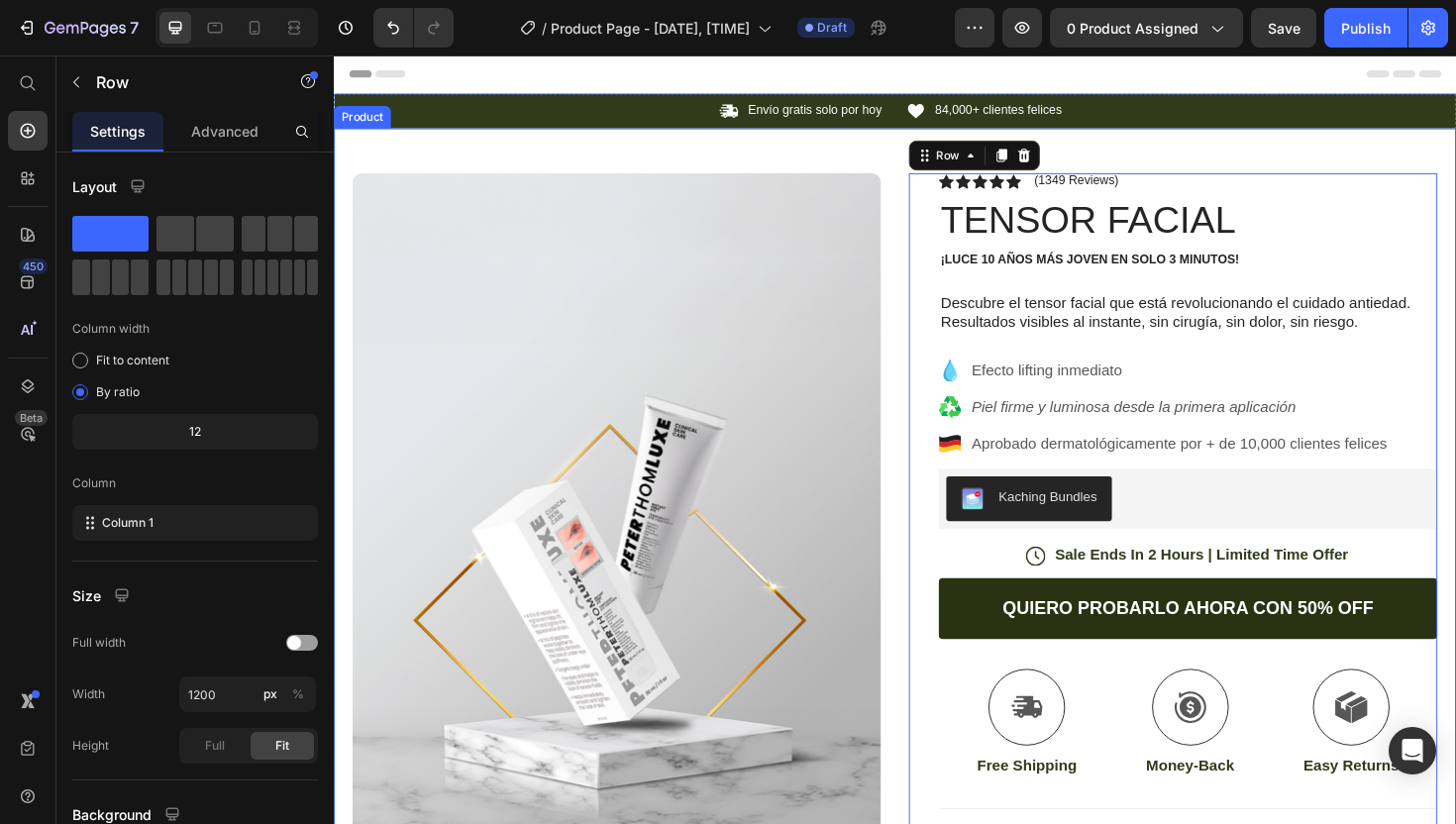 click on "Product Images Image Icon Icon Icon Icon Icon Icon List “This skin cream is a game-changer! It has transformed my dry, lackluster skin into a hydrated and radiant complexion. I love how it absorbs quickly and leaves no greasy residue. Highly recommend” Text Block
Icon [NAME] ([CITY], [COUNTRY]) Text Block Row Row Row Icon Icon Icon Icon Icon Icon List (1349 Reviews) Text Block Row SPINNER Product Title   Edit content in Shopify 4 The 2023 Rated Innovation in Cosmetics Text Block Hydrate, rejuvenate, and glow with our revolutionary cream. Unleash your skin's potential today. Text Block
Intense Hydration
Environmentally Friendly
Made in Germany Item List Kaching Bundles Kaching Bundles
Icon Sale Ends In 2 Hours | Limited Time Offer Text Block Row out of stock Add to Cart
Icon Free Shipping Text Block
Icon Money-Back Text Block
Icon Easy Returns Text Block Row Image Icon Icon Icon Icon" at bounding box center [928, 849] 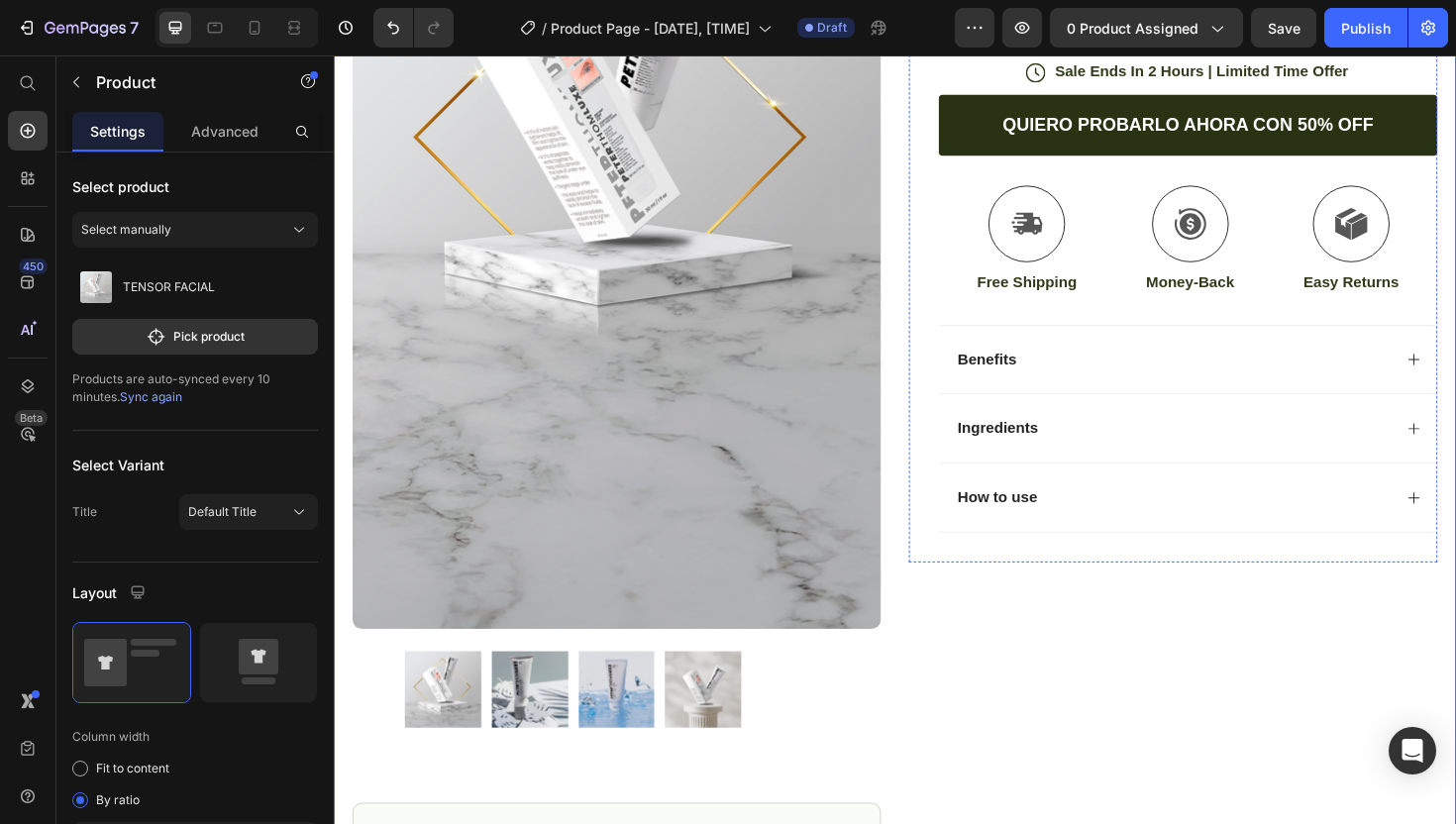 scroll, scrollTop: 469, scrollLeft: 0, axis: vertical 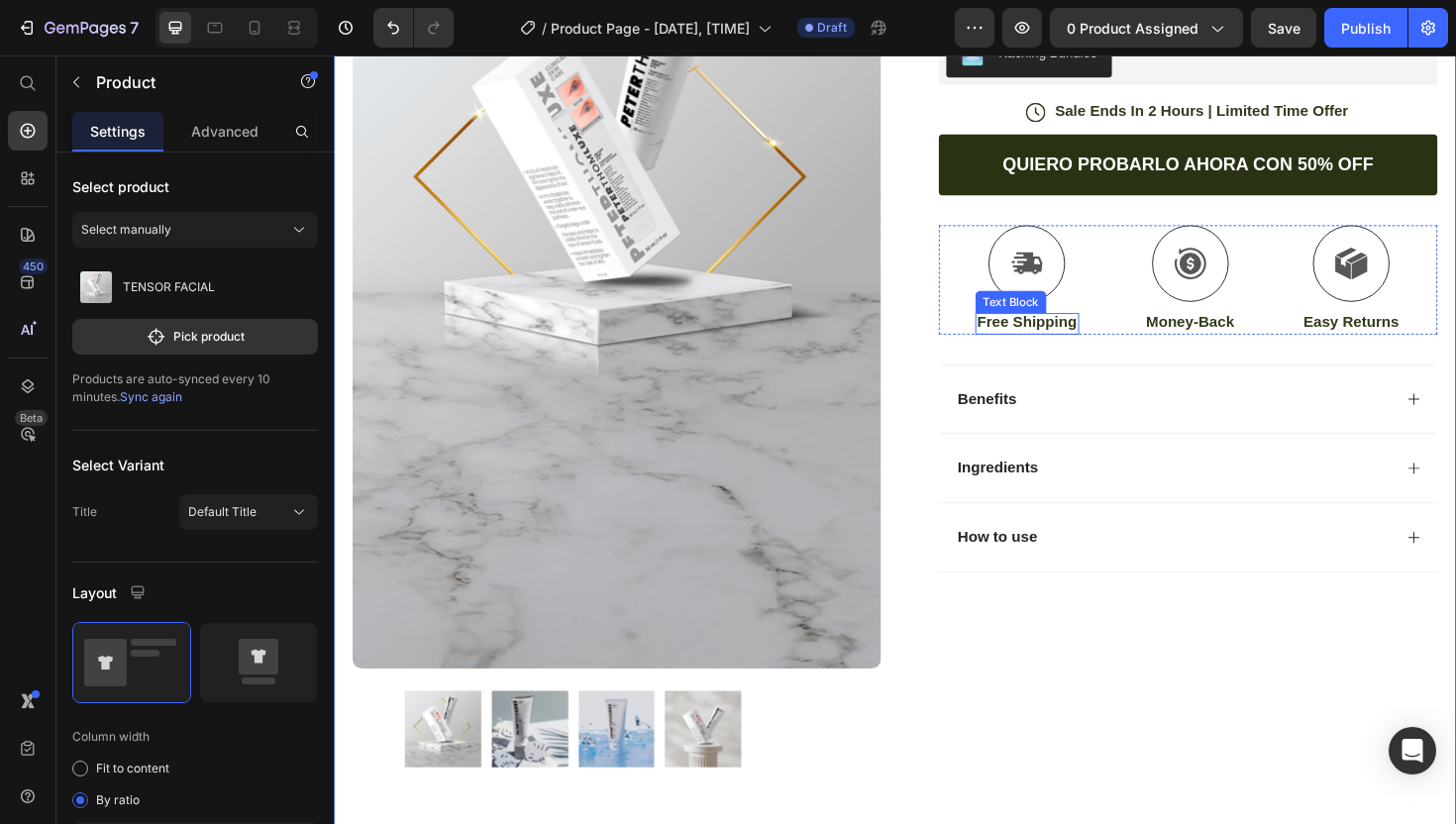 click on "Free Shipping" at bounding box center [1068, 339] 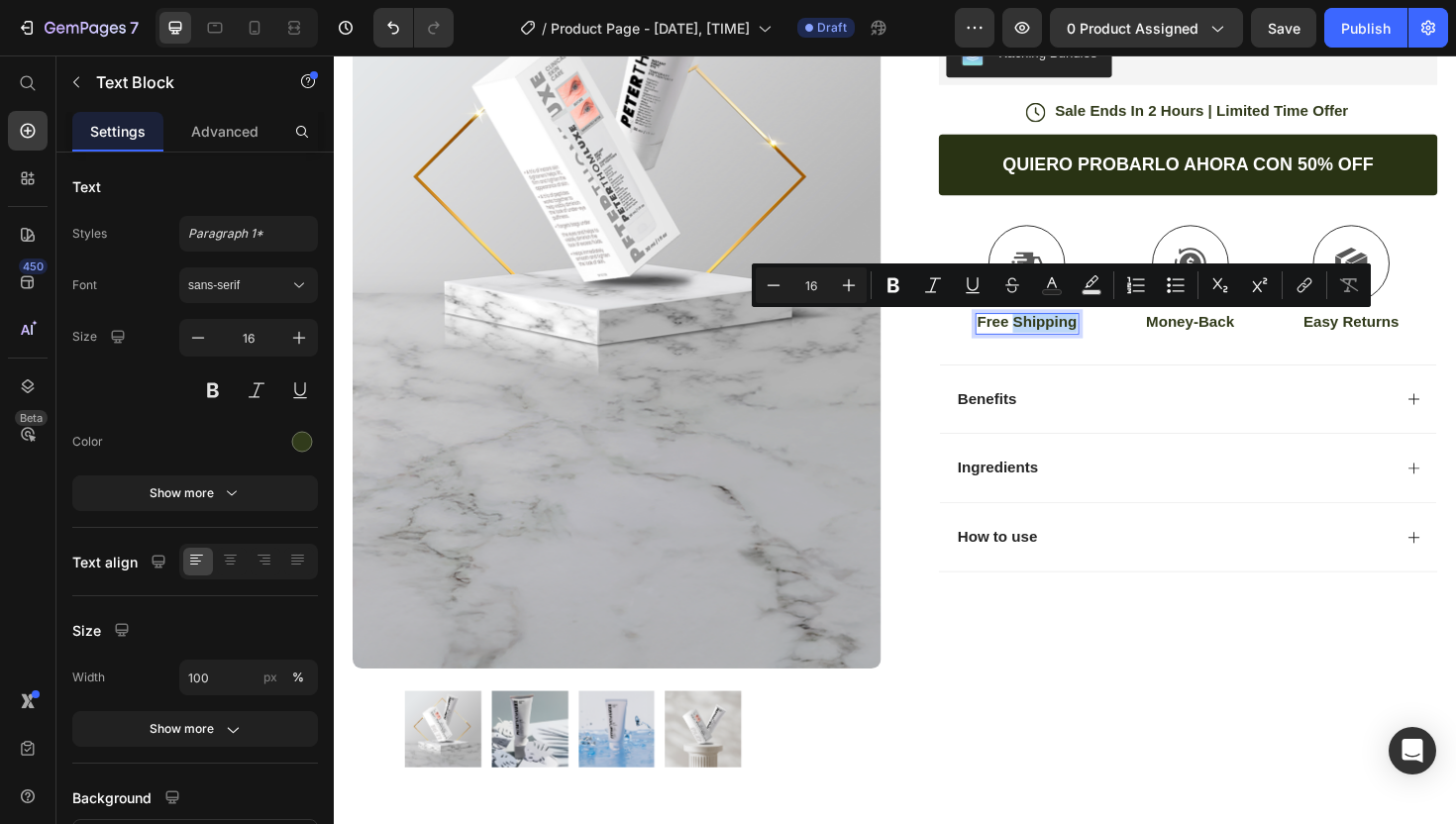 click on "Free Shipping" at bounding box center (1068, 339) 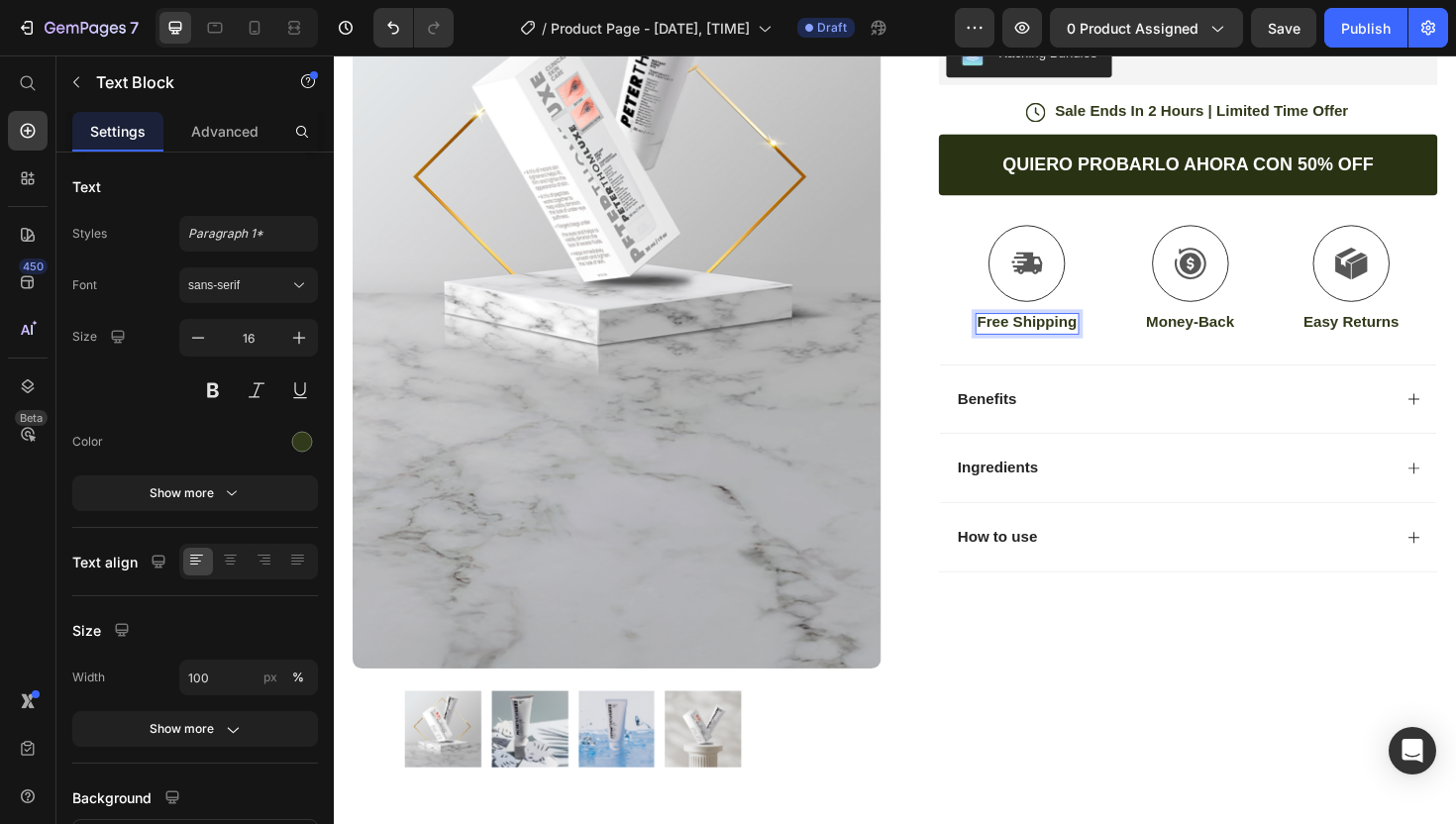 click on "Free Shipping" at bounding box center (1068, 339) 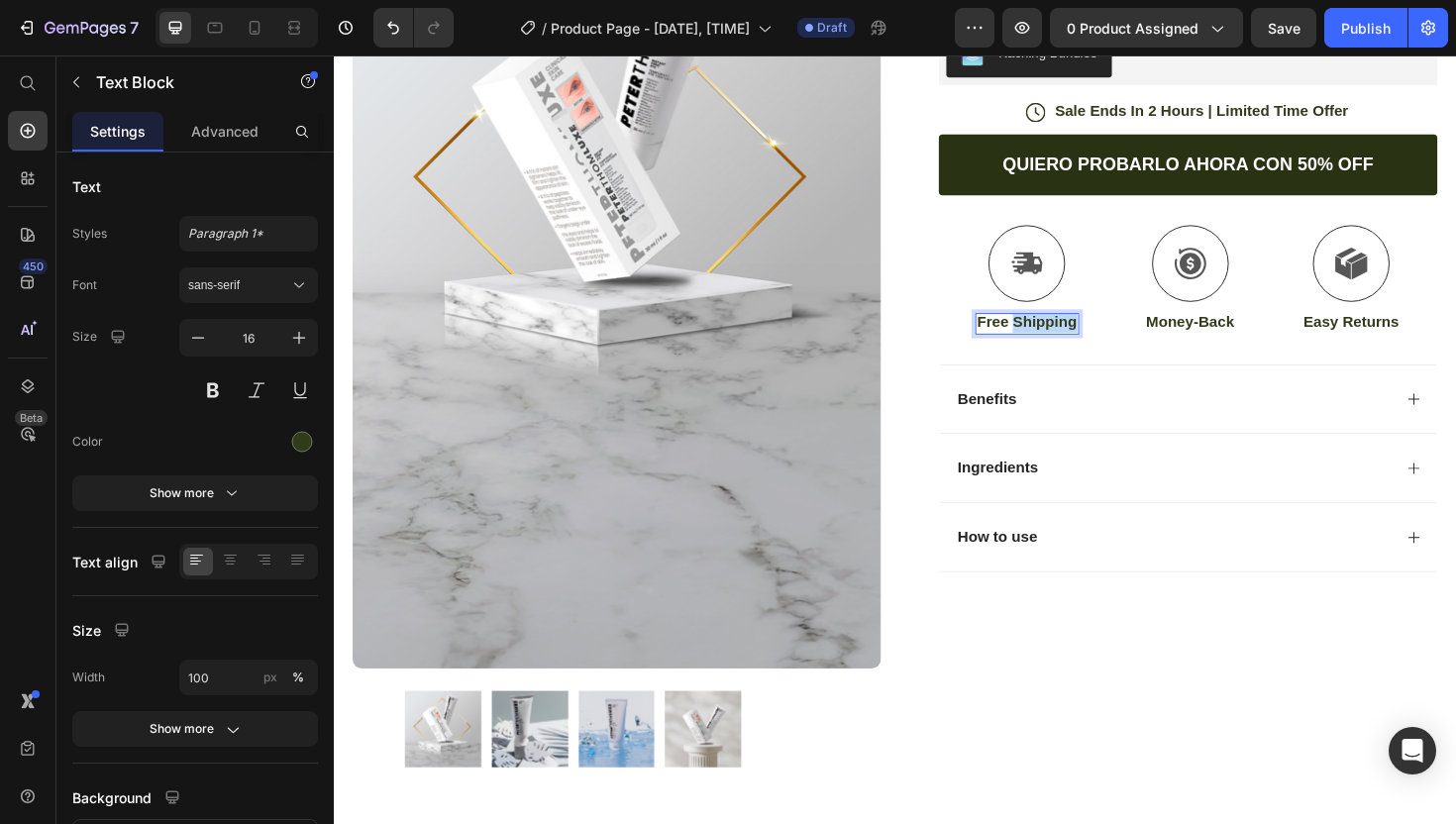 click on "Free Shipping" at bounding box center [1068, 339] 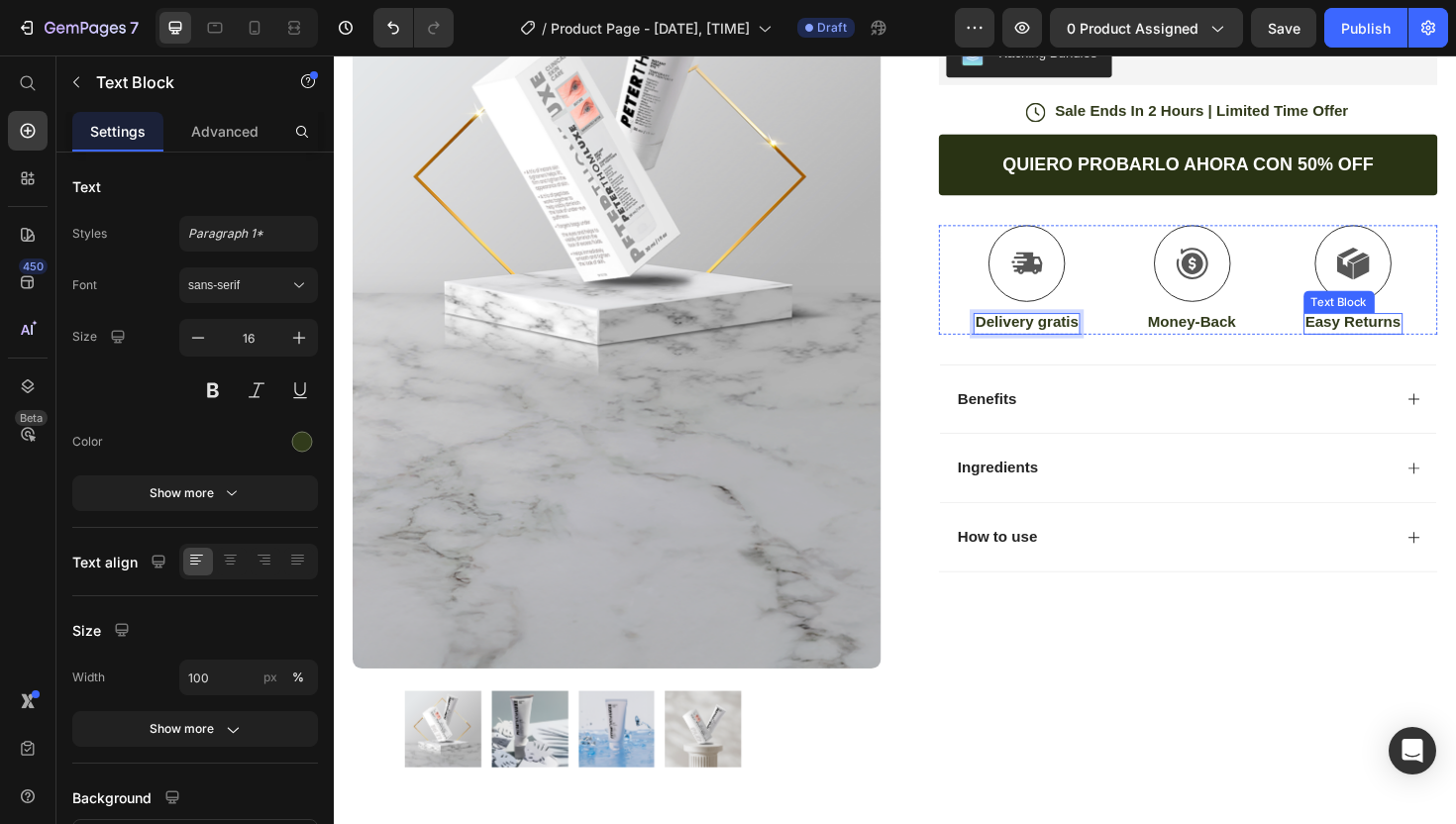 click on "Easy Returns" at bounding box center [1413, 339] 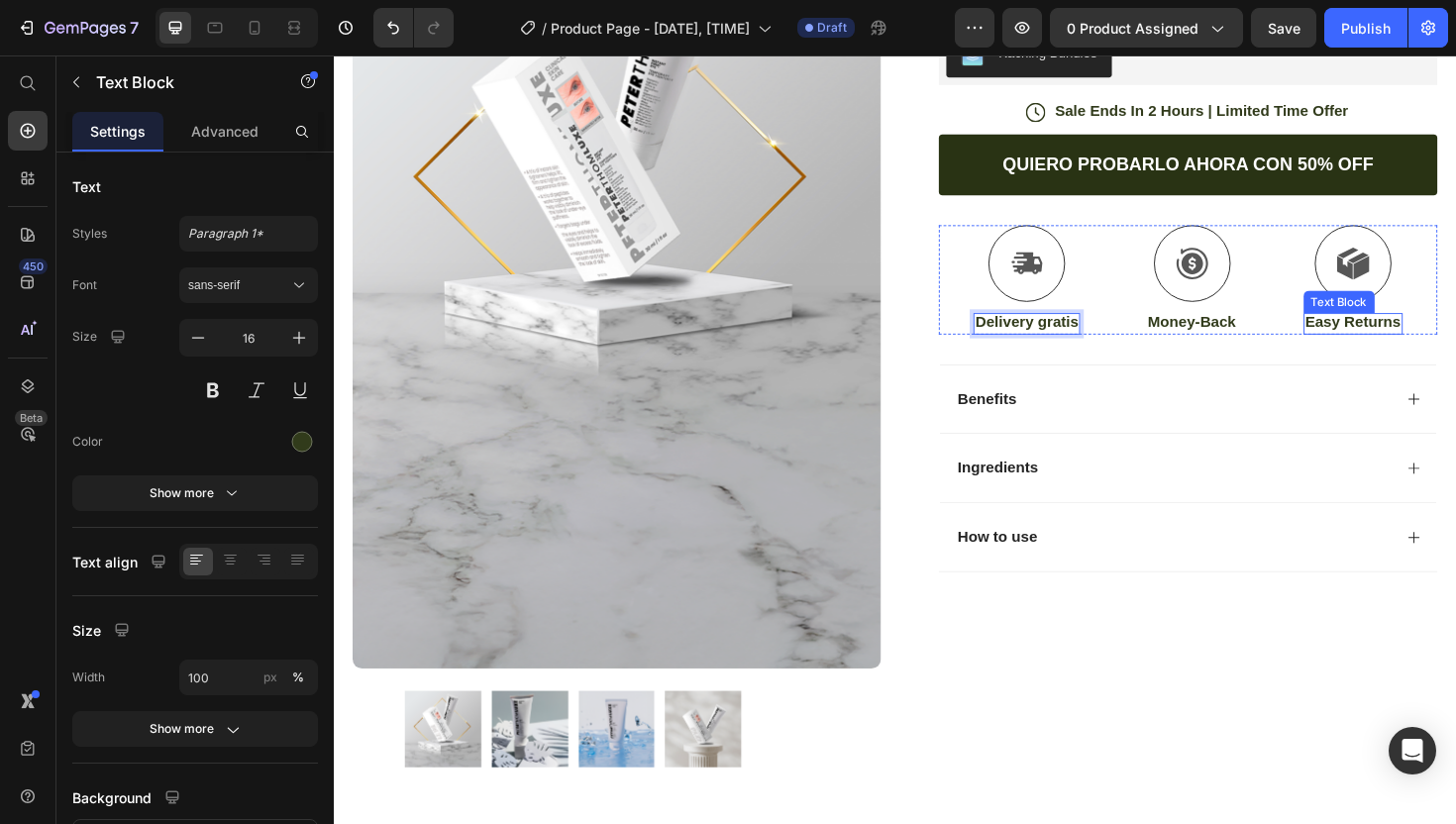 click on "Easy Returns" at bounding box center (1413, 339) 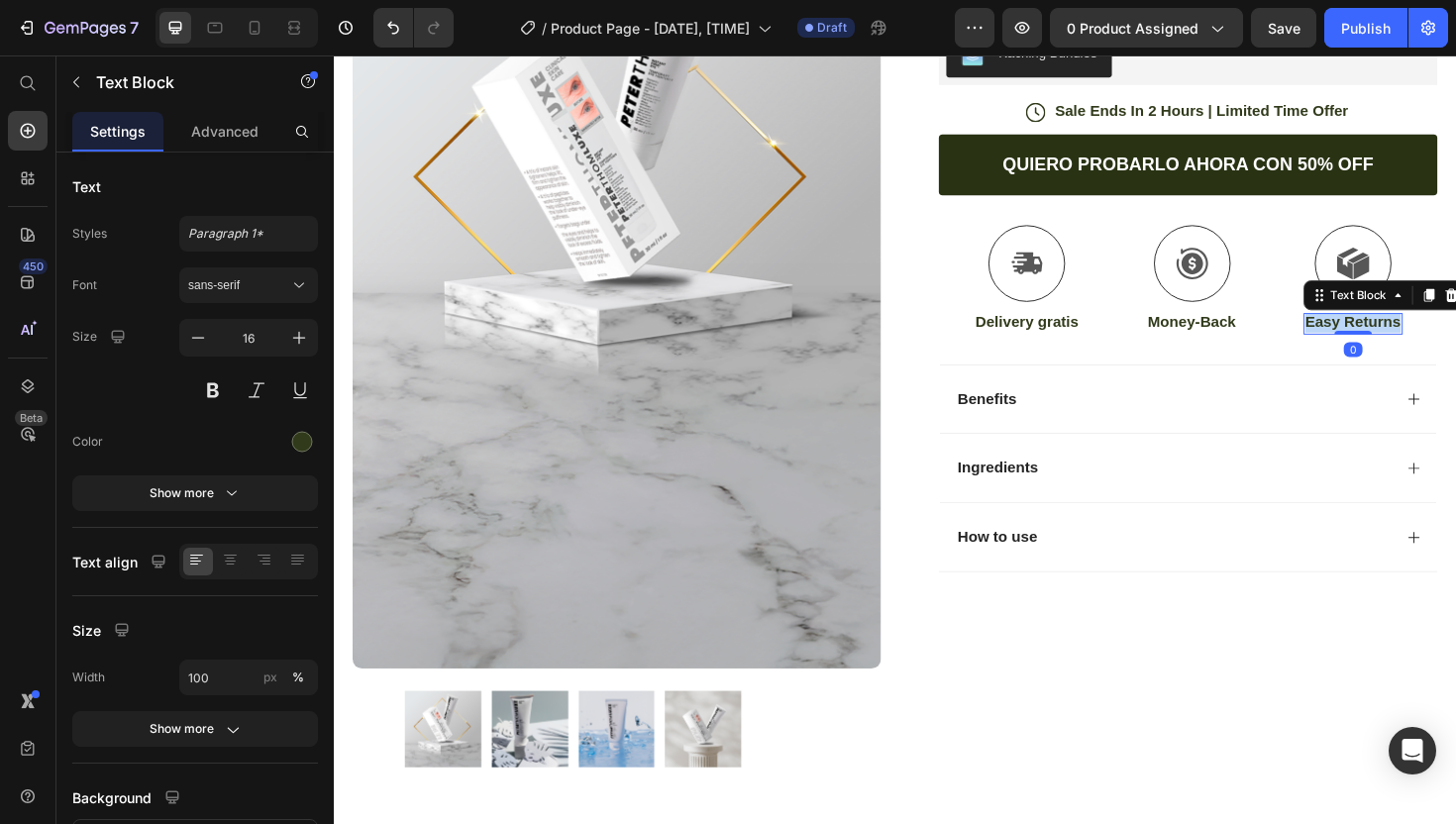 click on "Easy Returns" at bounding box center (1413, 339) 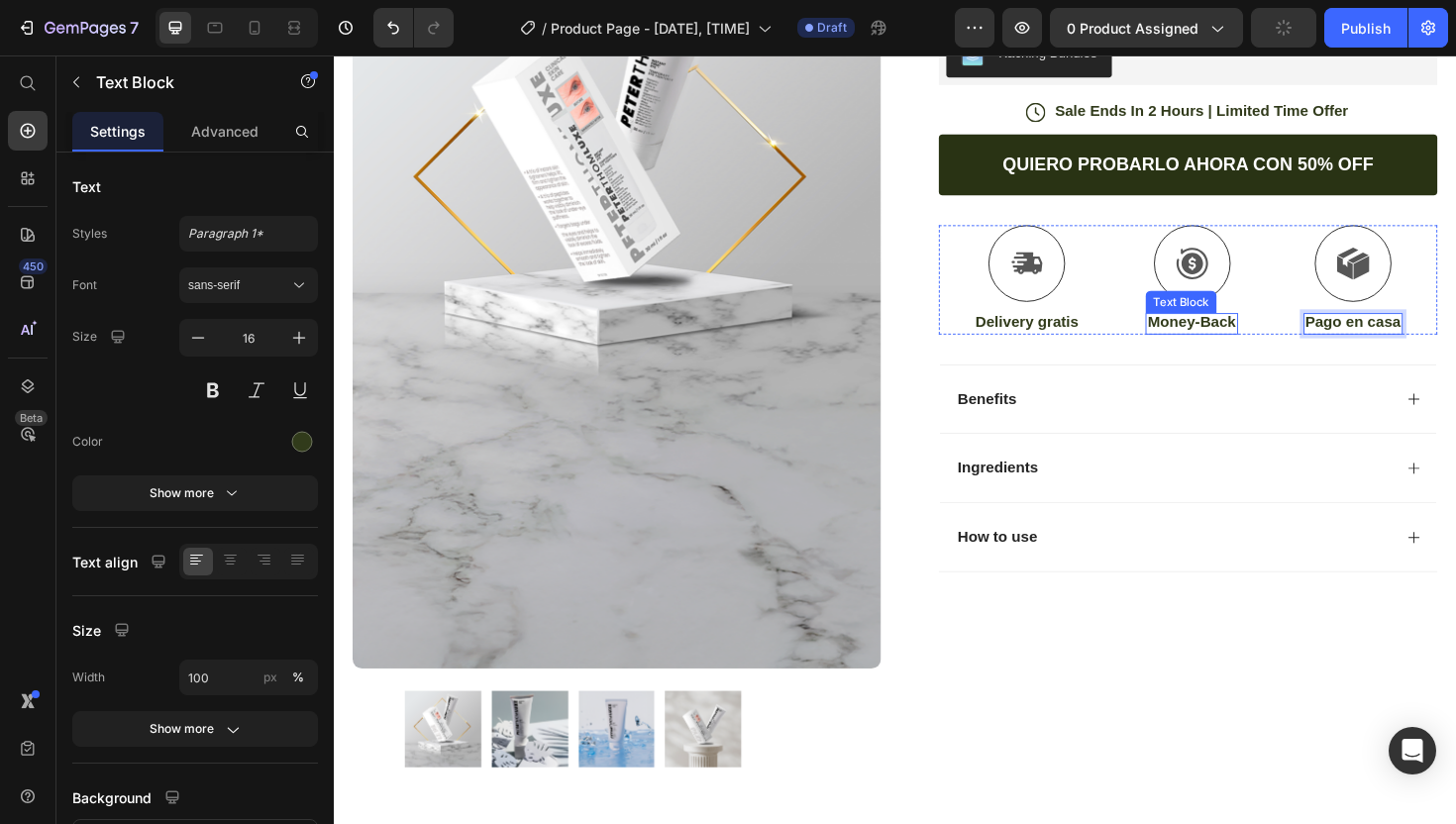 click on "Money-Back" at bounding box center [1242, 339] 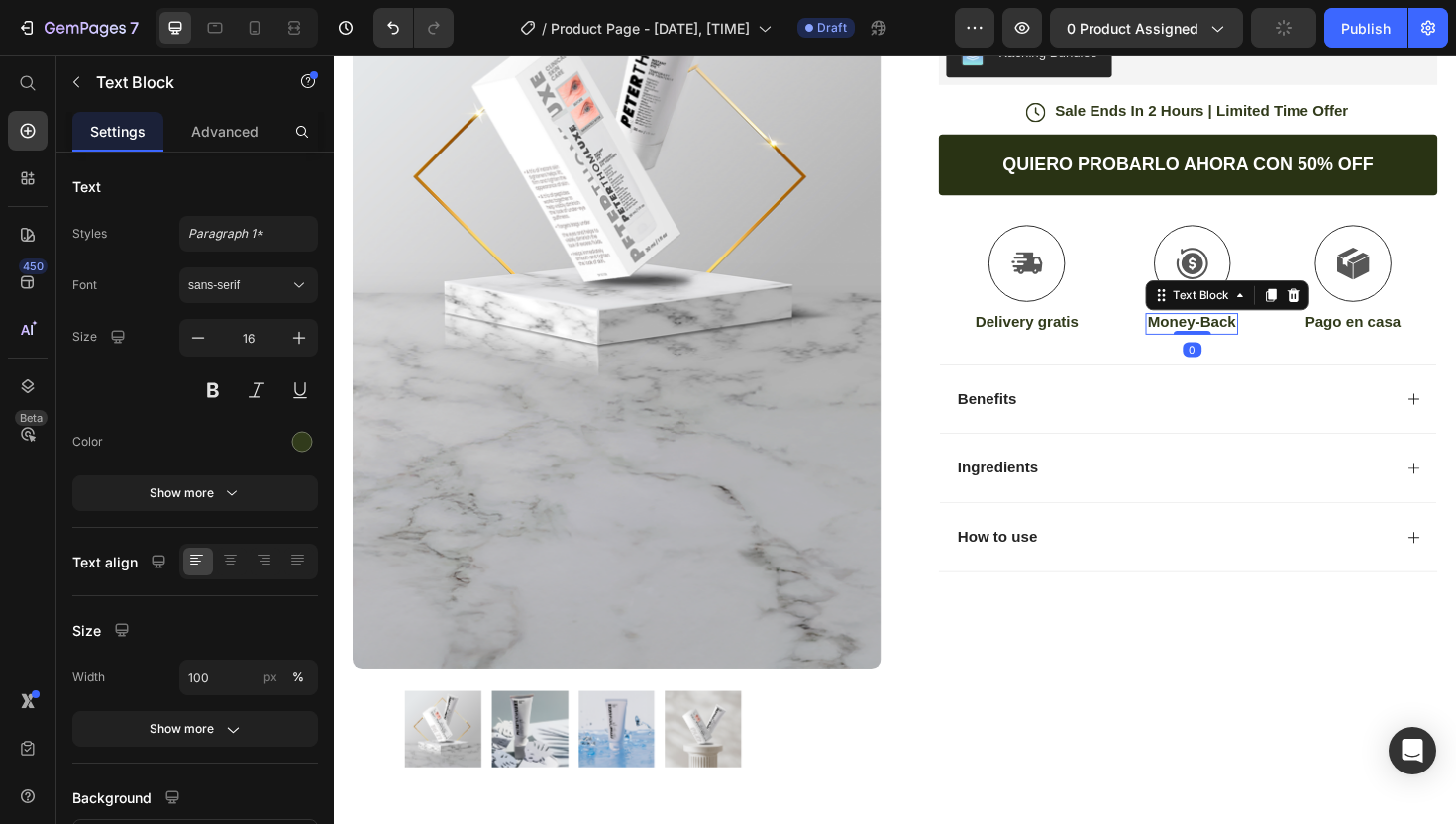 click on "Money-Back" at bounding box center (1242, 339) 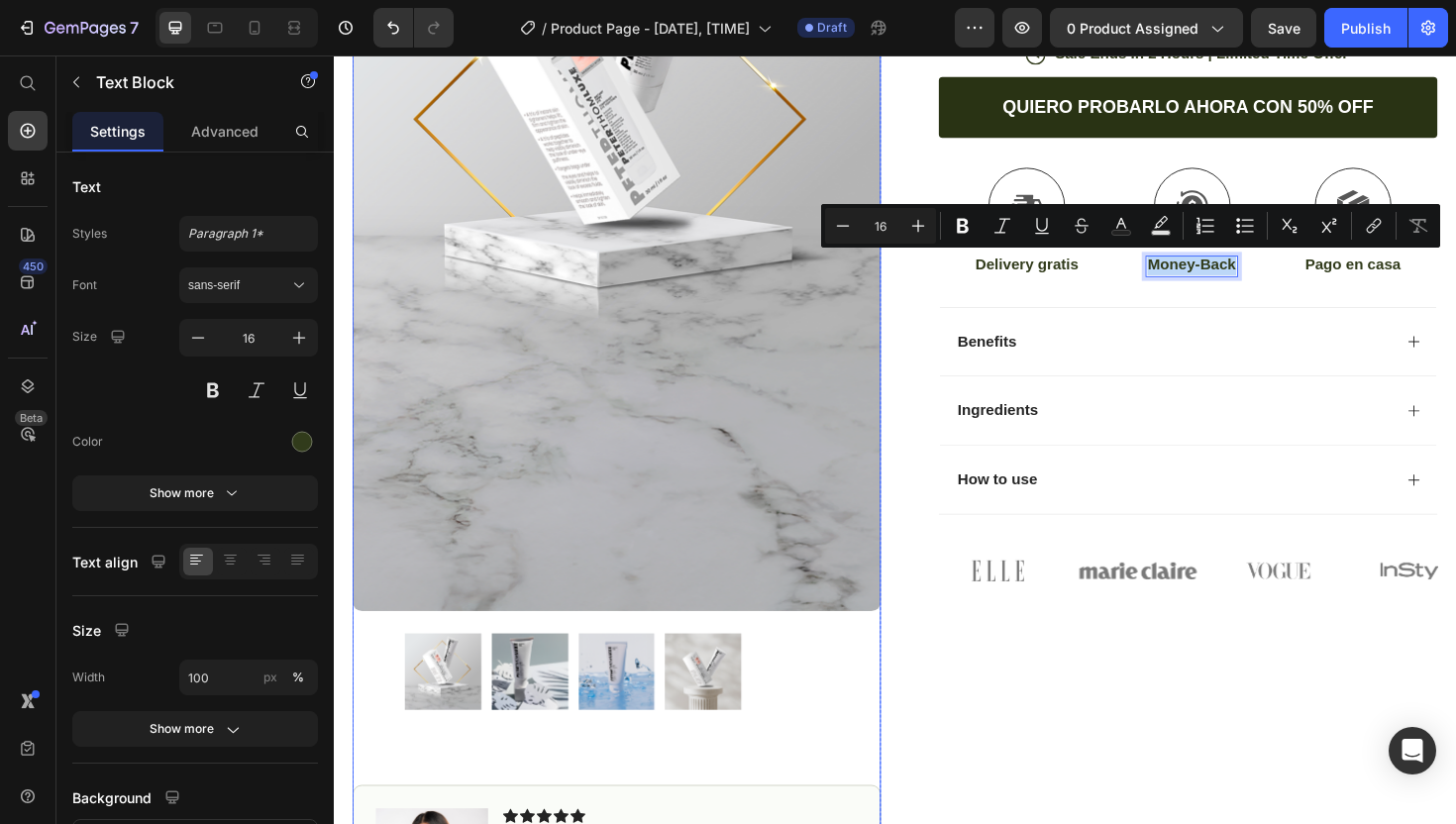 scroll, scrollTop: 532, scrollLeft: 0, axis: vertical 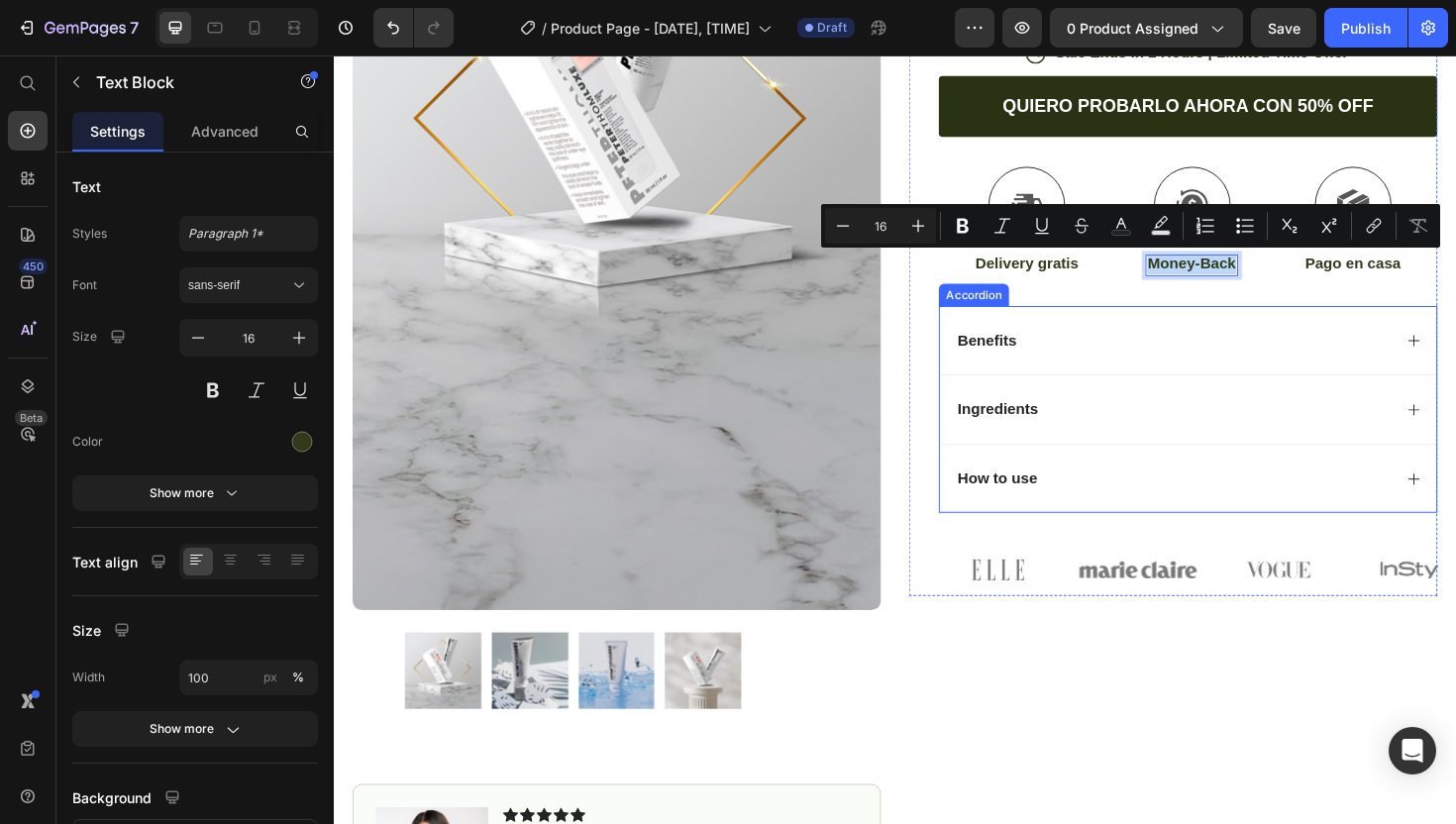 click on "Benefits" at bounding box center (1025, 358) 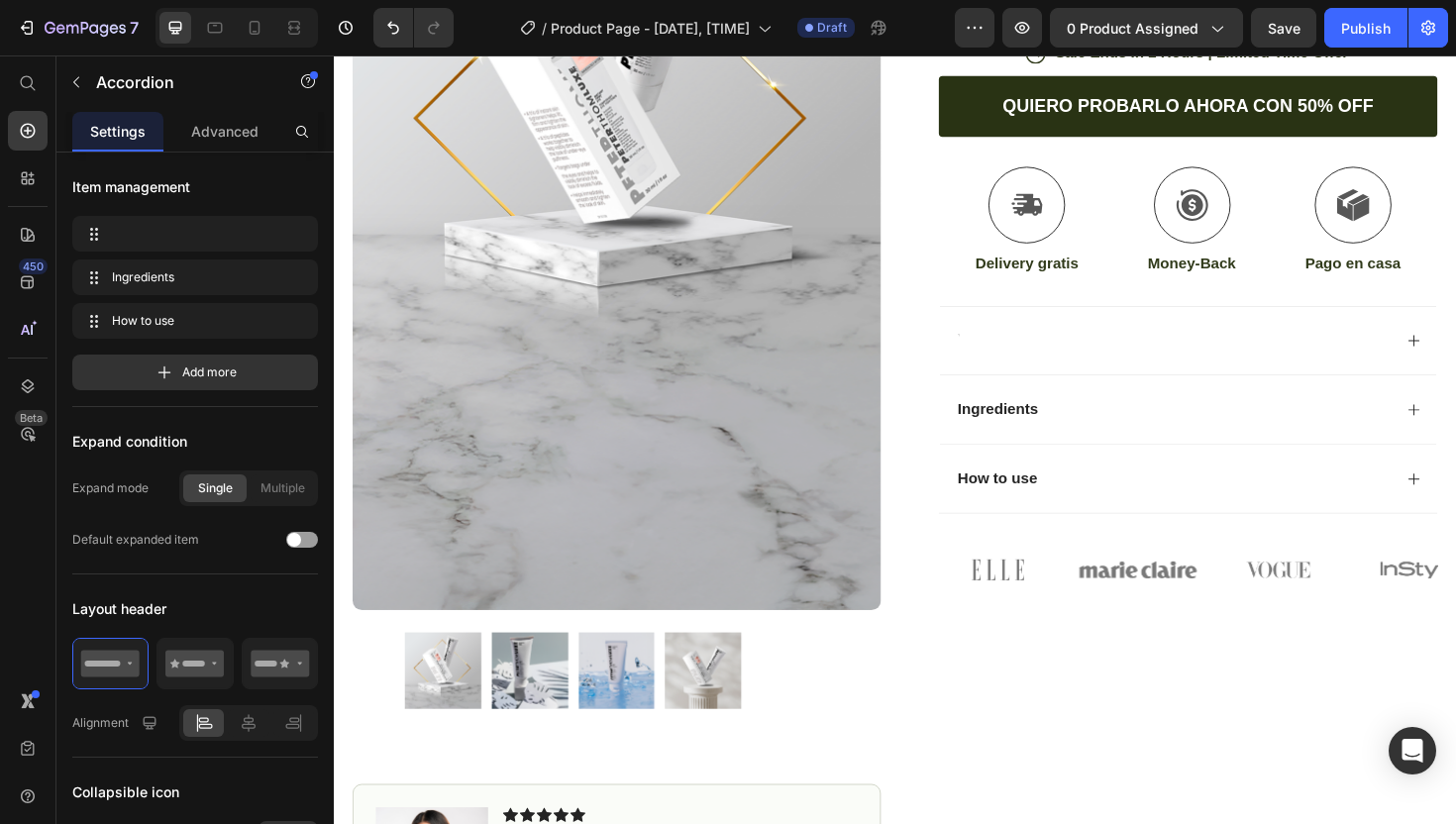 scroll, scrollTop: 527, scrollLeft: 0, axis: vertical 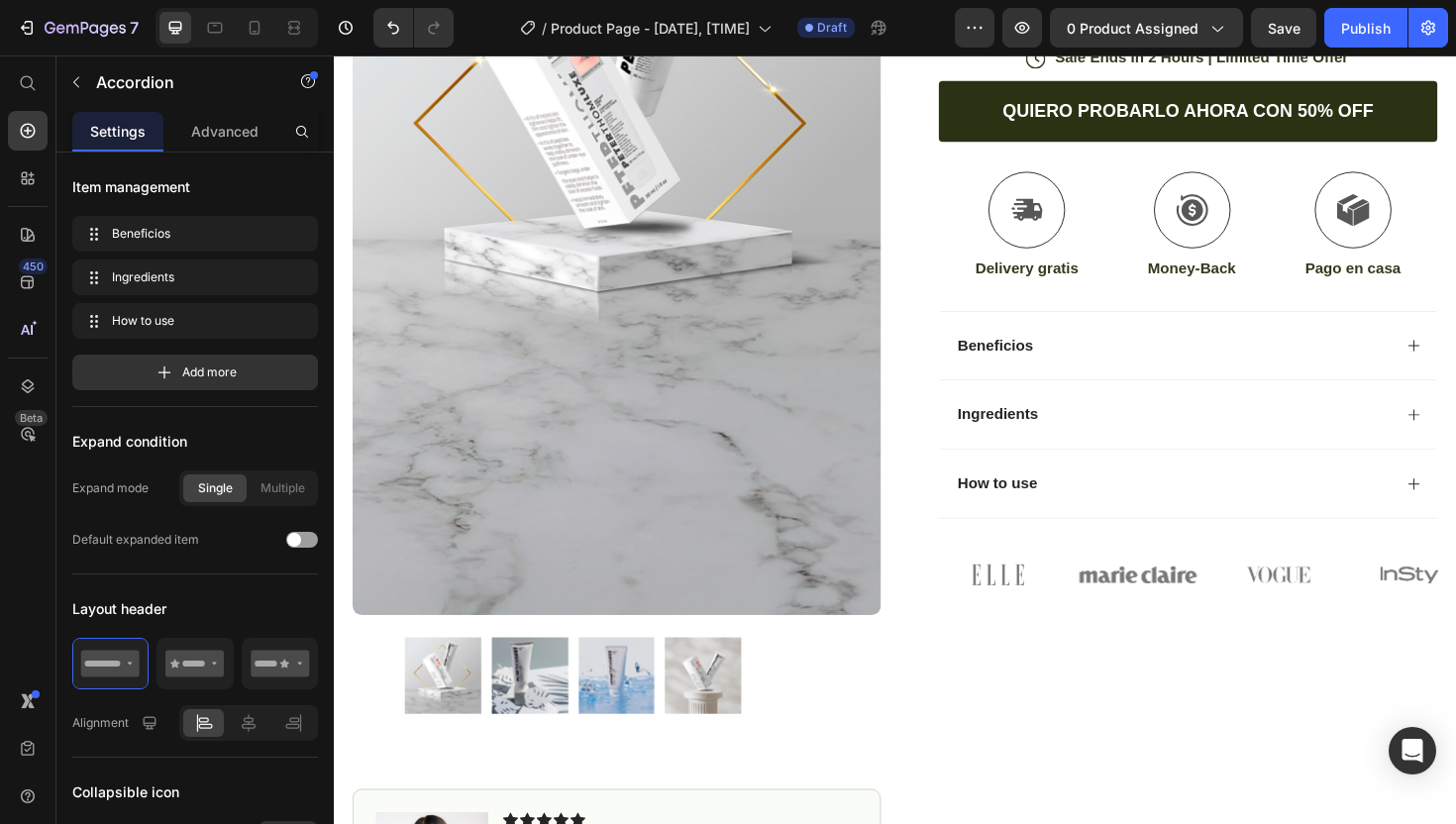 click on "Ingredients" at bounding box center (1037, 435) 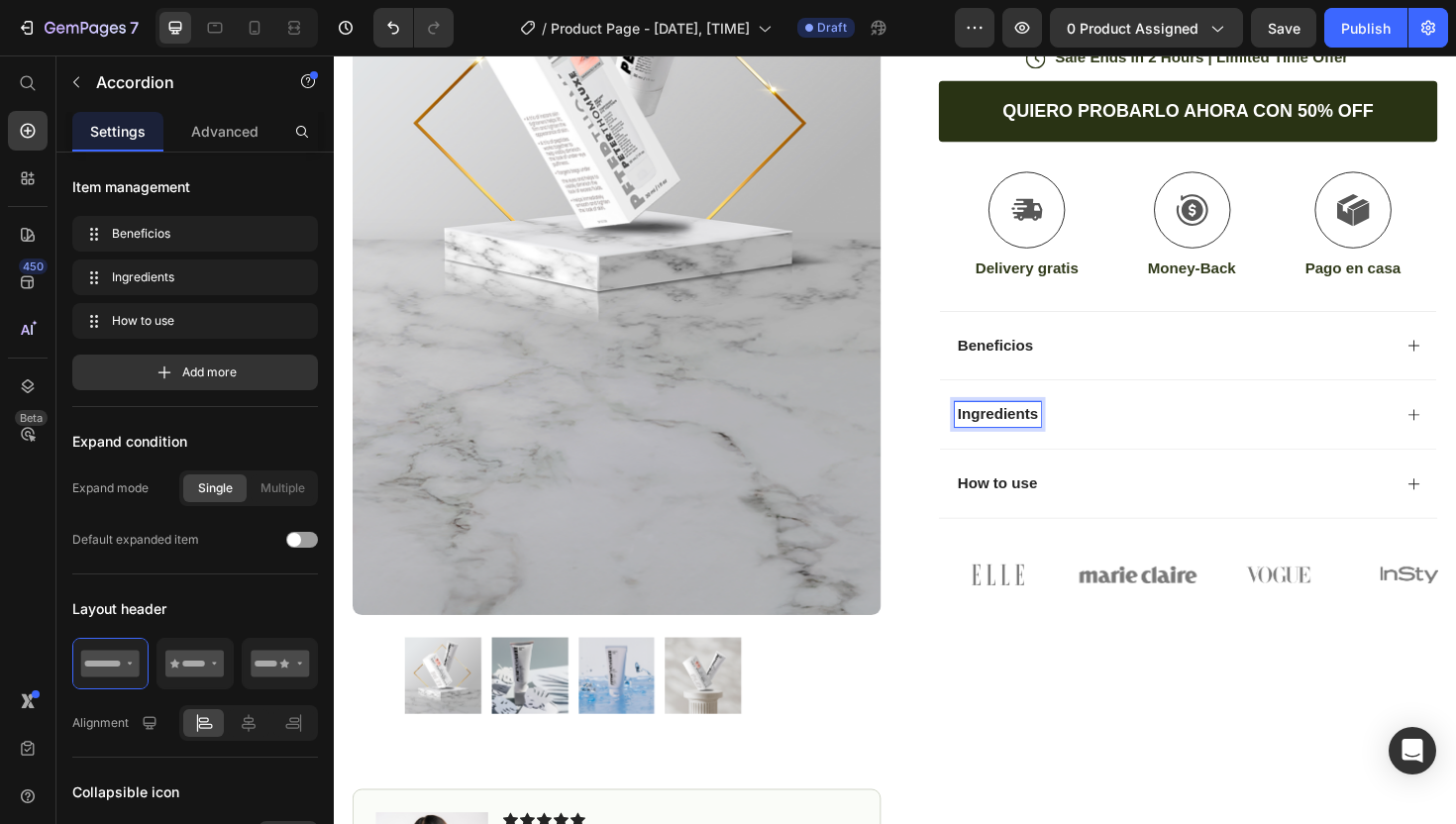 click on "Ingredients" at bounding box center [1037, 435] 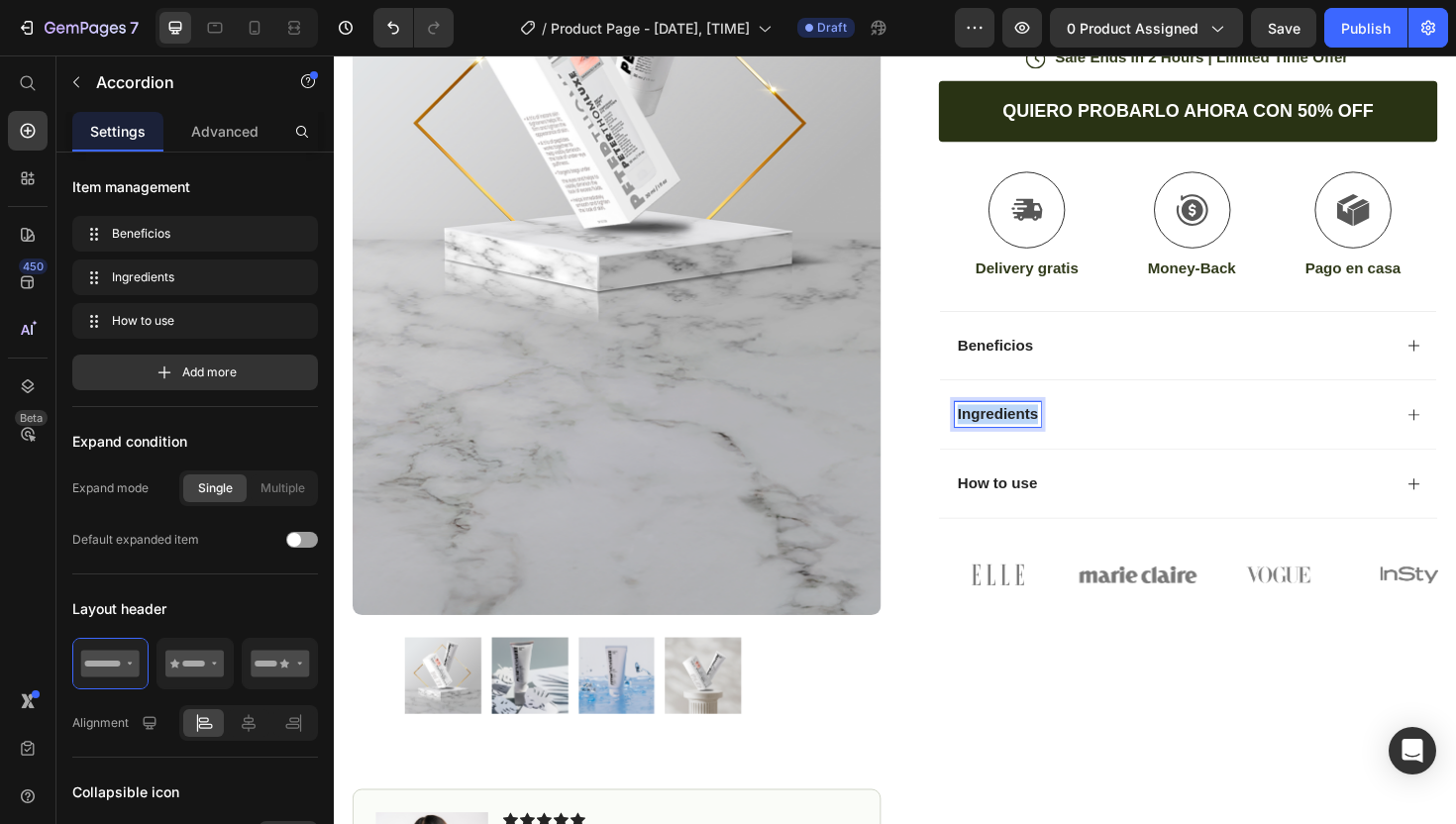 click on "Ingredients" at bounding box center (1037, 435) 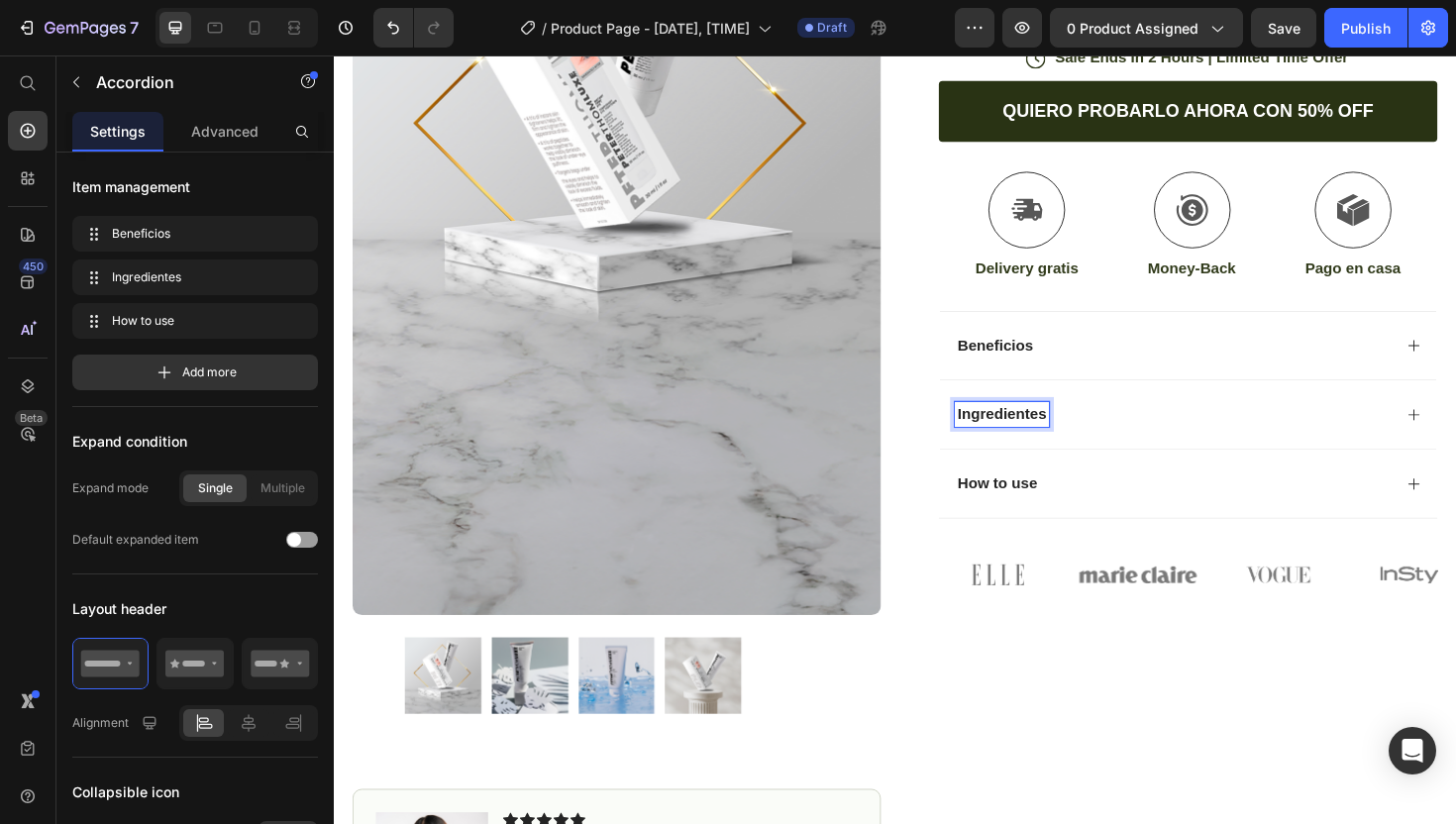 click on "How to use" at bounding box center [1036, 508] 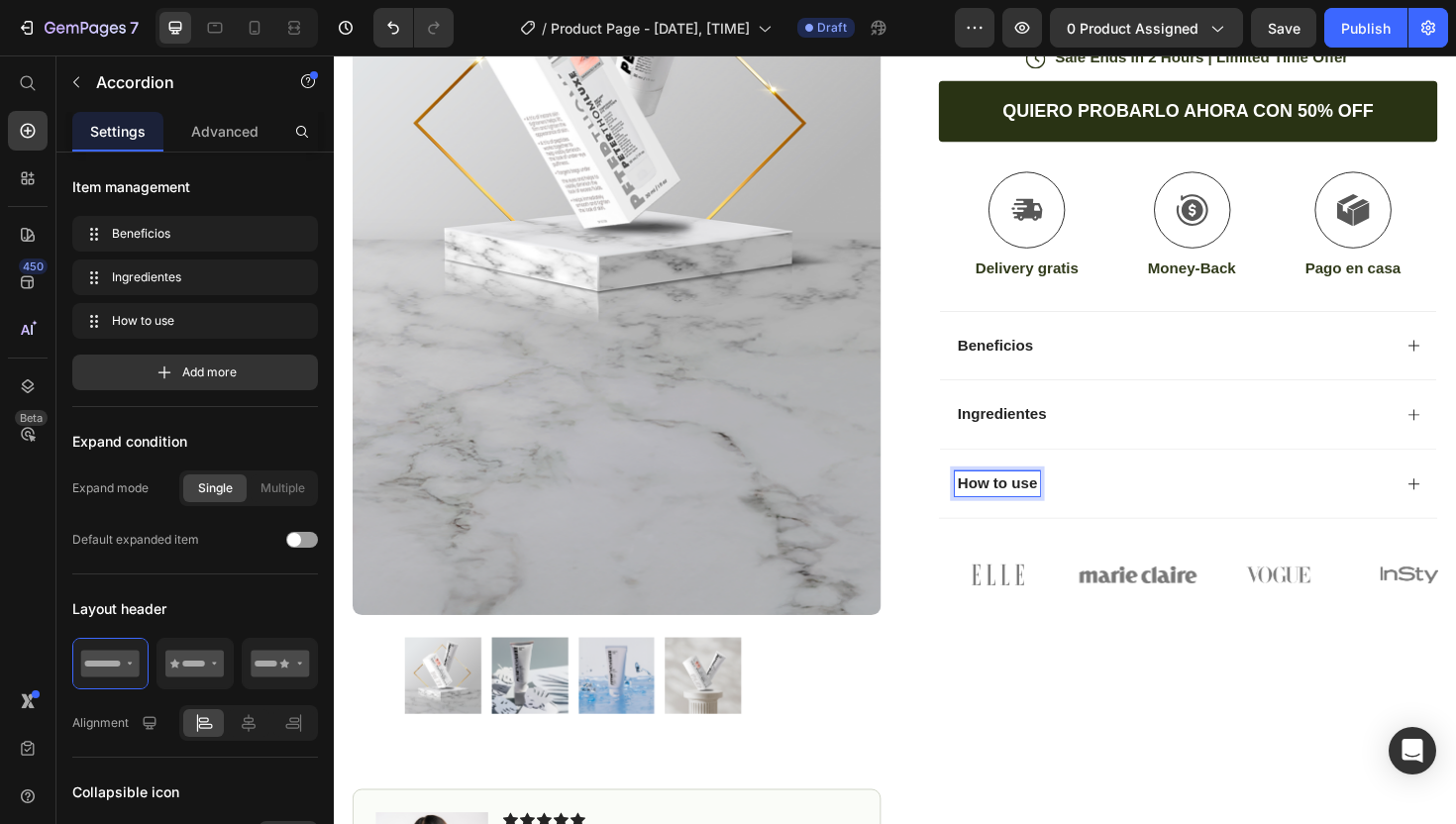 click on "How to use" at bounding box center (1036, 508) 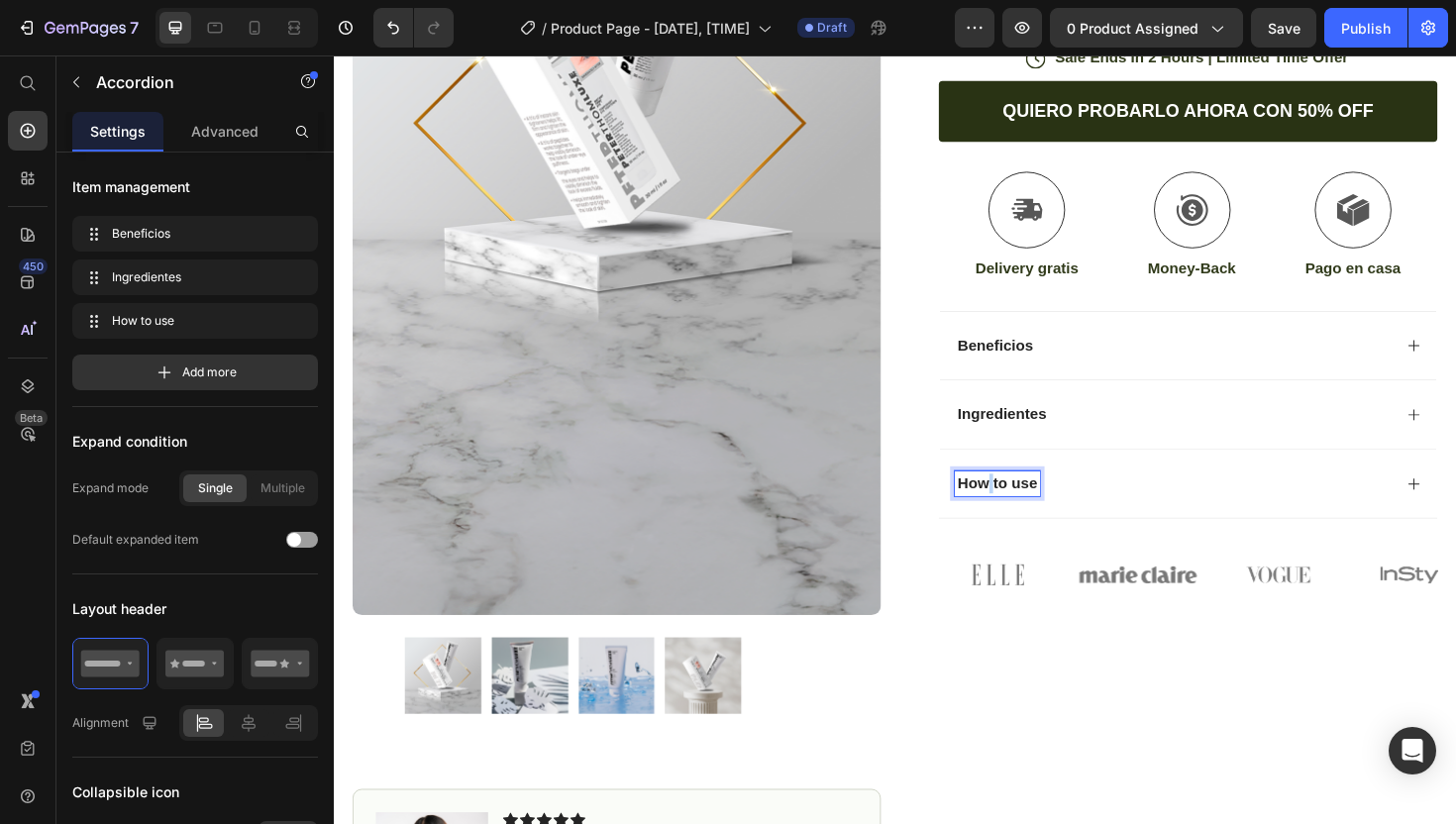 click on "How to use" at bounding box center [1036, 508] 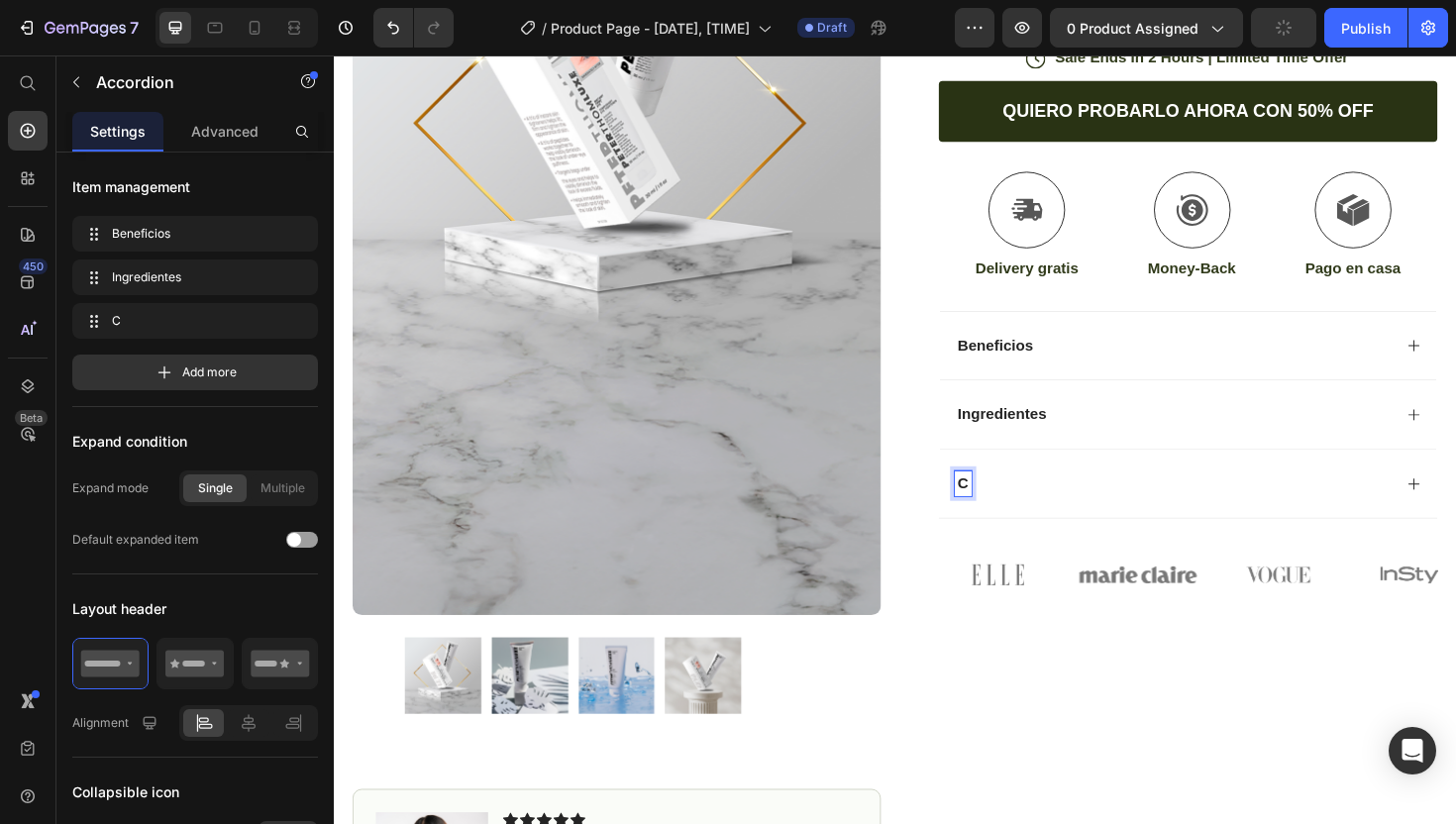type 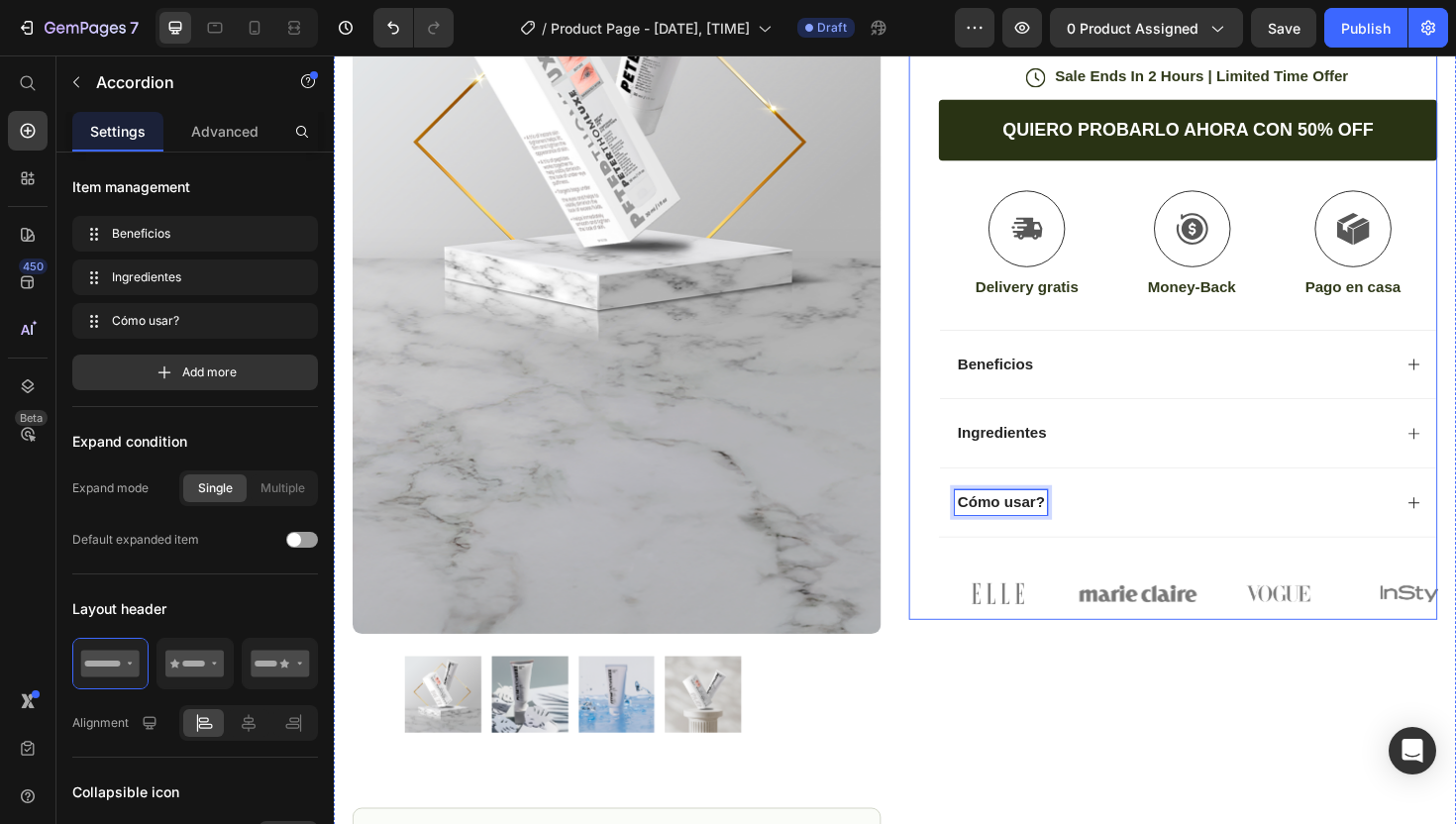 scroll, scrollTop: 542, scrollLeft: 0, axis: vertical 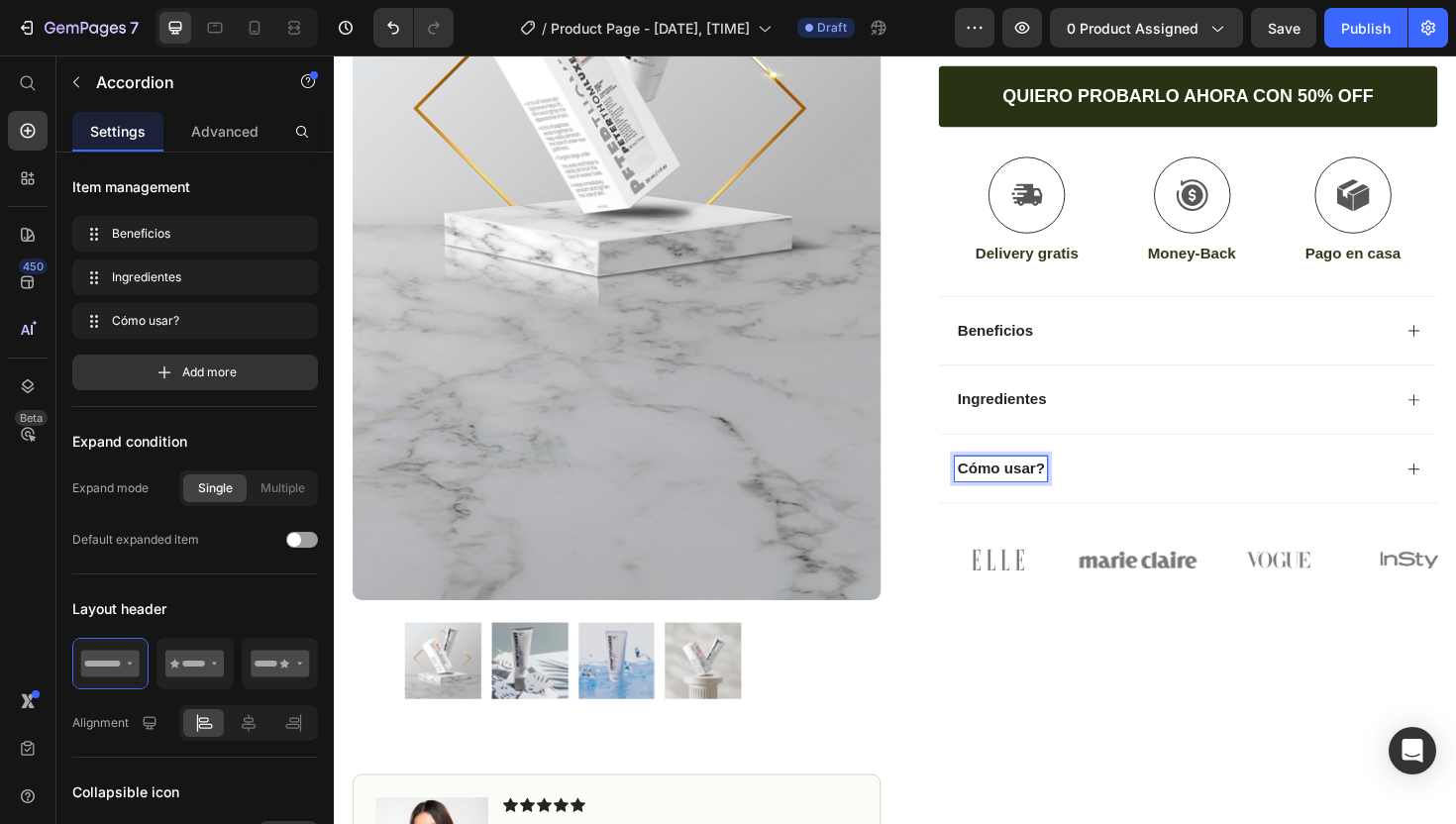click on "Beneficios" at bounding box center [1222, 348] 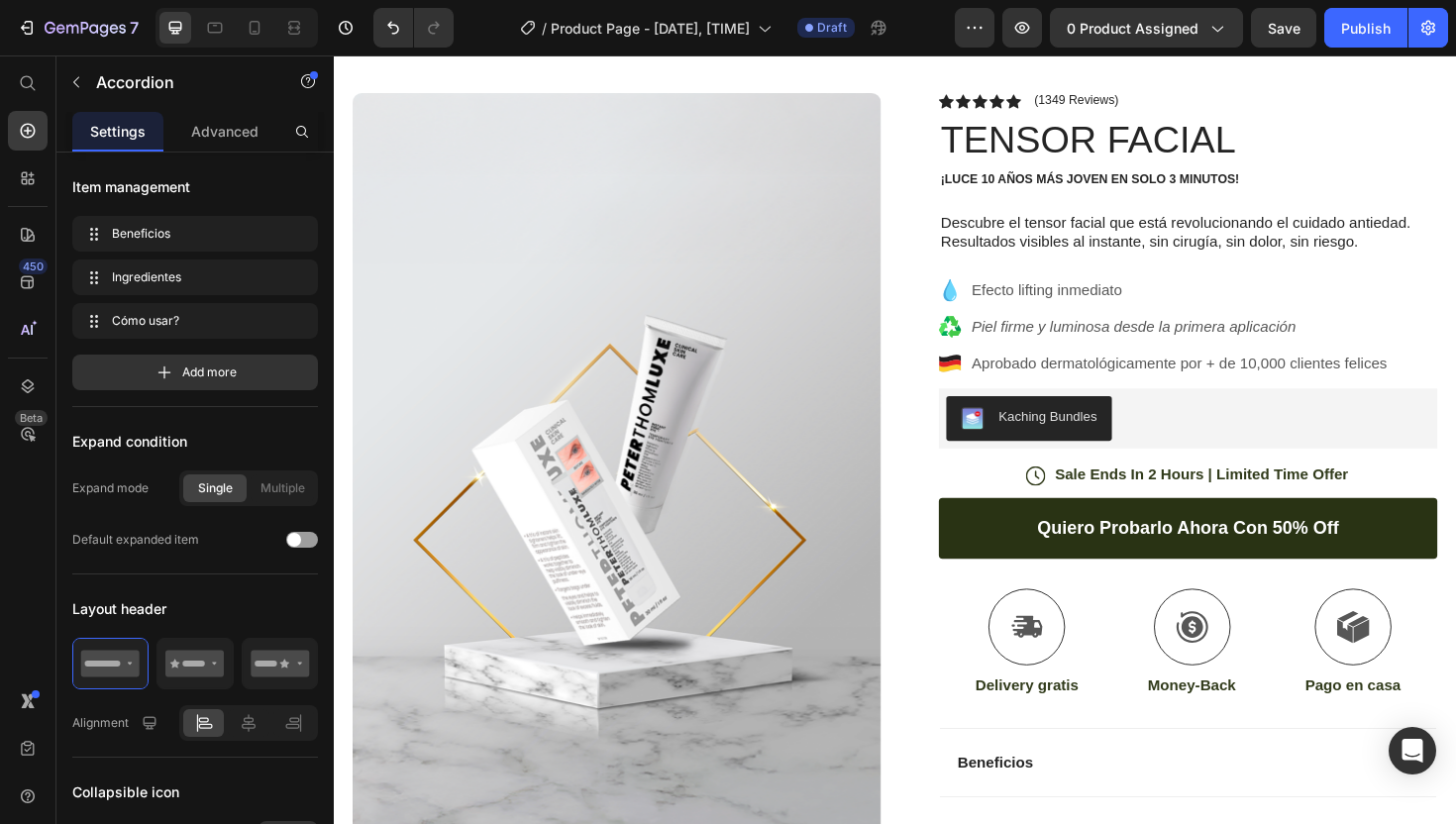 scroll, scrollTop: 29, scrollLeft: 0, axis: vertical 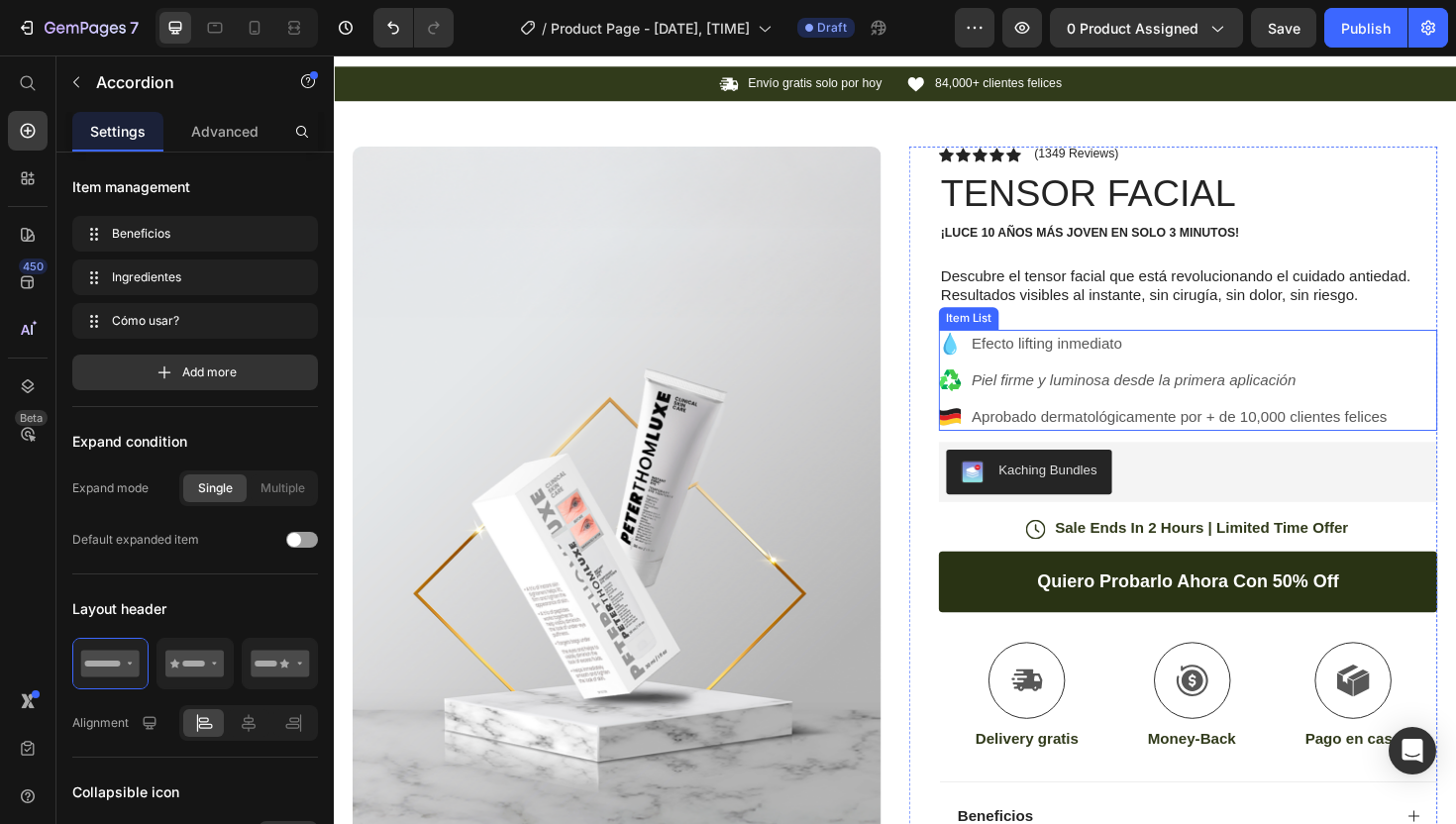 click on "Efecto lifting inmediato" at bounding box center (1229, 360) 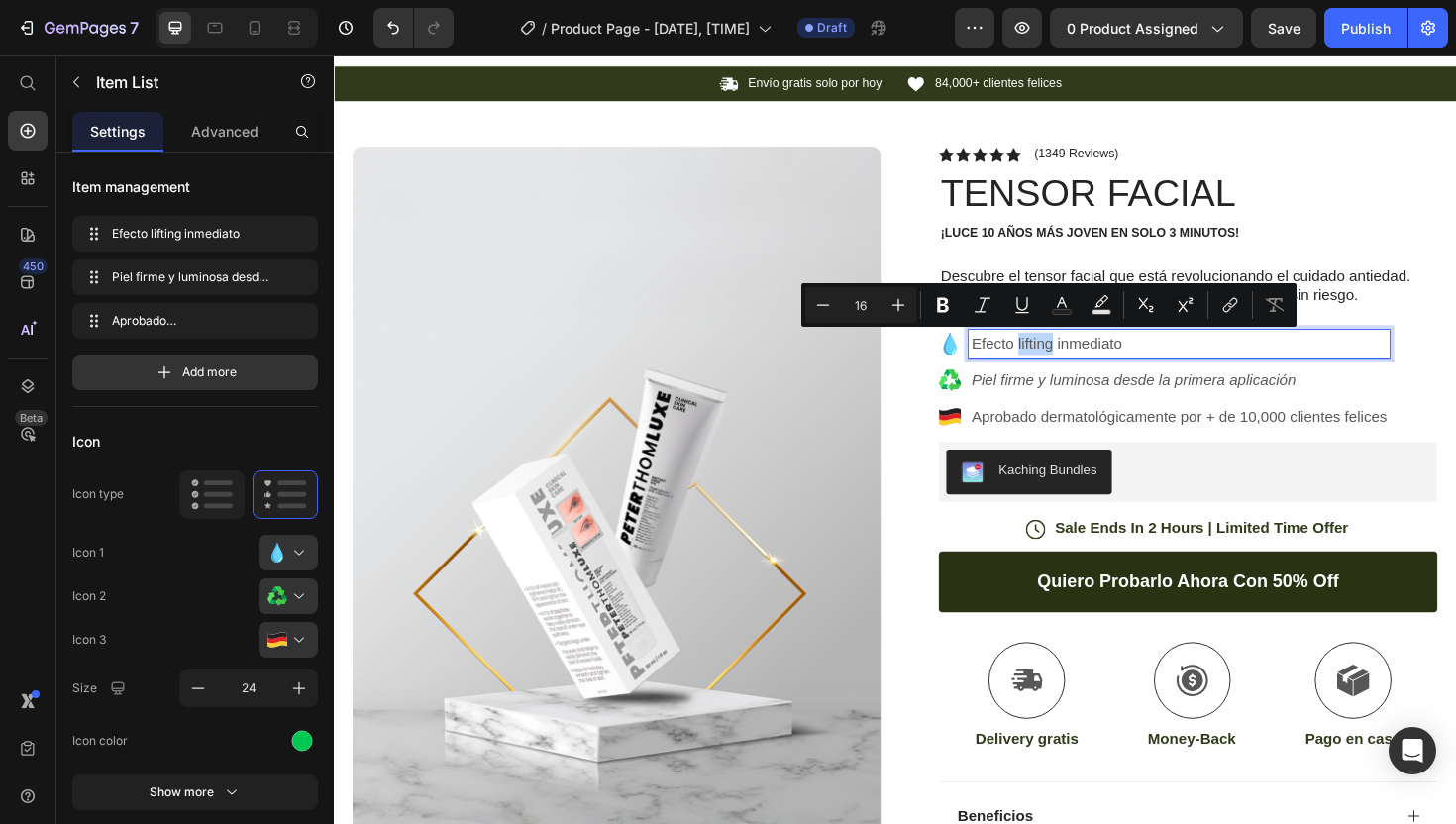 click on "Efecto lifting inmediato" at bounding box center [1229, 360] 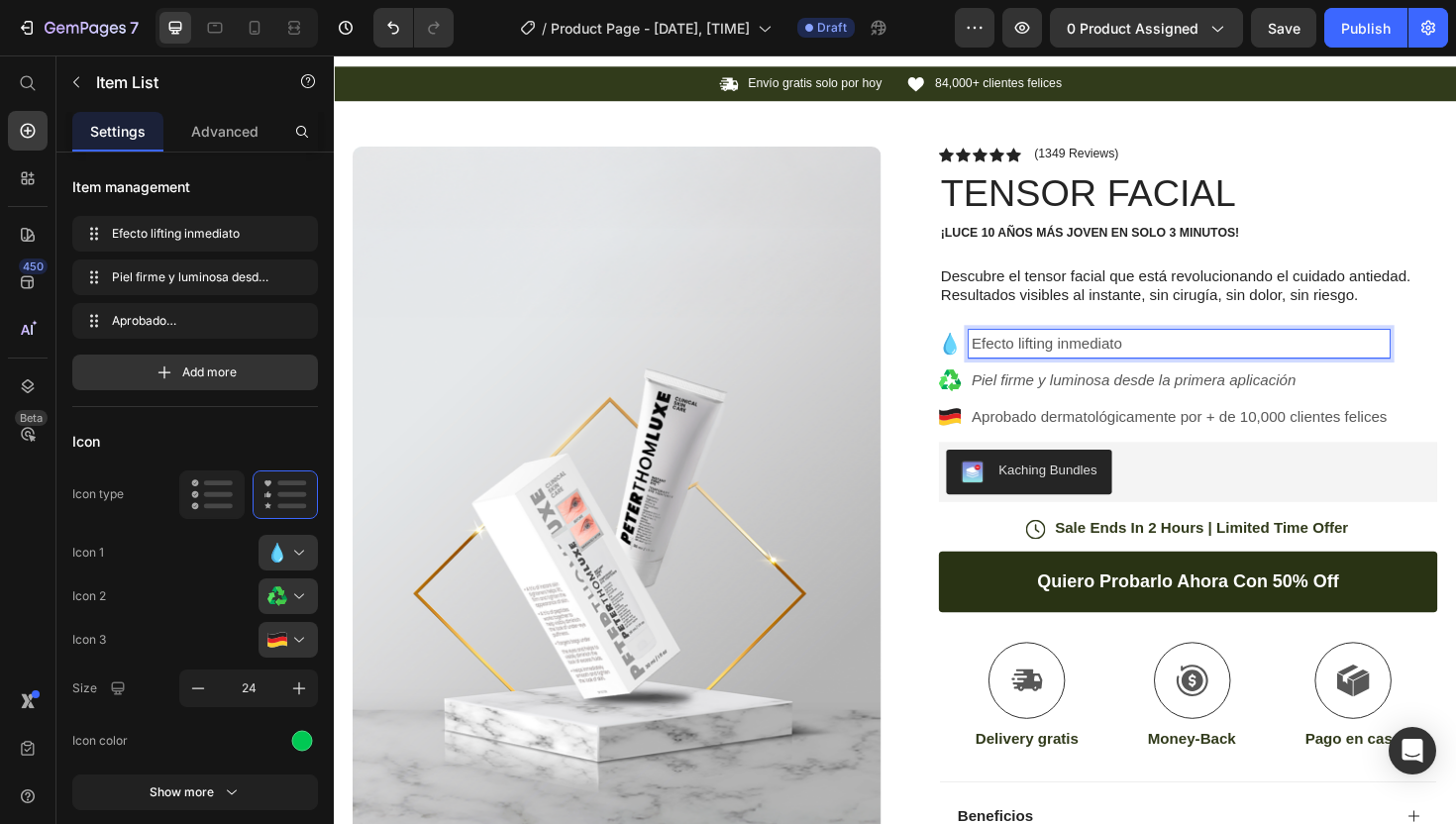 click on "Efecto lifting inmediato" at bounding box center (1229, 360) 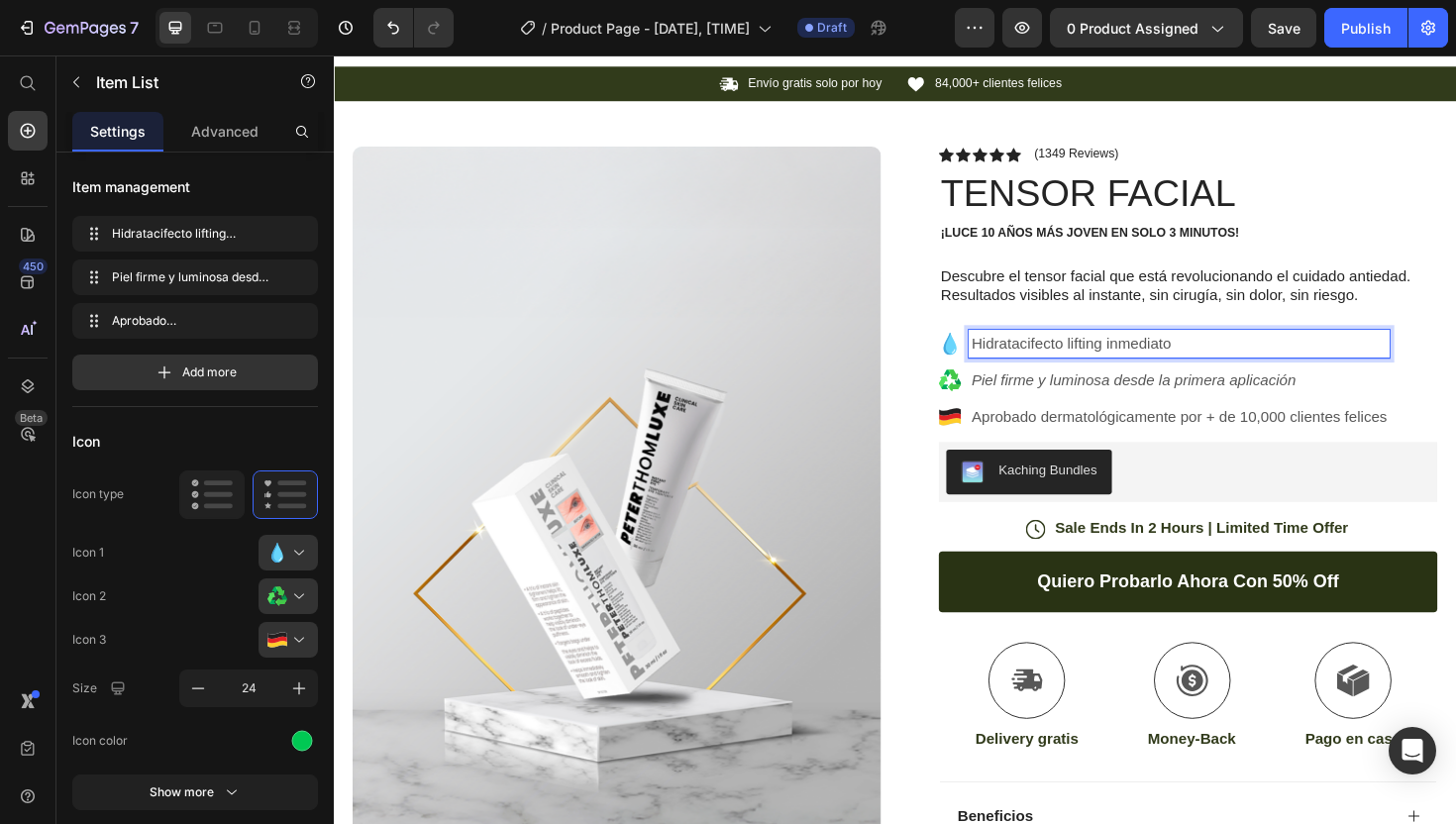 type 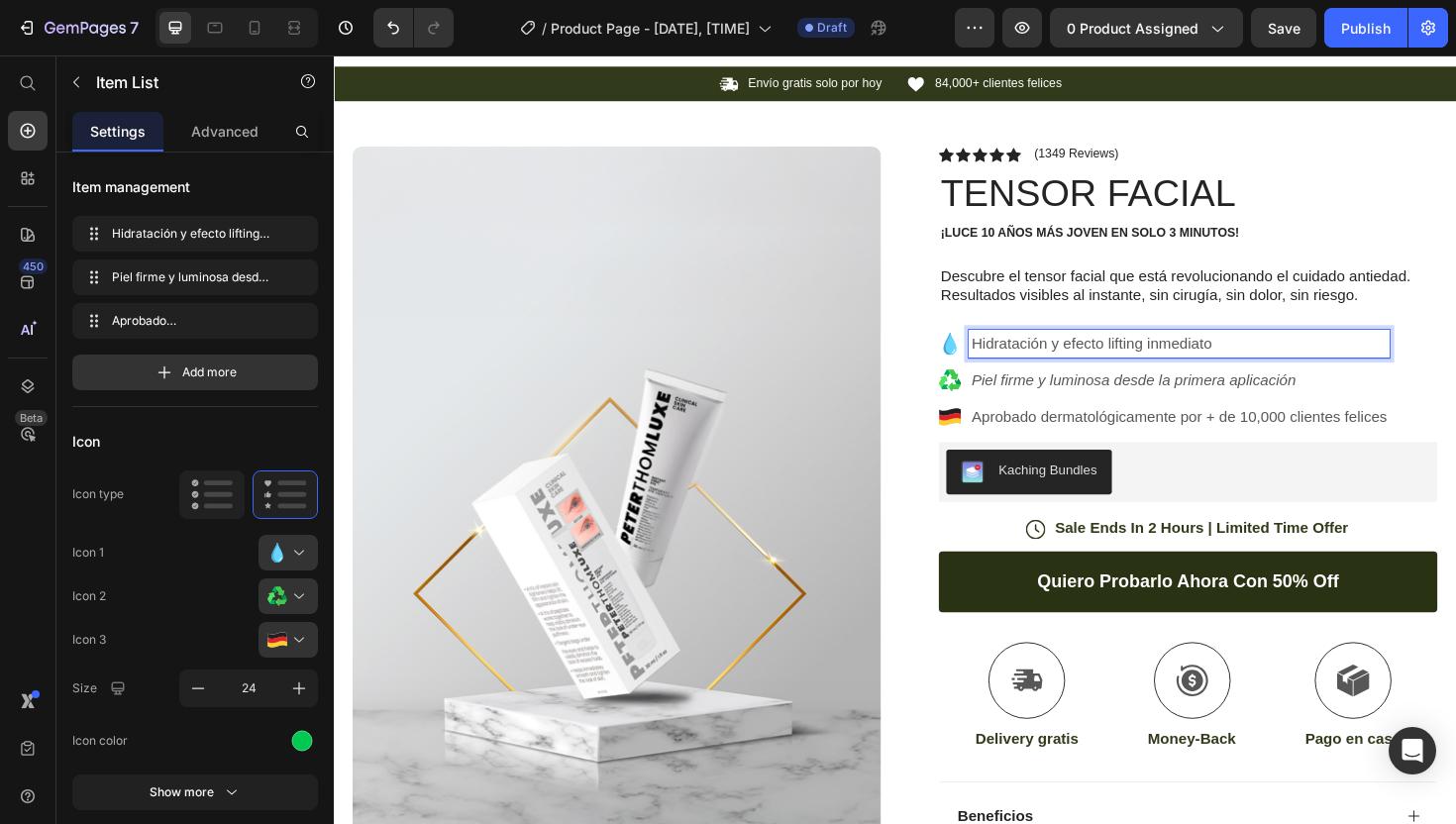 click on "Hidratación y efecto lifting inmediato" at bounding box center (1229, 360) 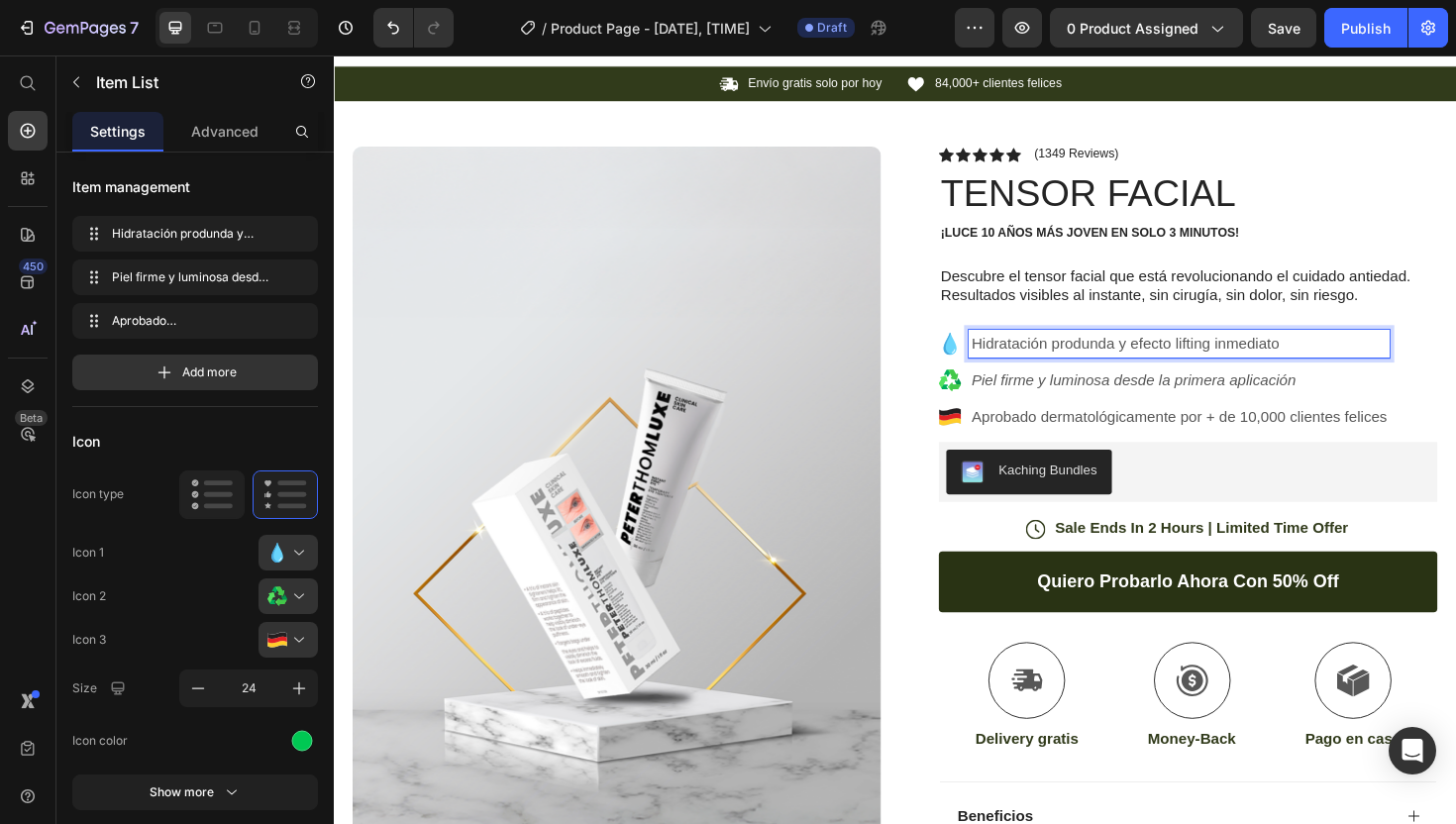 click on "Hidratación produnda y efecto lifting inmediato" at bounding box center [1229, 360] 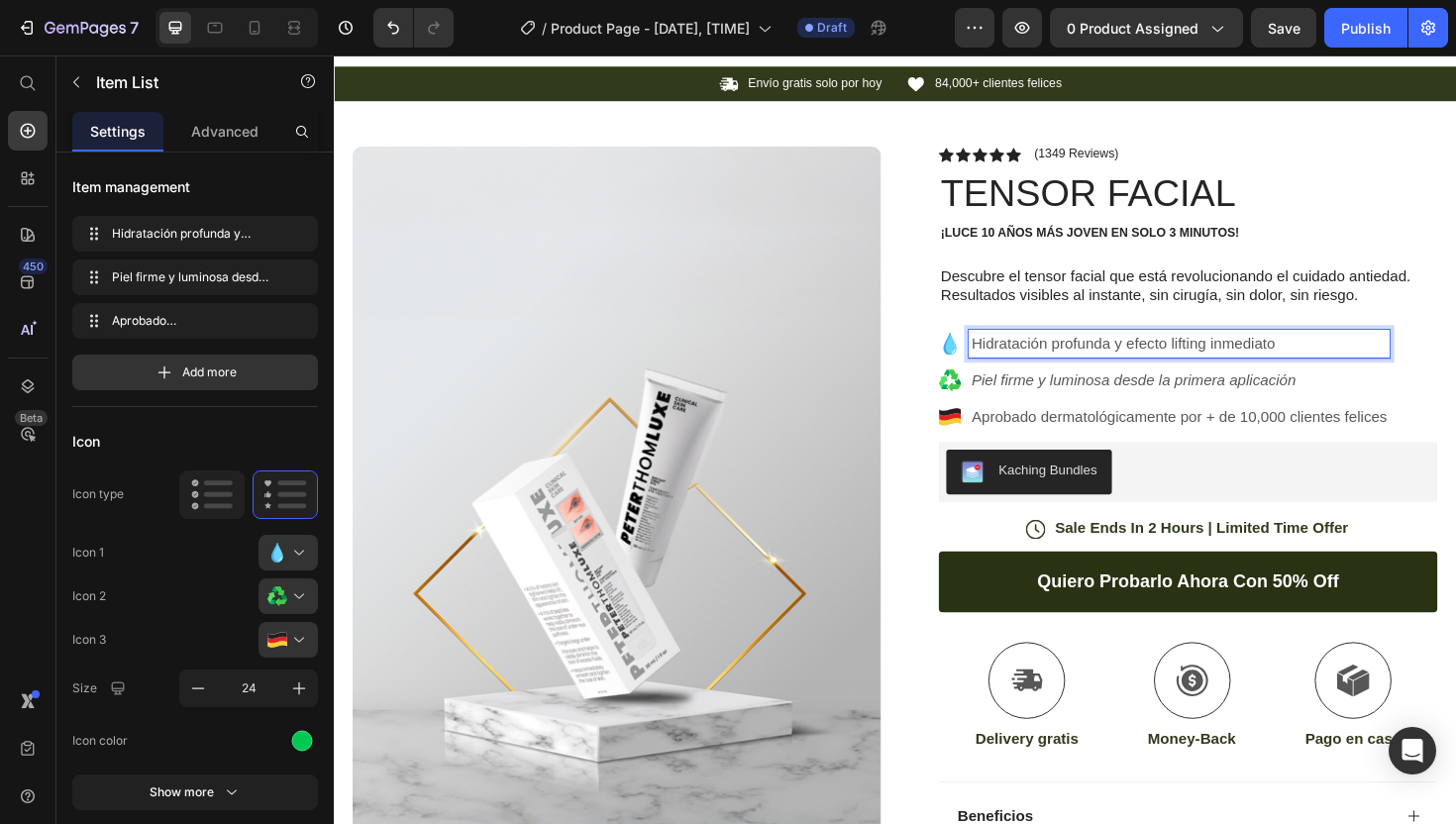 click on "Hidratación profunda y efecto lifting inmediato" at bounding box center [1229, 360] 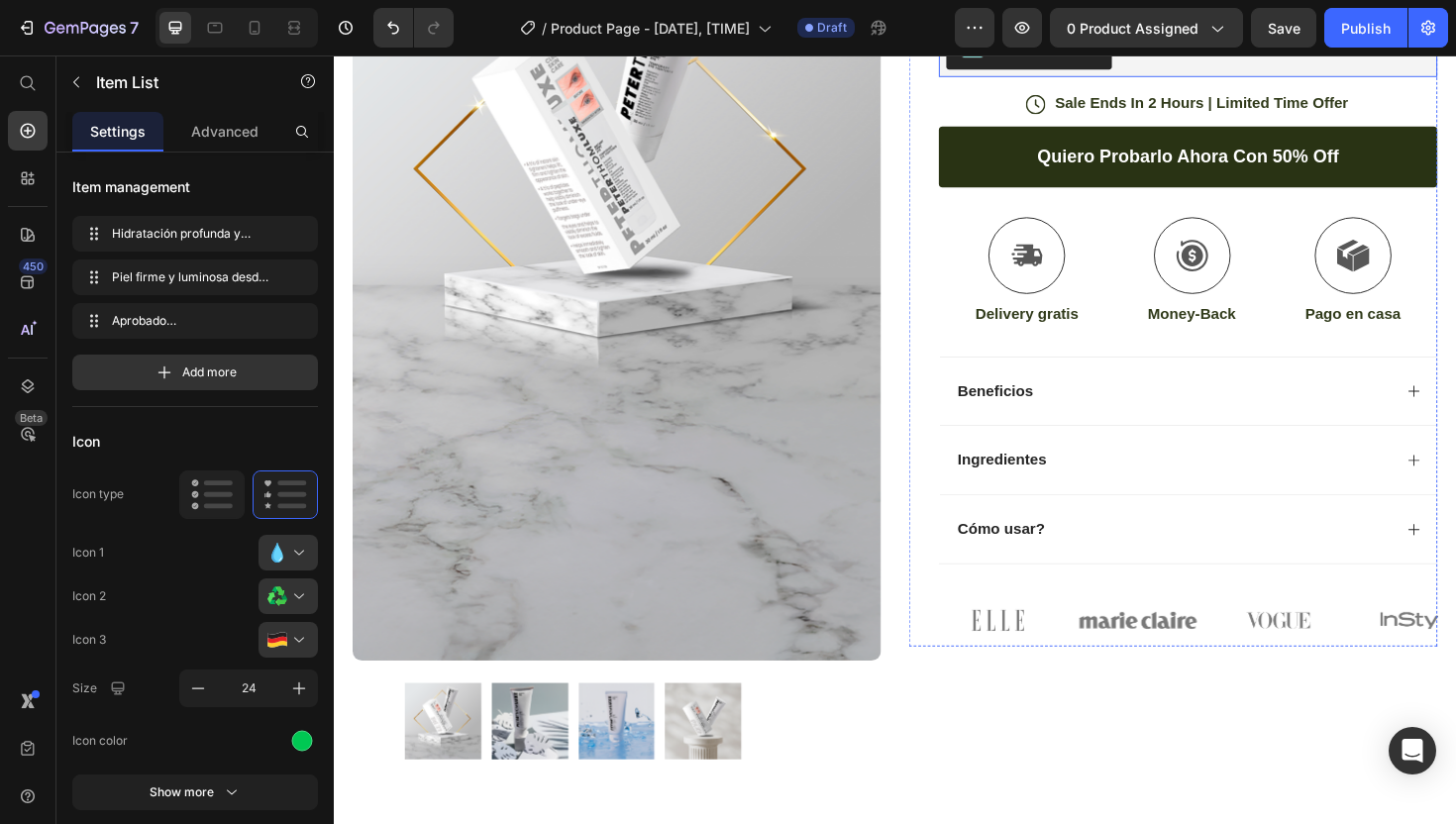 scroll, scrollTop: 484, scrollLeft: 0, axis: vertical 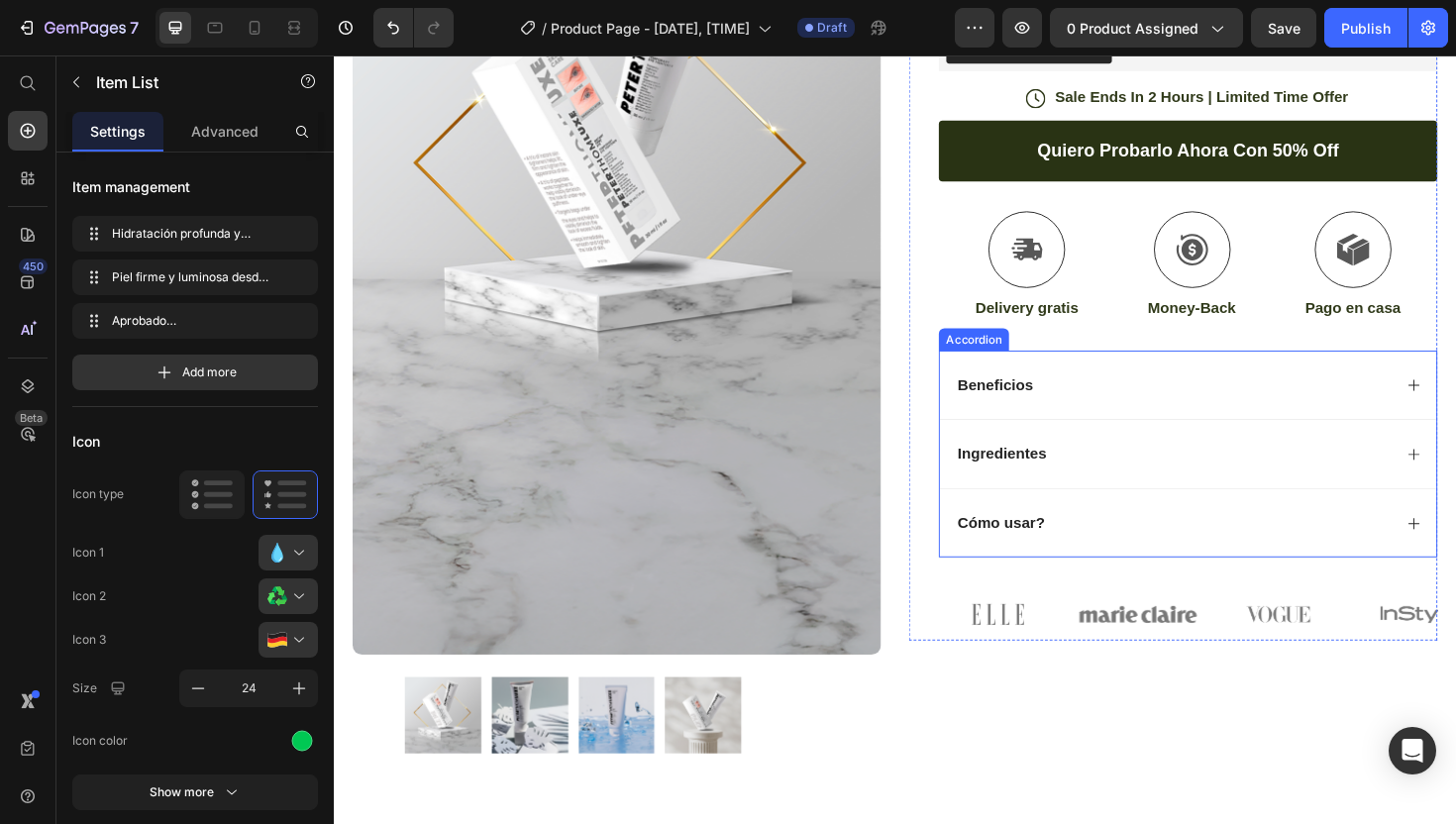 click on "Beneficios" at bounding box center [1034, 405] 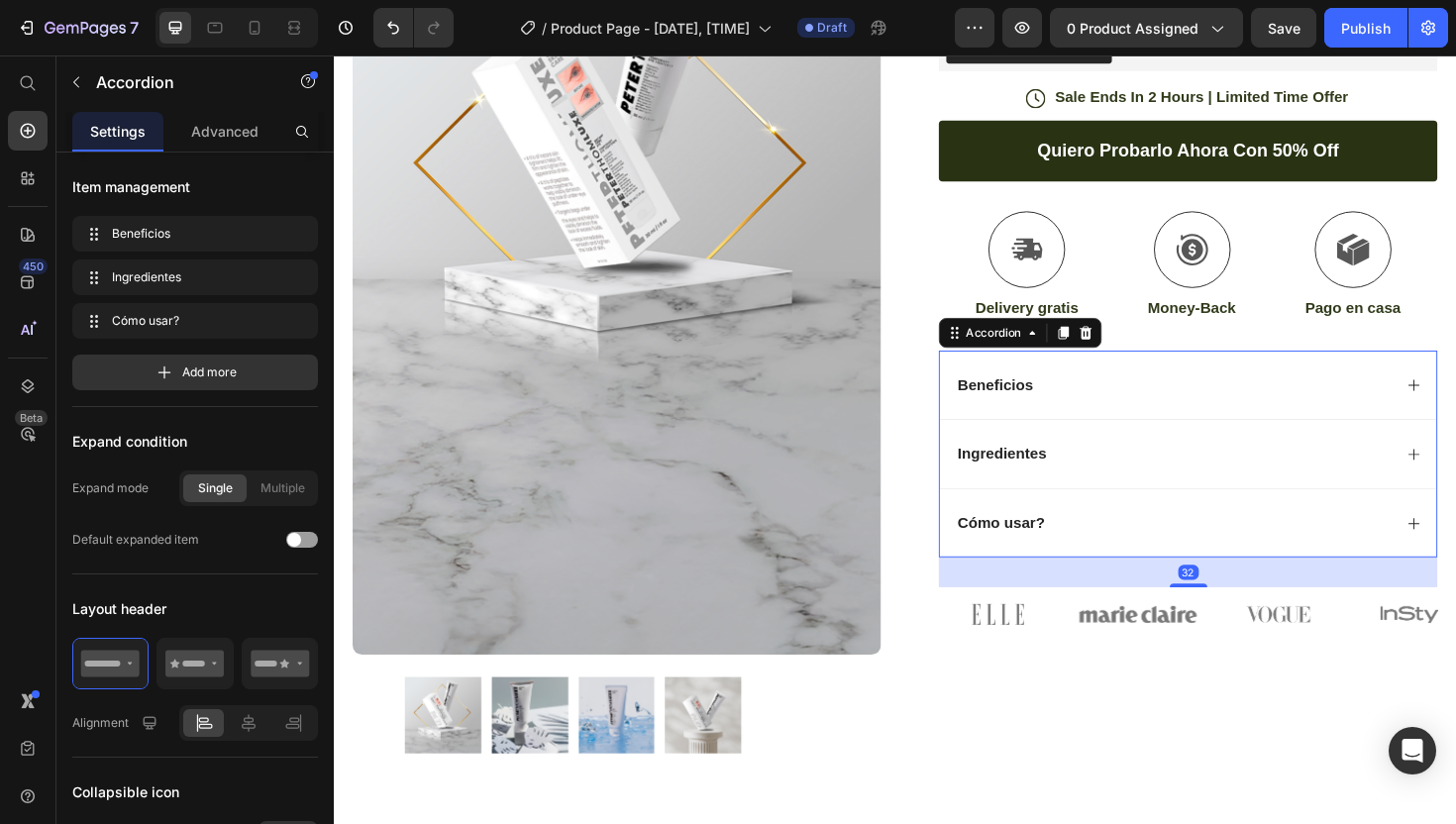 click on "Beneficios" at bounding box center (1222, 405) 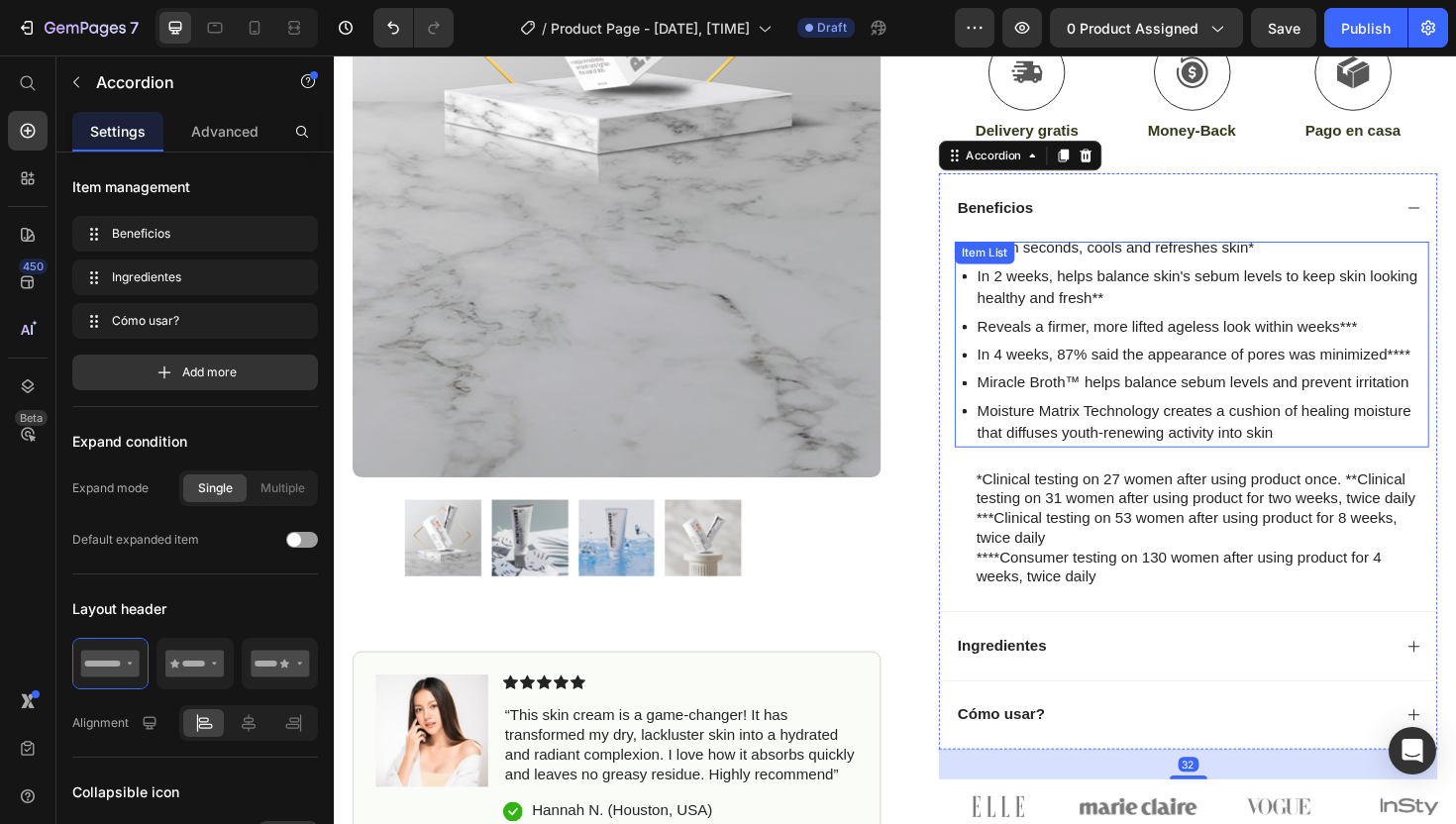 scroll, scrollTop: 674, scrollLeft: 0, axis: vertical 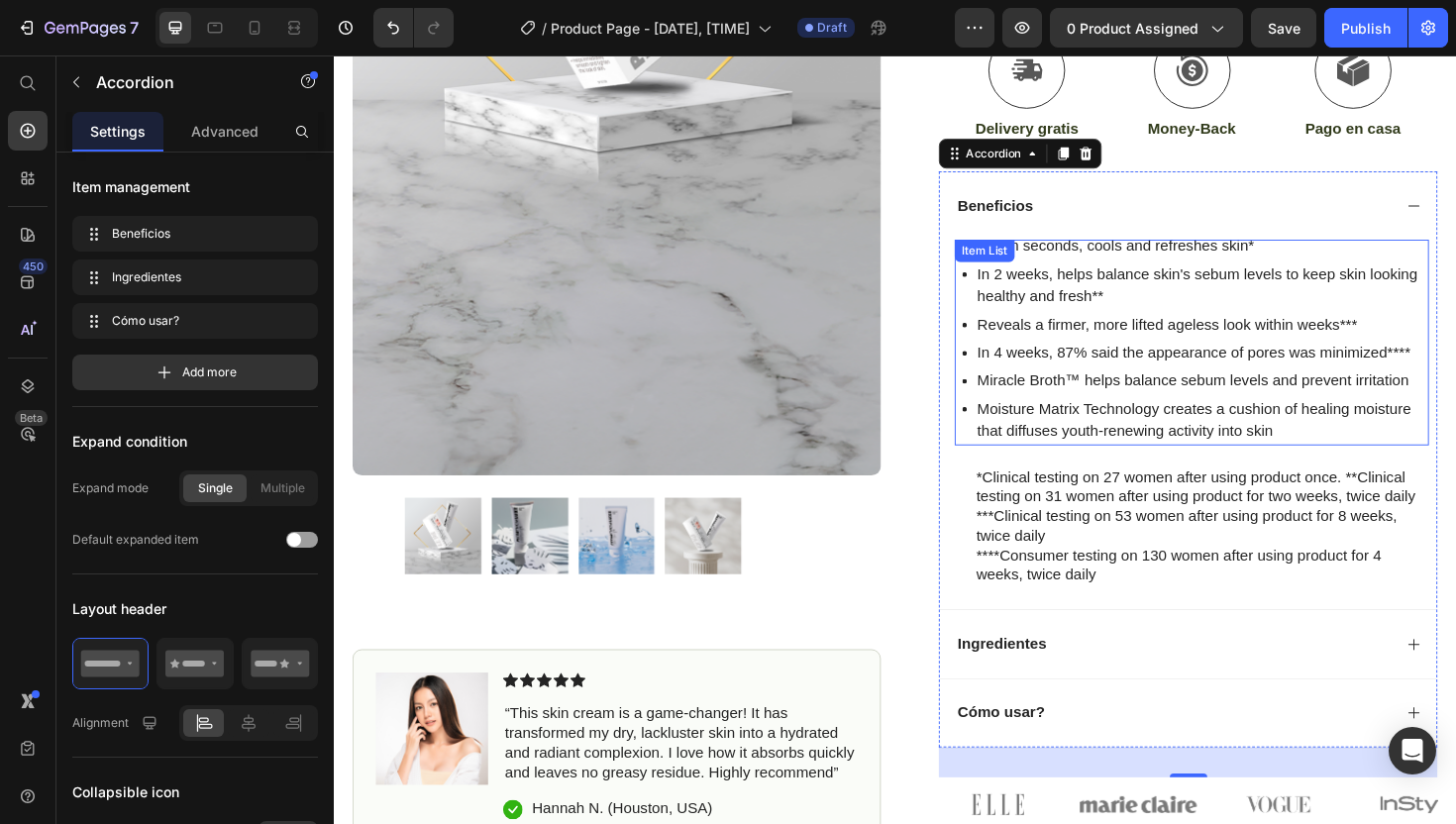 click on "Within seconds, cools and refreshes skin*
In 2 weeks, helps balance skin's sebum levels to keep skin looking healthy and fresh**
Reveals a firmer, more lifted ageless look within weeks***
In 4 weeks, 87% said the appearance of pores was minimized****
Miracle Broth™ helps balance sebum levels and prevent irritation
Moisture Matrix Technology creates a cushion of healing moisture that diffuses youth-renewing activity into skin  Item List" at bounding box center (1242, 360) 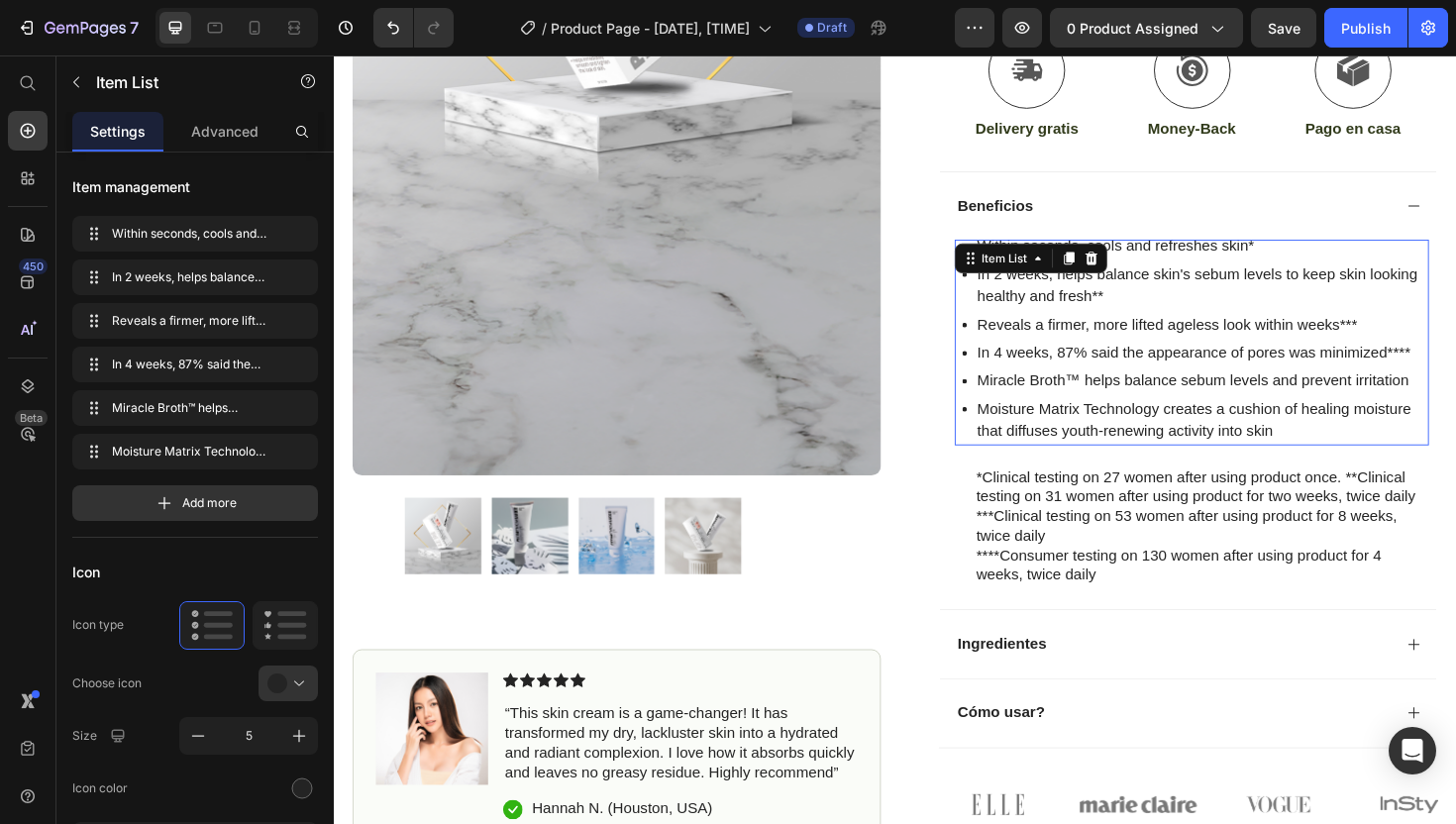 click on "Item List" at bounding box center (1044, 270) 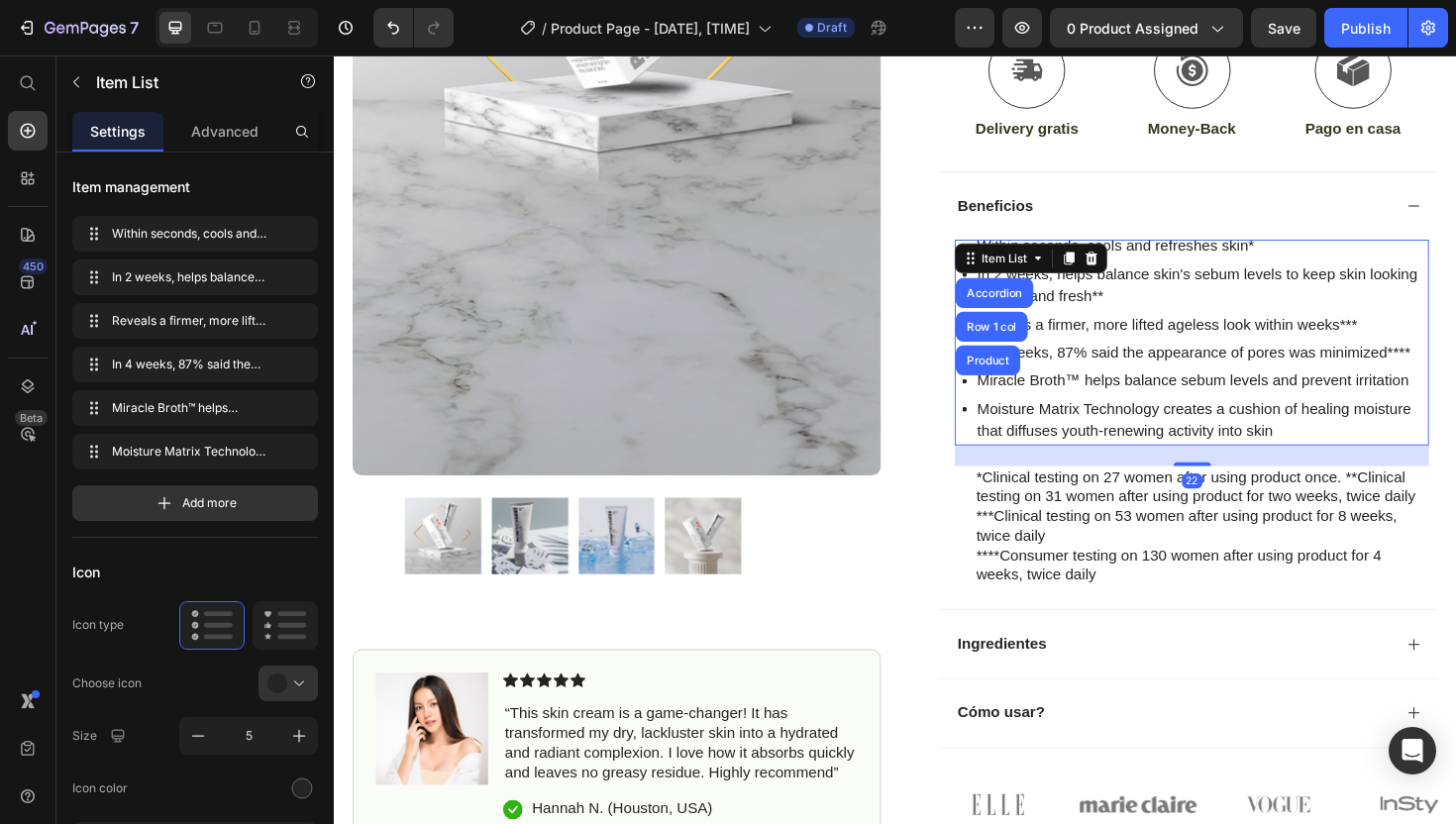 click on "Within seconds, cools and refreshes skin*" at bounding box center (1253, 258) 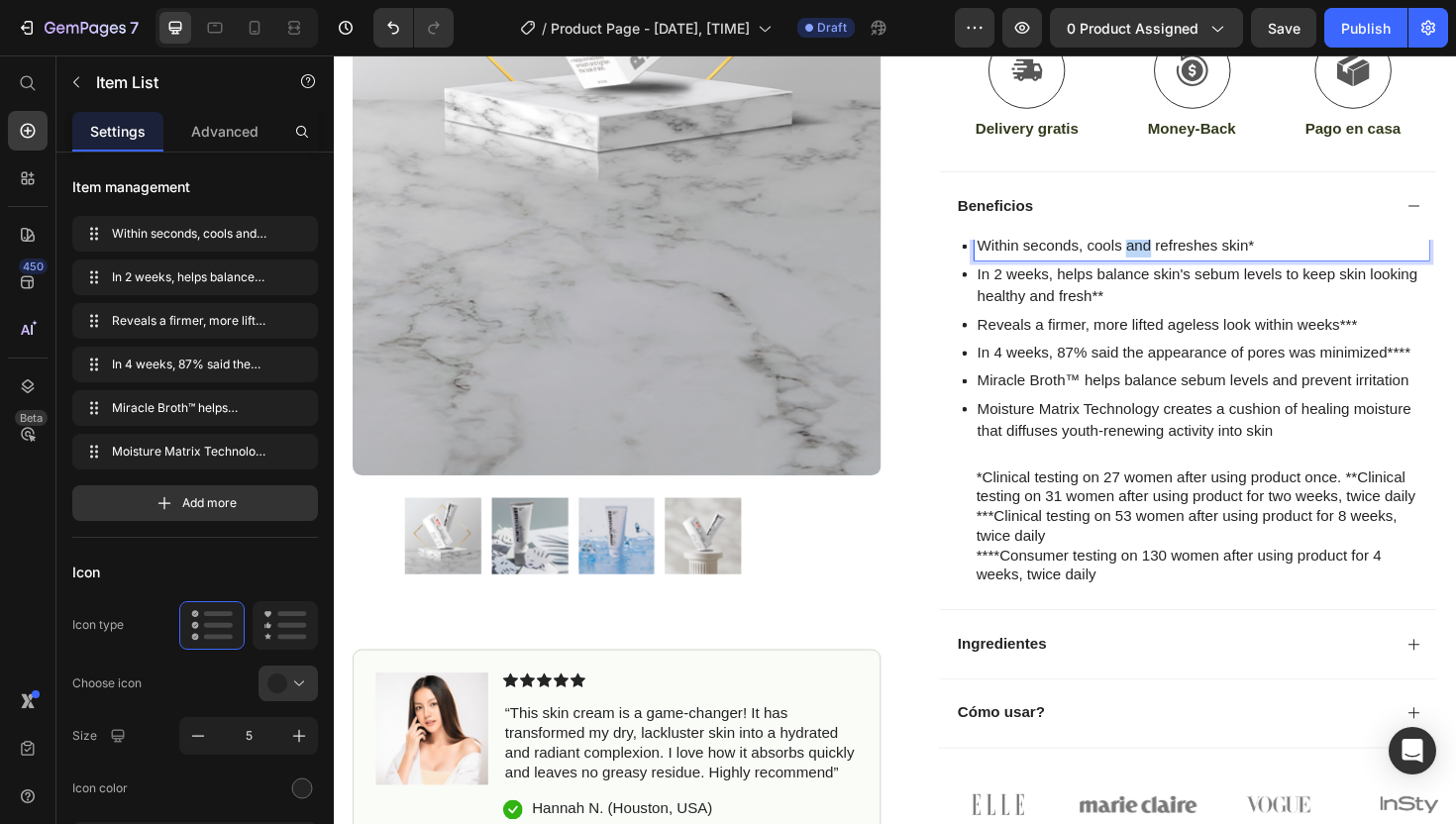 click on "Within seconds, cools and refreshes skin*" at bounding box center (1253, 258) 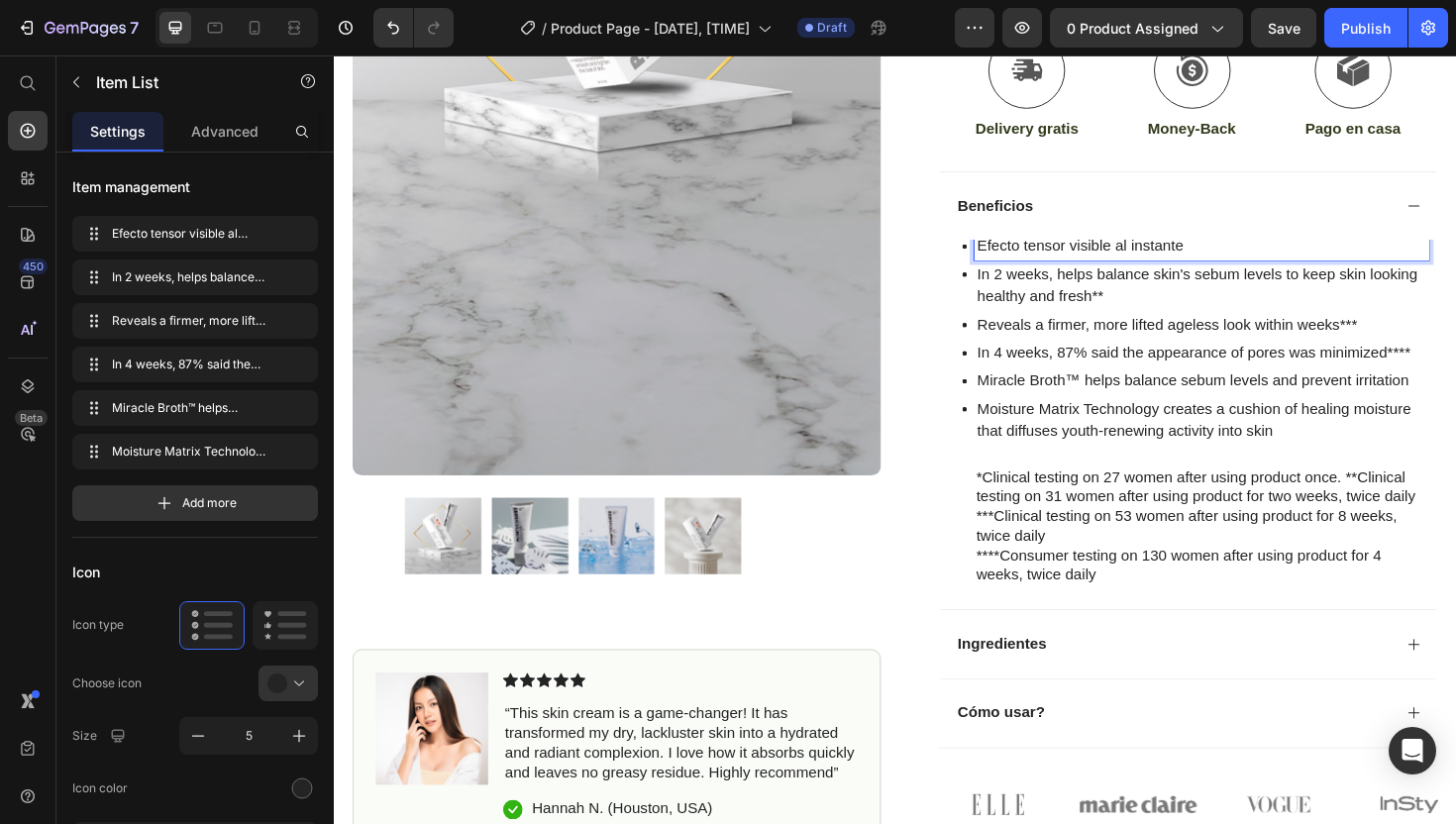 click on "In 2 weeks, helps balance skin's sebum levels to keep skin looking healthy and fresh**" at bounding box center [1253, 299] 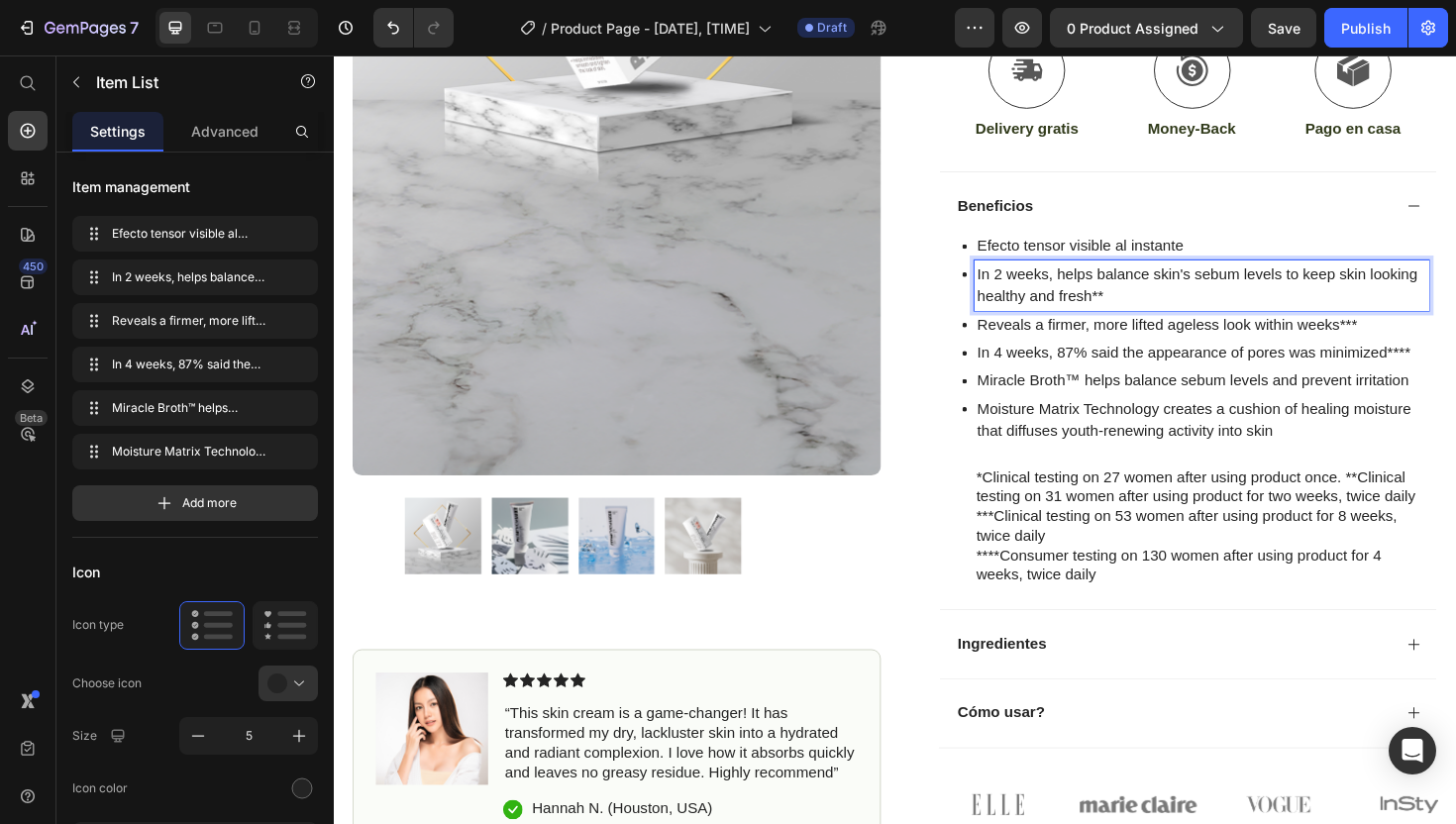 click on "In 2 weeks, helps balance skin's sebum levels to keep skin looking healthy and fresh**" at bounding box center [1253, 299] 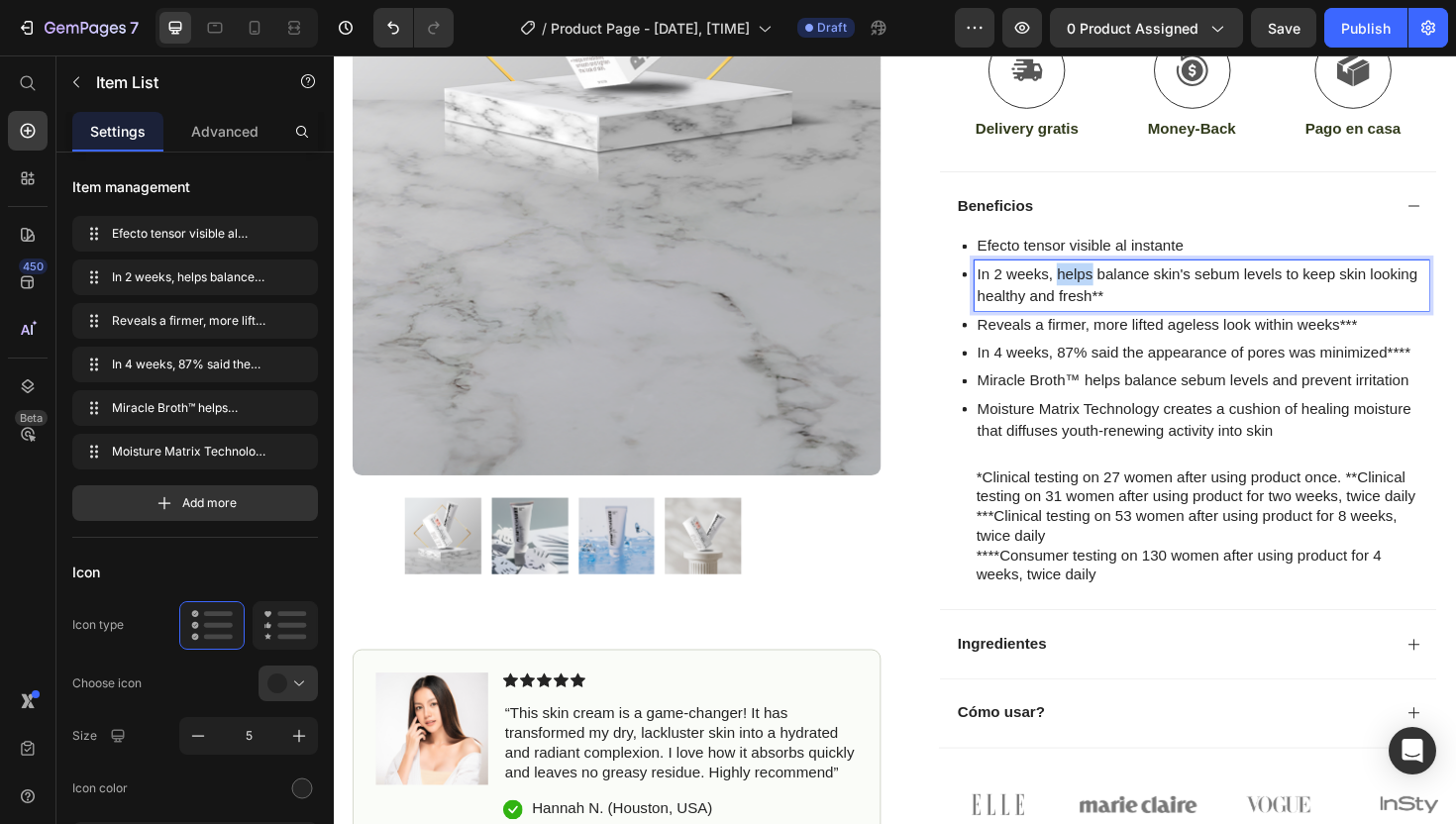 click on "In 2 weeks, helps balance skin's sebum levels to keep skin looking healthy and fresh**" at bounding box center (1253, 299) 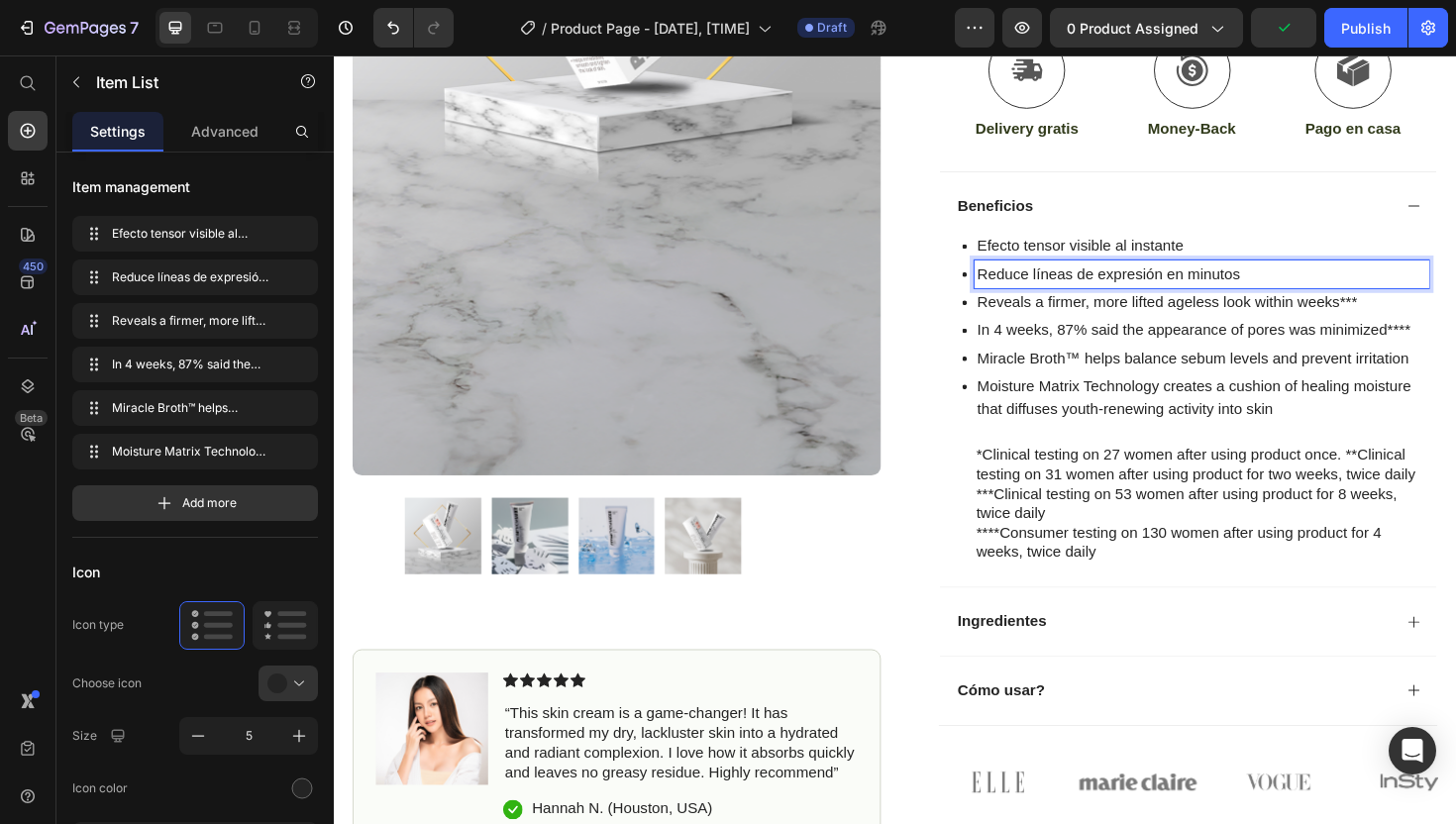 click on "In 4 weeks, 87% said the appearance of pores was minimized****" at bounding box center [1253, 347] 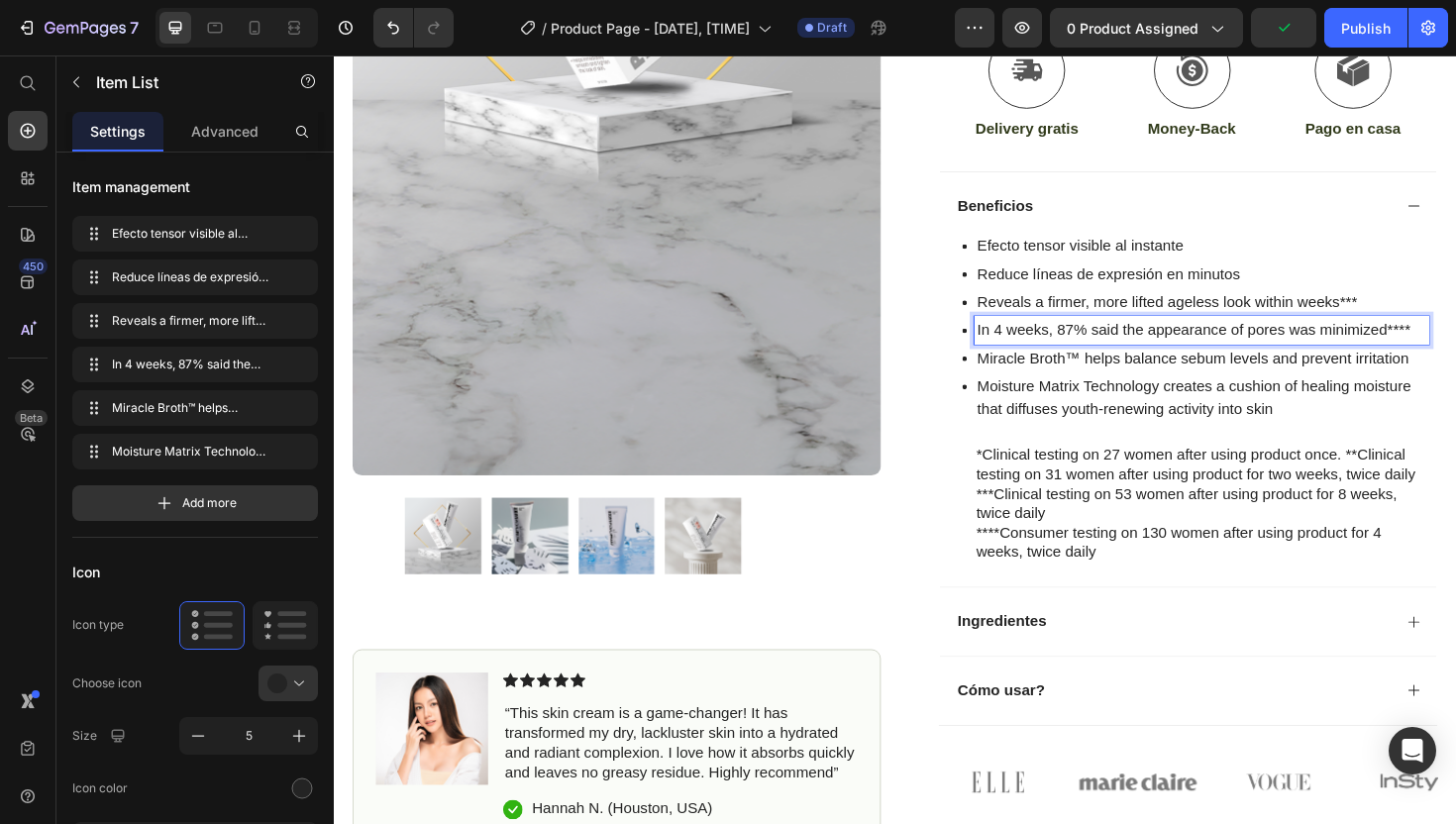 click on "In 4 weeks, 87% said the appearance of pores was minimized****" at bounding box center (1253, 347) 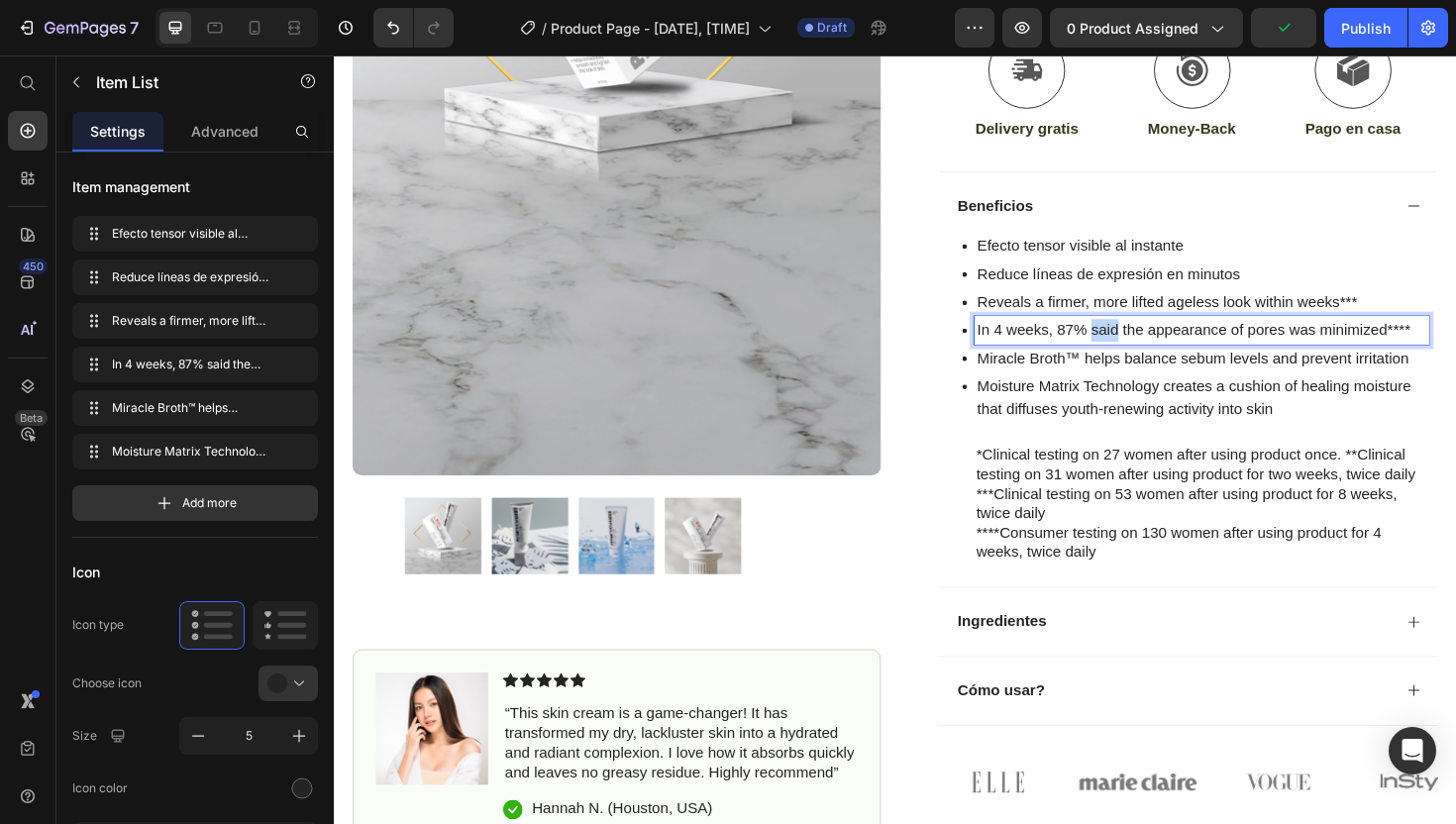 click on "In 4 weeks, 87% said the appearance of pores was minimized****" at bounding box center [1253, 347] 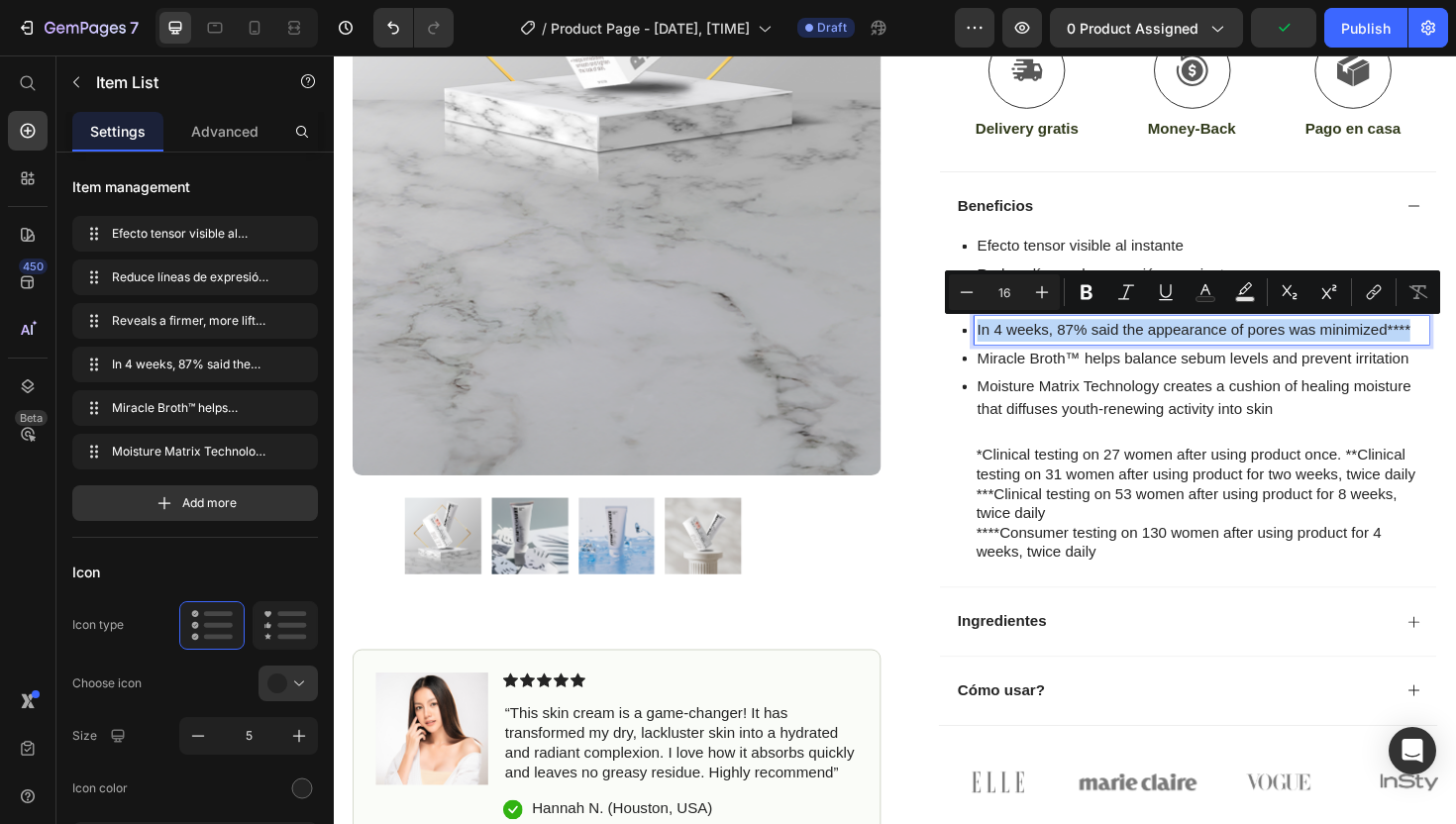 click on "Moisture Matrix Technology creates a cushion of healing moisture that diffuses youth-renewing activity into skin" at bounding box center (1253, 418) 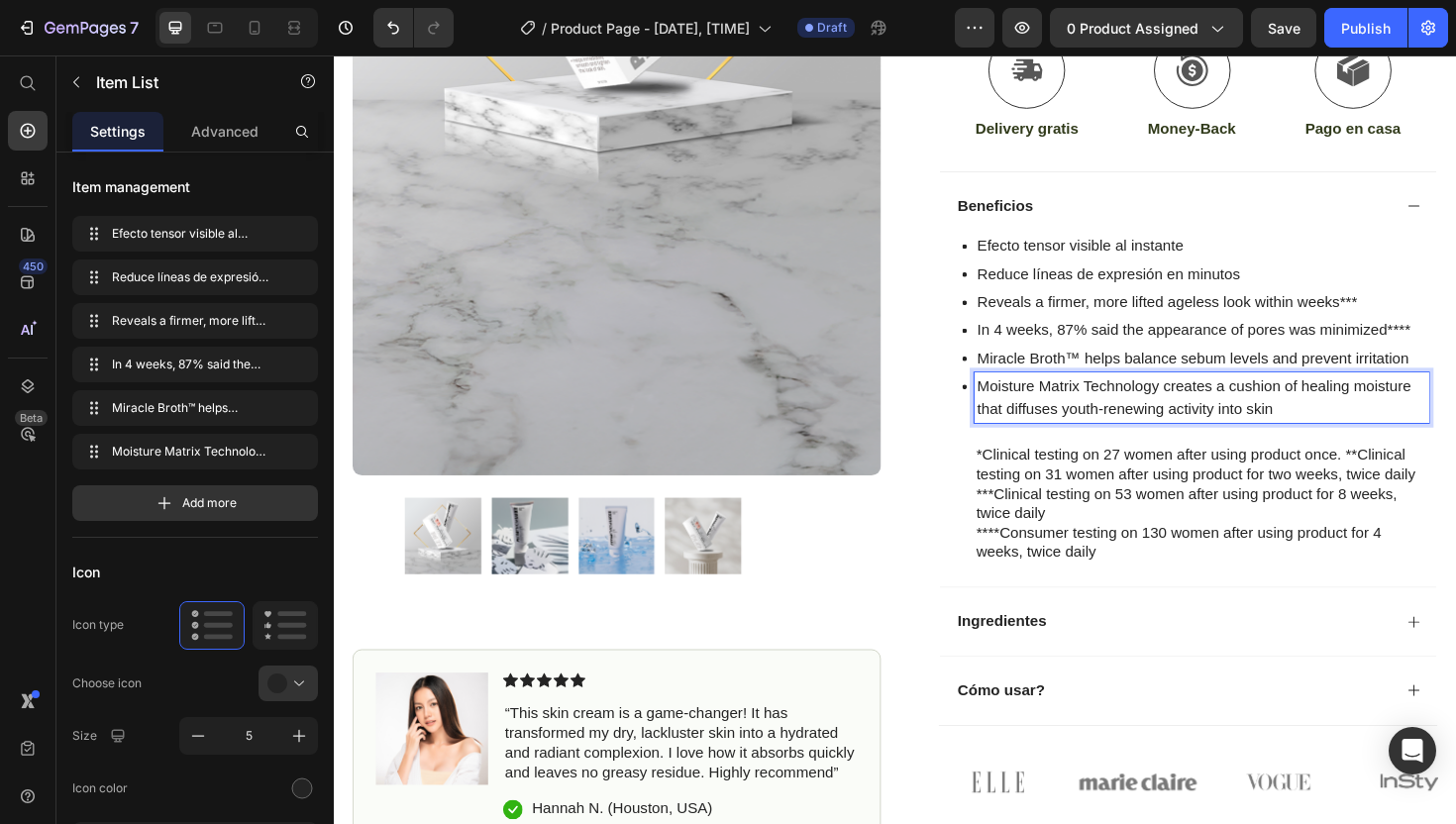 click on "Reveals a firmer, more lifted ageless look within weeks***" at bounding box center (1253, 317) 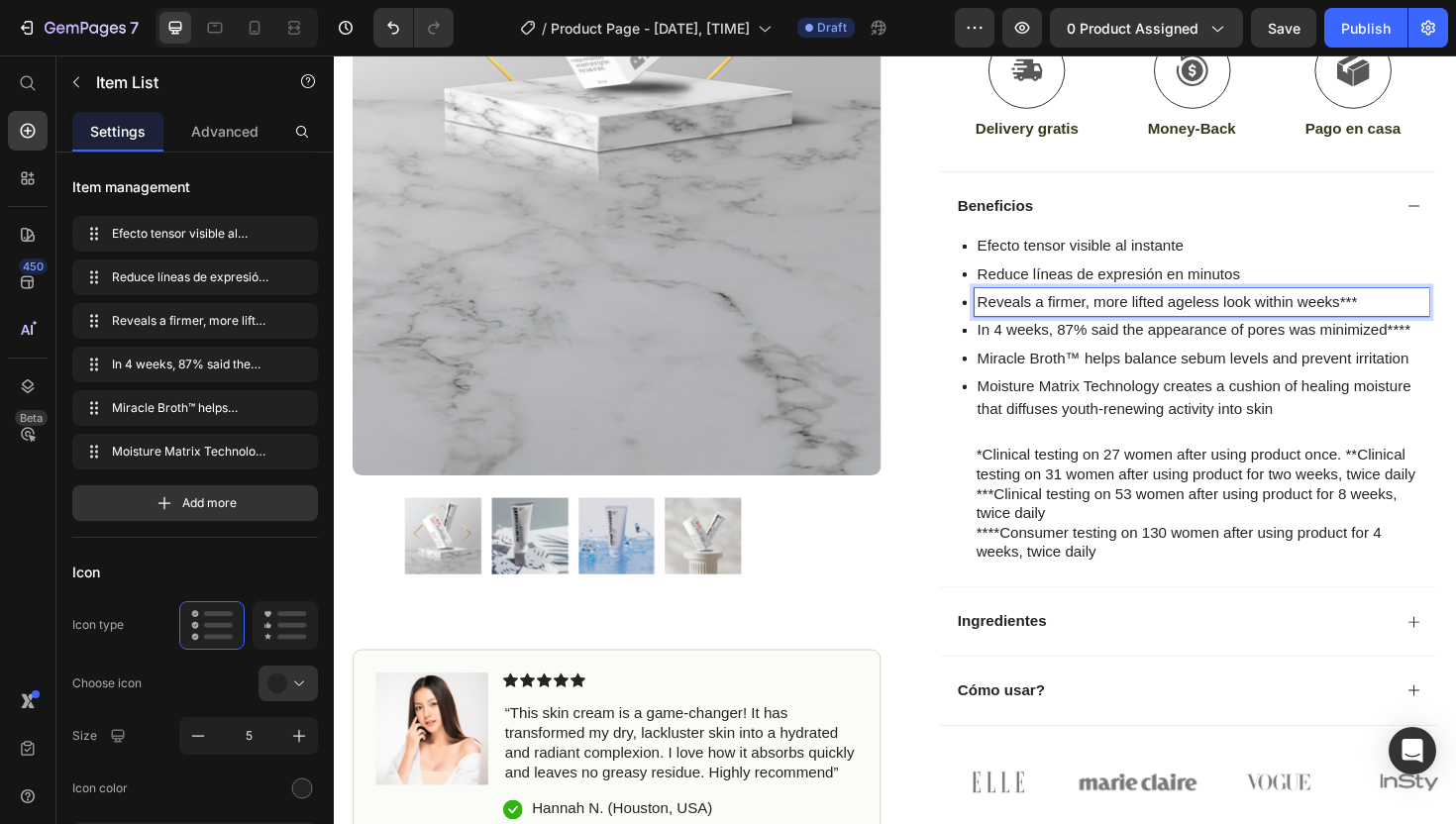 click on "Reveals a firmer, more lifted ageless look within weeks***" at bounding box center [1253, 317] 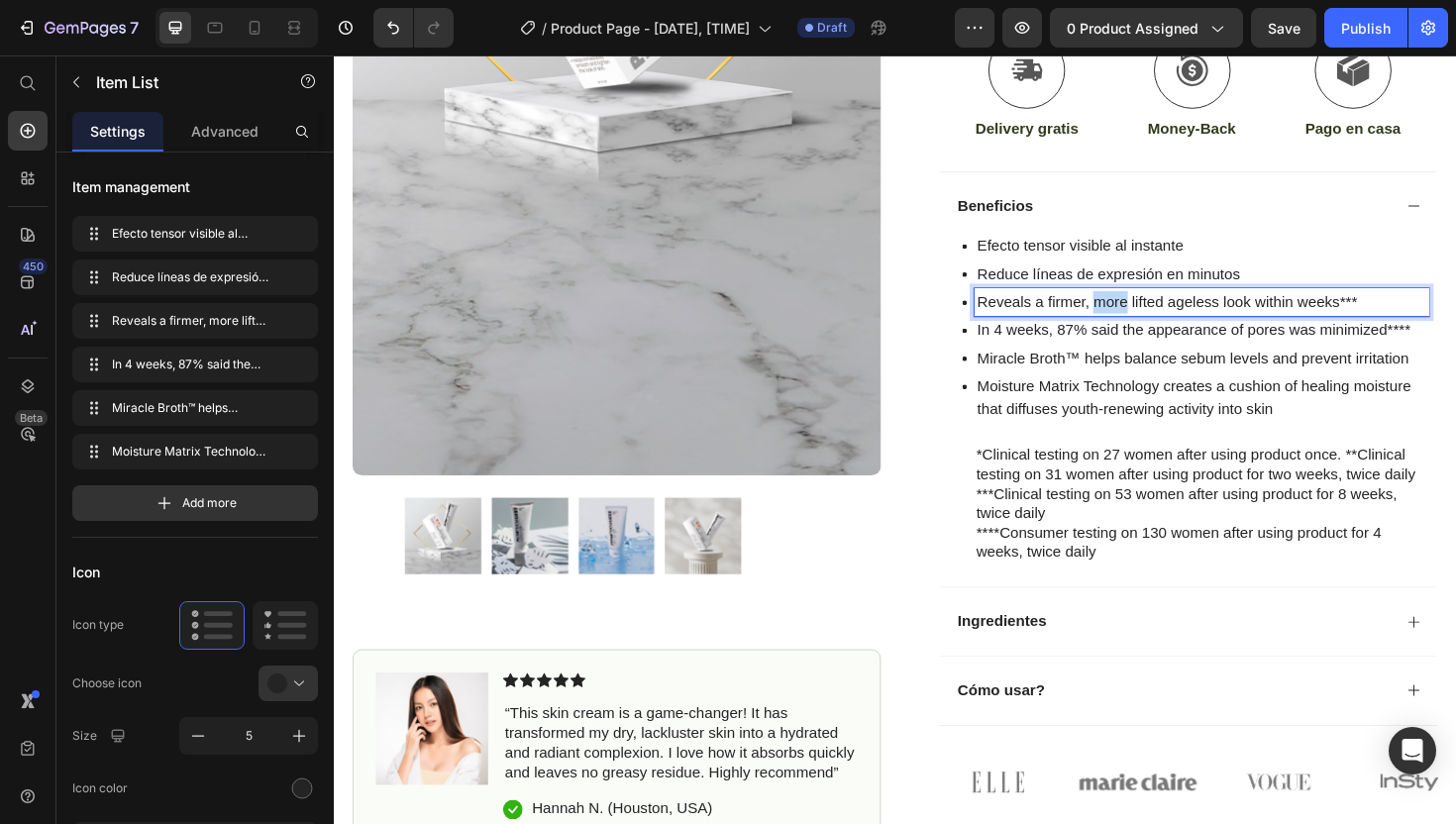 click on "Reveals a firmer, more lifted ageless look within weeks***" at bounding box center (1253, 317) 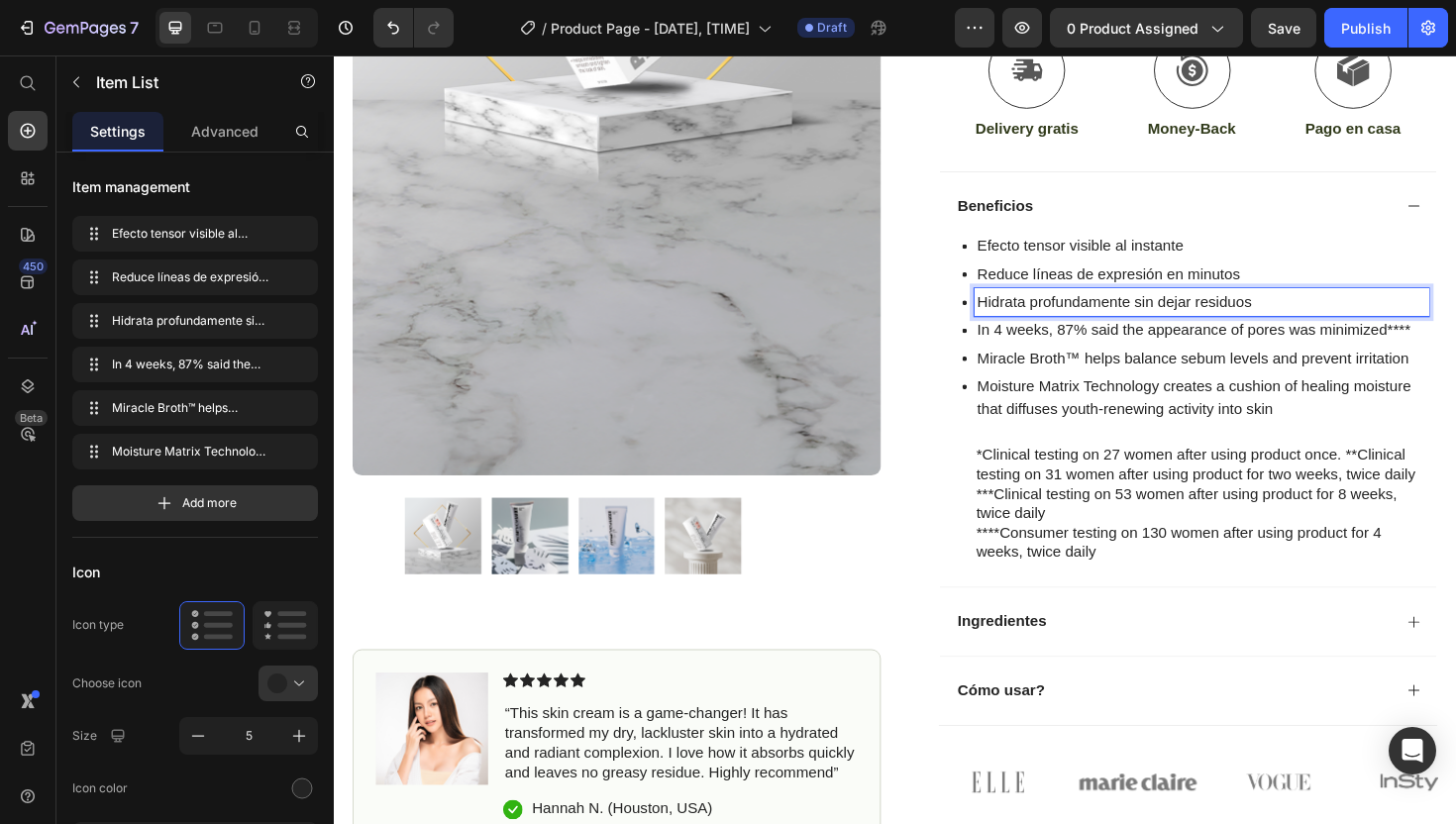 click on "In 4 weeks, 87% said the appearance of pores was minimized****" at bounding box center [1253, 347] 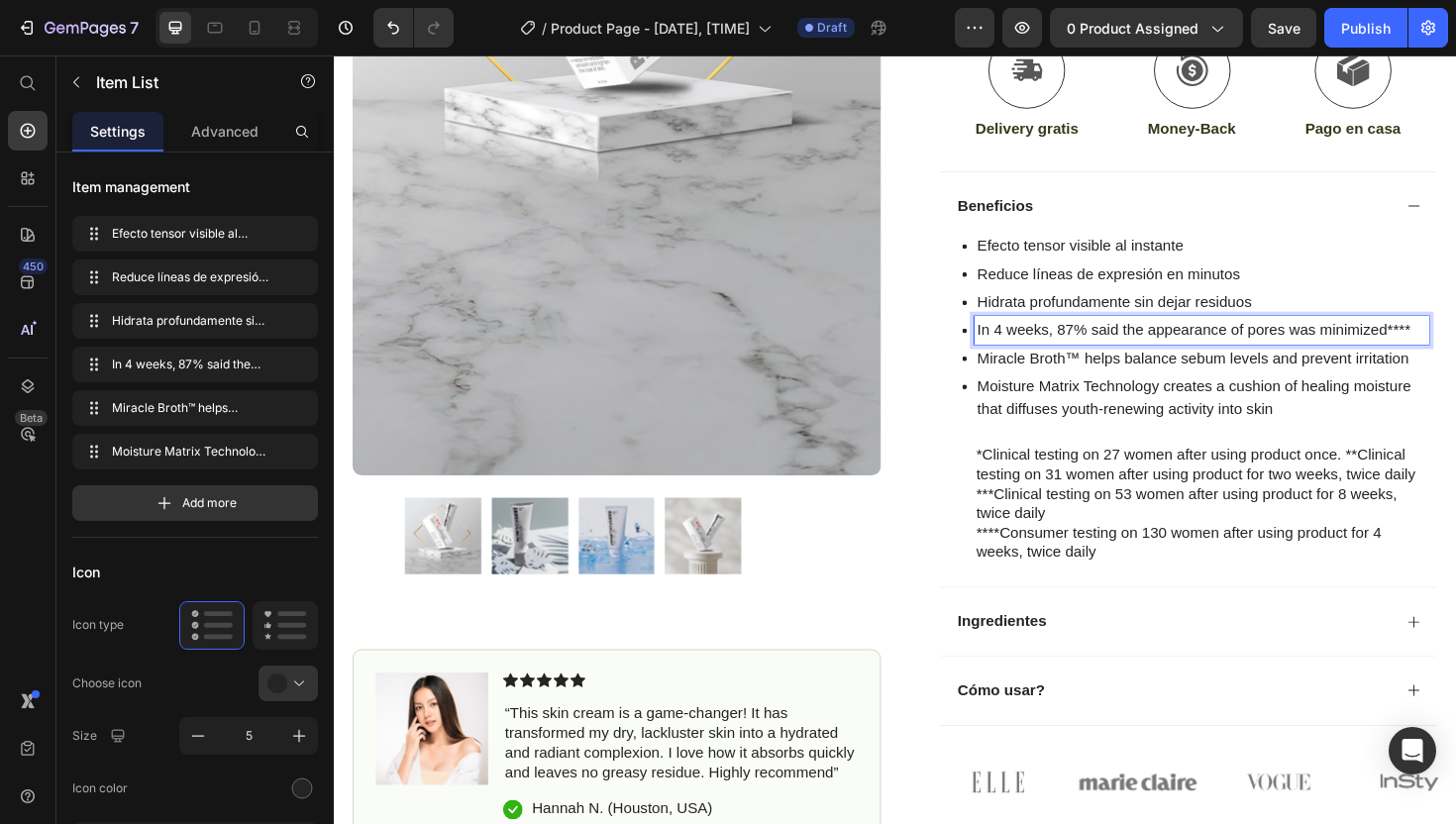 click on "In 4 weeks, 87% said the appearance of pores was minimized****" at bounding box center [1253, 347] 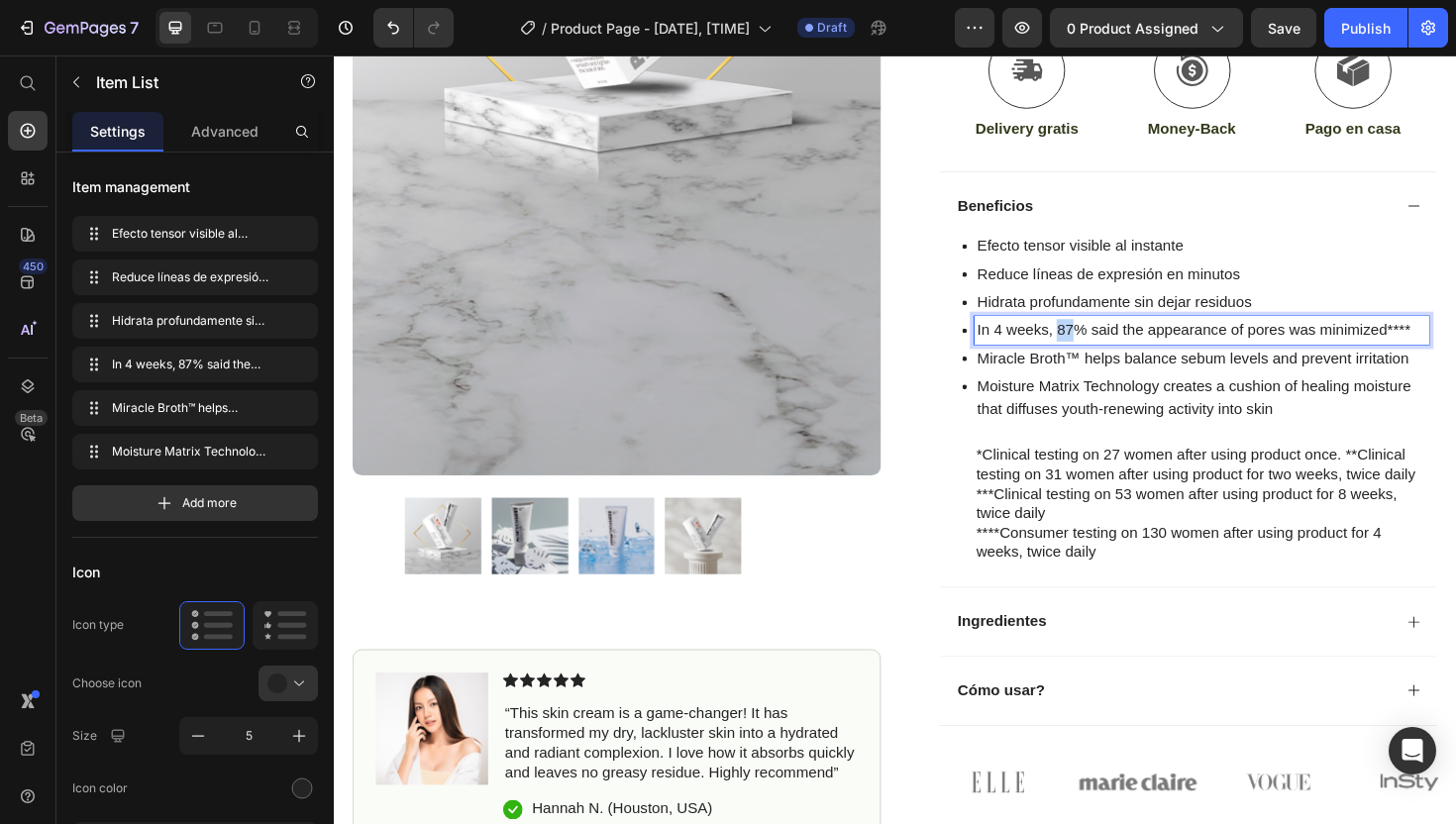click on "In 4 weeks, 87% said the appearance of pores was minimized****" at bounding box center (1253, 347) 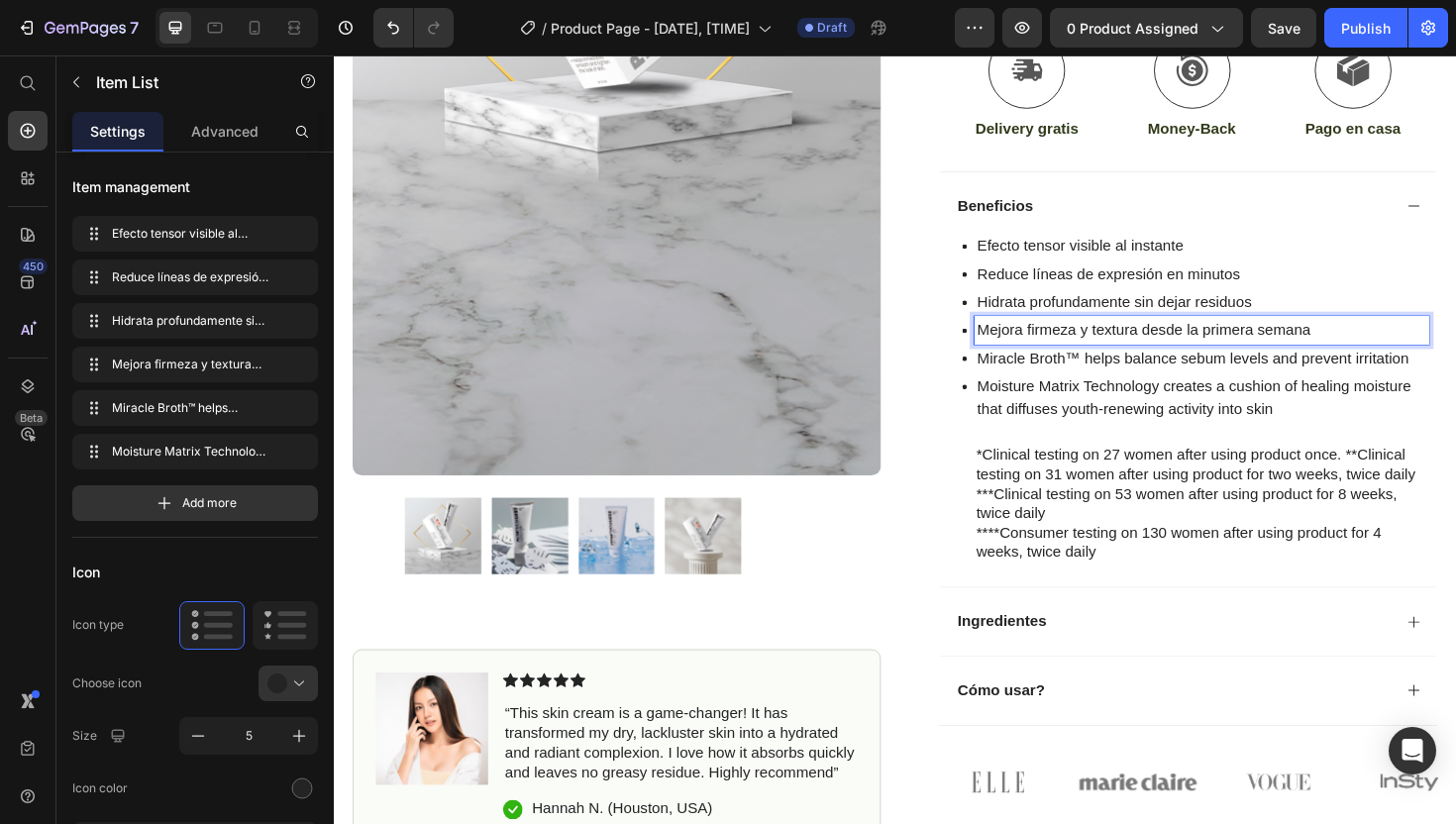 click on "Moisture Matrix Technology creates a cushion of healing moisture that diffuses youth-renewing activity into skin" at bounding box center [1253, 418] 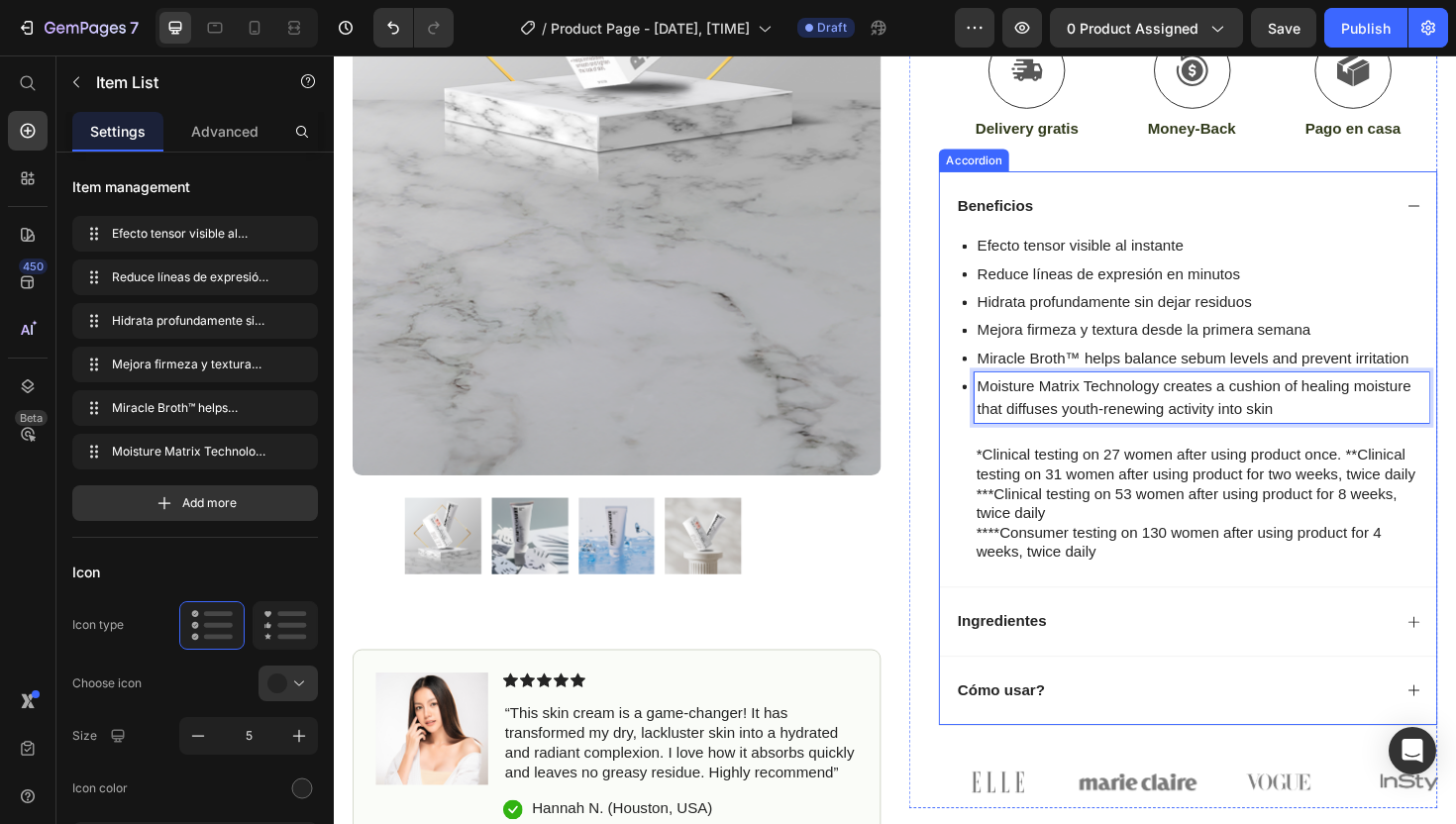 click on "Ingredientes" at bounding box center (1238, 655) 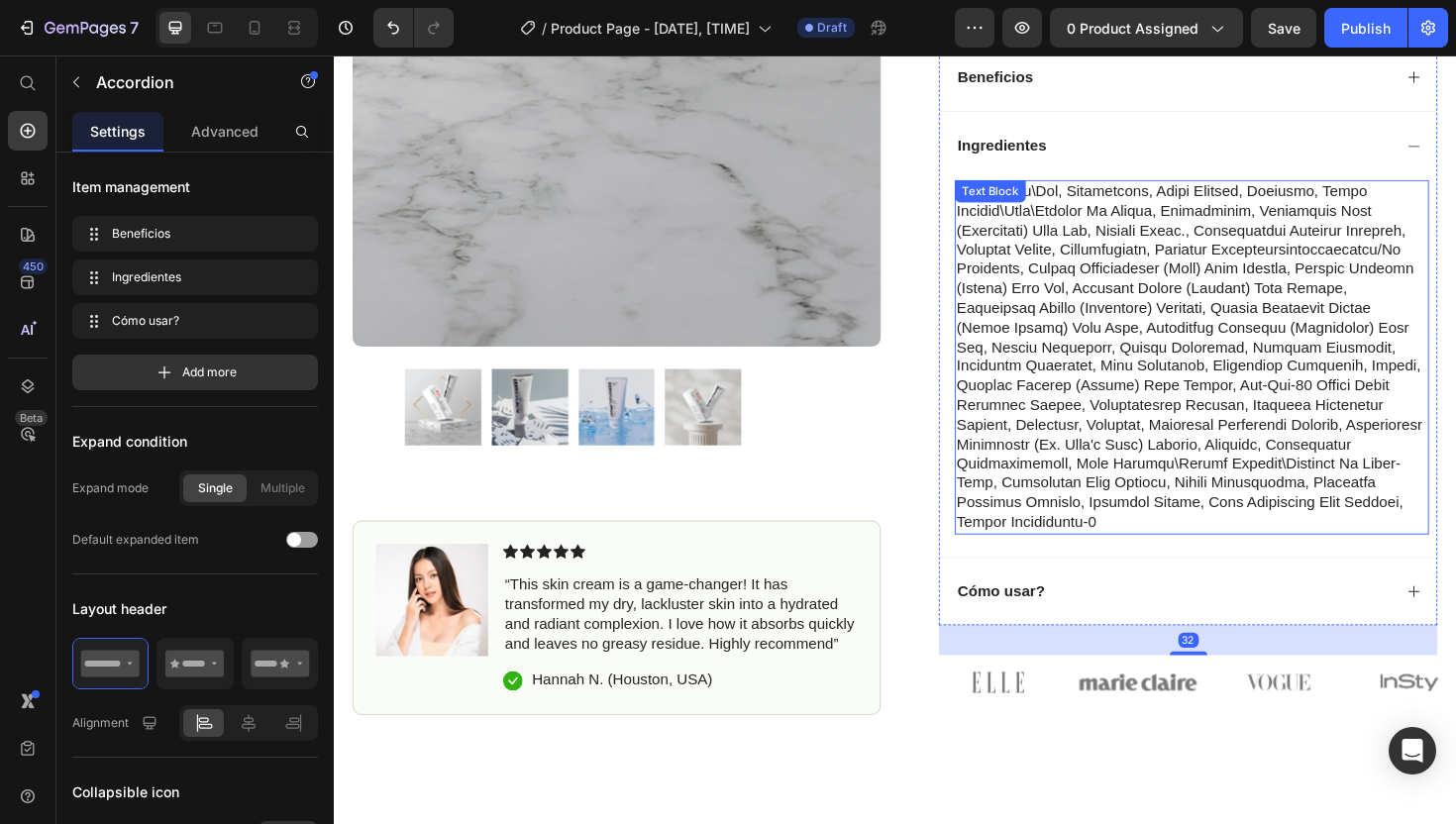 scroll, scrollTop: 812, scrollLeft: 0, axis: vertical 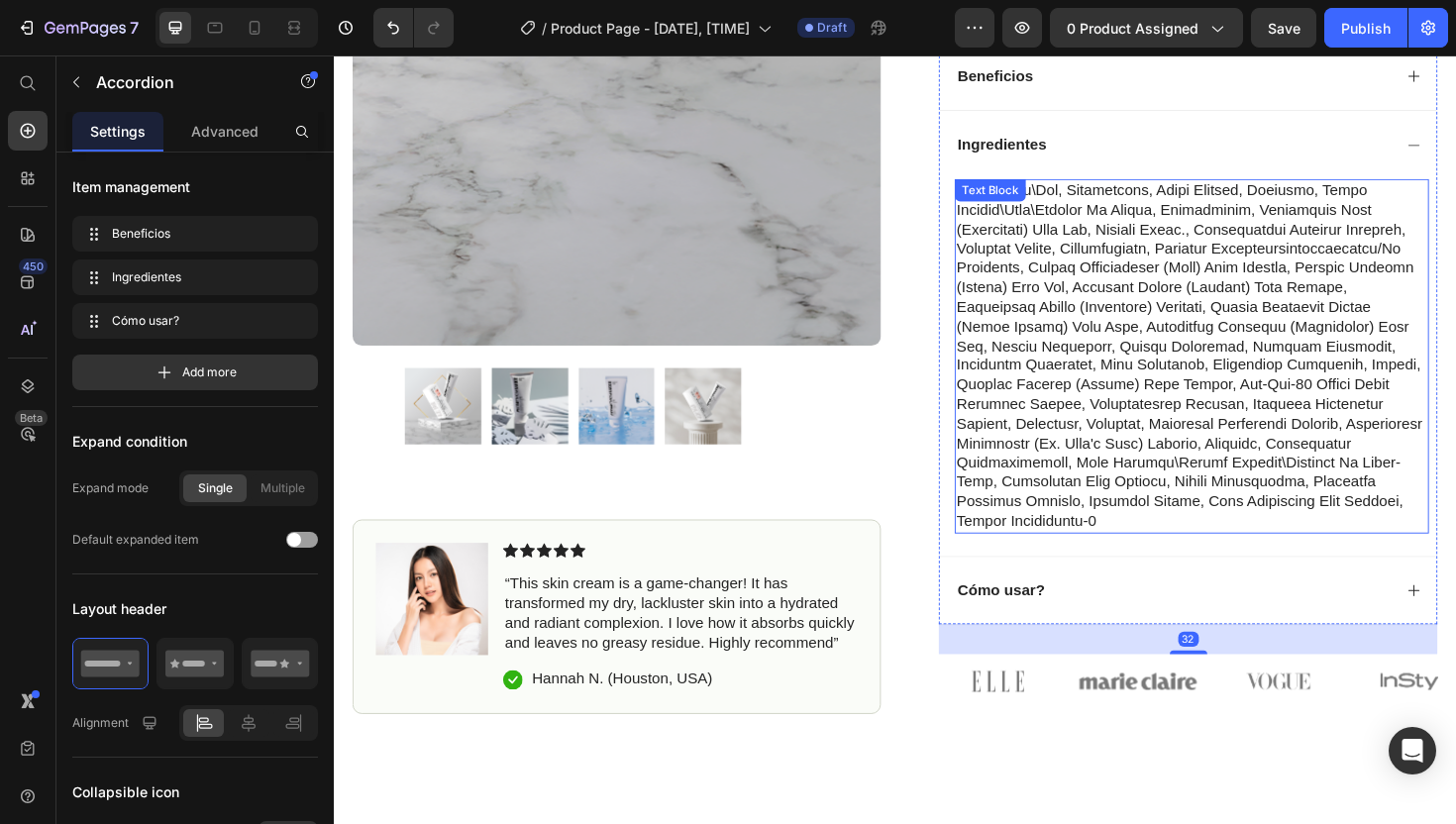 click at bounding box center (1242, 373) 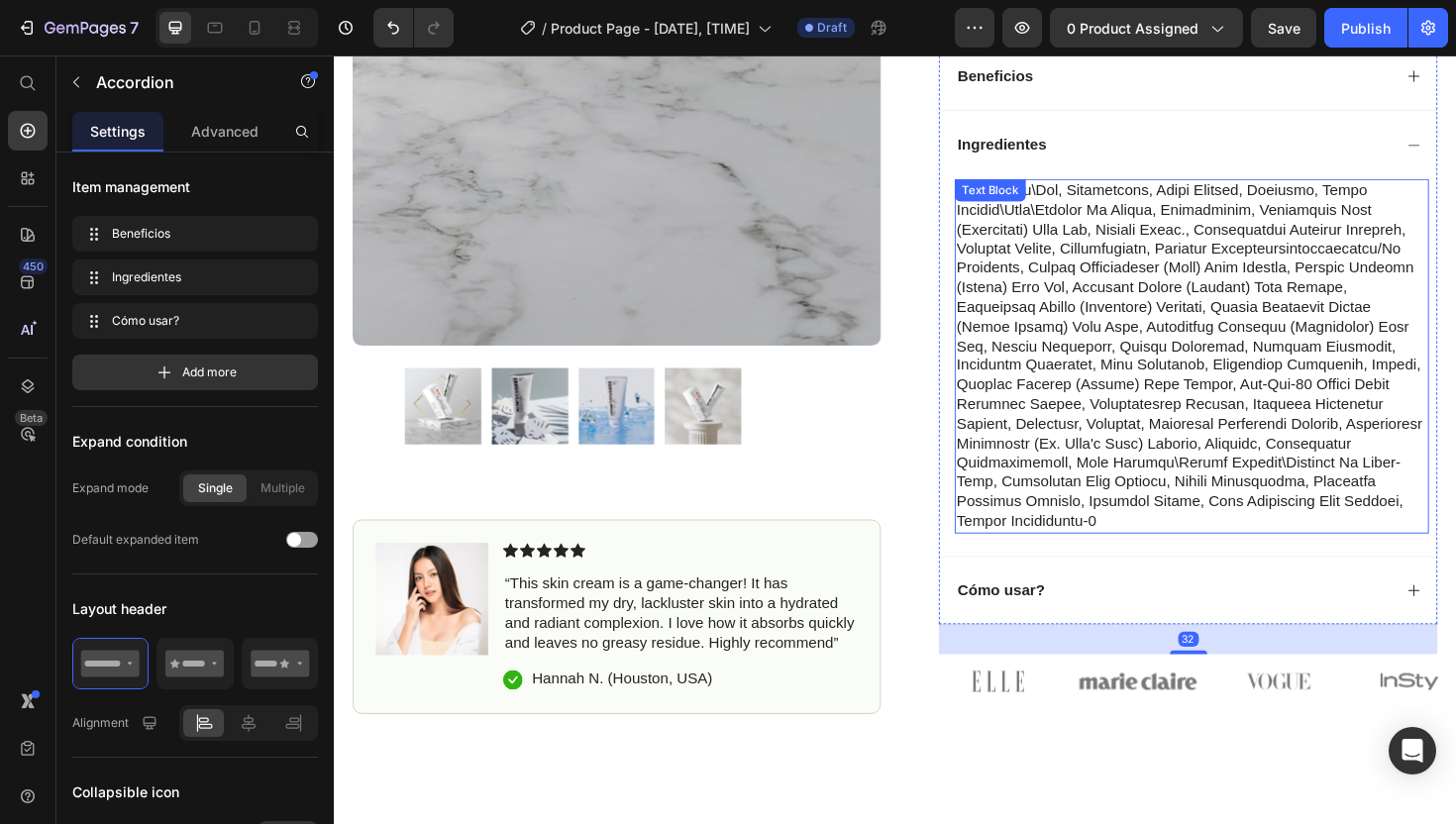 click at bounding box center (1242, 373) 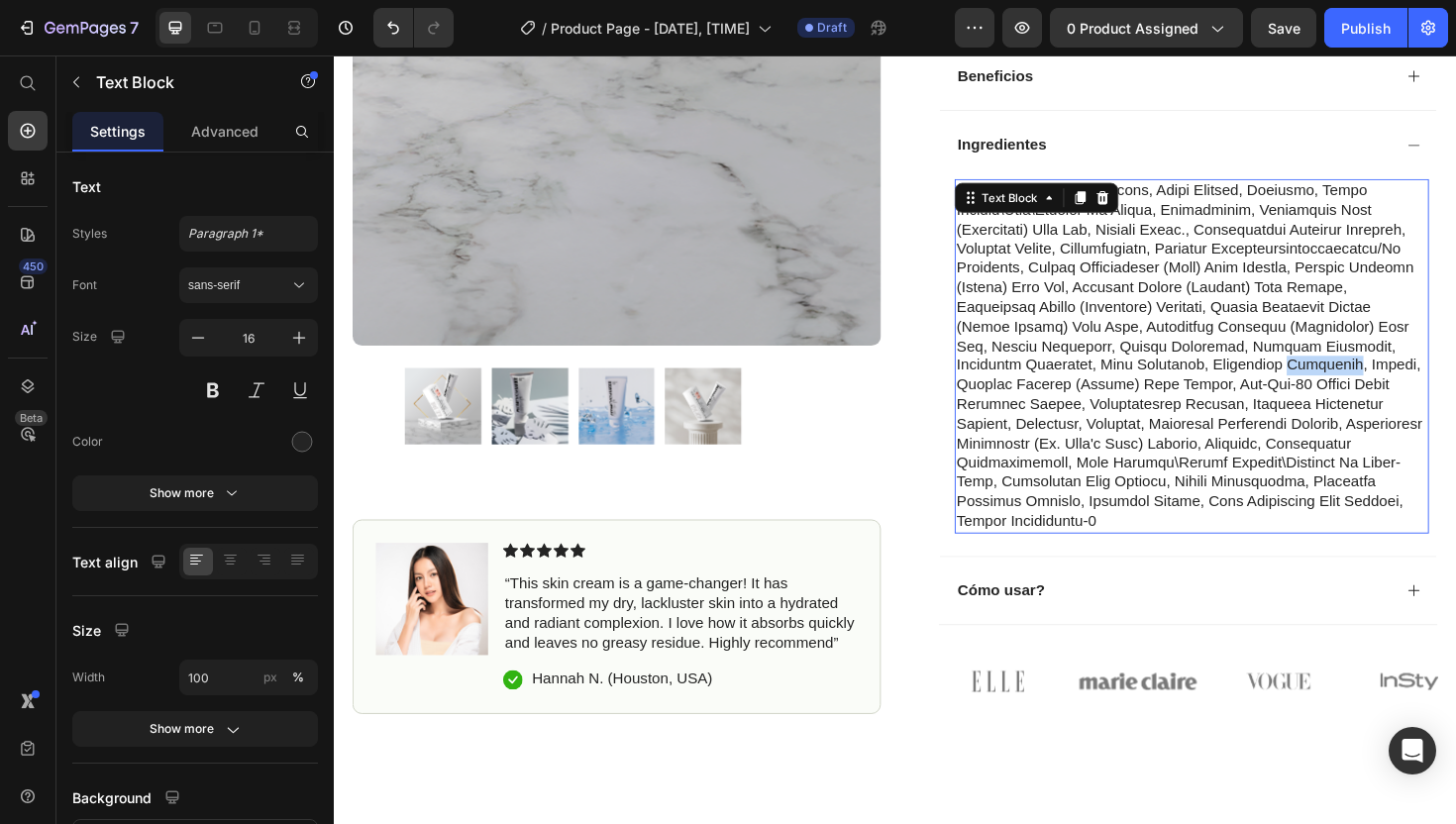 click at bounding box center [1242, 373] 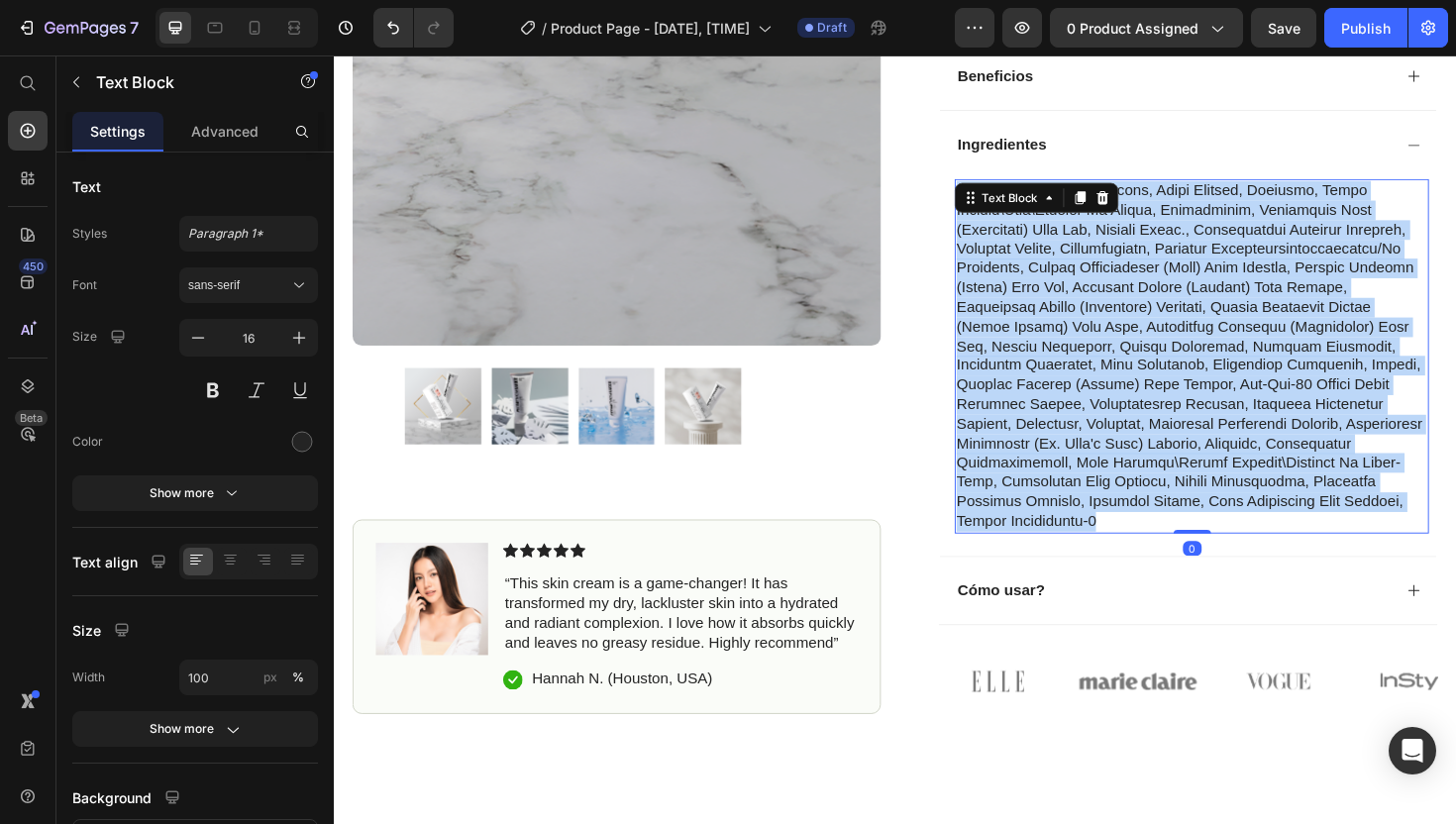 click at bounding box center [1242, 373] 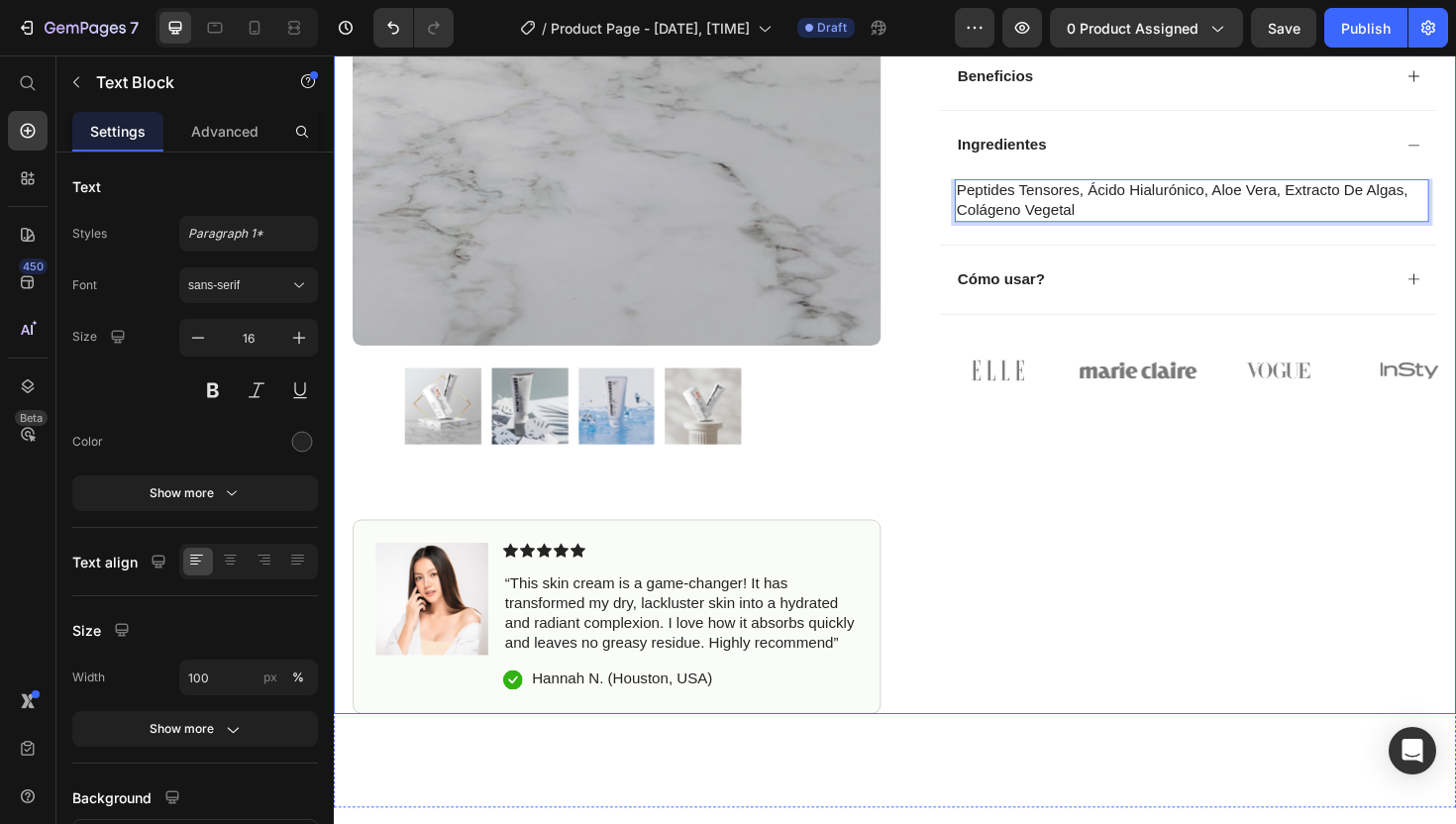 click on "Icon Icon Icon Icon Icon Icon List (1349 Reviews) Text Block Row TENSOR FACIAL Product Title ¡Luce 10 años más joven en solo 3 minutos! Text Block Descubre el tensor facial que está revolucionando el cuidado antiedad. Resultados visibles al instante, sin cirugía, sin dolor, sin riesgo. Text Block
Hidratación profunda y efecto lifting inmediato
Piel firme y luminosa desde la primera aplicación
Aprobado dermatológicamente por + de 10,000 clientes felices Item List Kaching Bundles Kaching Bundles
Icon Sale Ends In 2 Hours | Limited Time Offer Text Block Row quiero probarlo ahora con 50% off Add to Cart
Icon Delivery gratis Text Block
Icon Money-Back Text Block
Icon Easy Returns Text Block Row Image Icon Icon Icon Icon Icon Icon List Text Block
Icon [NAME] ([CITY], [COUNTRY]) Text Block Row Row
Beneficios" at bounding box center [1222, 60] 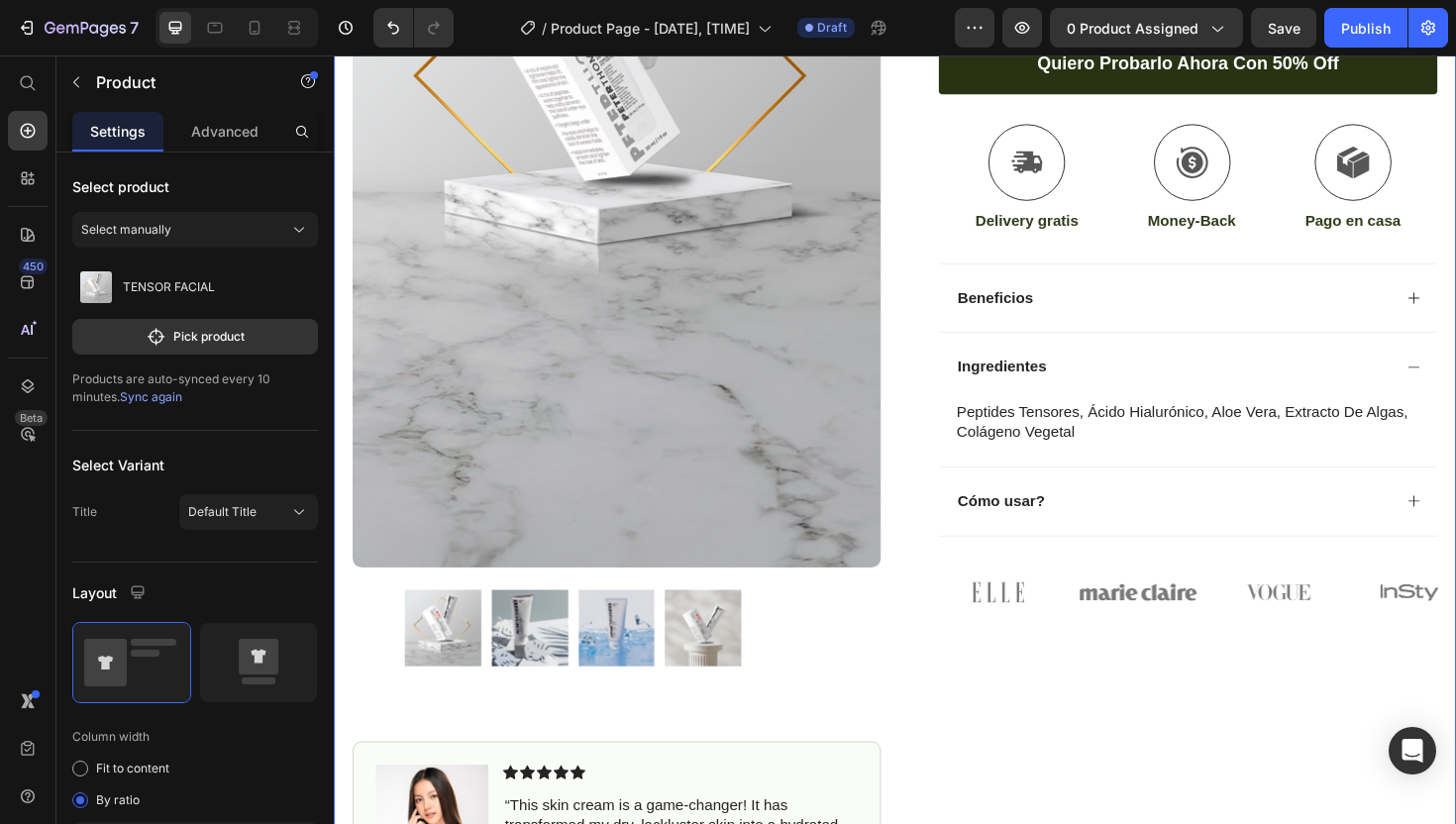 scroll, scrollTop: 570, scrollLeft: 0, axis: vertical 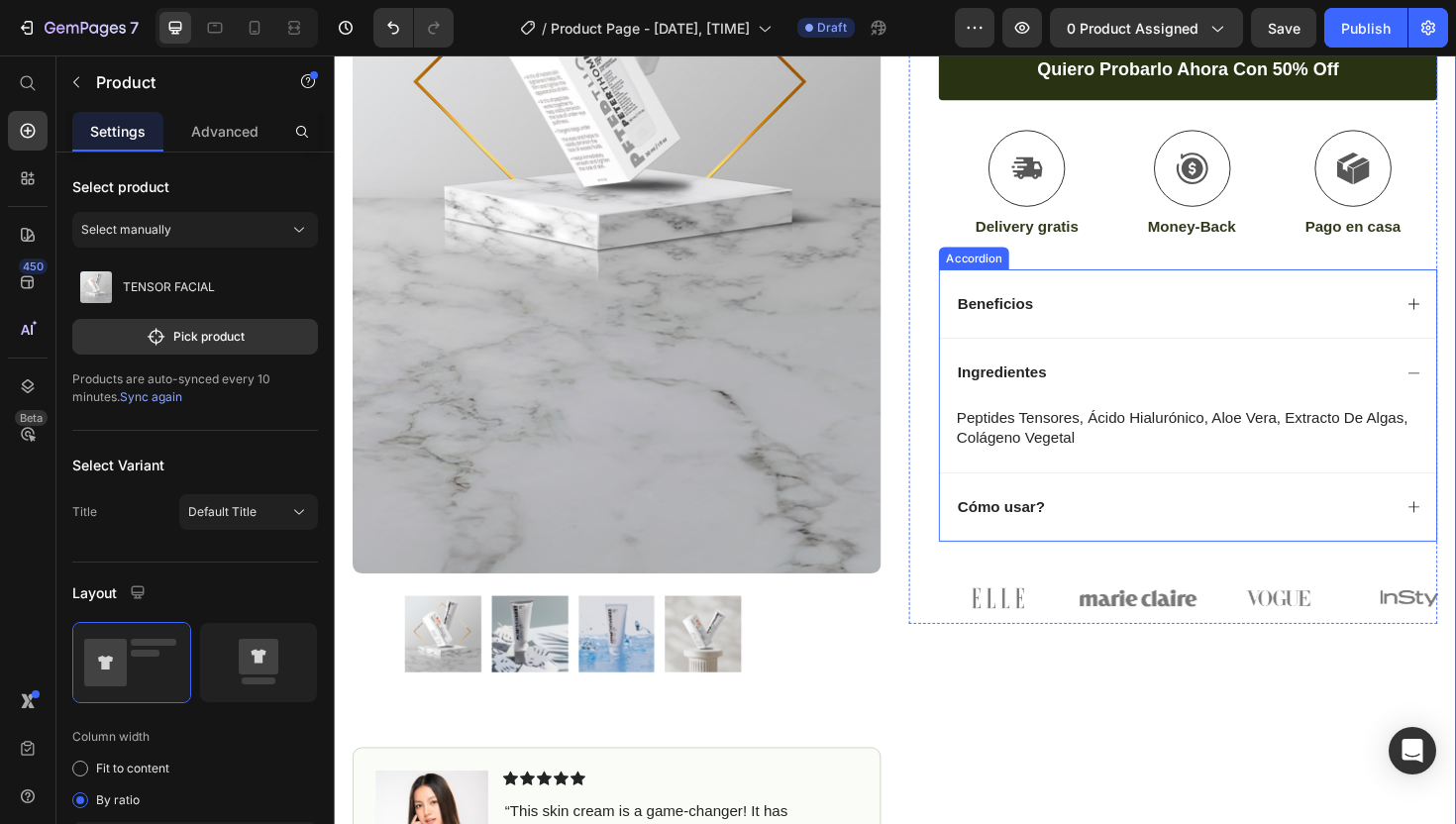 click on "Beneficios" at bounding box center (1222, 319) 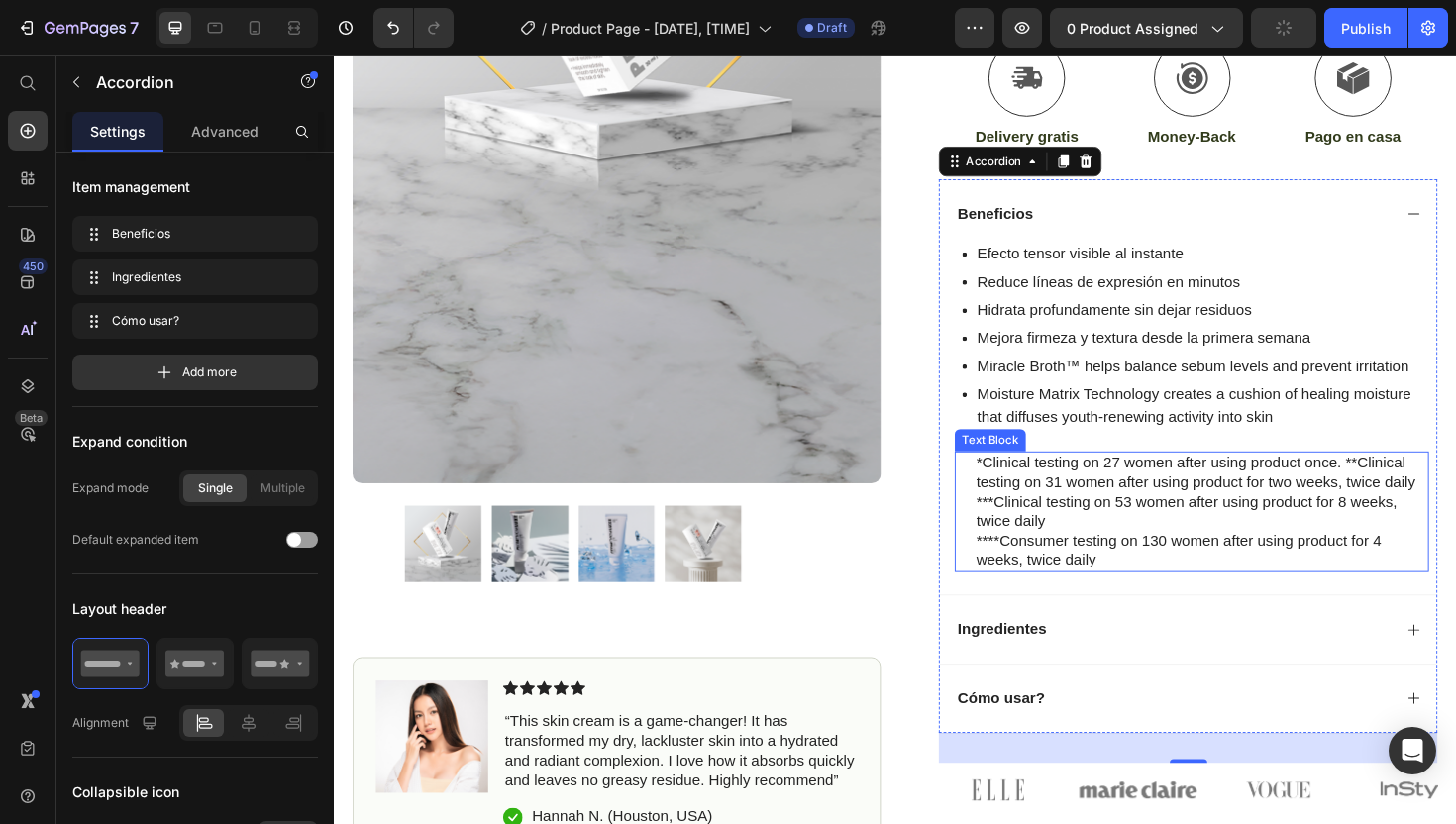 scroll, scrollTop: 727, scrollLeft: 0, axis: vertical 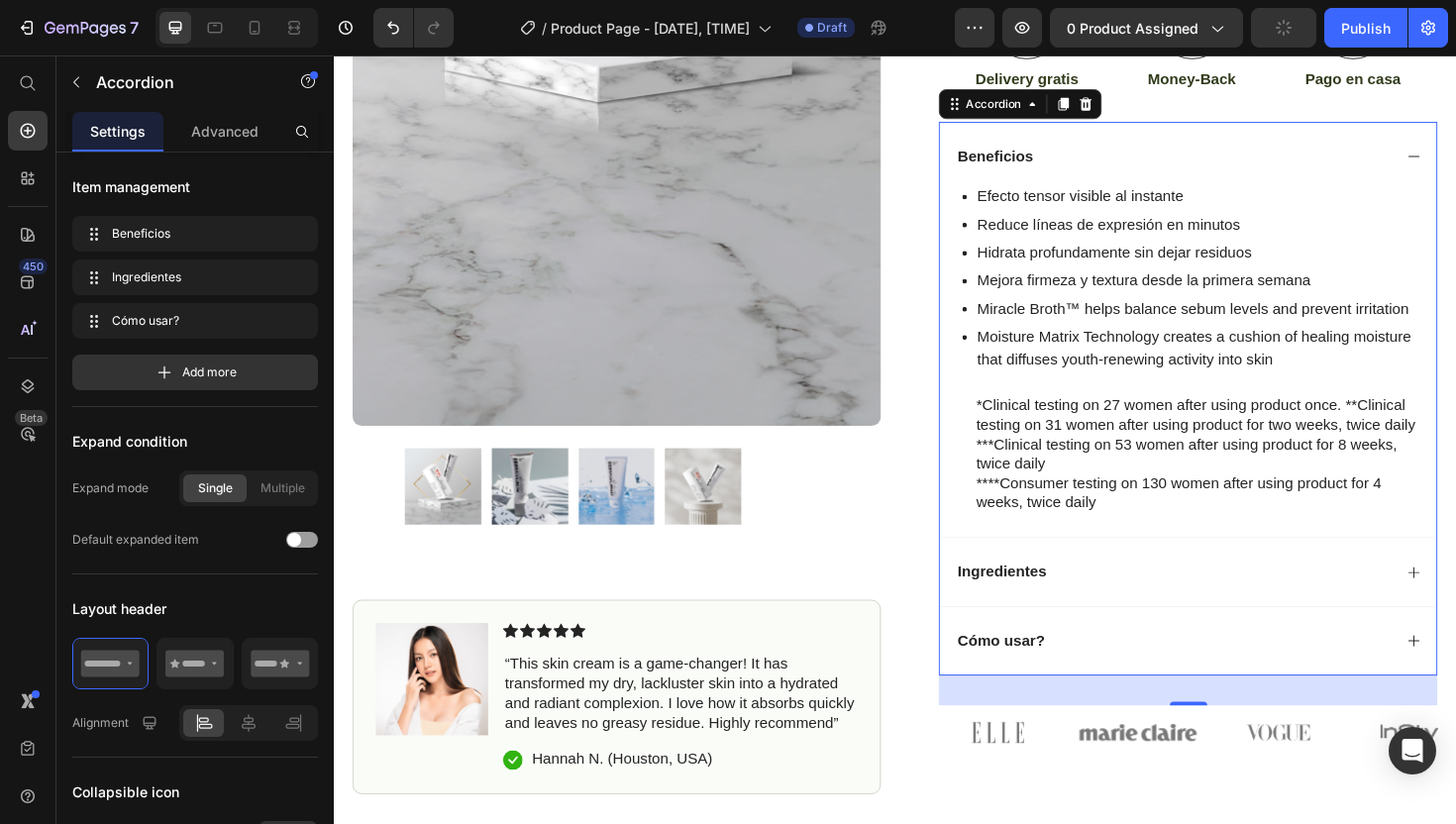 click on "Cómo usar?" at bounding box center (1040, 675) 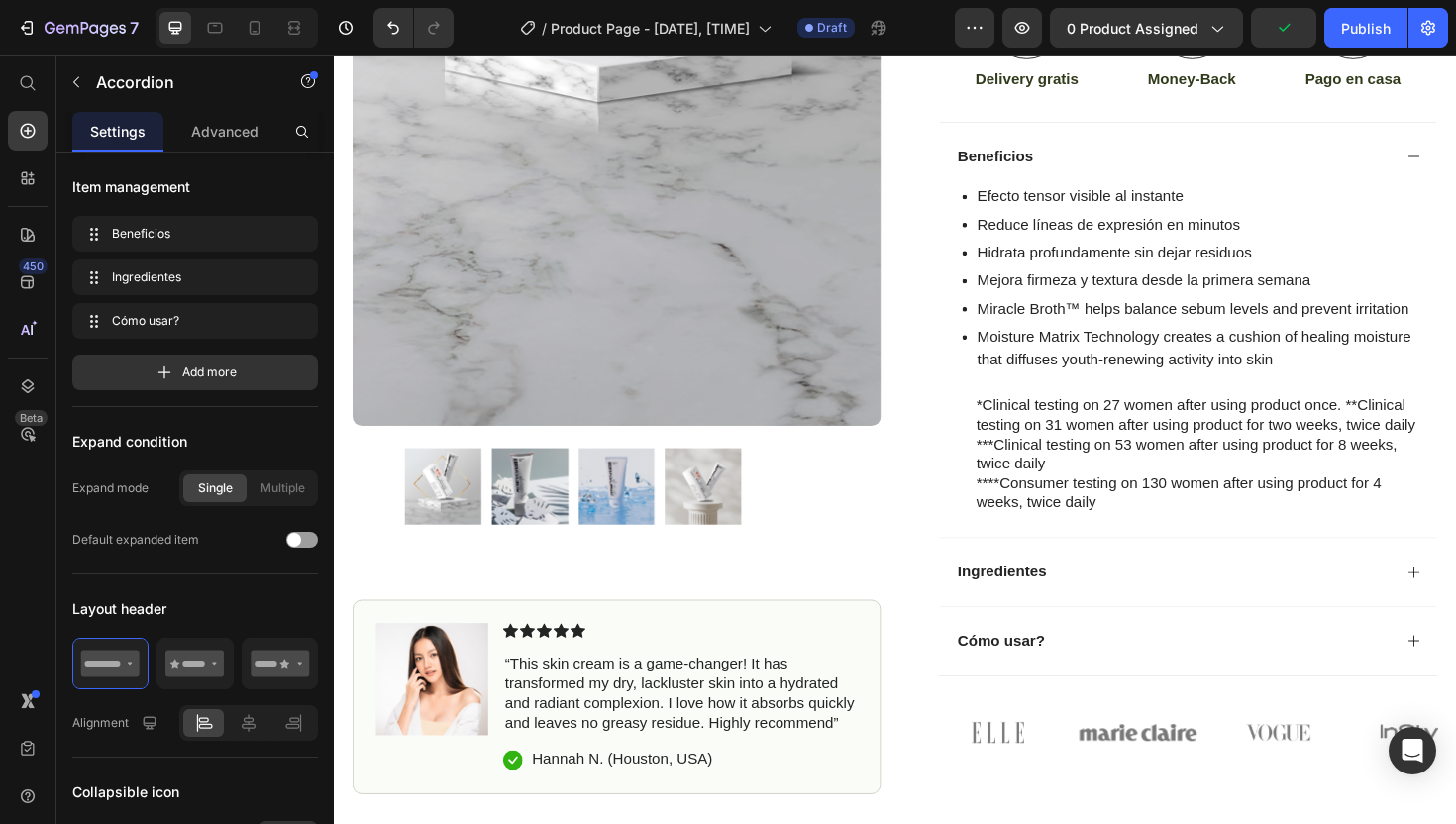 click on "Cómo usar?" at bounding box center [1238, 675] 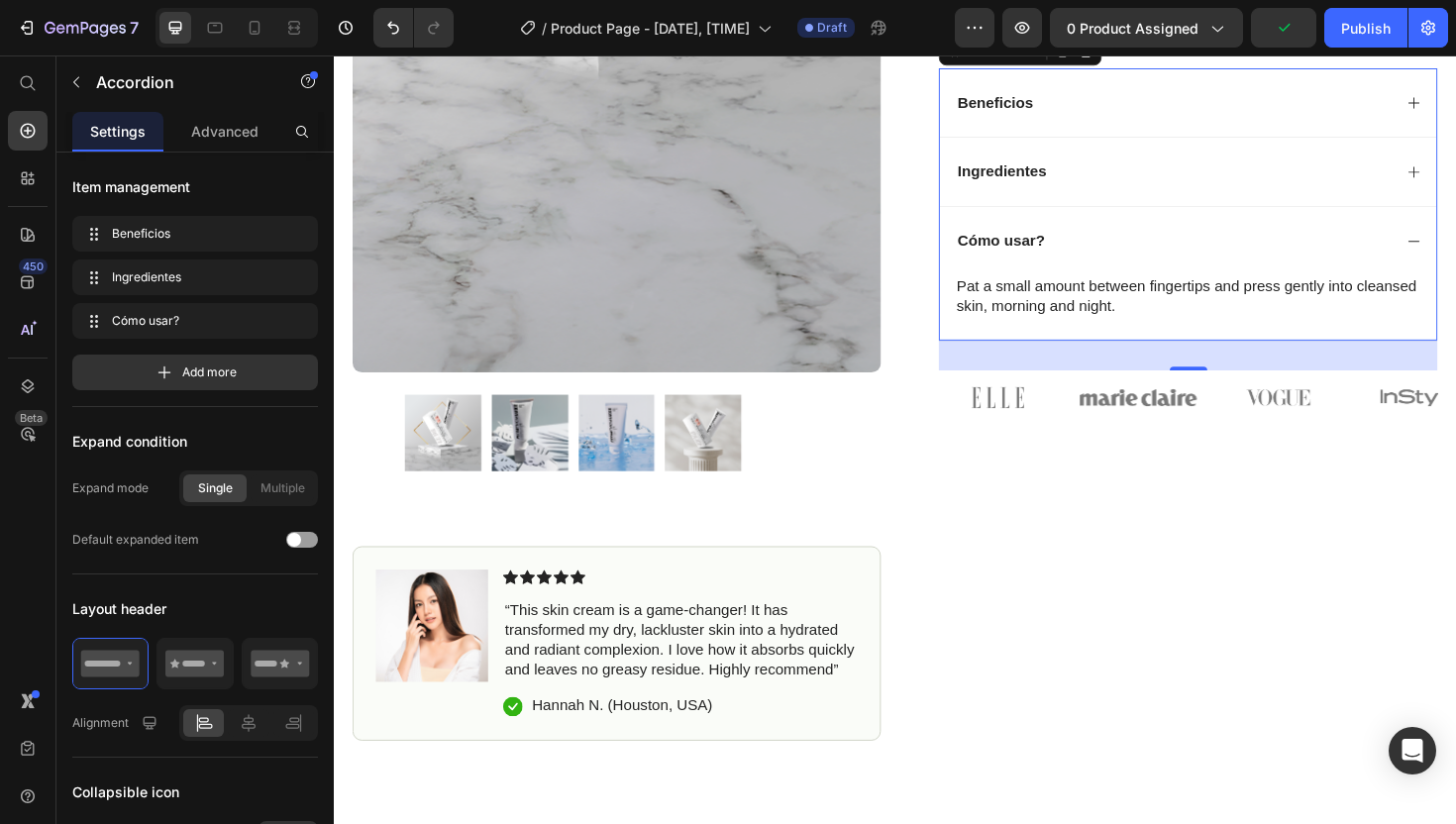 scroll, scrollTop: 785, scrollLeft: 0, axis: vertical 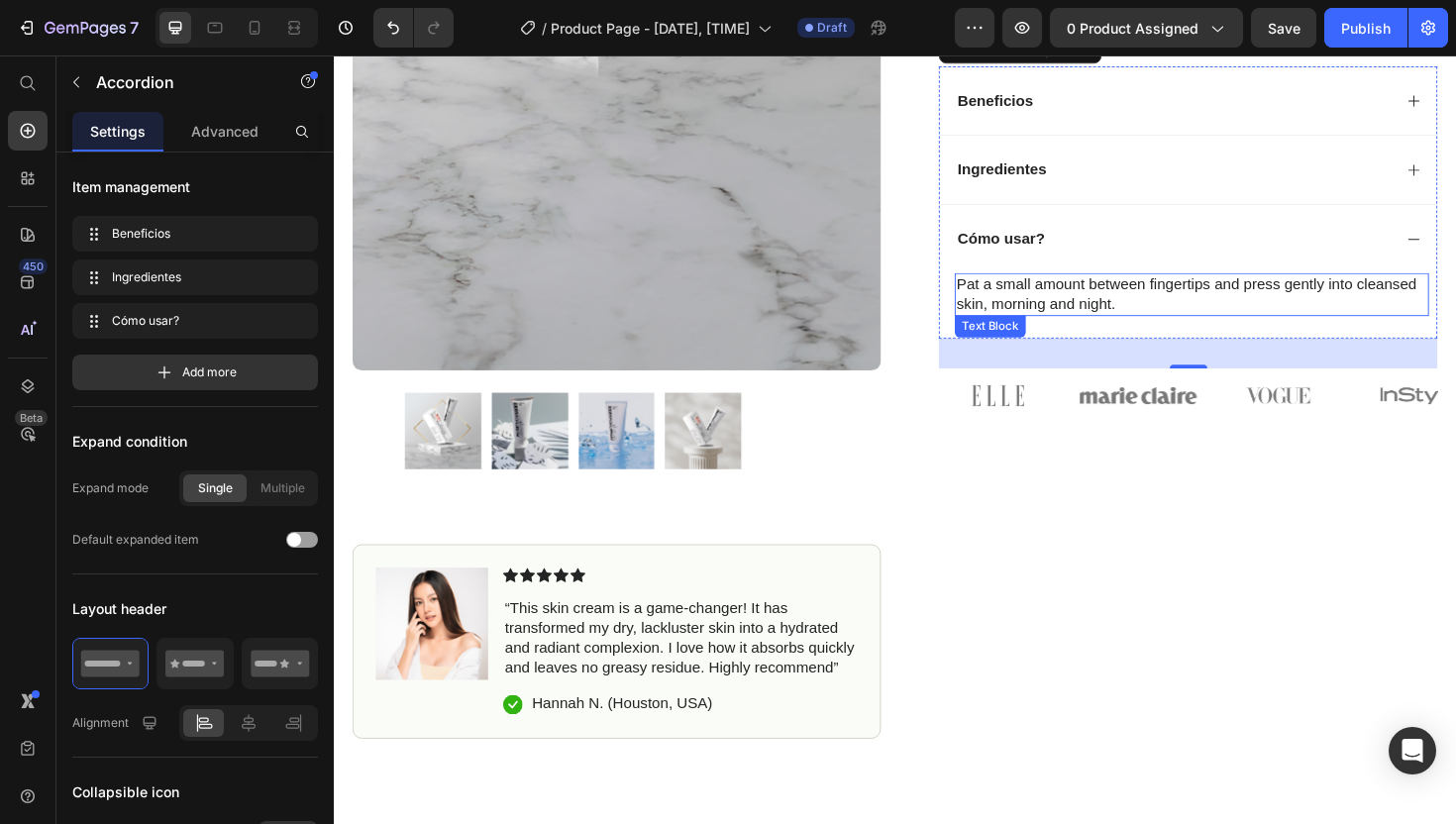 click on "Pat a small amount between fingertips and press gently into cleansed skin, morning and night." at bounding box center (1242, 309) 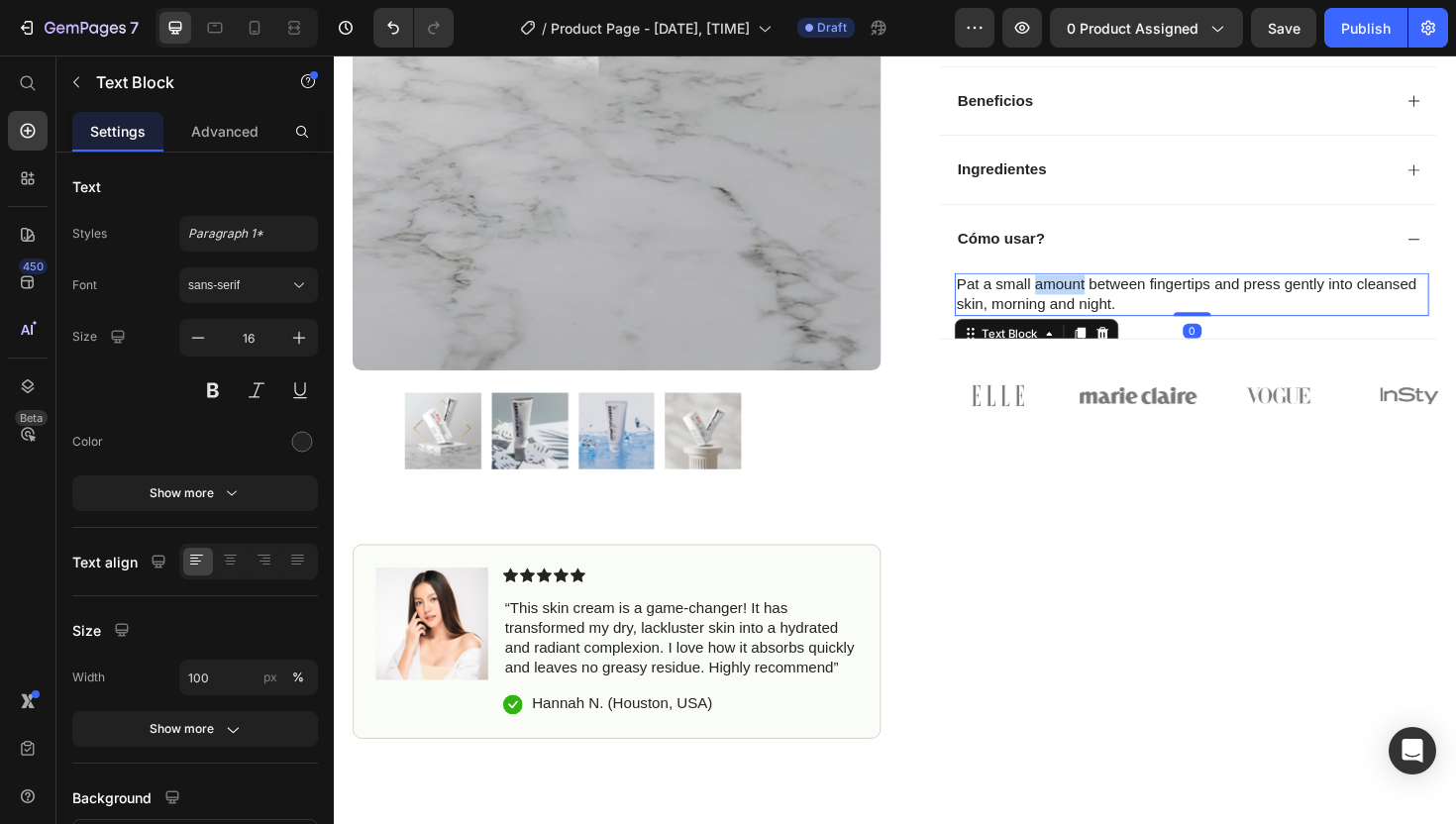 click on "Pat a small amount between fingertips and press gently into cleansed skin, morning and night." at bounding box center (1242, 309) 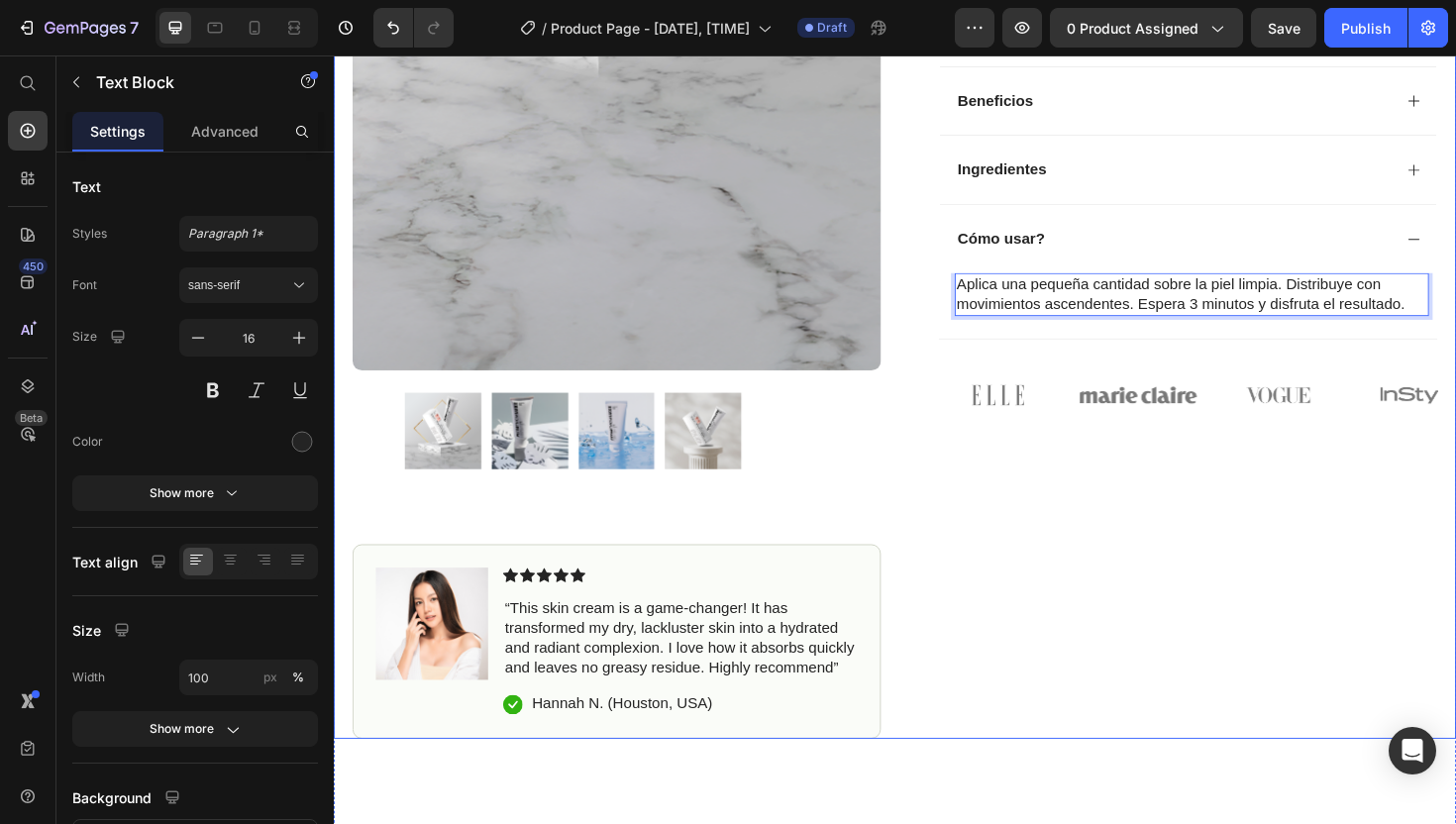 click on "Icon Icon Icon Icon Icon Icon List (1349 Reviews) Text Block Row TENSOR FACIAL Product Title ¡Luce 10 años más joven en solo 3 minutos! Text Block Descubre el tensor facial que está revolucionando el cuidado antiedad. Resultados visibles al instante, sin cirugía, sin dolor, sin riesgo. Text Block
Hidratación profunda y efecto lifting inmediato
Piel firme y luminosa desde la primera aplicación
Aprobado dermatológicamente por + de 10,000 clientes felices Item List Kaching Bundles Kaching Bundles
Icon Sale Ends In 2 Hours | Limited Time Offer Text Block Row quiero probarlo ahora con 50% off Add to Cart
Icon Delivery gratis Text Block
Icon Money-Back Text Block
Icon Easy Returns Text Block Row Image Icon Icon Icon Icon Icon Icon List Text Block
Icon [NAME] ([CITY], [COUNTRY]) Text Block Row Row
Beneficios" at bounding box center (1222, 87) 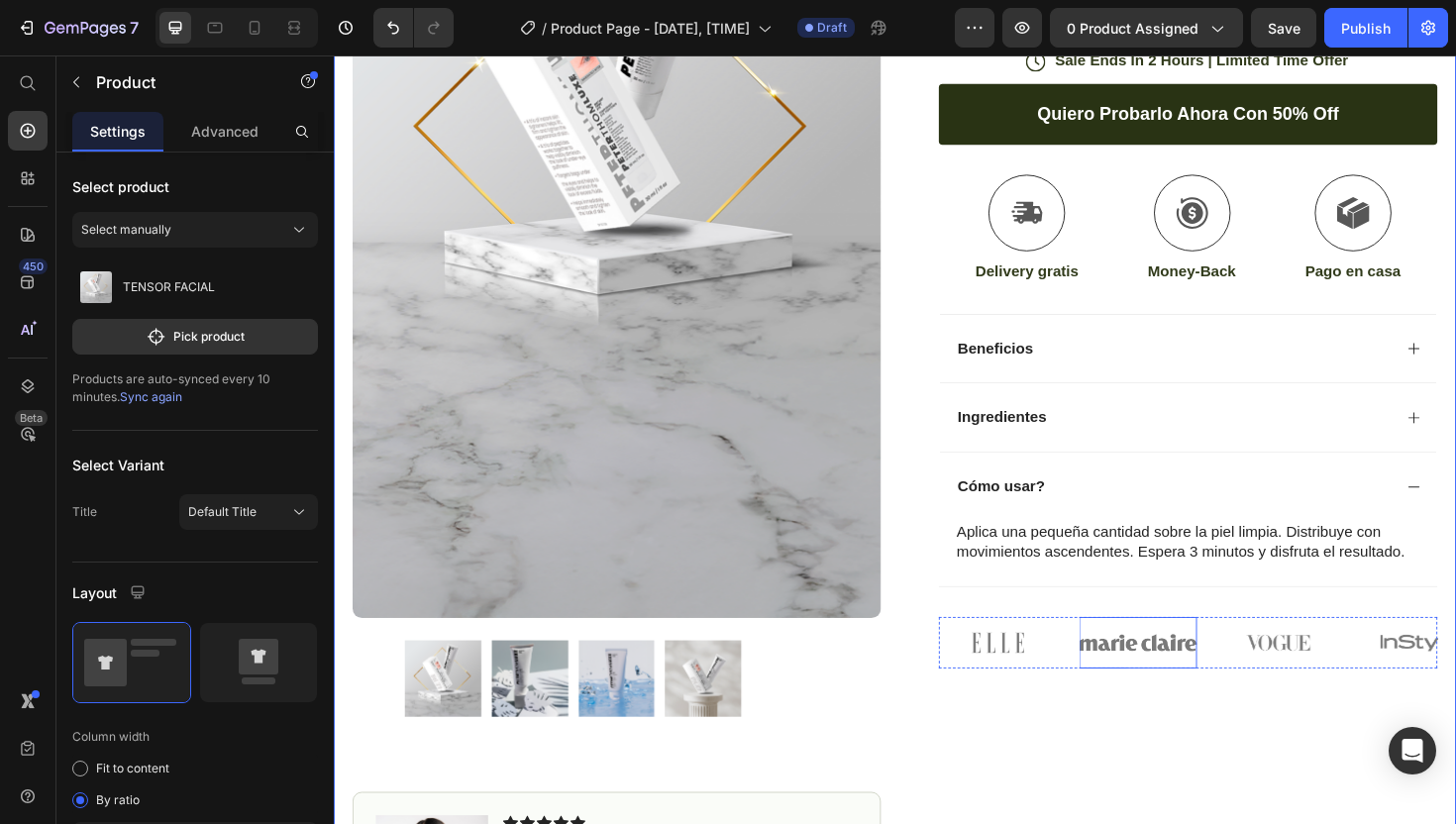 scroll, scrollTop: 519, scrollLeft: 0, axis: vertical 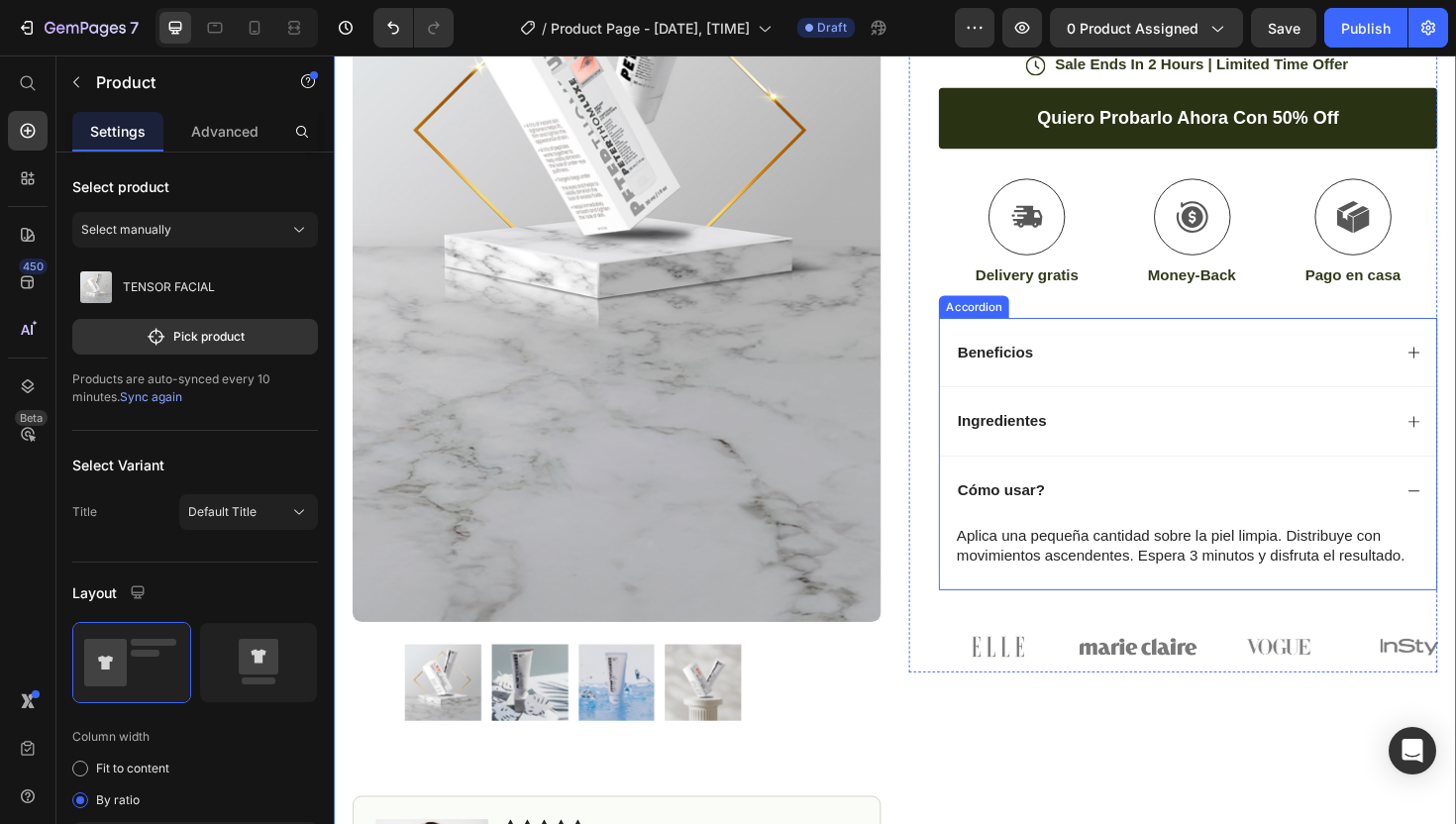 click on "Beneficios" at bounding box center [1238, 370] 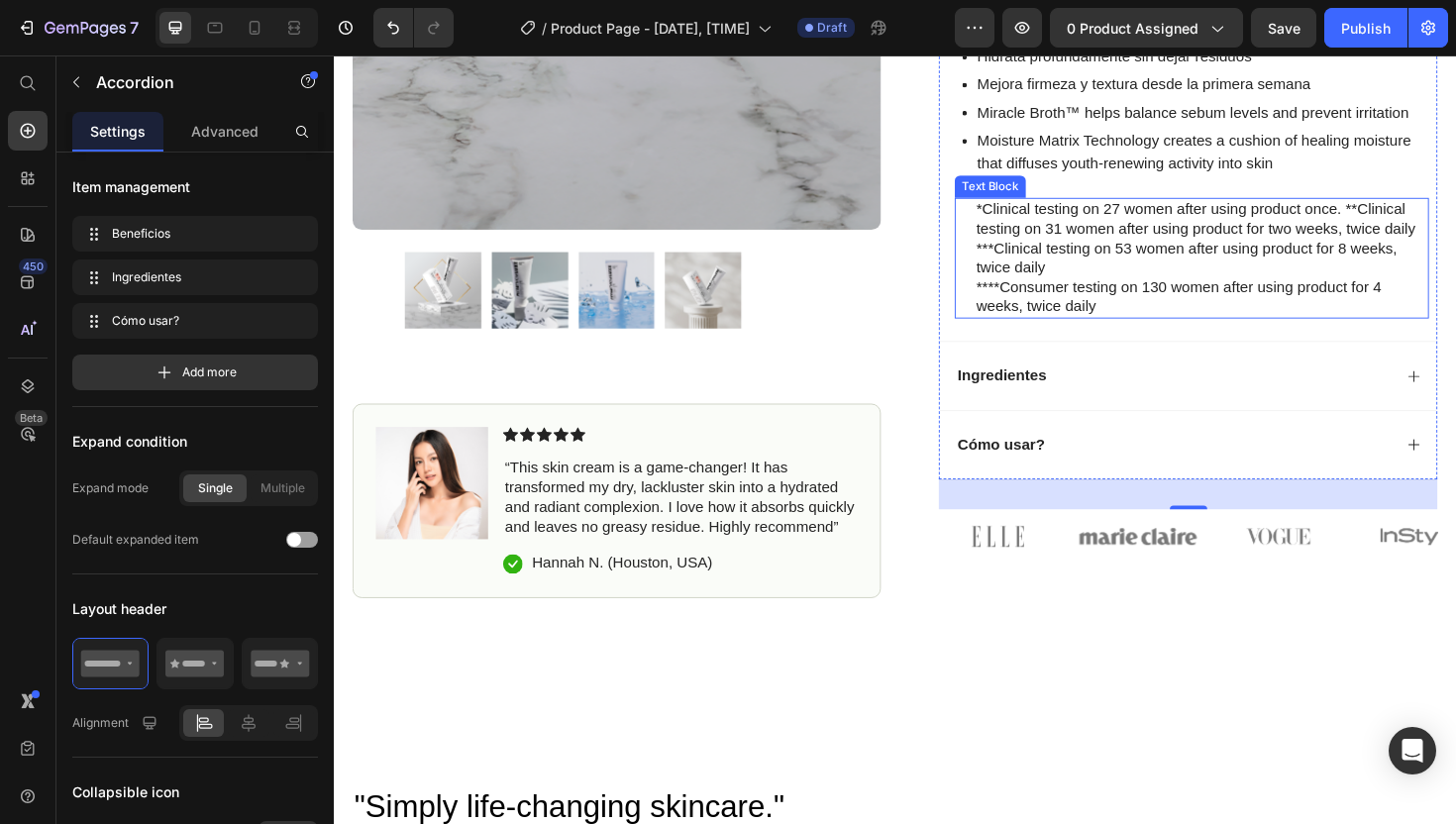 click on "Efecto tensor visible al instante
Reduce líneas de expresión en minutos
Hidrata profundamente sin dejar residuos
Mejora firmeza y textura desde la primera semana
Miracle Broth™ helps balance sebum levels and prevent irritation
Moisture Matrix Technology creates a cushion of healing moisture that diffuses youth-renewing activity into skin  Item List *Clinical testing on 27 women after using product once. **Clinical testing on 31 women after using product for two weeks, twice daily  ***Clinical testing on 53 women after using product for 8 weeks, twice daily  ****Consumer testing on 130 women after using product for 4 weeks, twice daily Text Block" at bounding box center (1238, 173) 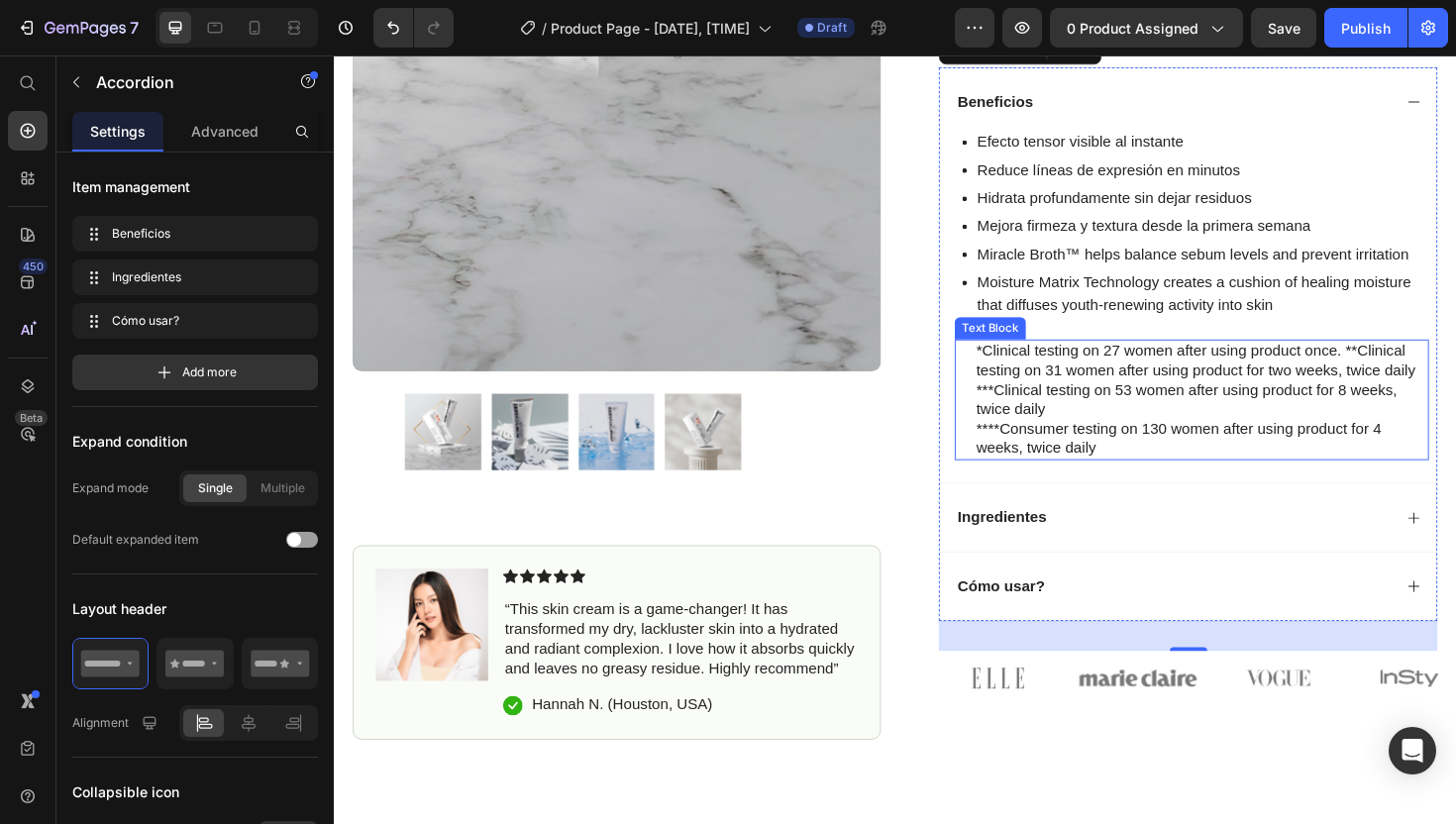 scroll, scrollTop: 768, scrollLeft: 0, axis: vertical 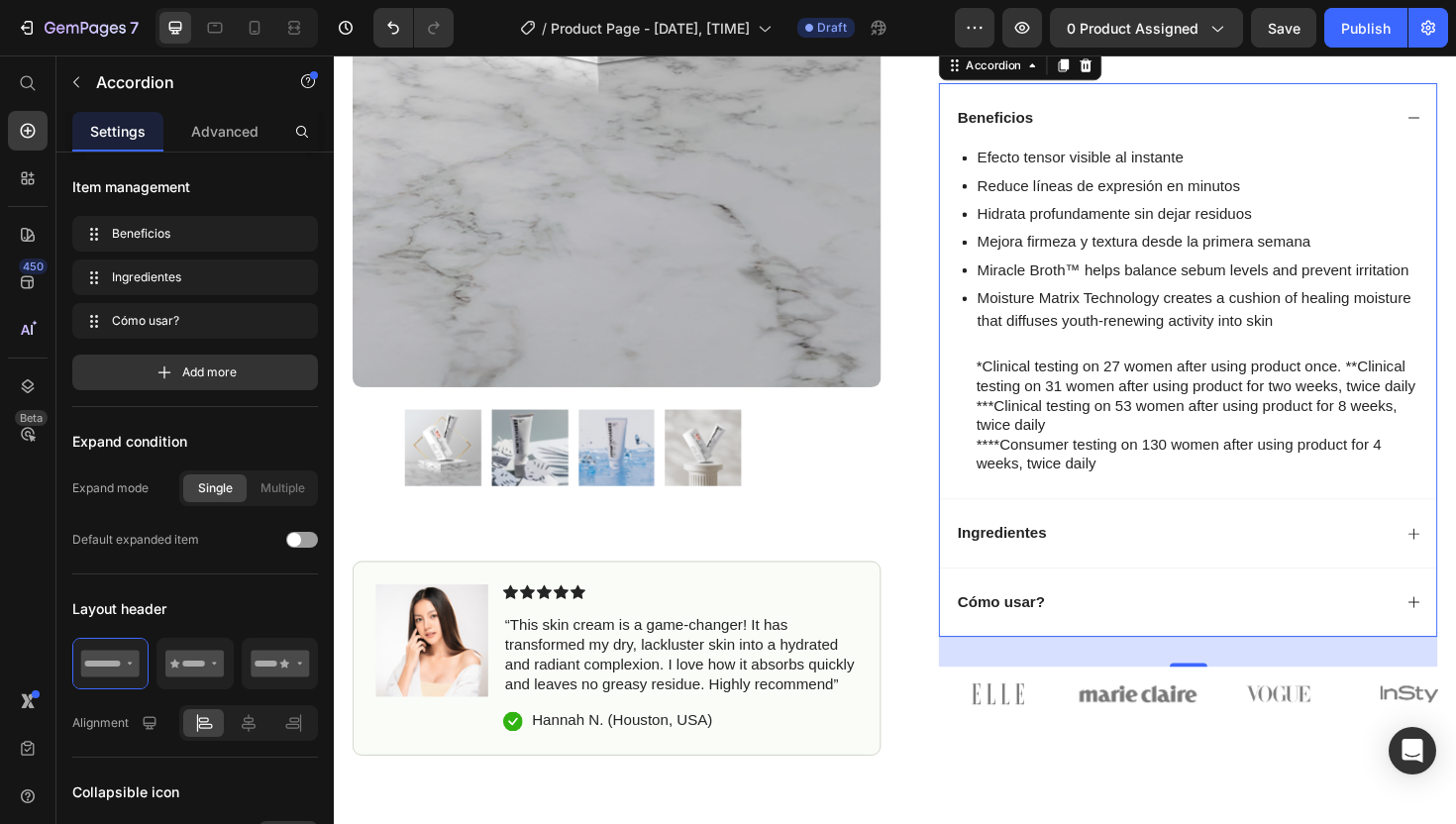 click on "Beneficios" at bounding box center (1238, 122) 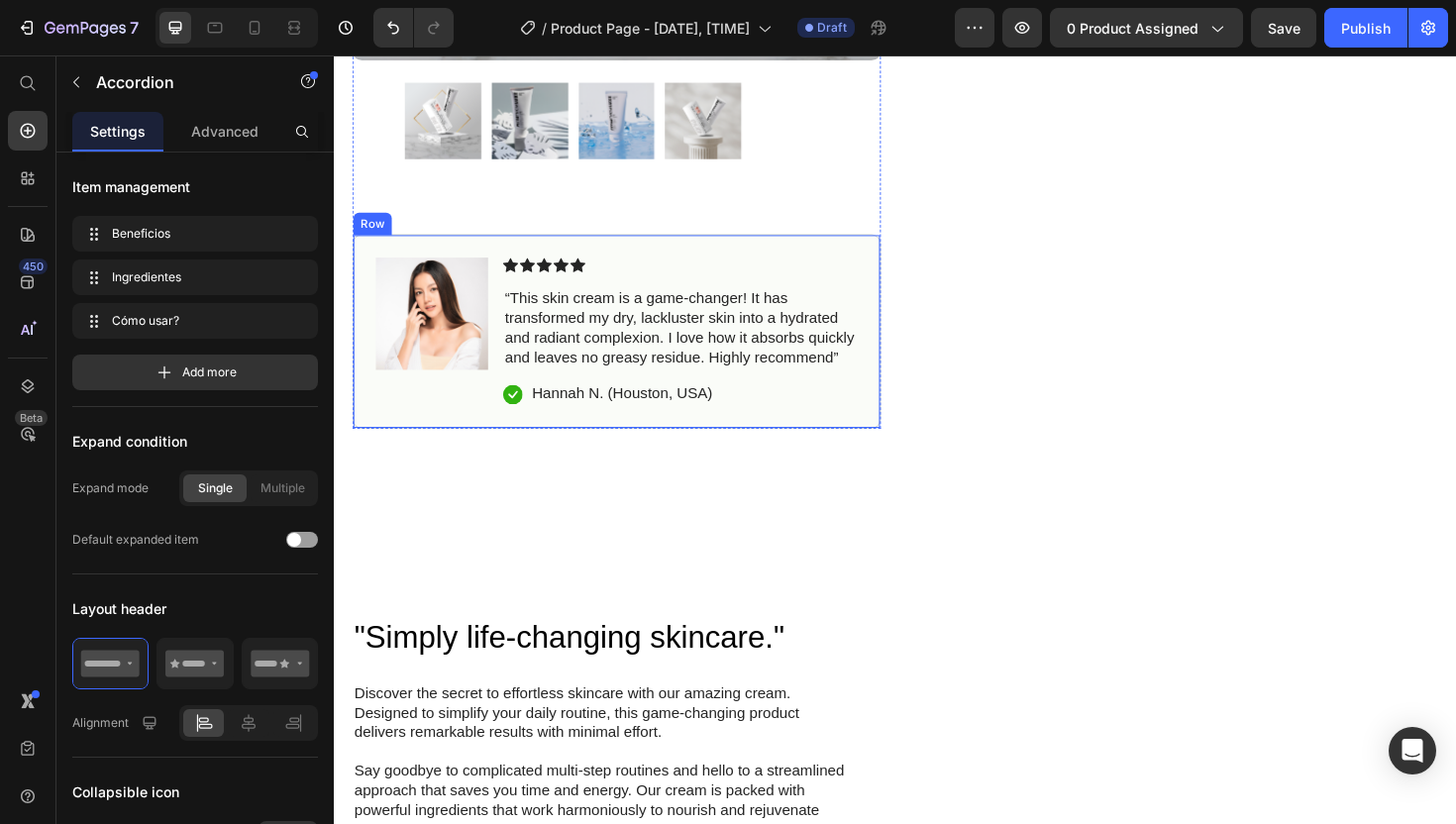 scroll, scrollTop: 1116, scrollLeft: 0, axis: vertical 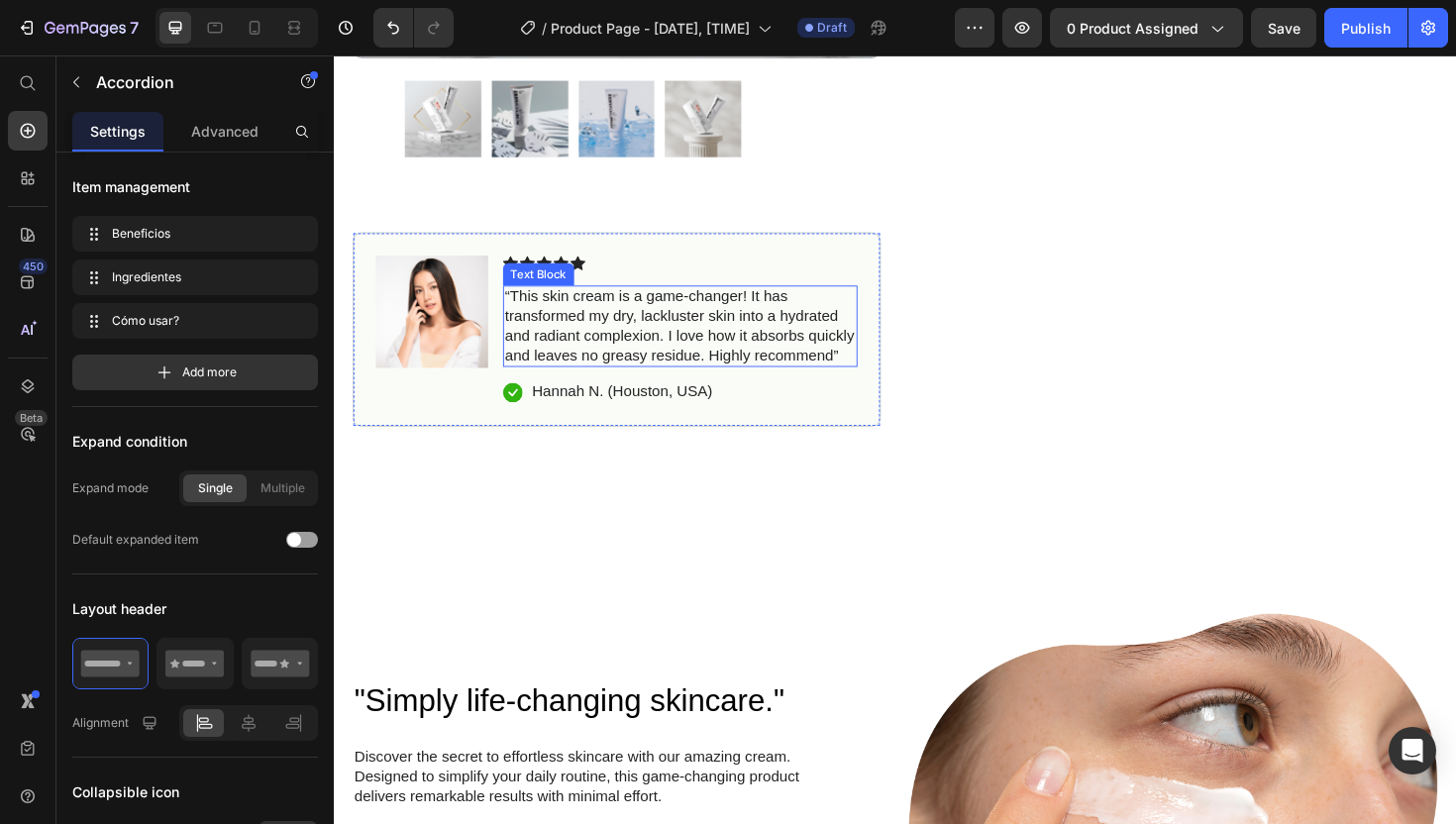 click on "“This skin cream is a game-changer! It has transformed my dry, lackluster skin into a hydrated and radiant complexion. I love how it absorbs quickly and leaves no greasy residue. Highly recommend”" at bounding box center (700, 342) 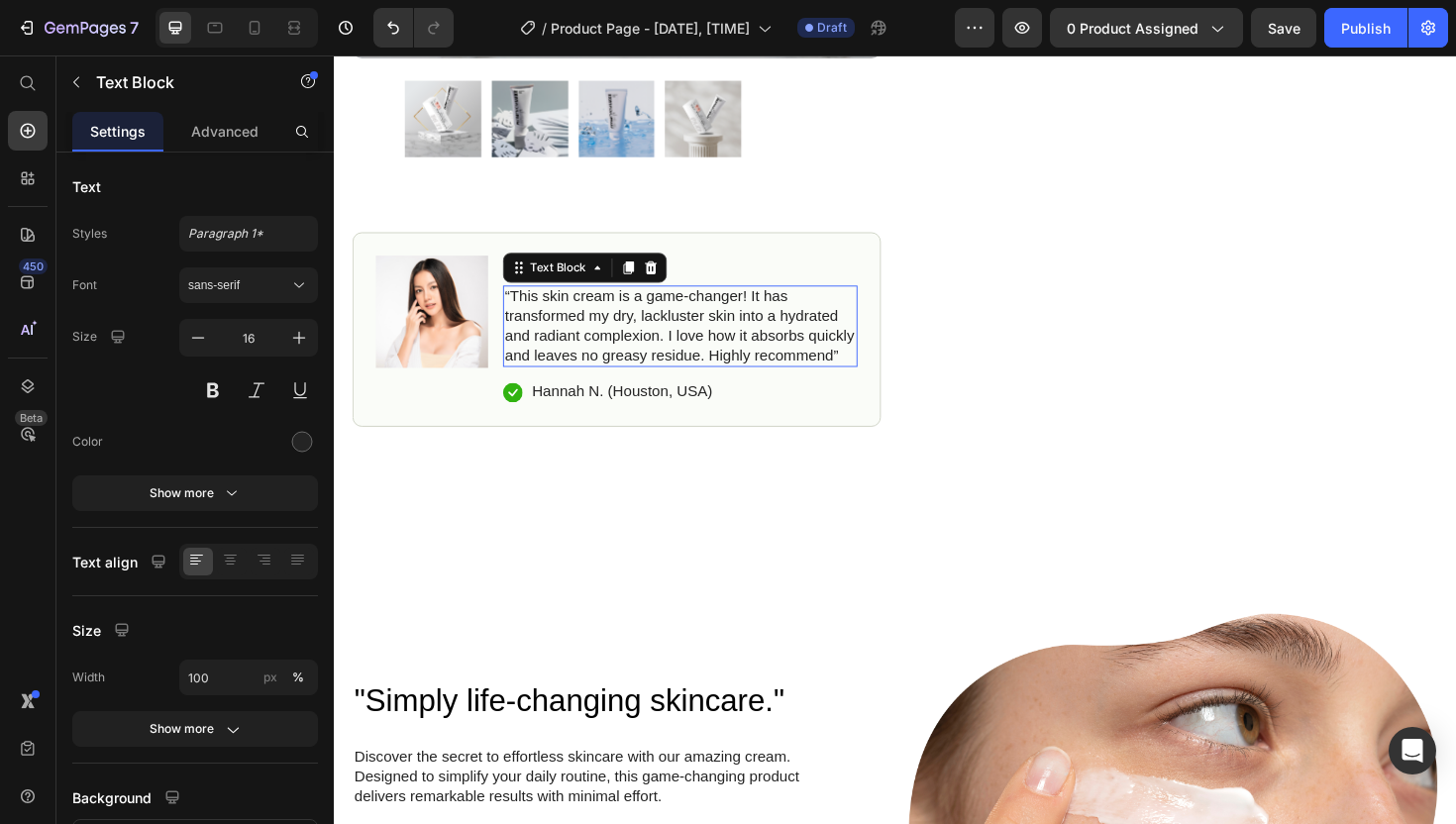click on "“This skin cream is a game-changer! It has transformed my dry, lackluster skin into a hydrated and radiant complexion. I love how it absorbs quickly and leaves no greasy residue. Highly recommend”" at bounding box center (700, 342) 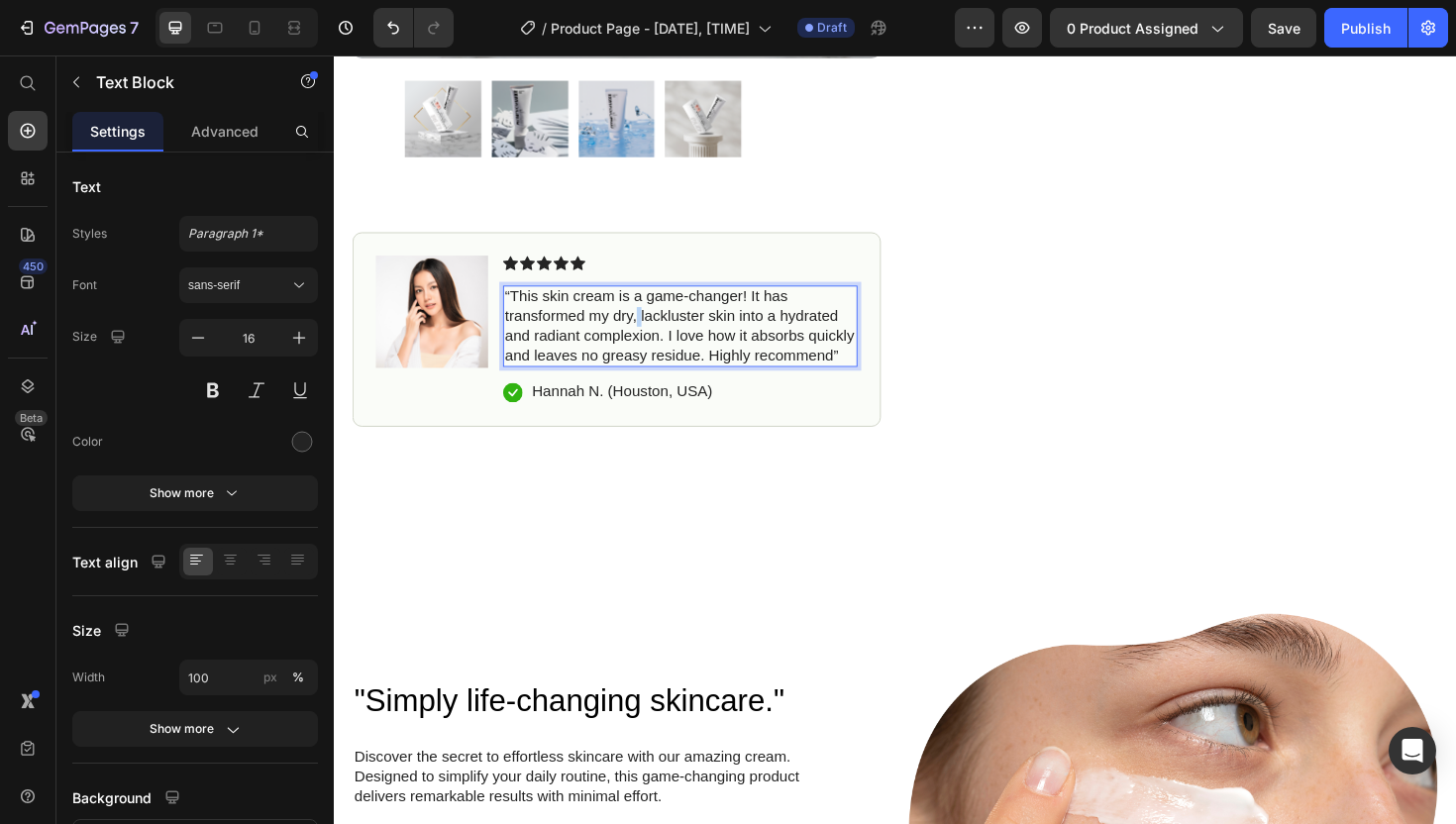 click on "“This skin cream is a game-changer! It has transformed my dry, lackluster skin into a hydrated and radiant complexion. I love how it absorbs quickly and leaves no greasy residue. Highly recommend”" at bounding box center [700, 342] 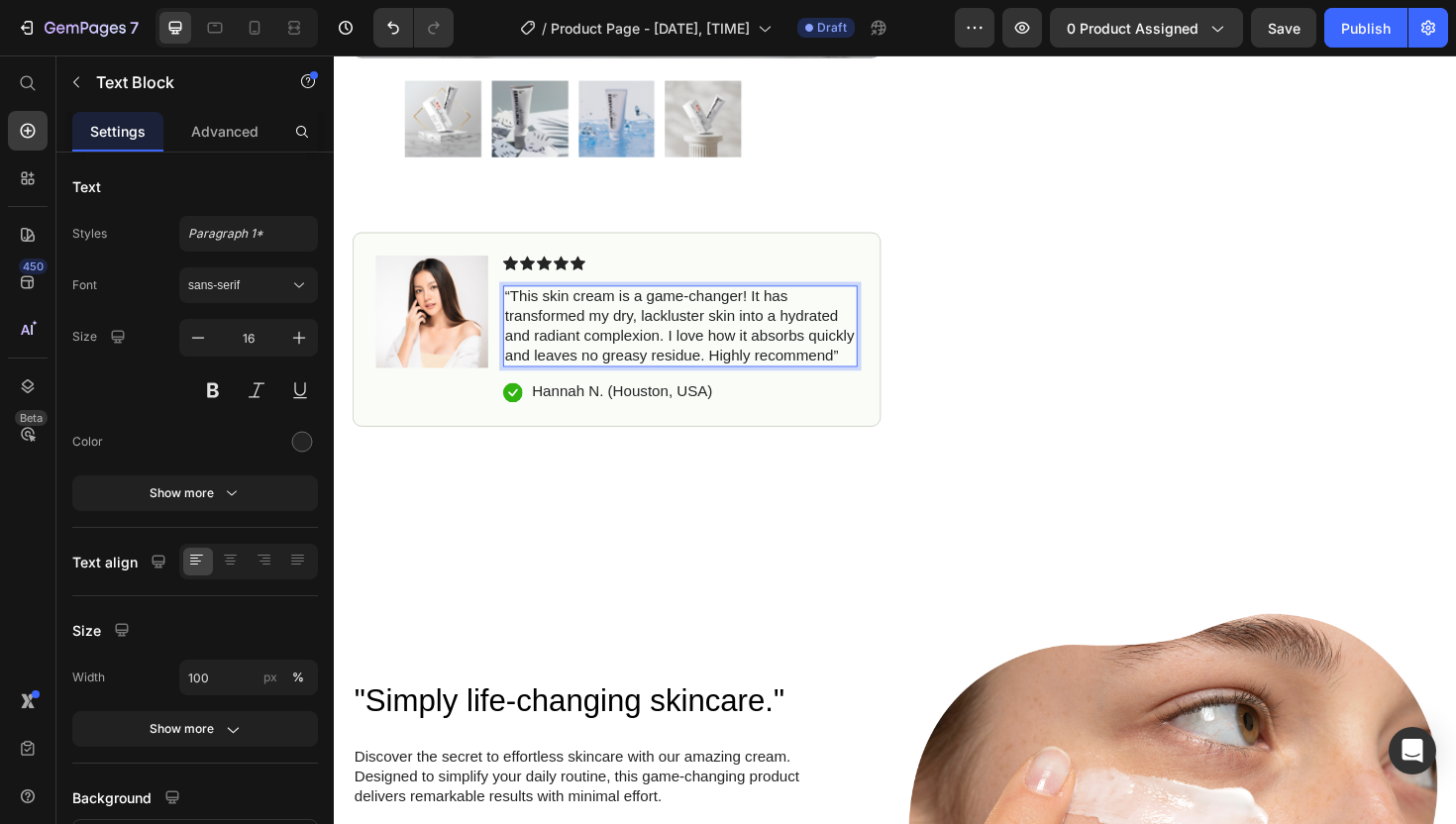 click on "“This skin cream is a game-changer! It has transformed my dry, lackluster skin into a hydrated and radiant complexion. I love how it absorbs quickly and leaves no greasy residue. Highly recommend”" at bounding box center [700, 342] 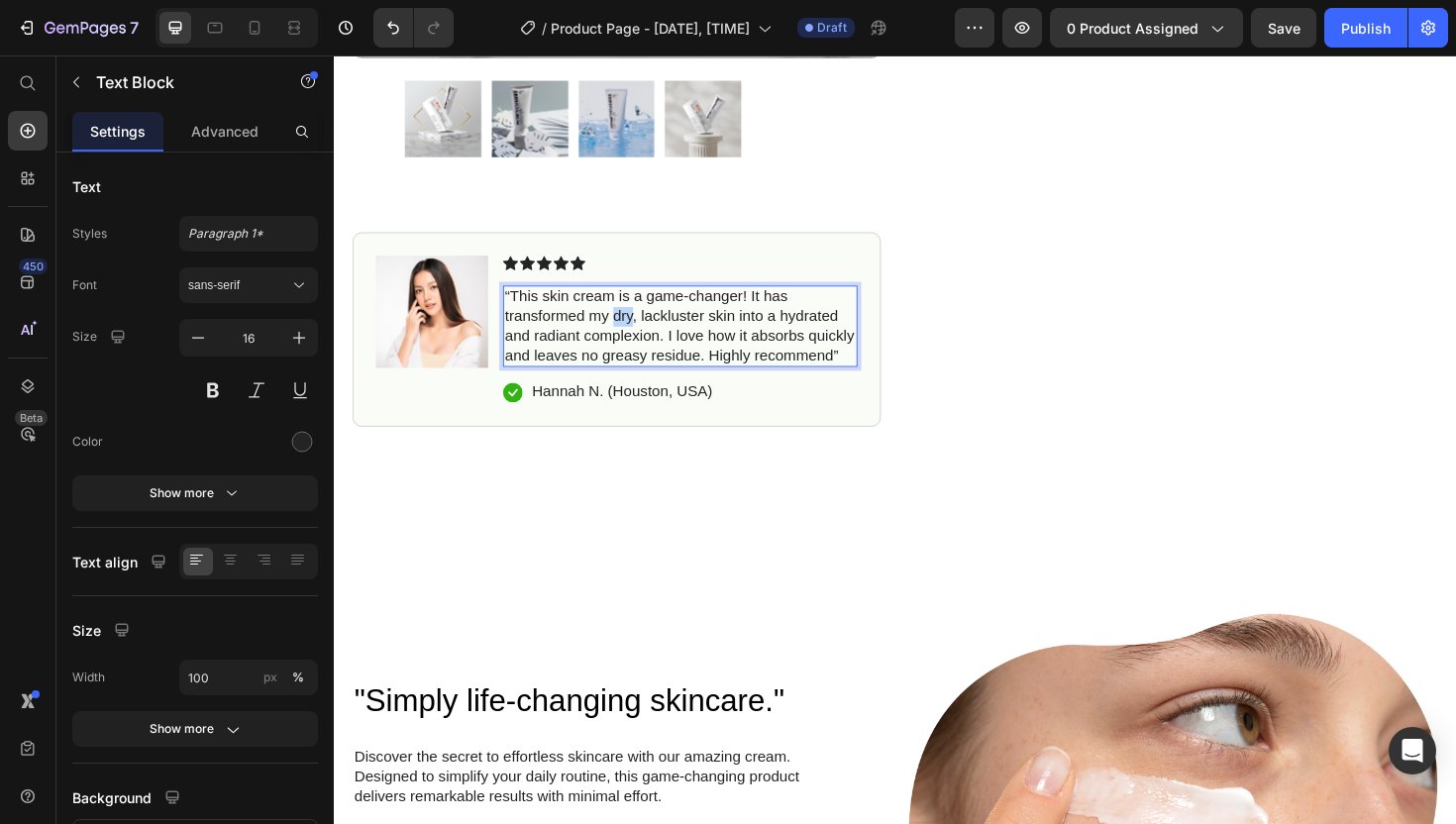 click on "“This skin cream is a game-changer! It has transformed my dry, lackluster skin into a hydrated and radiant complexion. I love how it absorbs quickly and leaves no greasy residue. Highly recommend”" at bounding box center [700, 342] 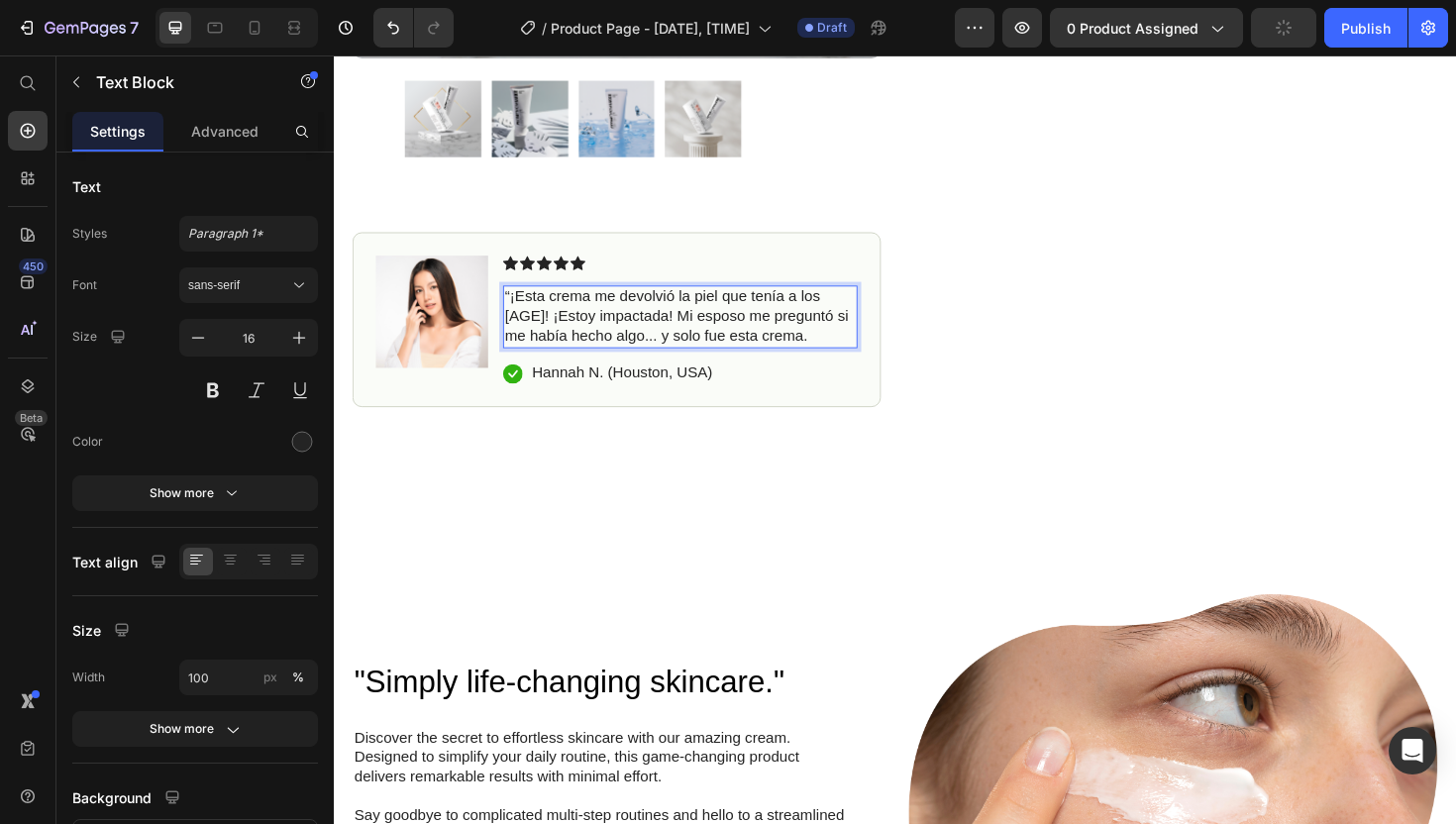 click on "“¡Esta crema me devolvió la piel que tenía a los [AGE]! ¡Estoy impactada! Mi esposo me preguntó si me había hecho algo... y solo fue esta crema." at bounding box center (700, 332) 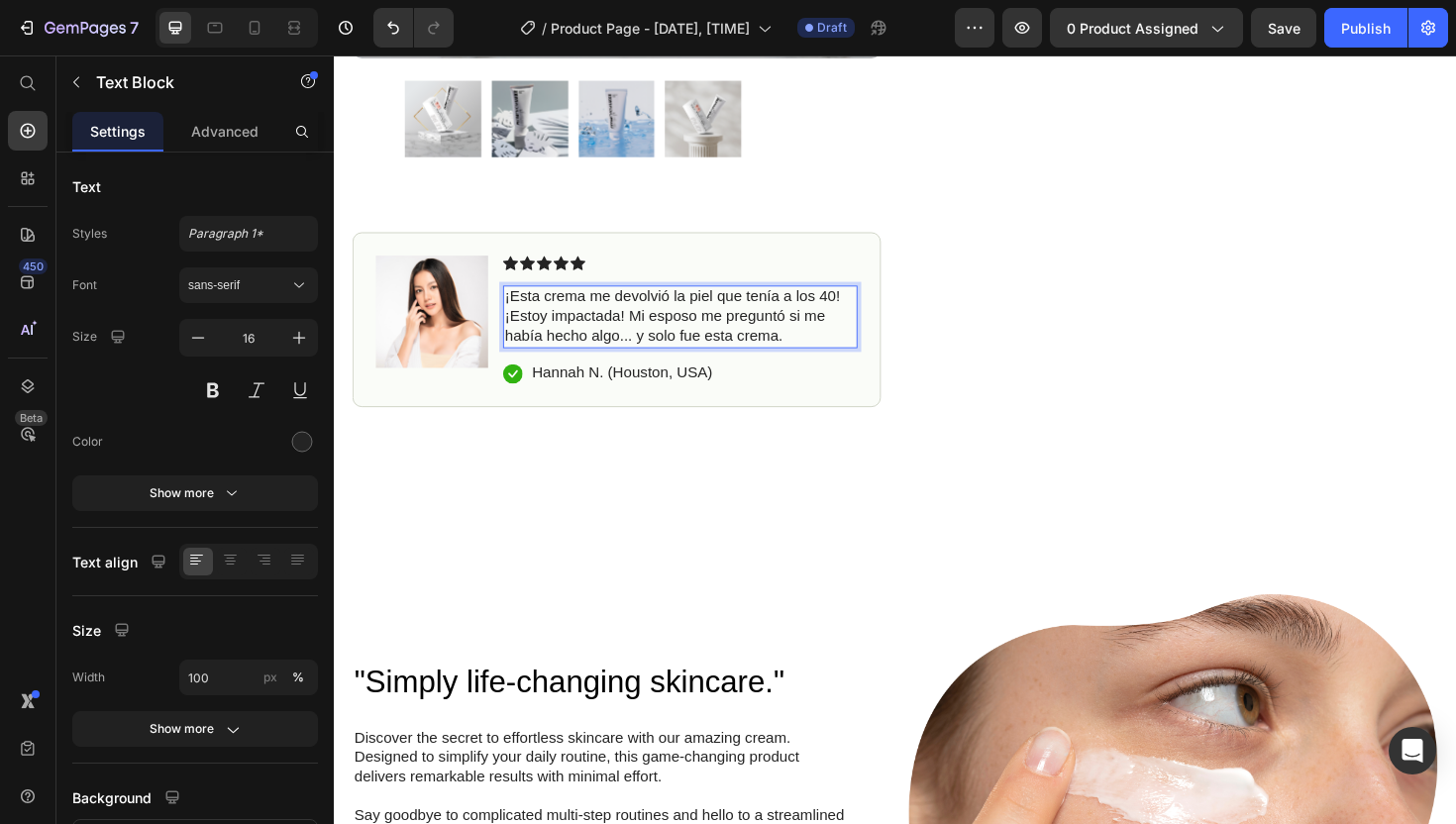 click on "¡Esta crema me devolvió la piel que tenía a los 40! ¡Estoy impactada! Mi esposo me preguntó si me había hecho algo... y solo fue esta crema." at bounding box center [700, 332] 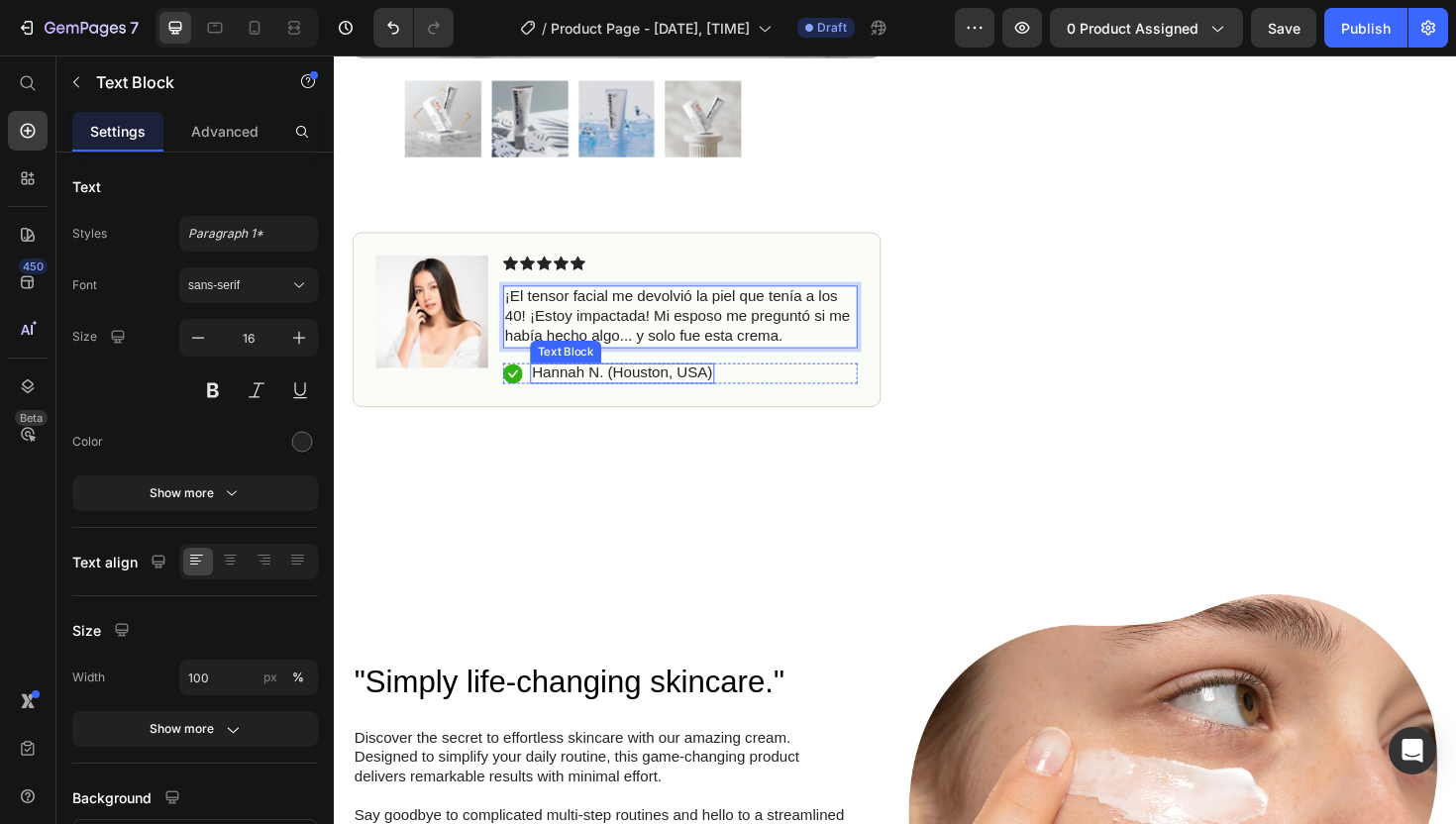 click on "Hannah N. (Houston, USA)" at bounding box center (639, 391) 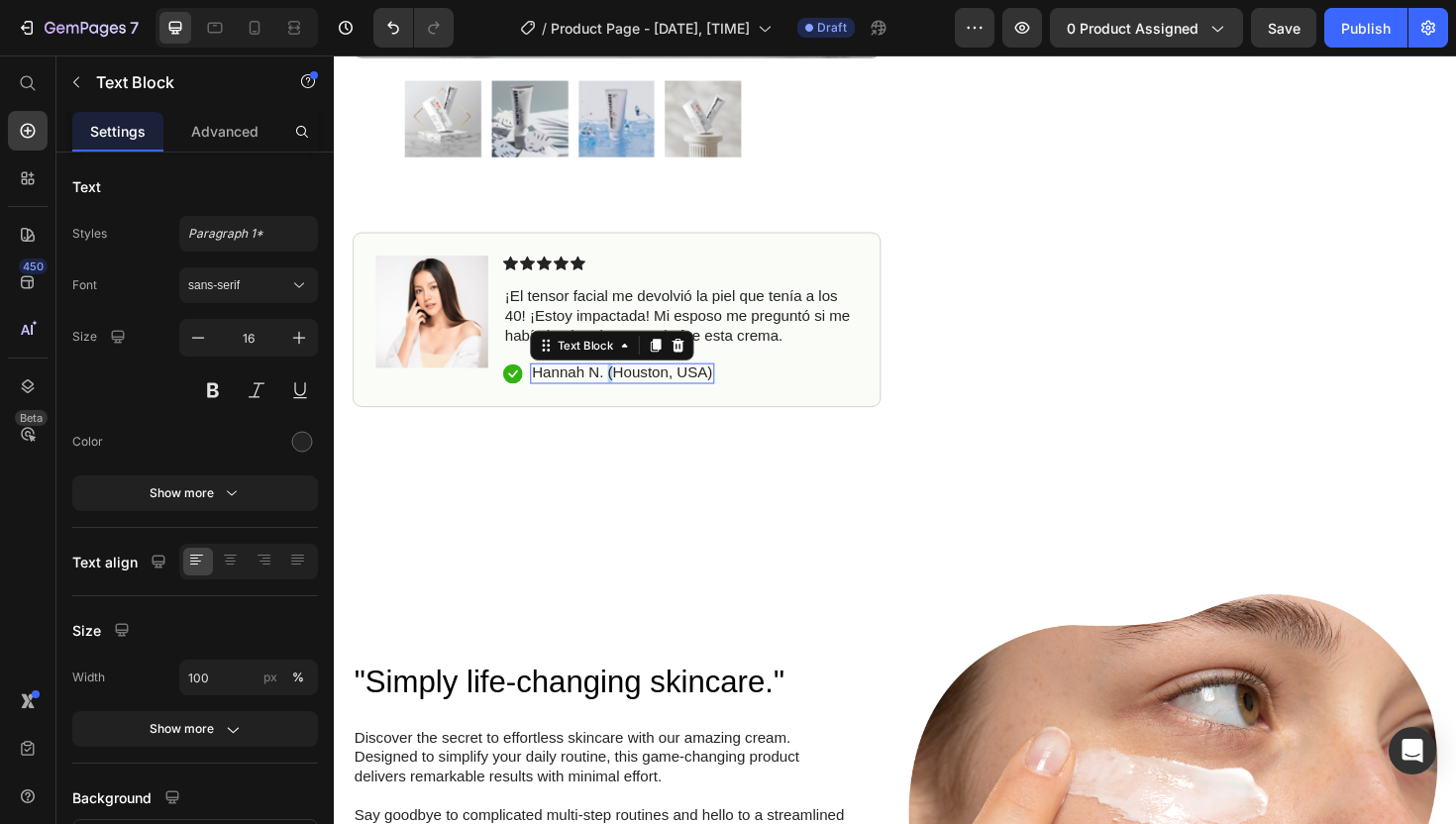 click on "Hannah N. (Houston, USA)" at bounding box center (639, 391) 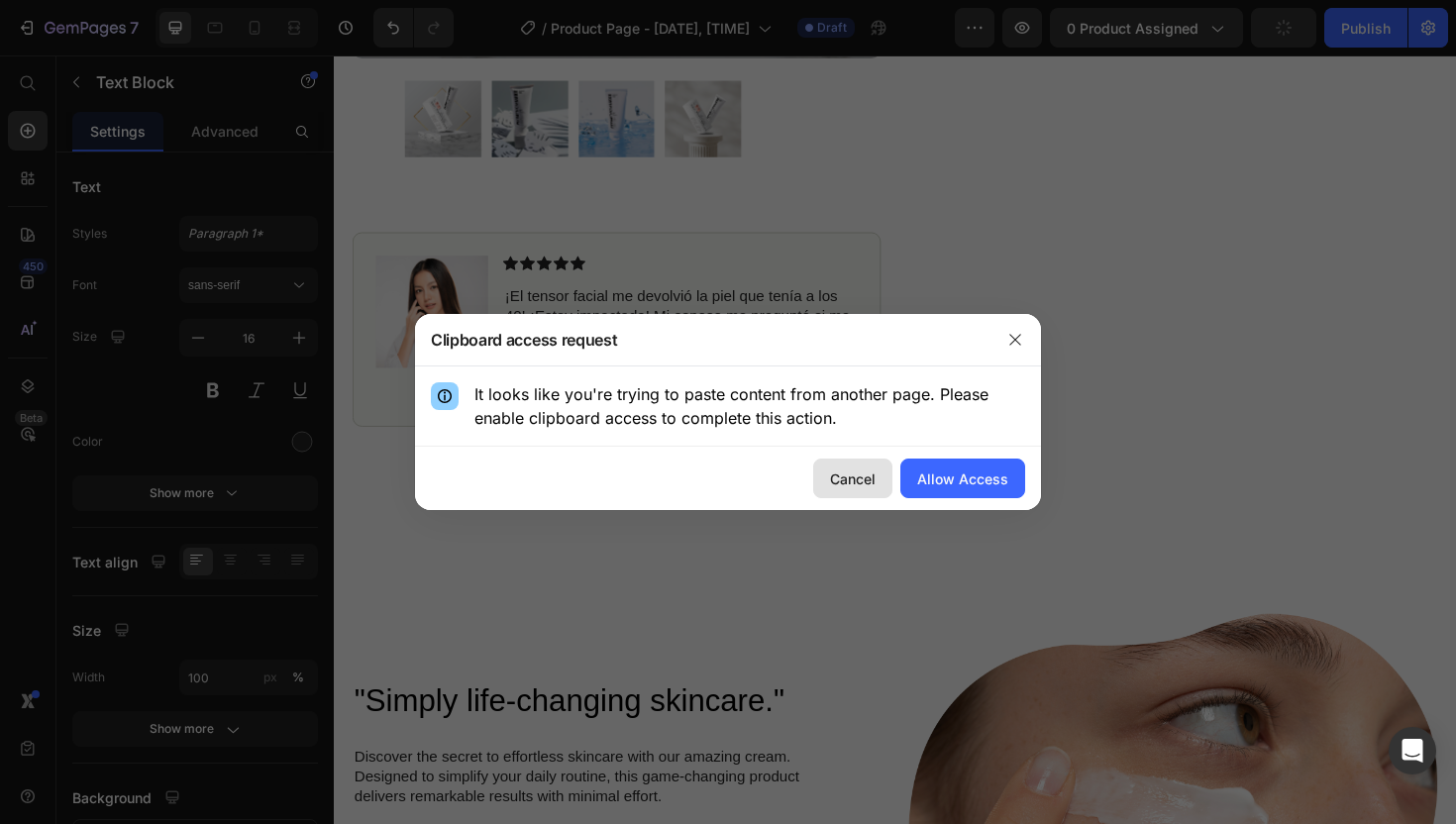 click on "Cancel" 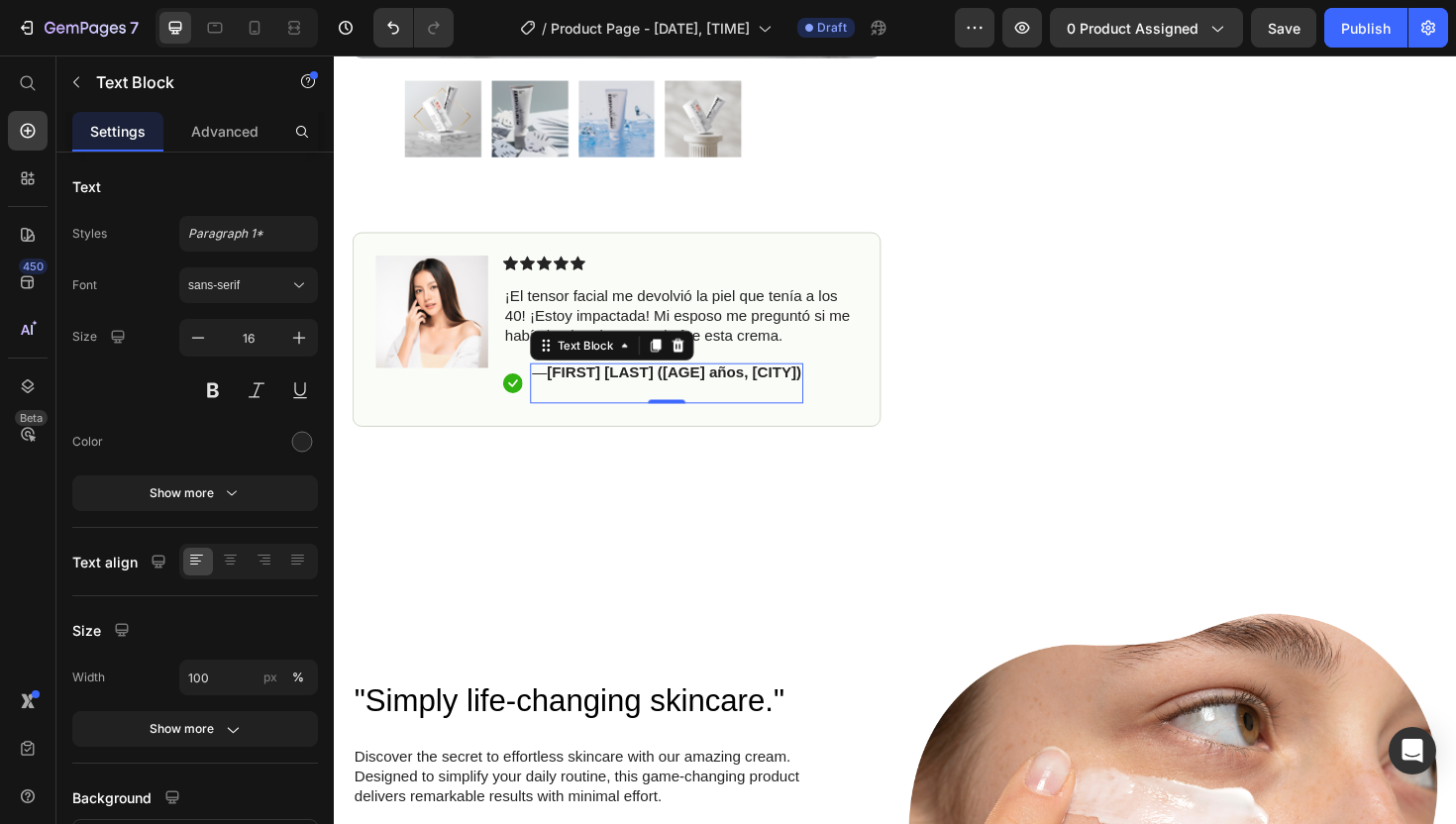 click on "[FIRST] [LAST] ([AGE] años, [CITY])" at bounding box center [694, 390] 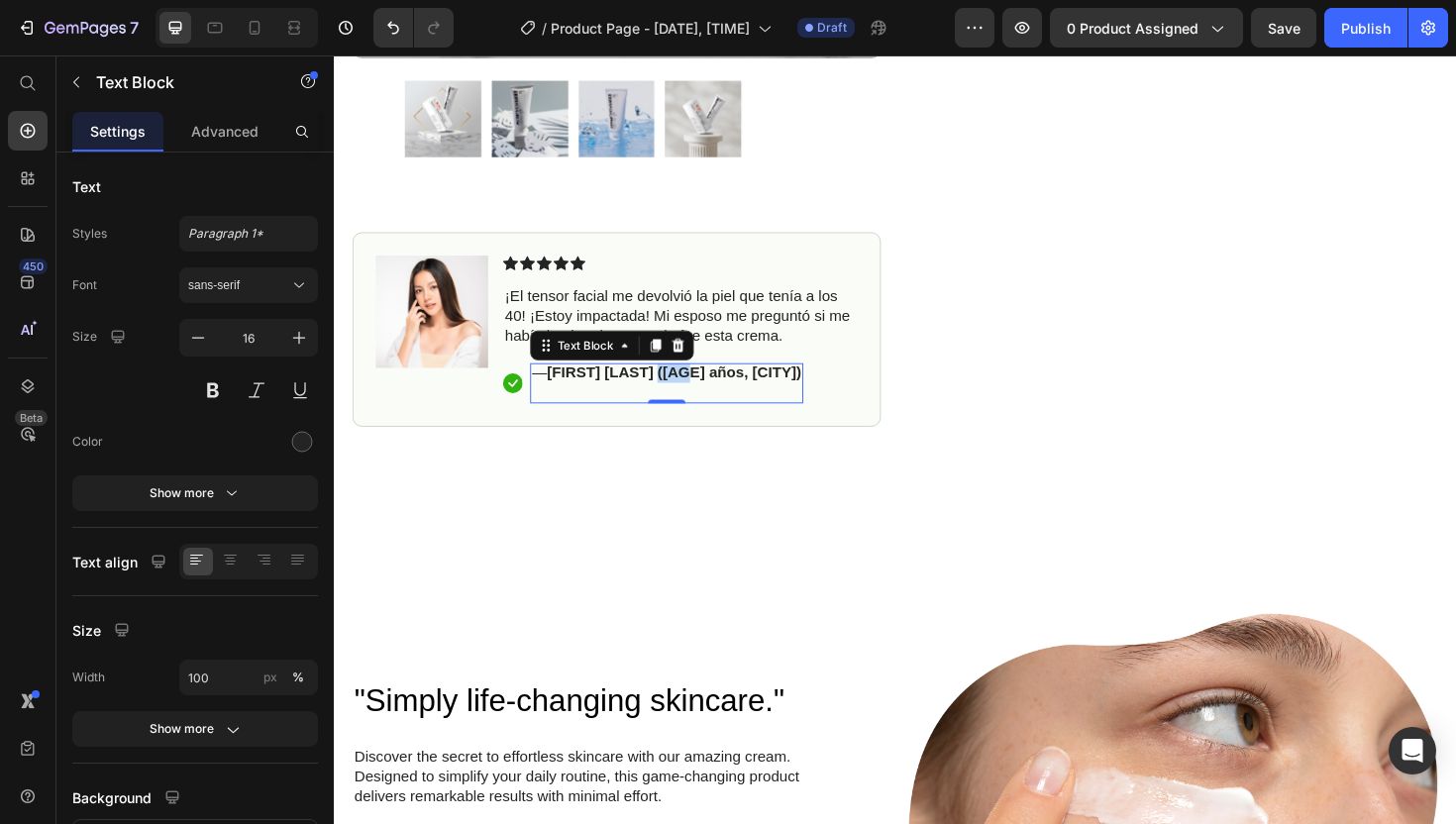 click on "[FIRST] [LAST] ([AGE] años, [CITY])" at bounding box center (694, 390) 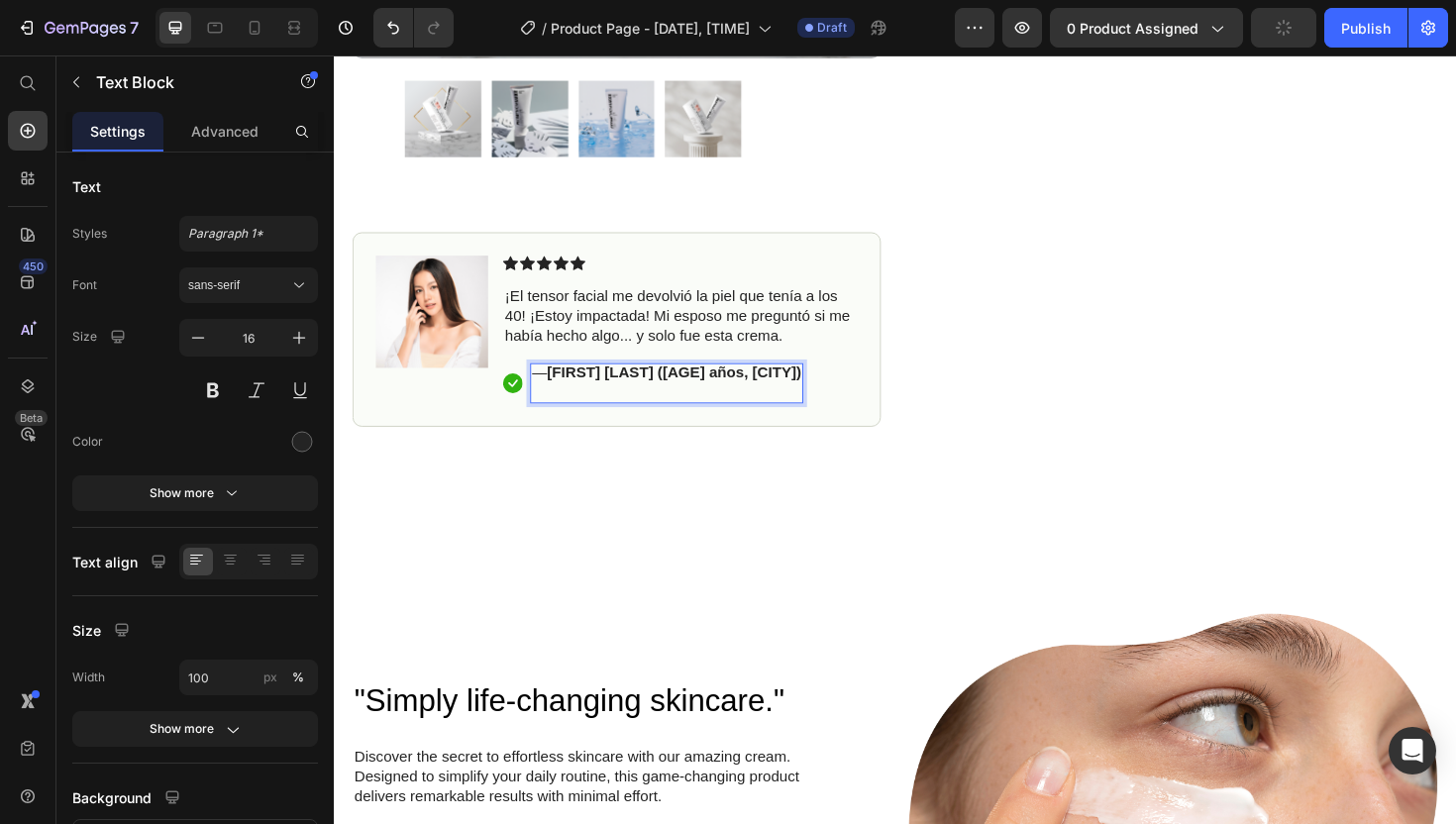 click on "[FIRST] [LAST] ([AGE] años, [CITY])" at bounding box center [694, 390] 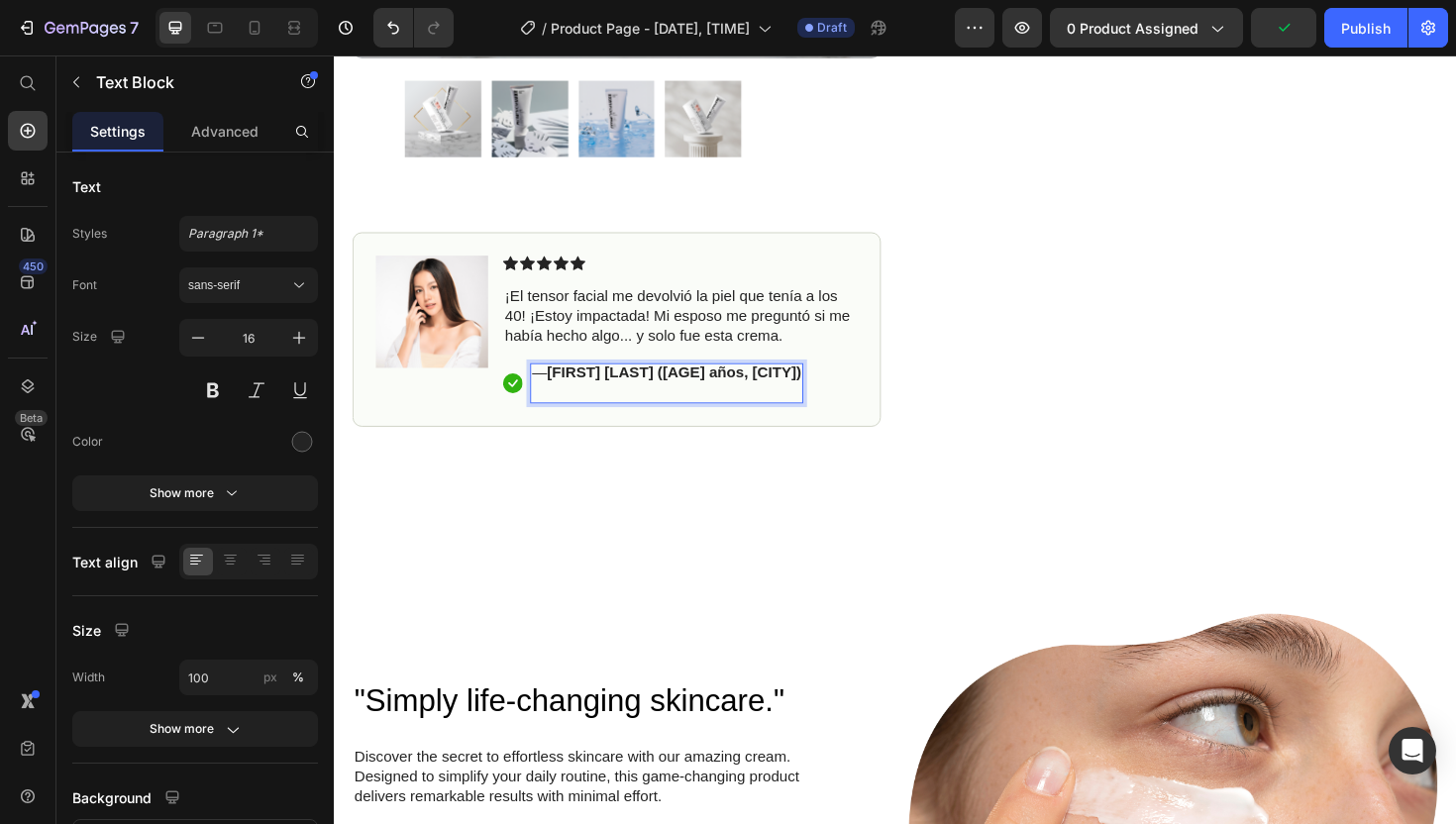 click on "[FIRST] [LAST] ([AGE] años, [CITY])" at bounding box center [694, 390] 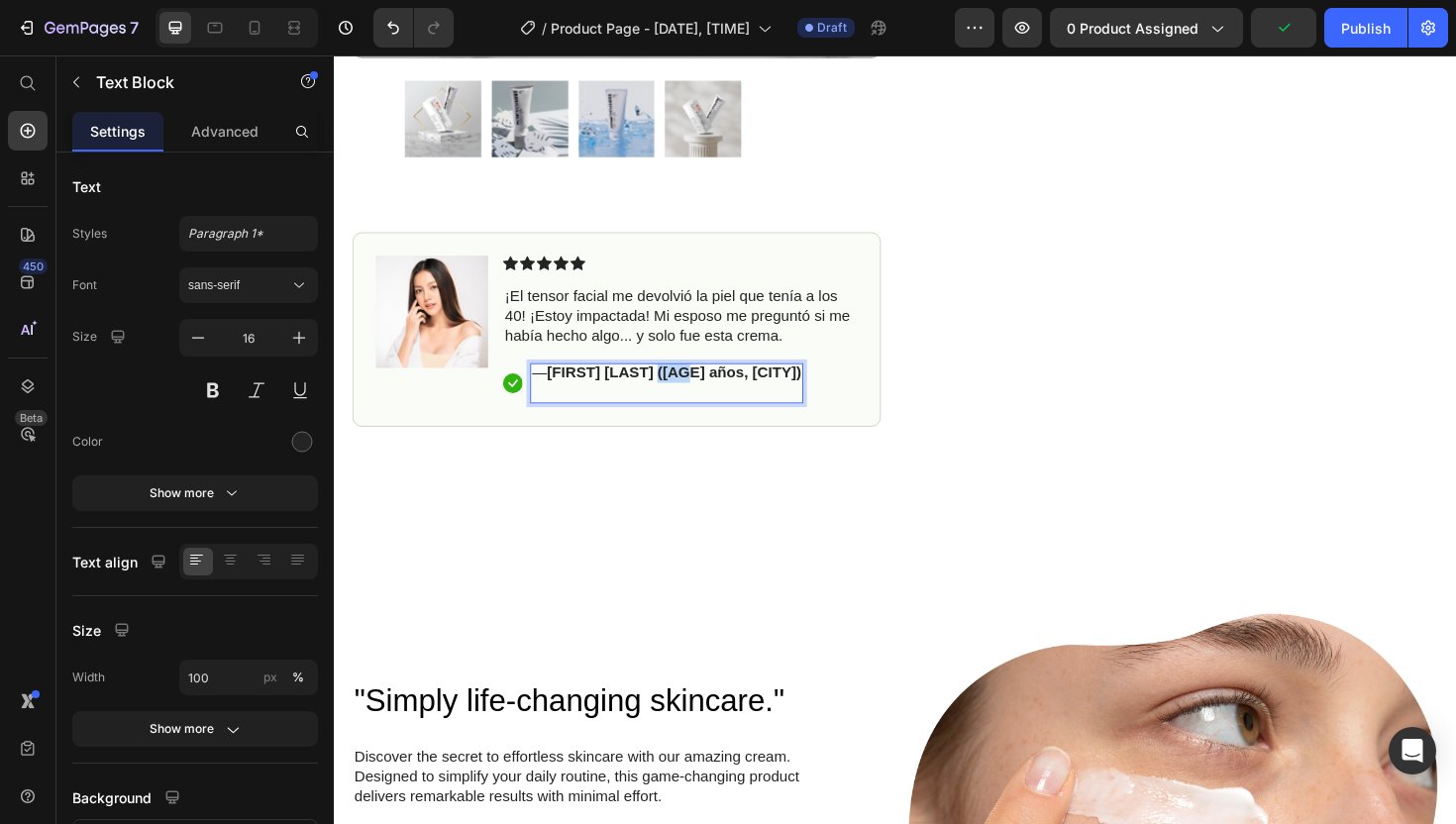 click on "[FIRST] [LAST] ([AGE] años, [CITY])" at bounding box center (694, 390) 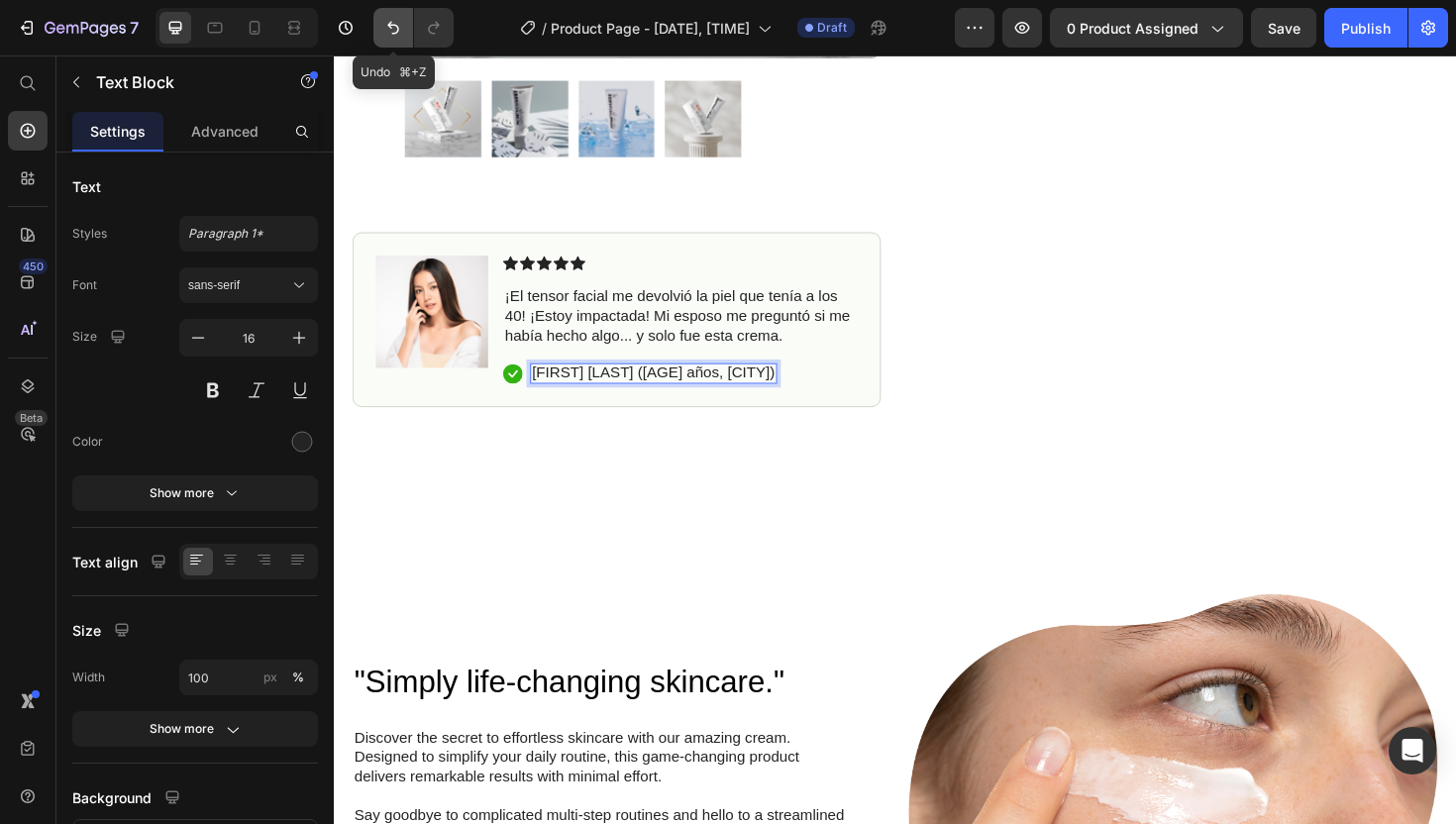 click 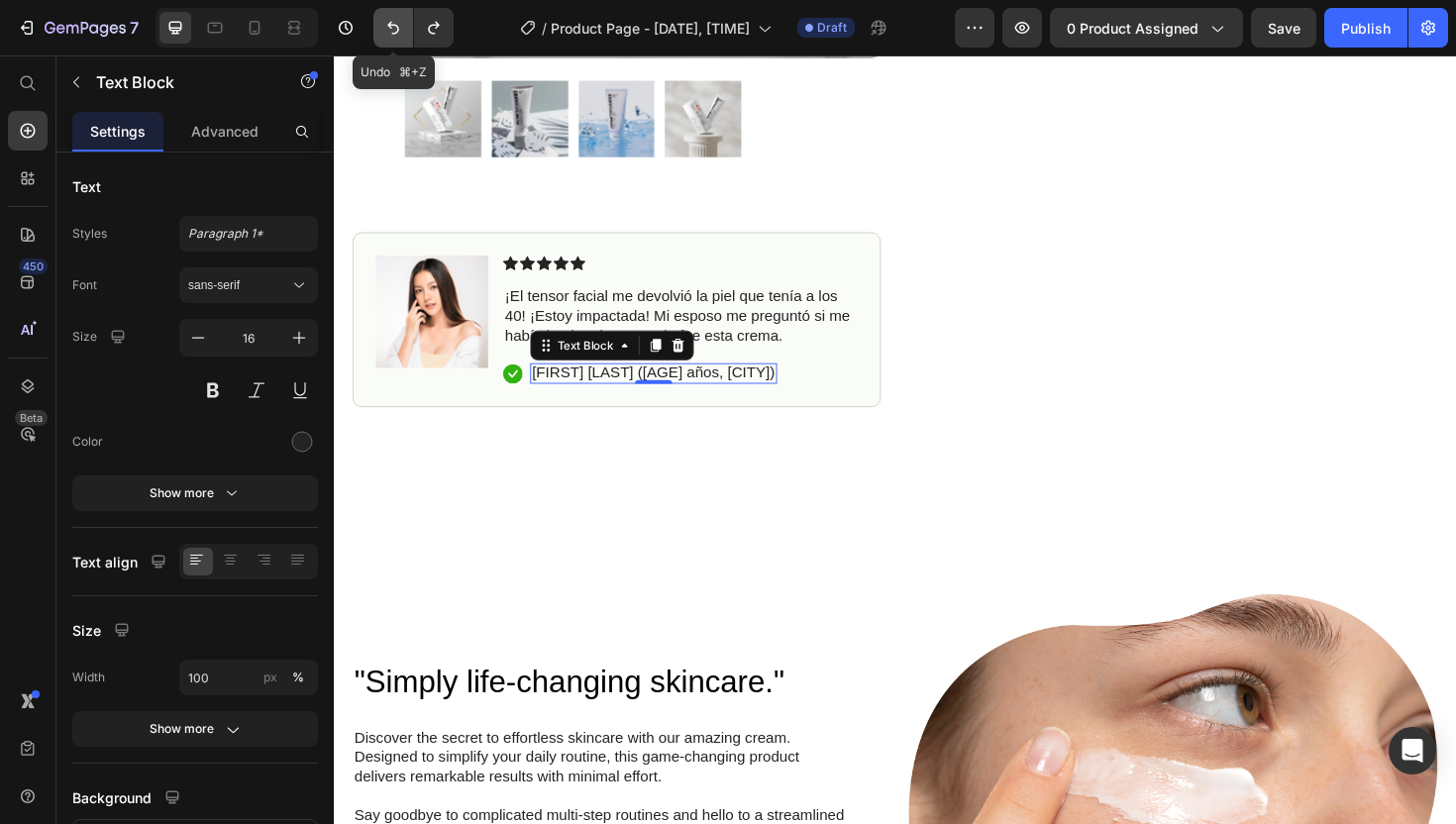 click 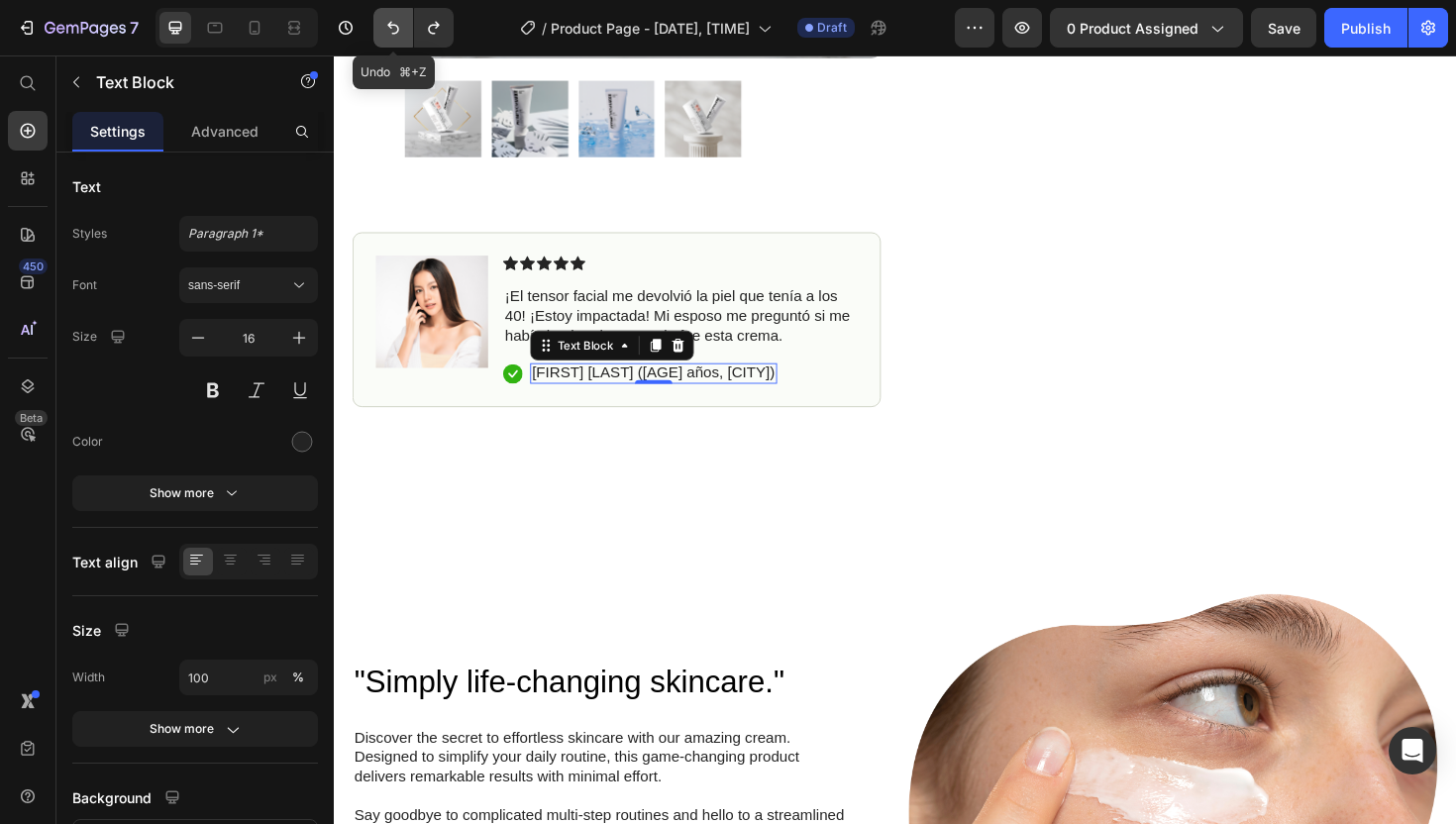 click 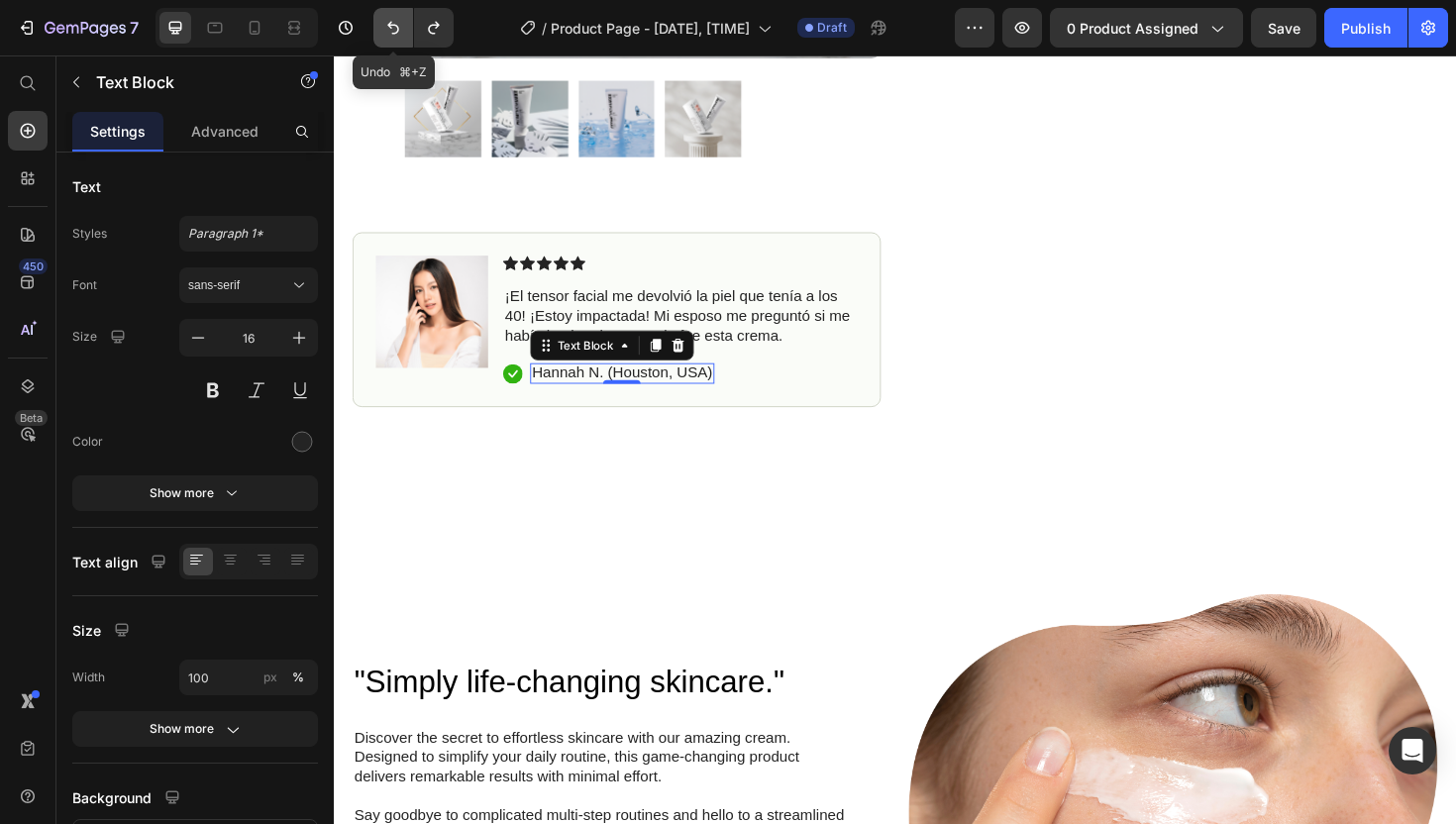 click 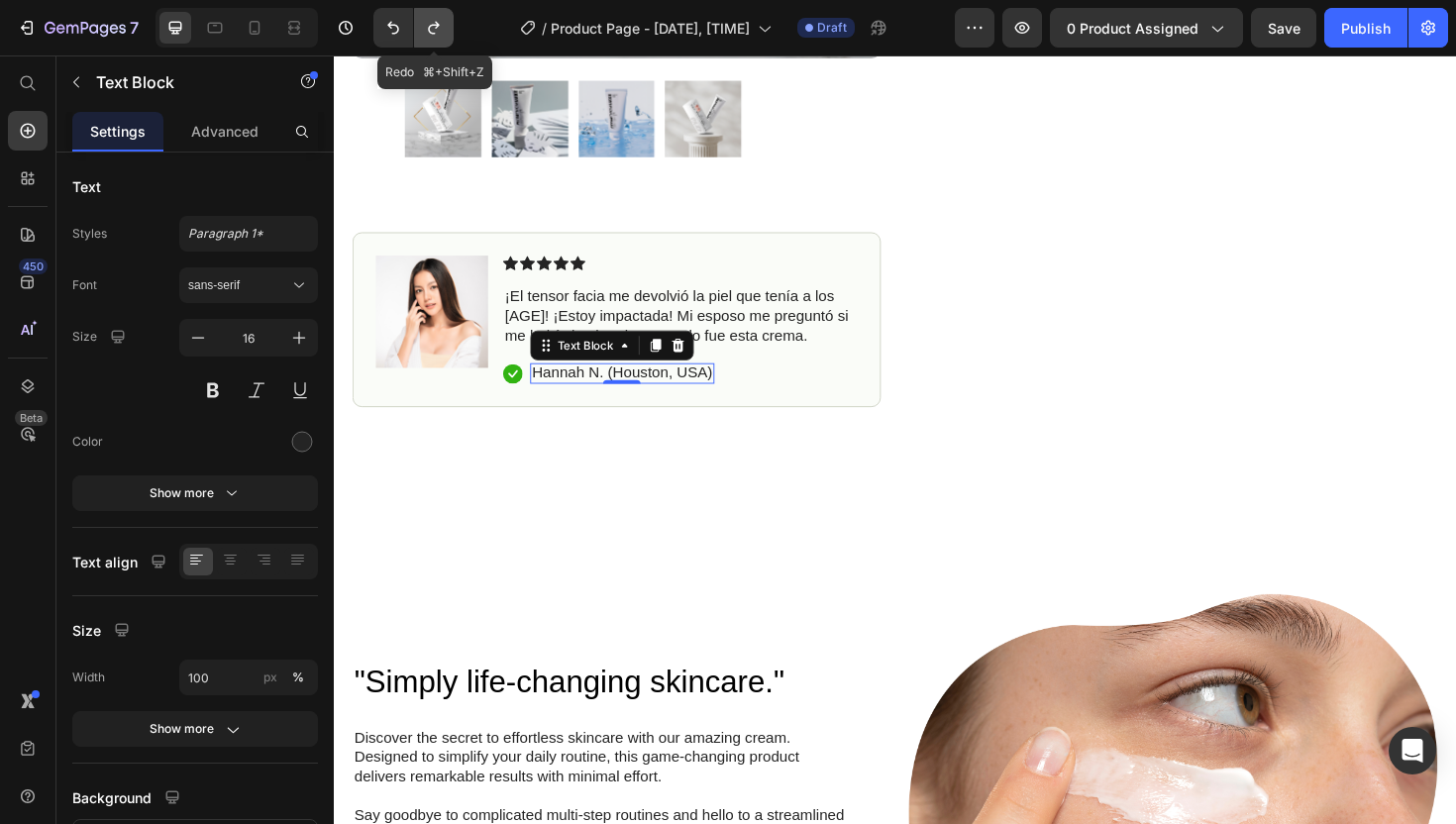 click 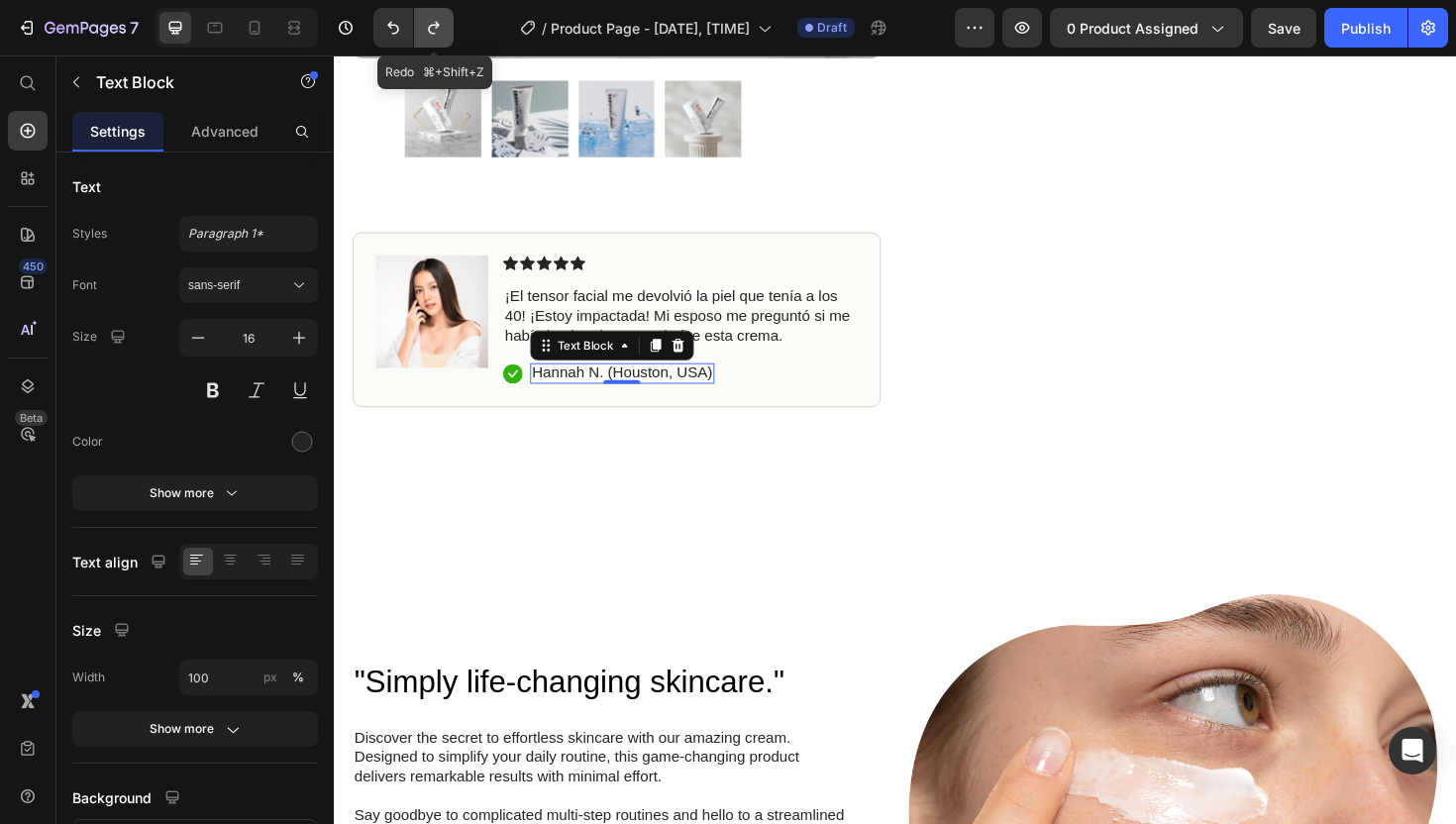 click 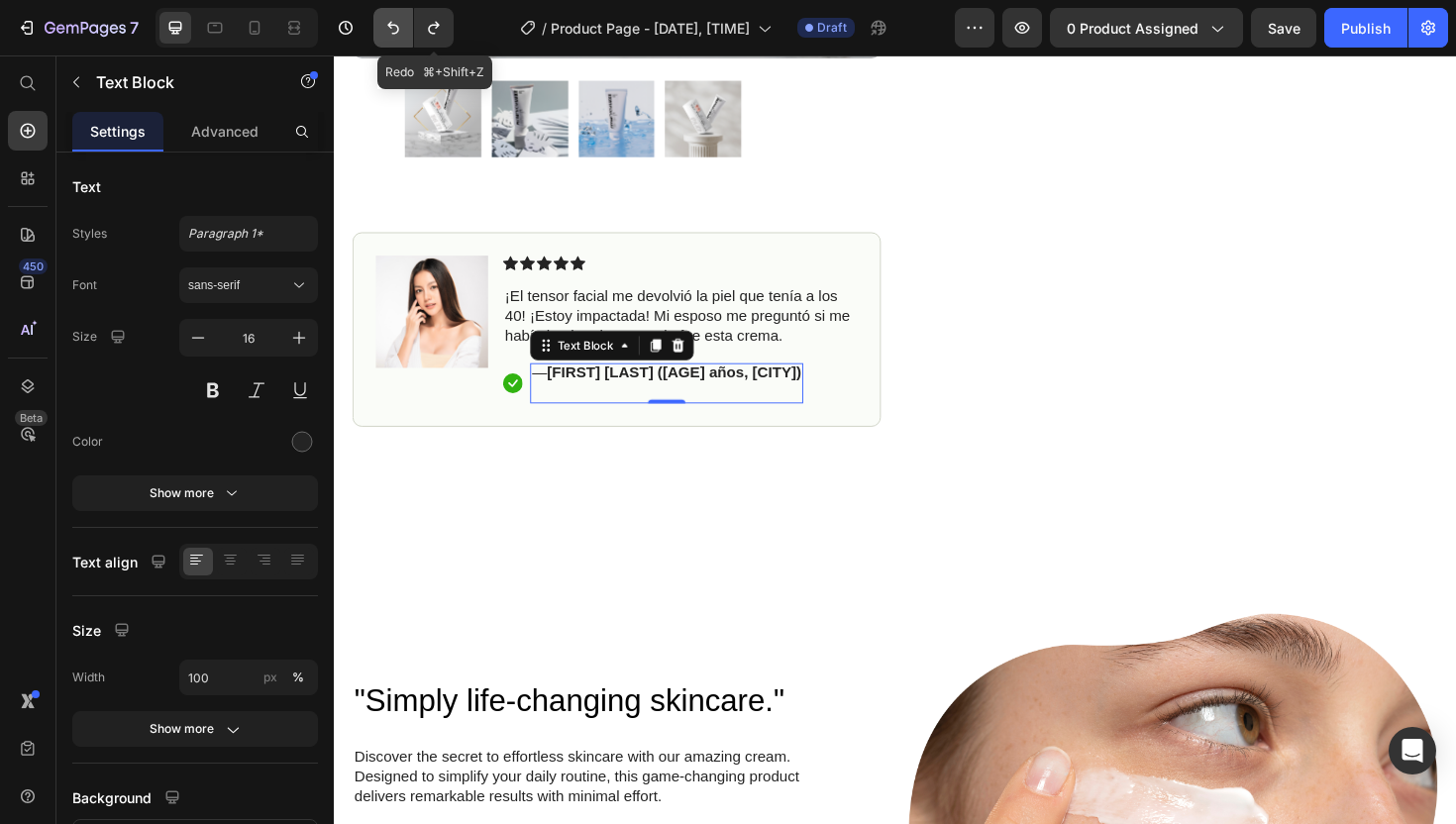 click 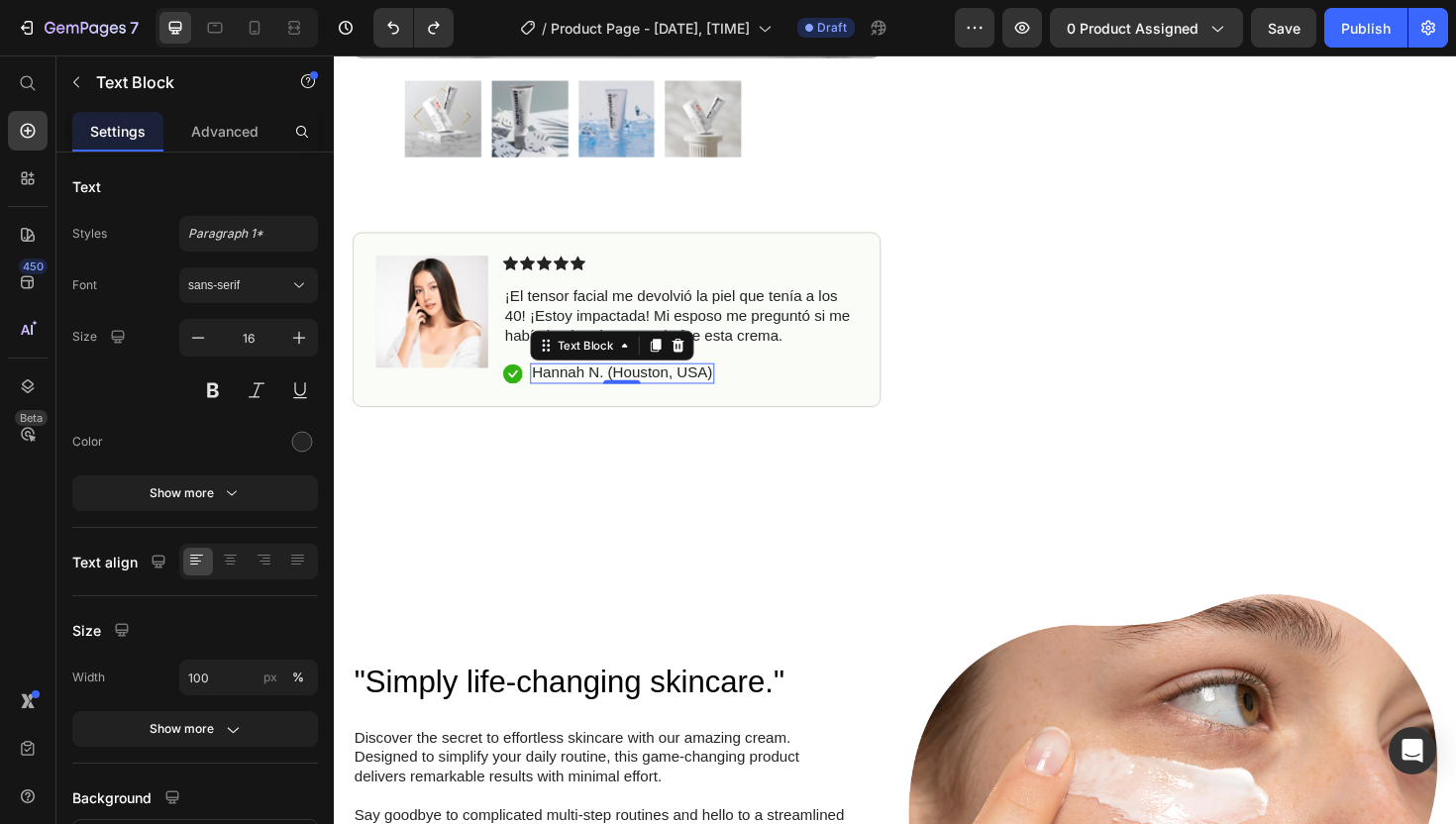 click on "Hannah N. (Houston, USA)" at bounding box center [639, 391] 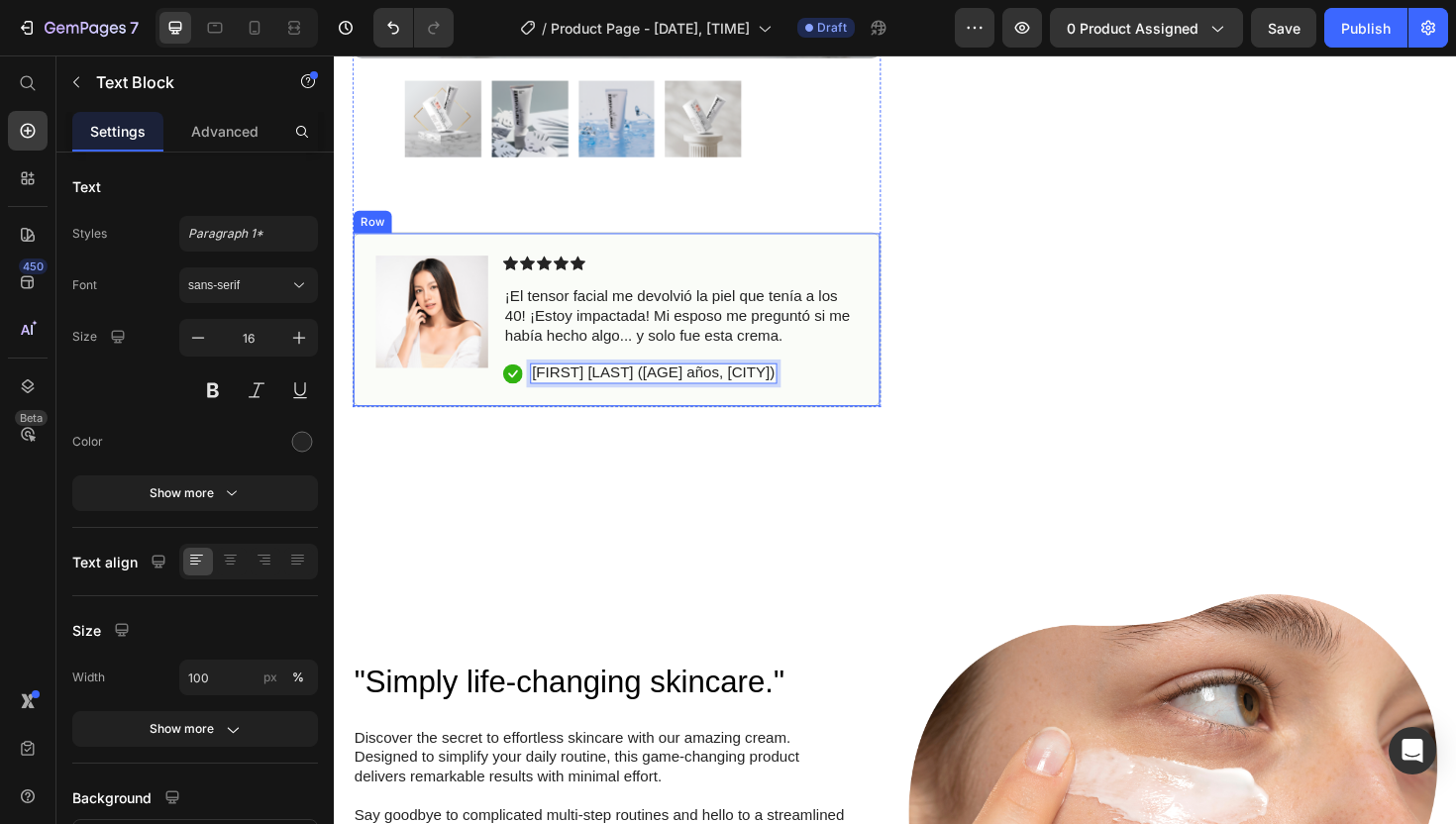 click on "Image Icon Icon Icon Icon Icon Icon List ¡El tensor facial me devolvió la piel que tenía a los 40! ¡Estoy impactada! Mi esposo me preguntó si me había hecho algo... y solo fue esta crema. Text Block
Icon [NAME] ([AGE] años, [CITY]) Text Block   0 Row Row" at bounding box center (633, 335) 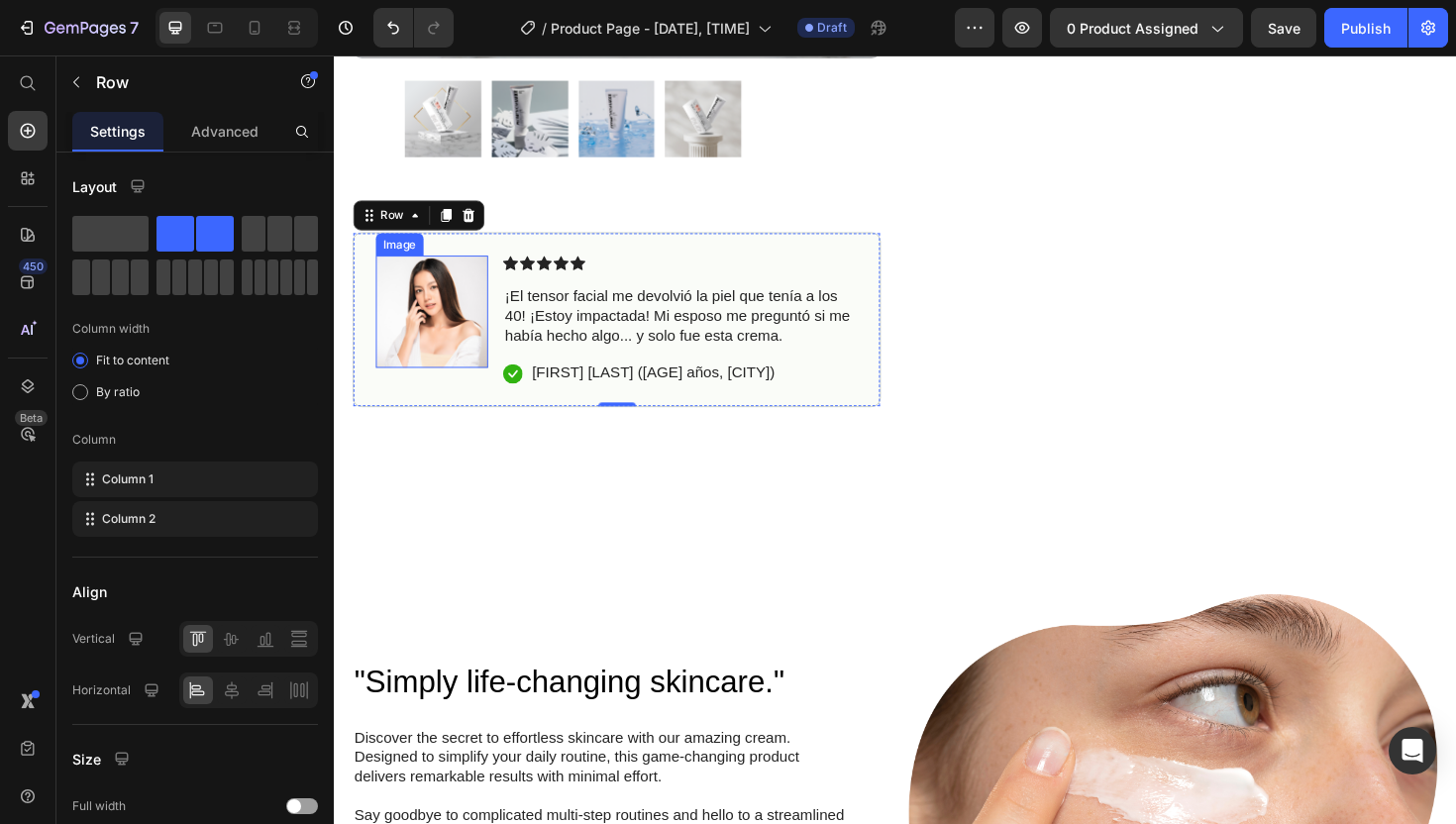 click at bounding box center (438, 327) 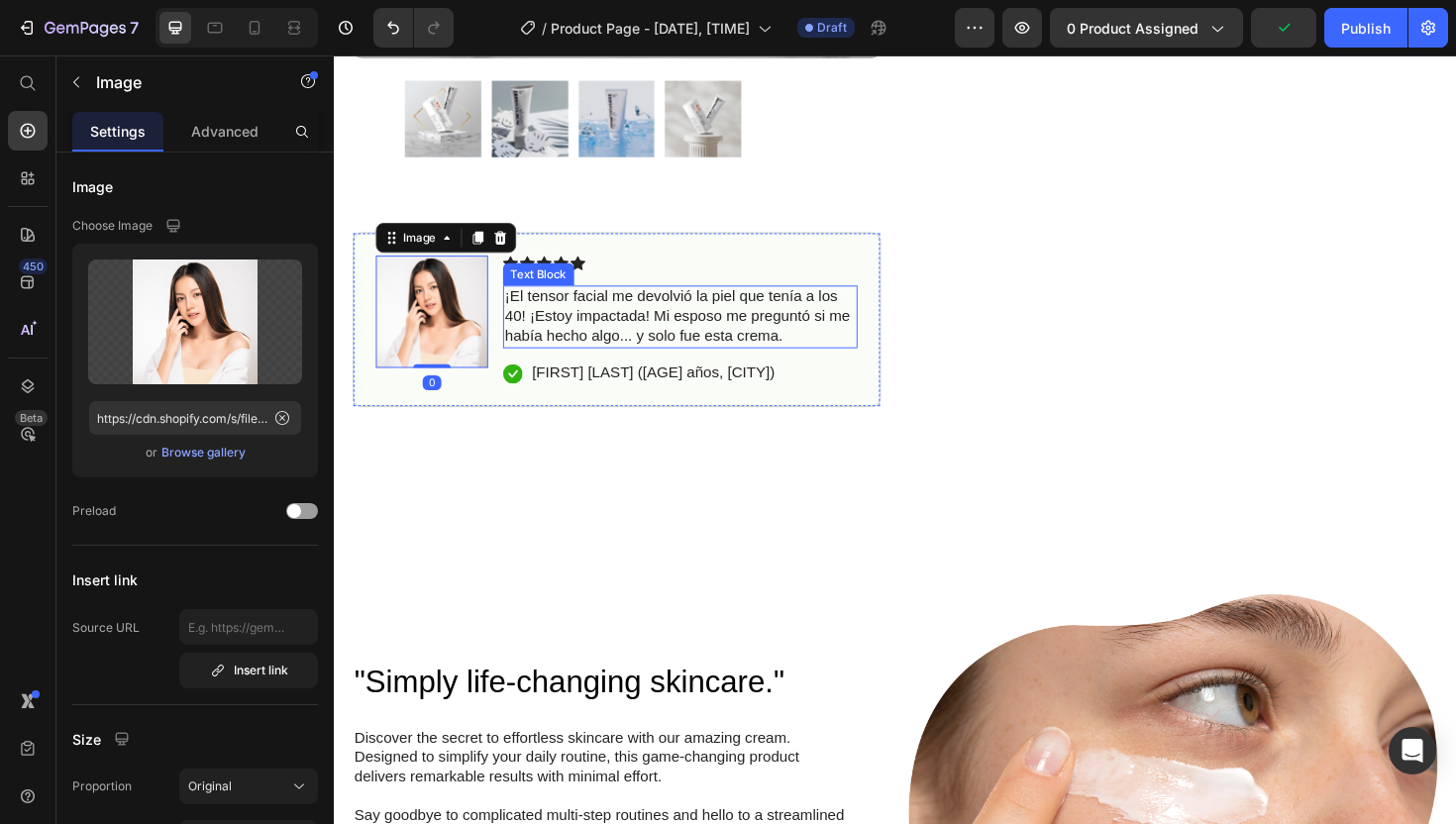 click on "¡El tensor facial me devolvió la piel que tenía a los 40! ¡Estoy impactada! Mi esposo me preguntó si me había hecho algo... y solo fue esta crema." at bounding box center [700, 332] 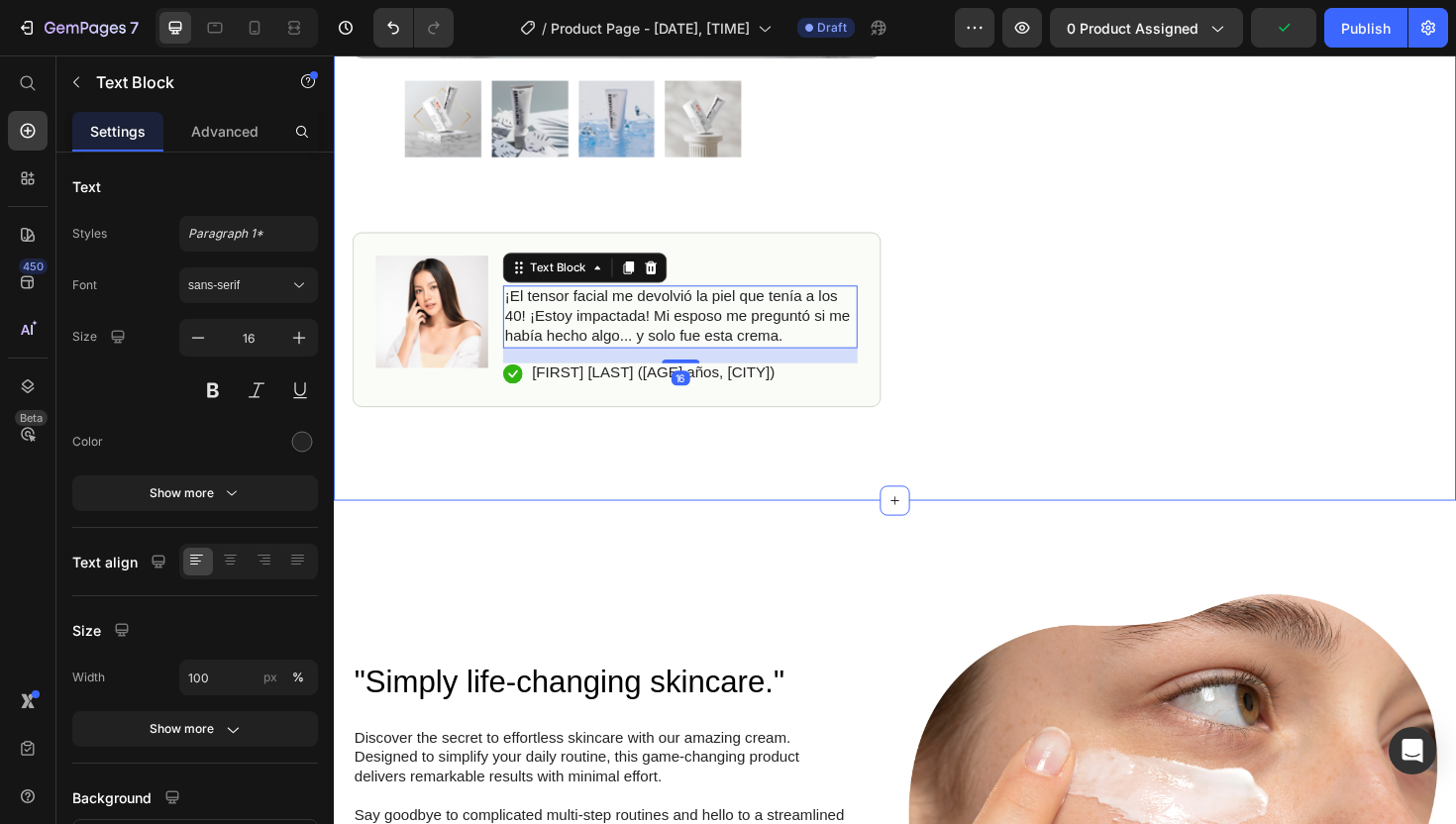 click on "Icon Envío gratis solo por hoy Text Block Row
Icon 84,000+ clientes felices Text Block Row Carousel Row
Product Images Image Icon Icon Icon Icon Icon Icon List ¡El tensor facial me devolvió la piel que tenía a los 40! ¡Estoy impactada! Mi esposo me preguntó si me había hecho algo... y solo fue esta crema. Text Block   16
Icon [NAME] ([AGE] años, [CITY]) Text Block Row Row Row Icon Icon Icon Icon Icon Icon List (1349 Reviews) Text Block Row TENSOR FACIAL Product Title ¡Luce 10 años más joven en solo 3 minutos! Text Block Descubre el tensor facial que está revolucionando el cuidado antiedad. Resultados visibles al instante, sin cirugía, sin dolor, sin riesgo. Text Block
Hidratación profunda y efecto lifting inmediato
Piel firme y luminosa desde la primera aplicación
Aprobado dermatológicamente por + de 10,000 clientes felices Item List Kaching Bundles Kaching Bundles
Icon Row" at bounding box center (928, -247) 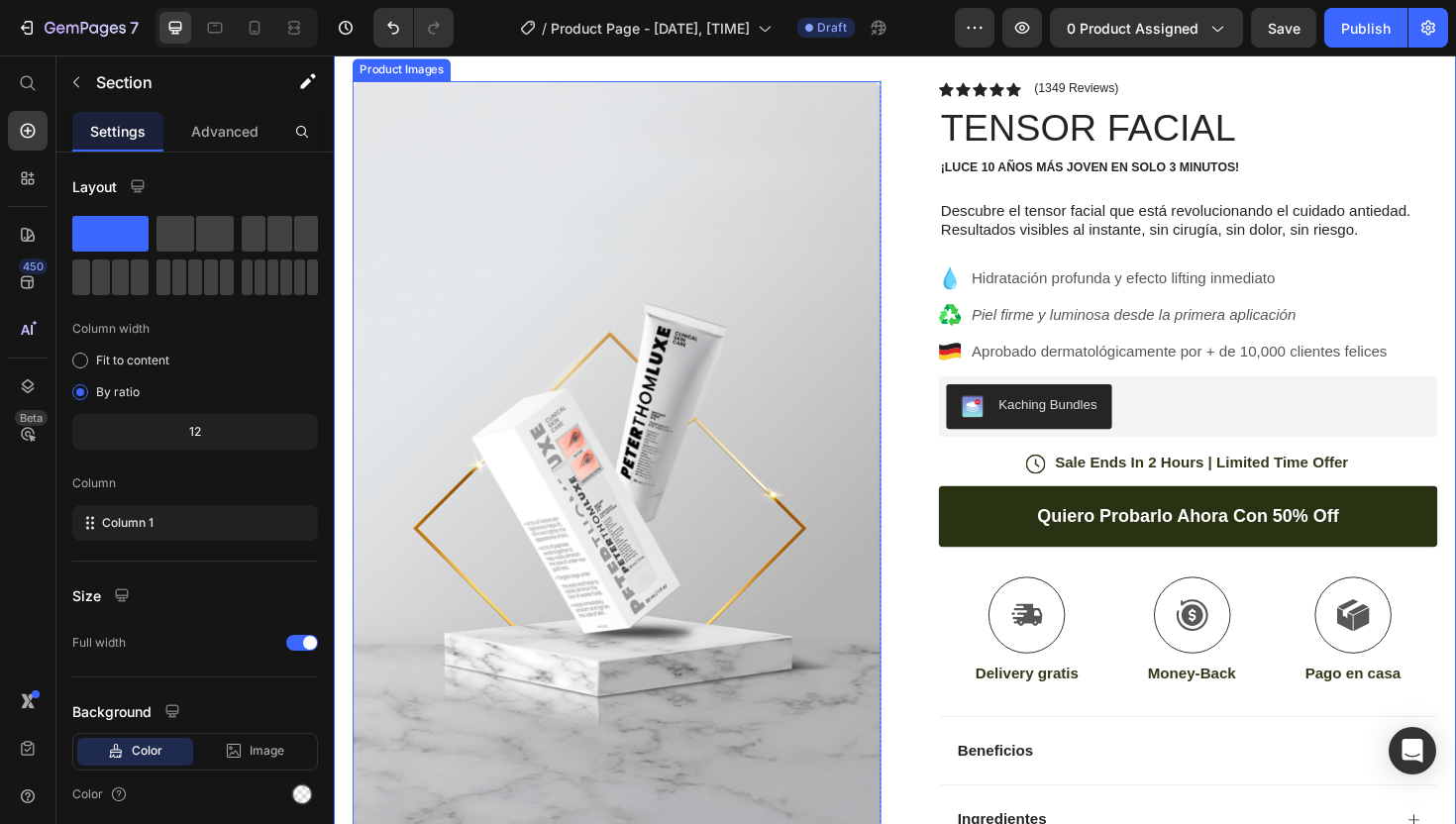 scroll, scrollTop: 0, scrollLeft: 0, axis: both 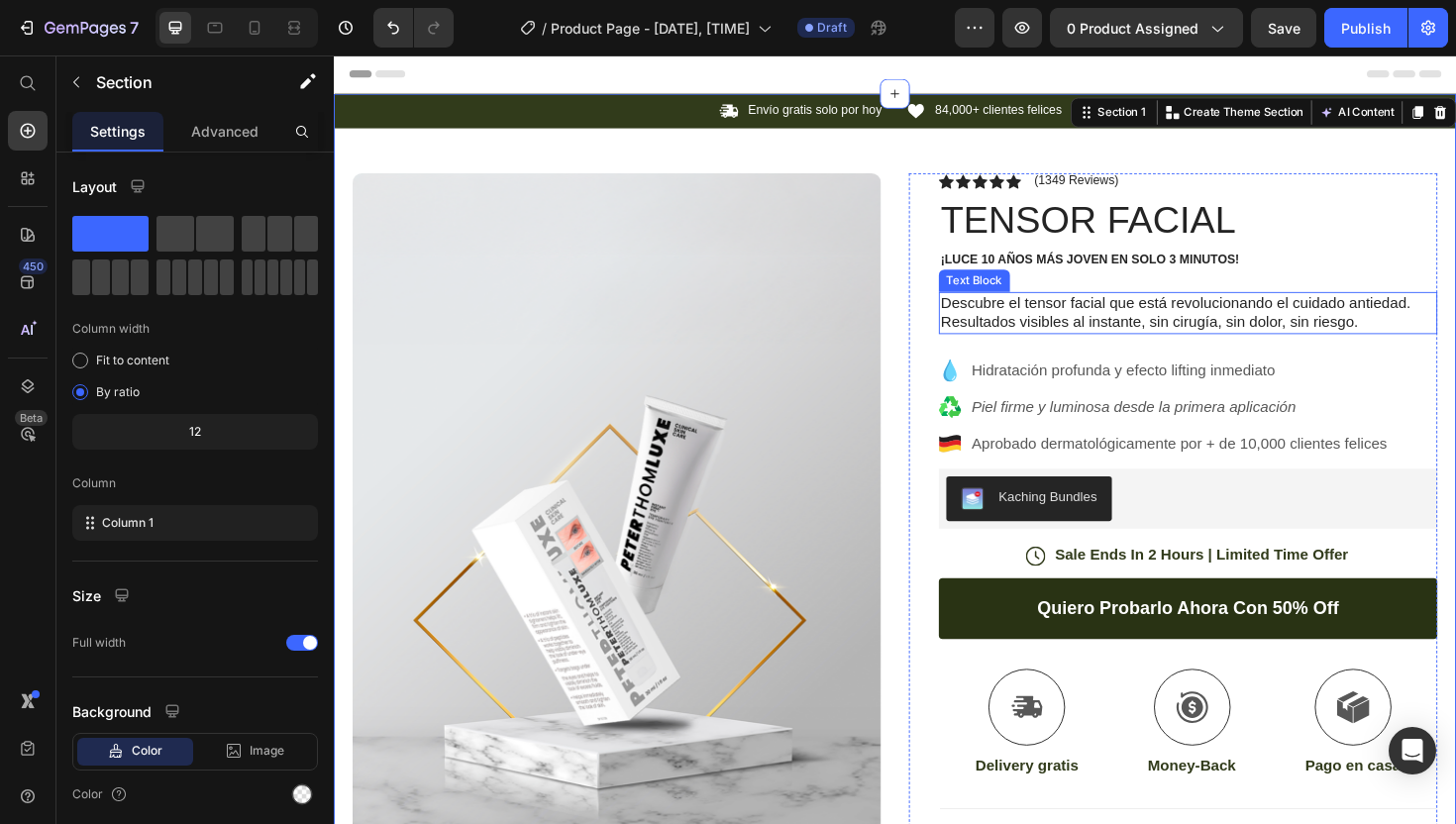 click on "Descubre el tensor facial que está revolucionando el cuidado antiedad. Resultados visibles al instante, sin cirugía, sin dolor, sin riesgo." at bounding box center (1238, 329) 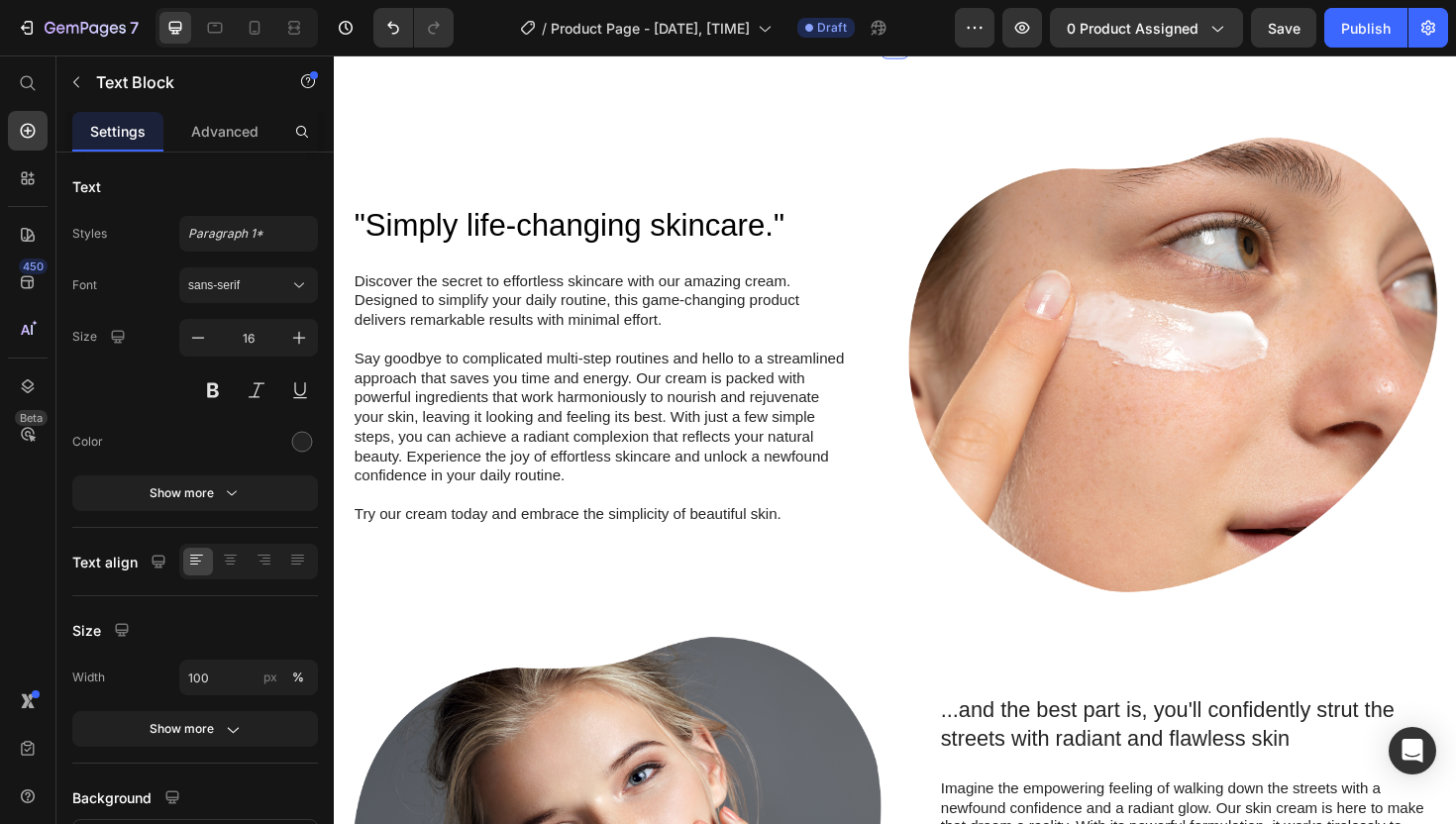 scroll, scrollTop: 1611, scrollLeft: 0, axis: vertical 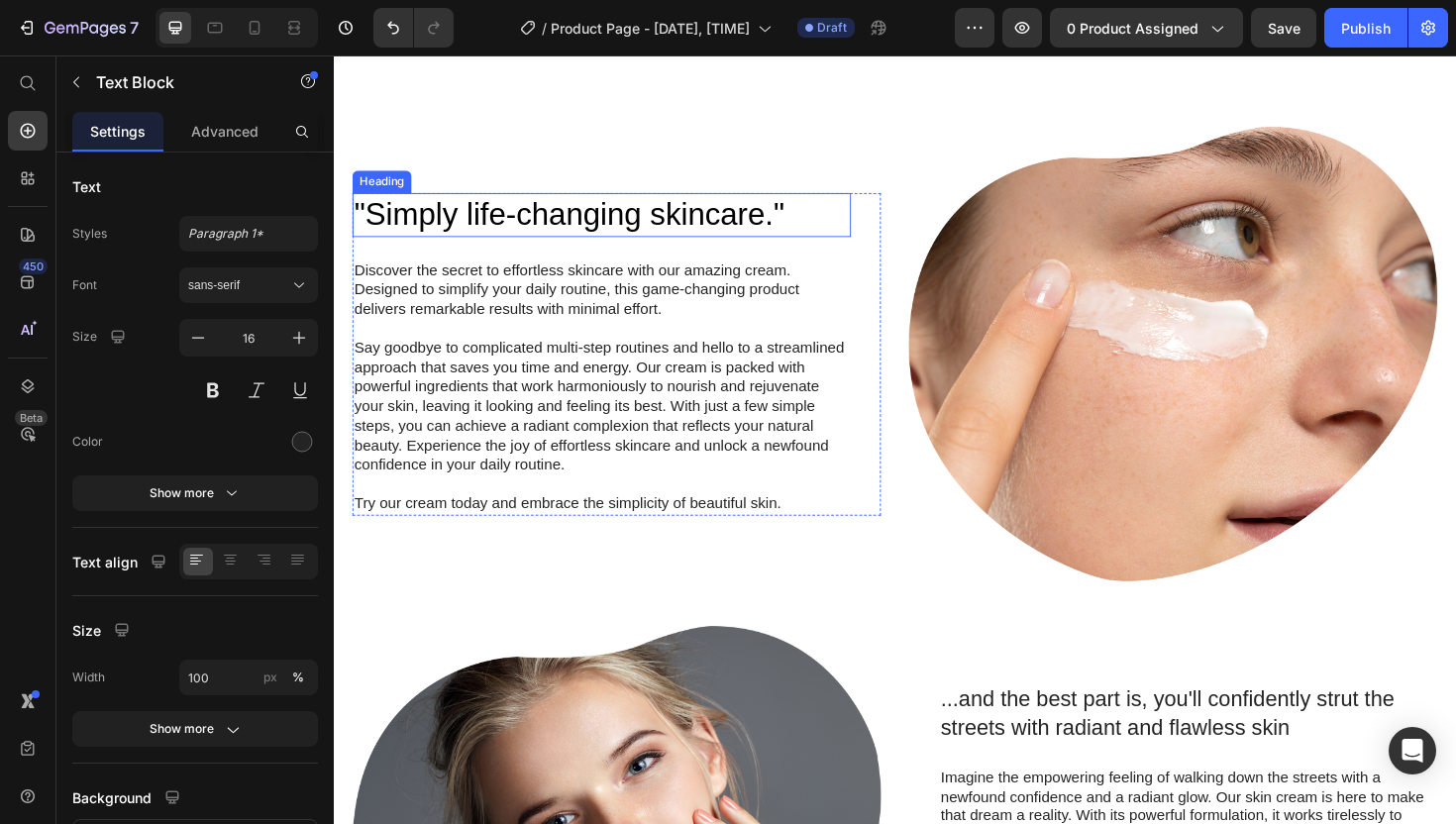click on ""Simply life-changing skincare."" at bounding box center [617, 224] 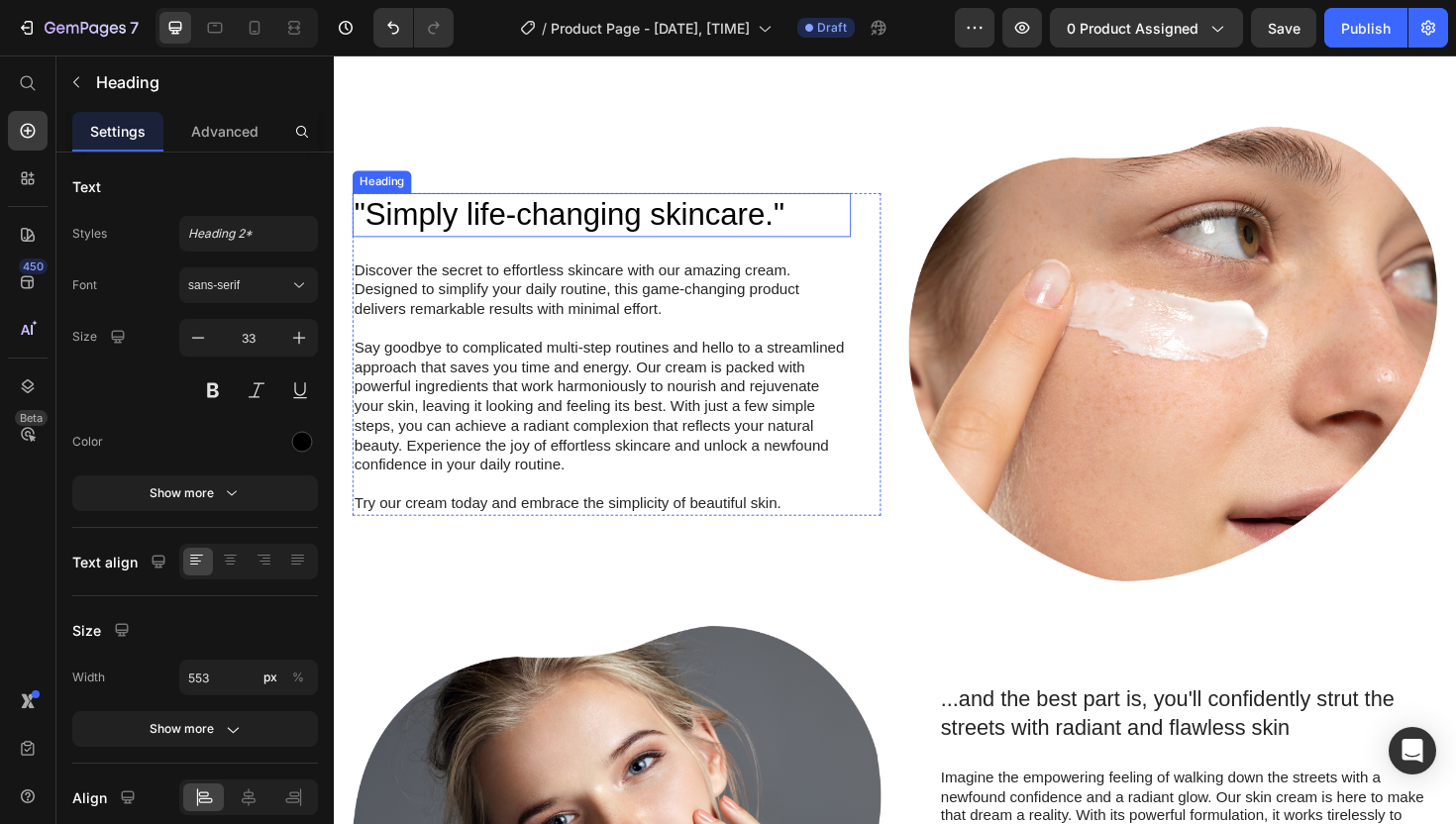 click on ""Simply life-changing skincare."" at bounding box center [617, 224] 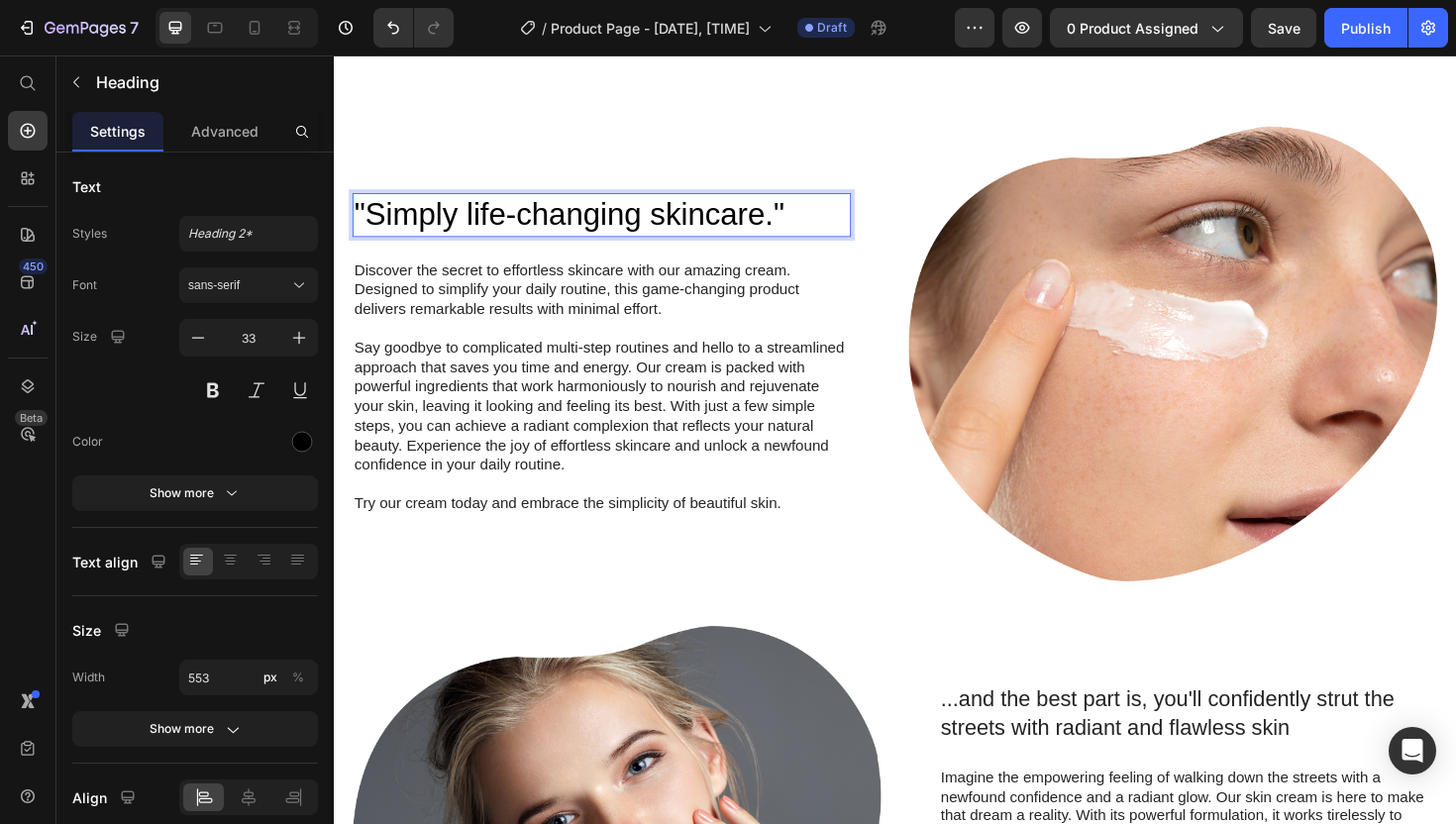 click on ""Simply life-changing skincare."" at bounding box center [617, 224] 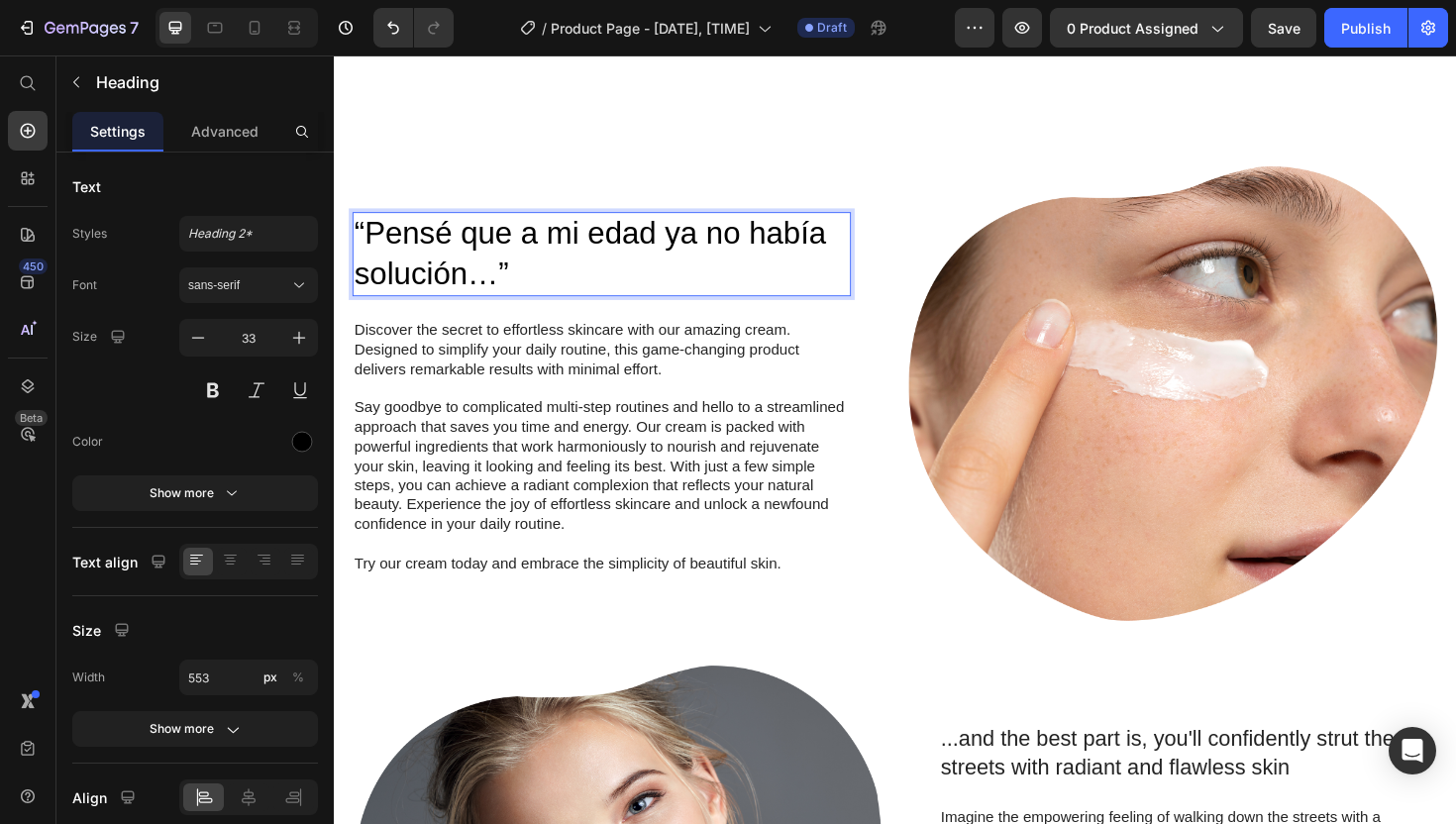 scroll, scrollTop: 1590, scrollLeft: 0, axis: vertical 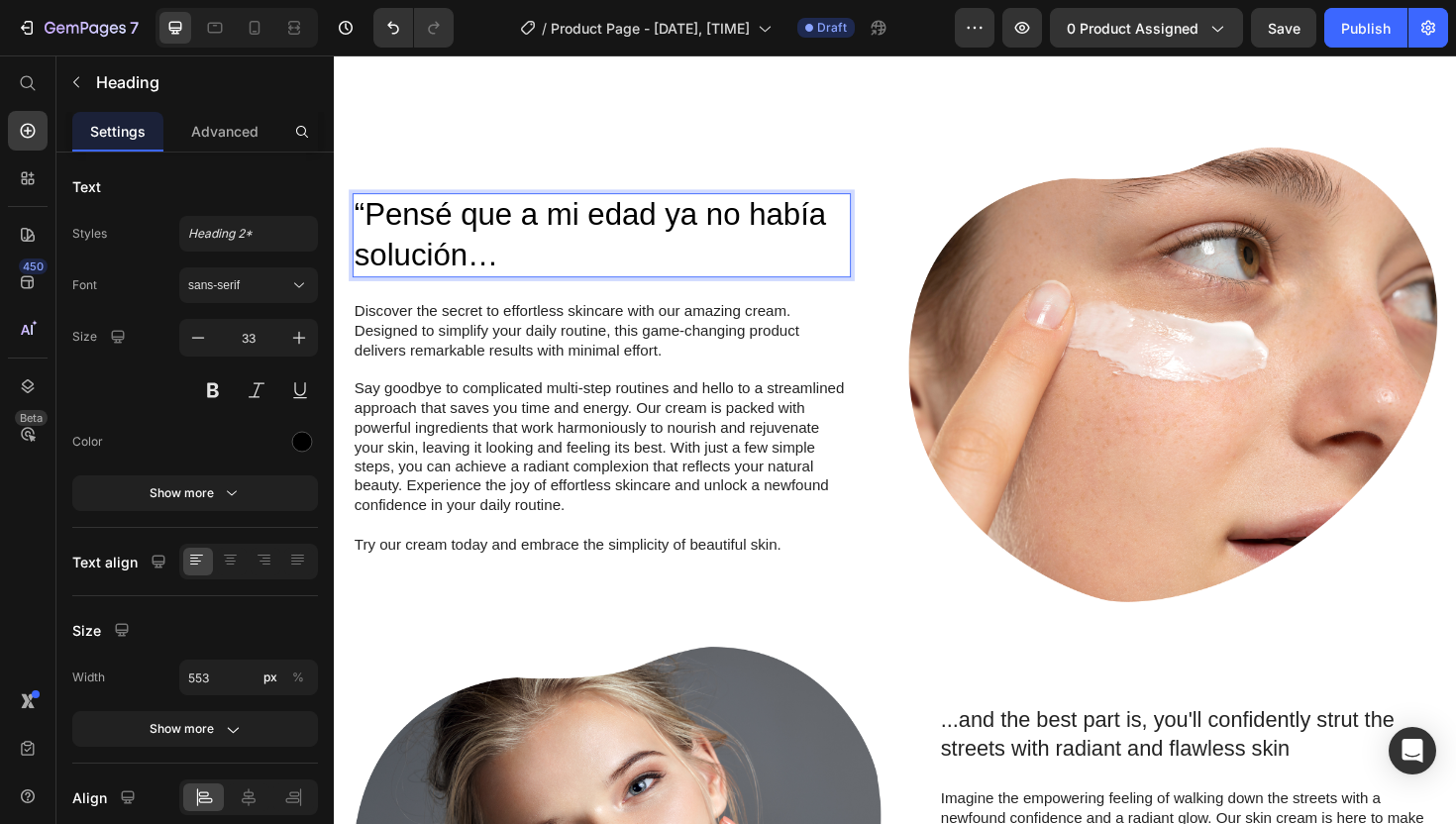 click on "“Pensé que a mi edad ya no había solución…" at bounding box center [617, 246] 